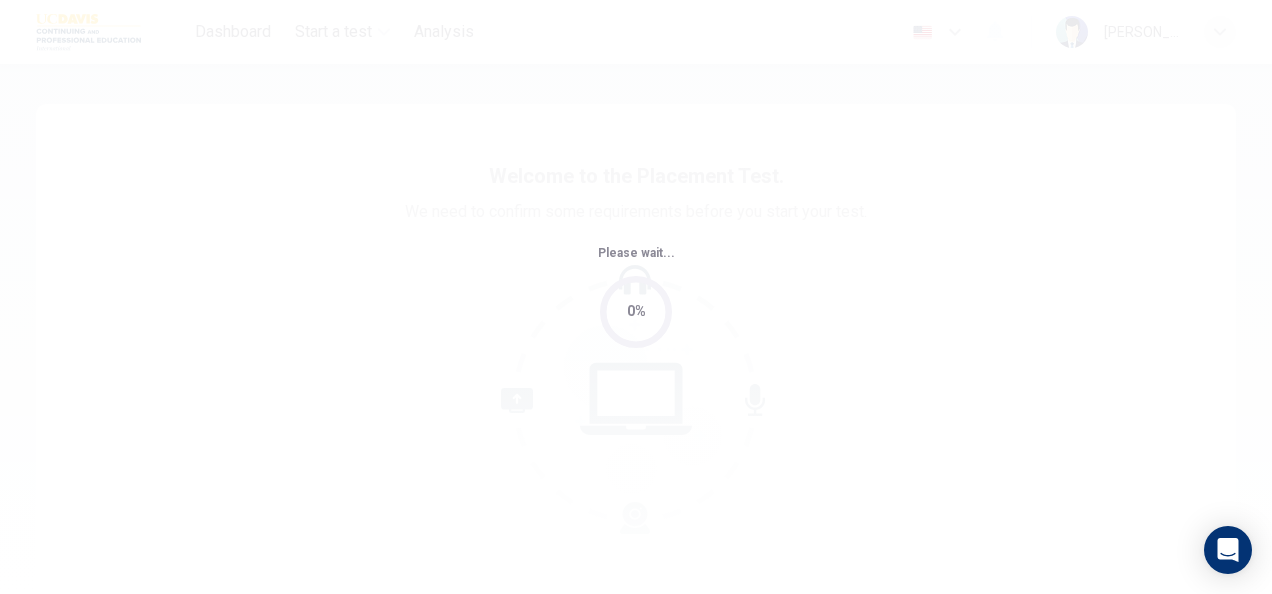 scroll, scrollTop: 0, scrollLeft: 0, axis: both 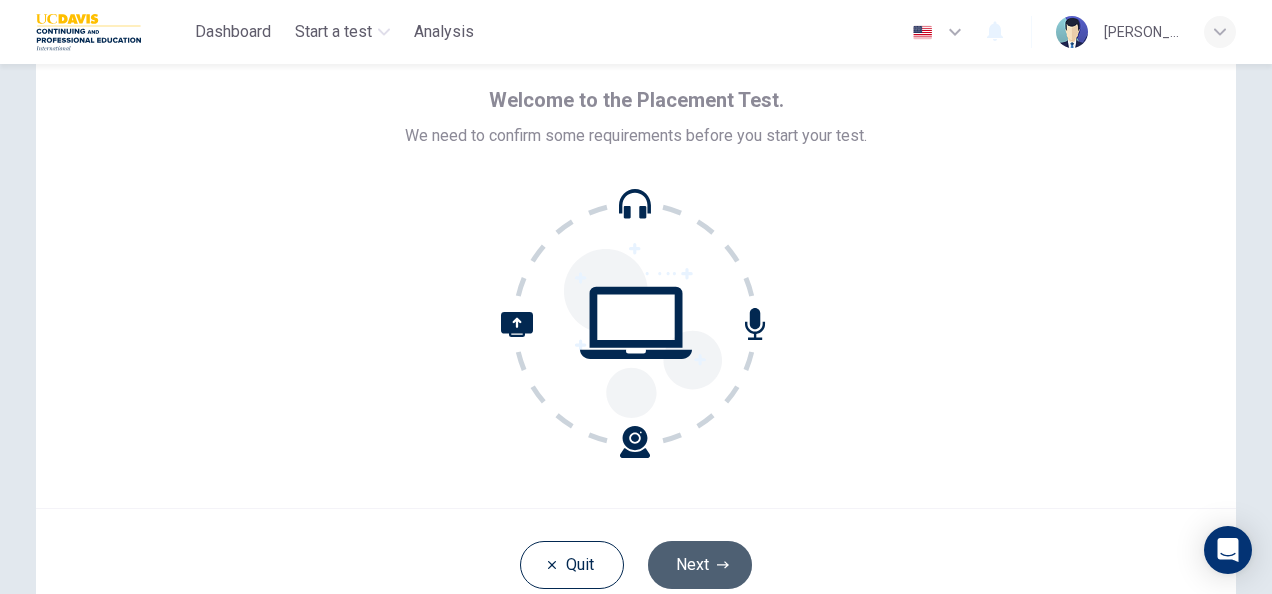 click 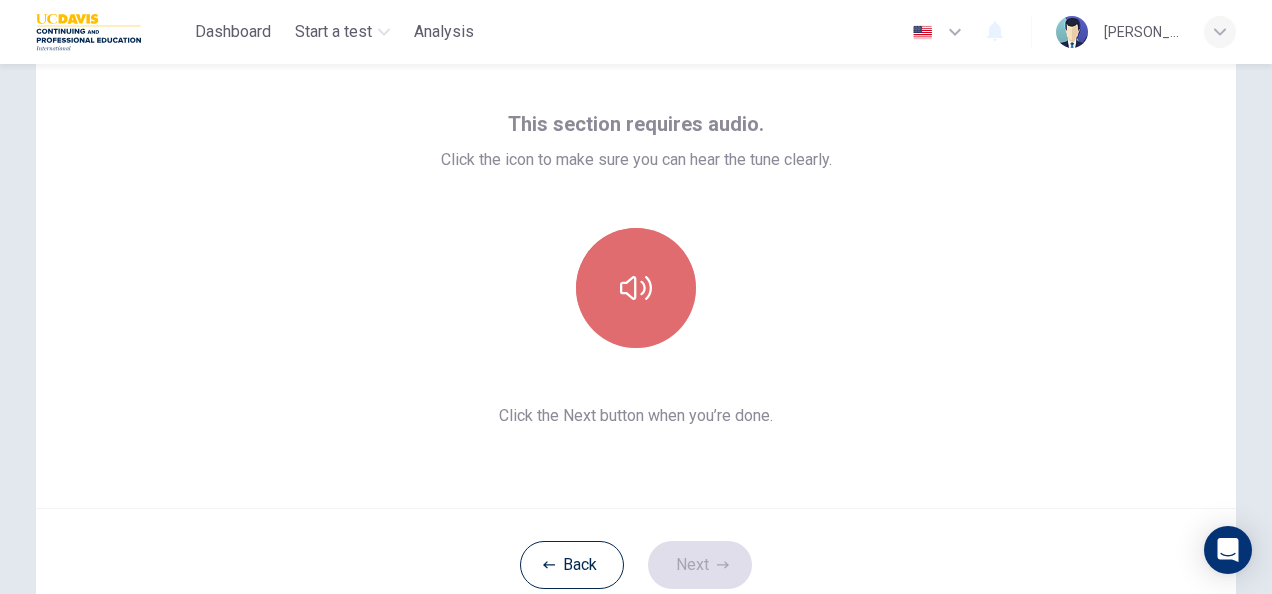 click 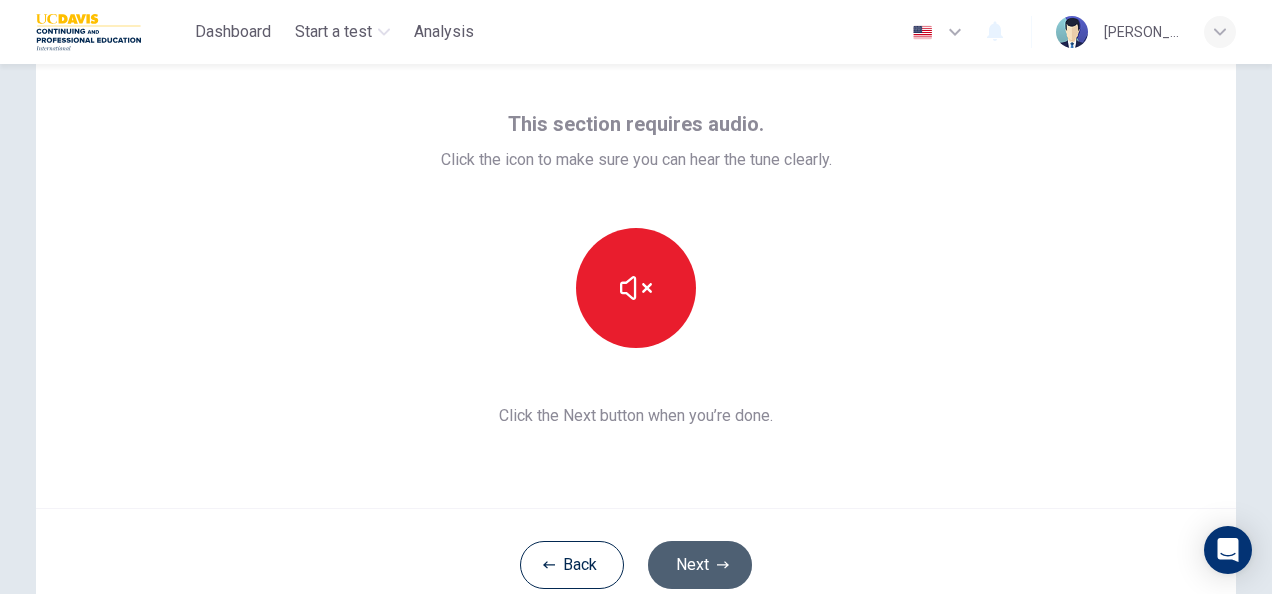 click on "Next" at bounding box center (700, 565) 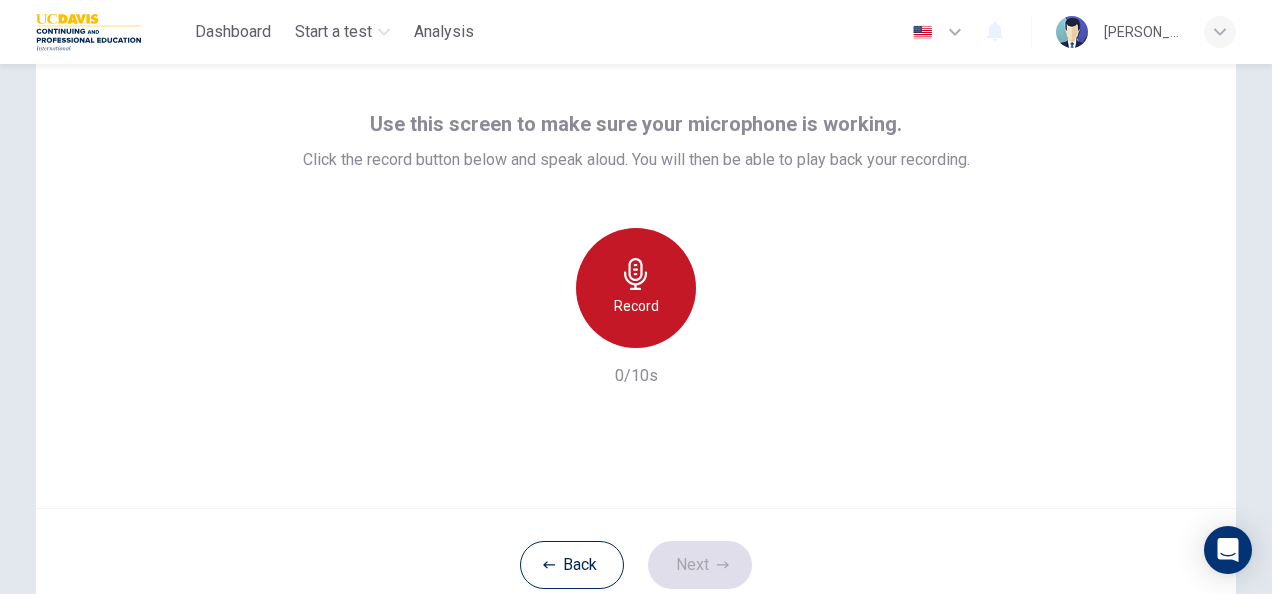 click 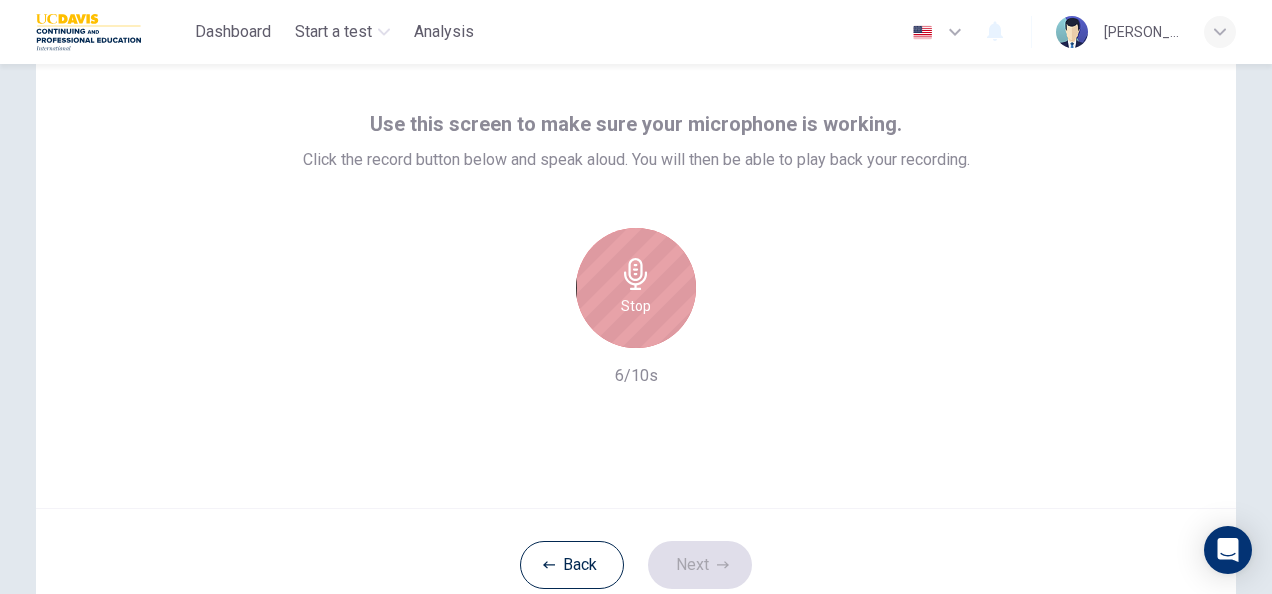 click 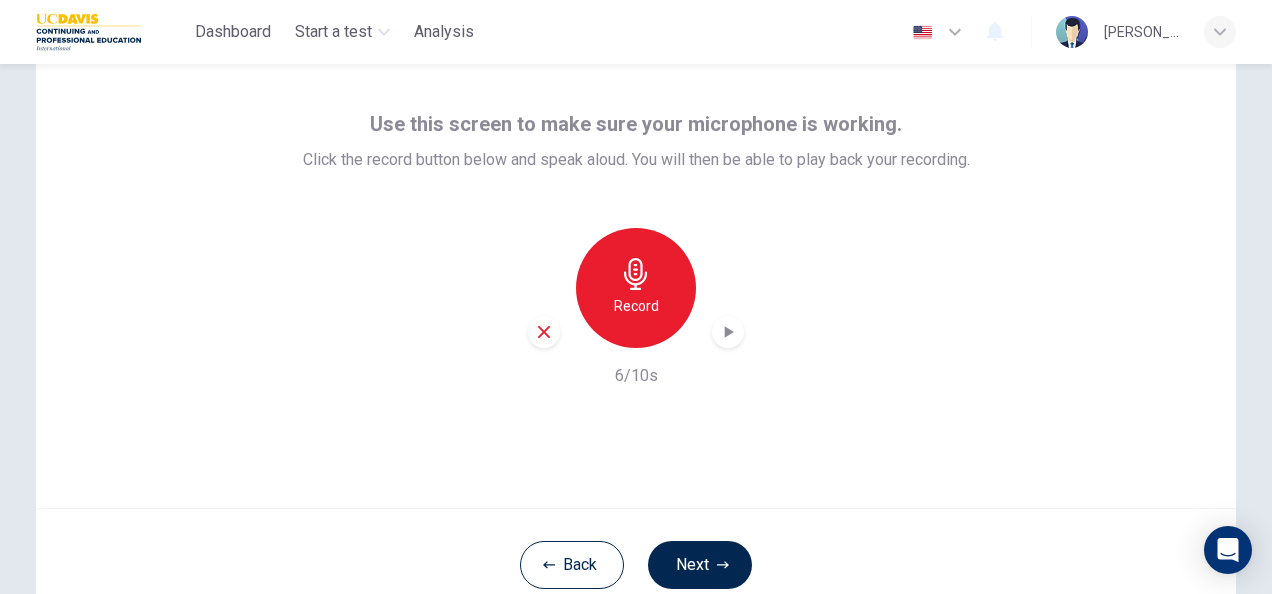click 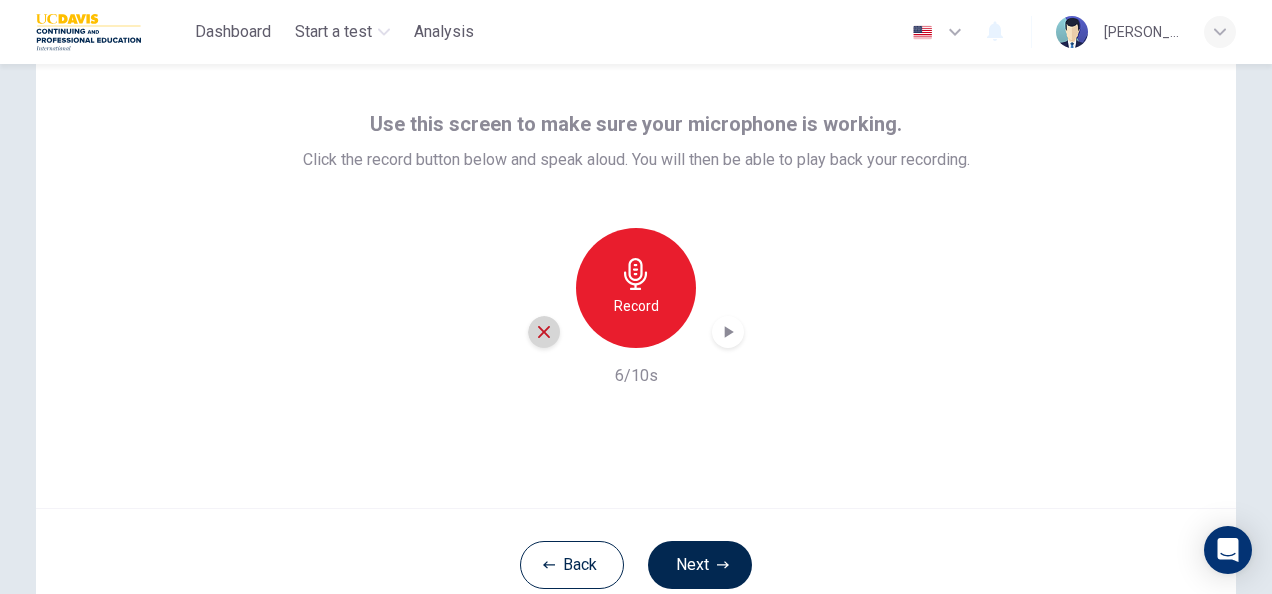 click 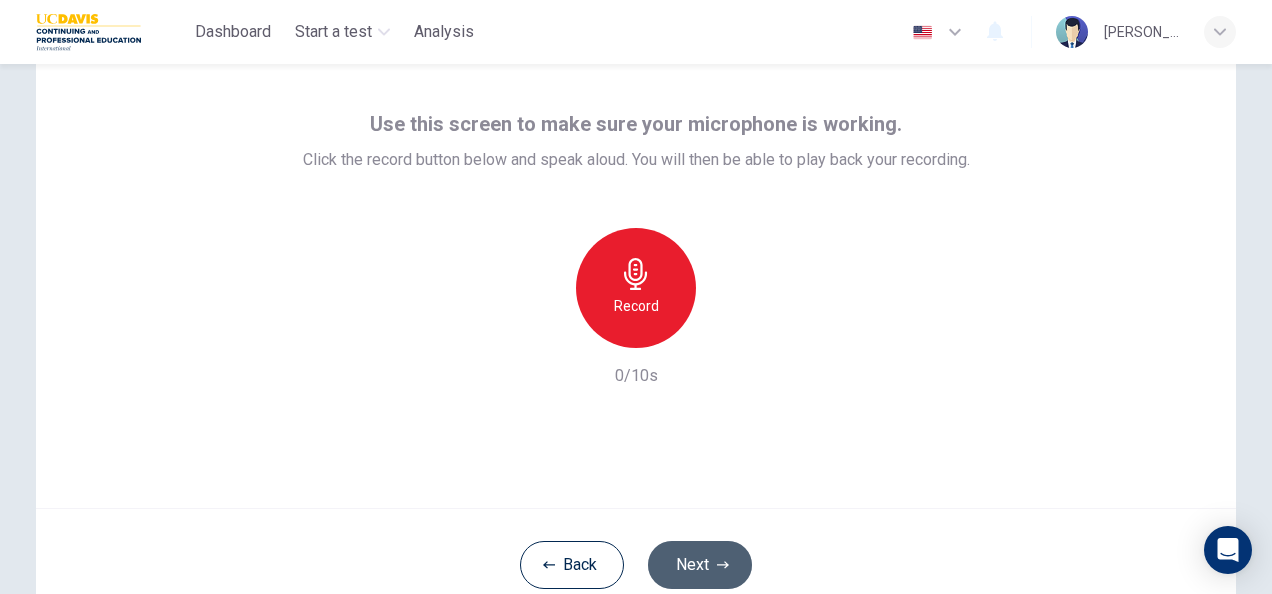 click on "Next" at bounding box center [700, 565] 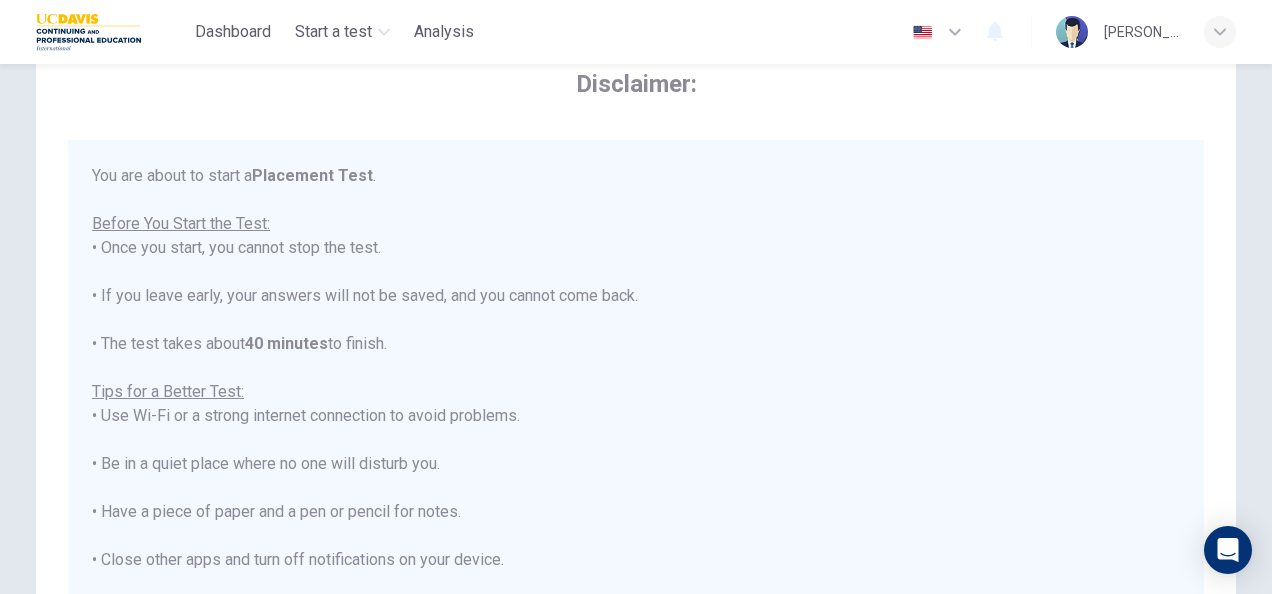 scroll, scrollTop: 22, scrollLeft: 0, axis: vertical 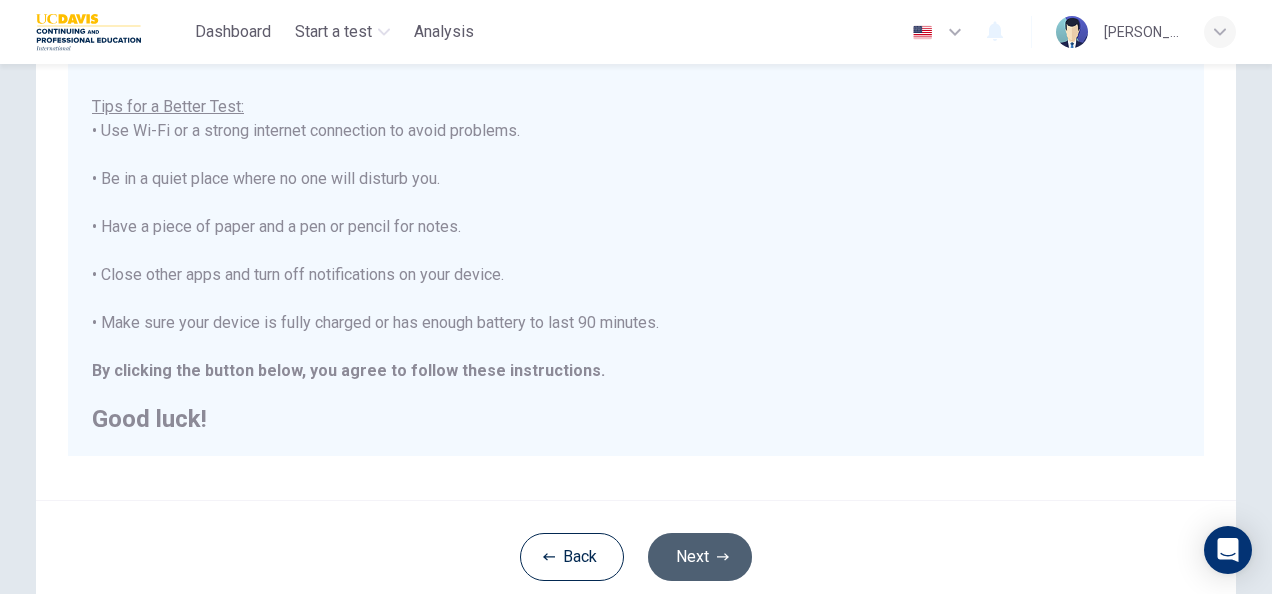 click on "Next" at bounding box center (700, 557) 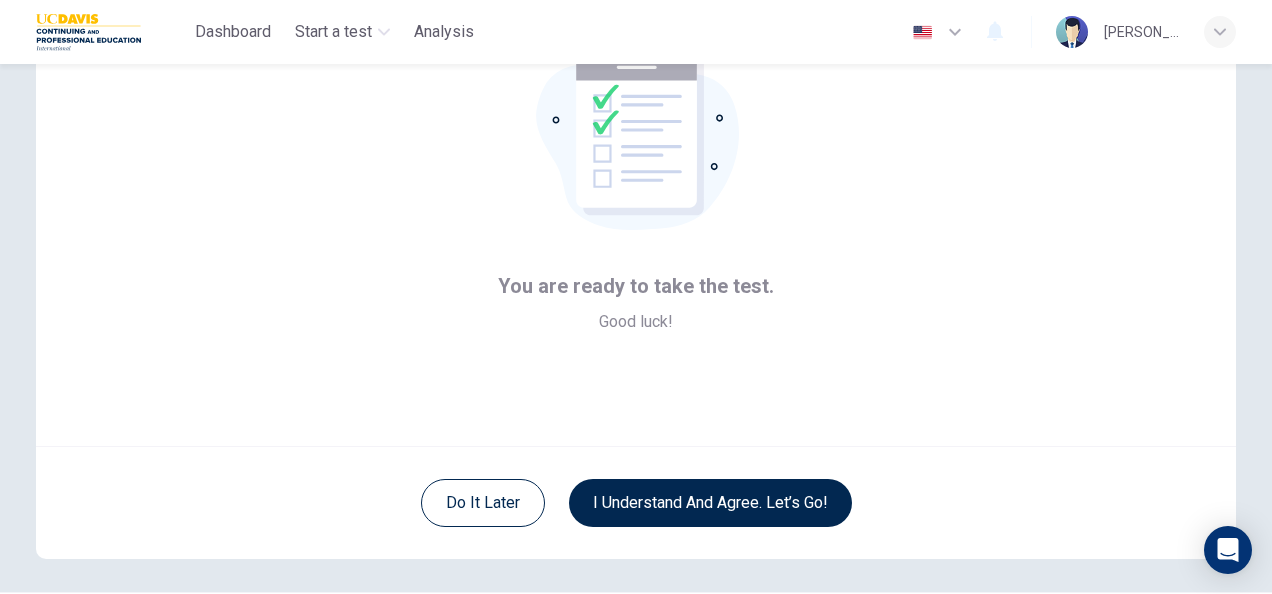 scroll, scrollTop: 128, scrollLeft: 0, axis: vertical 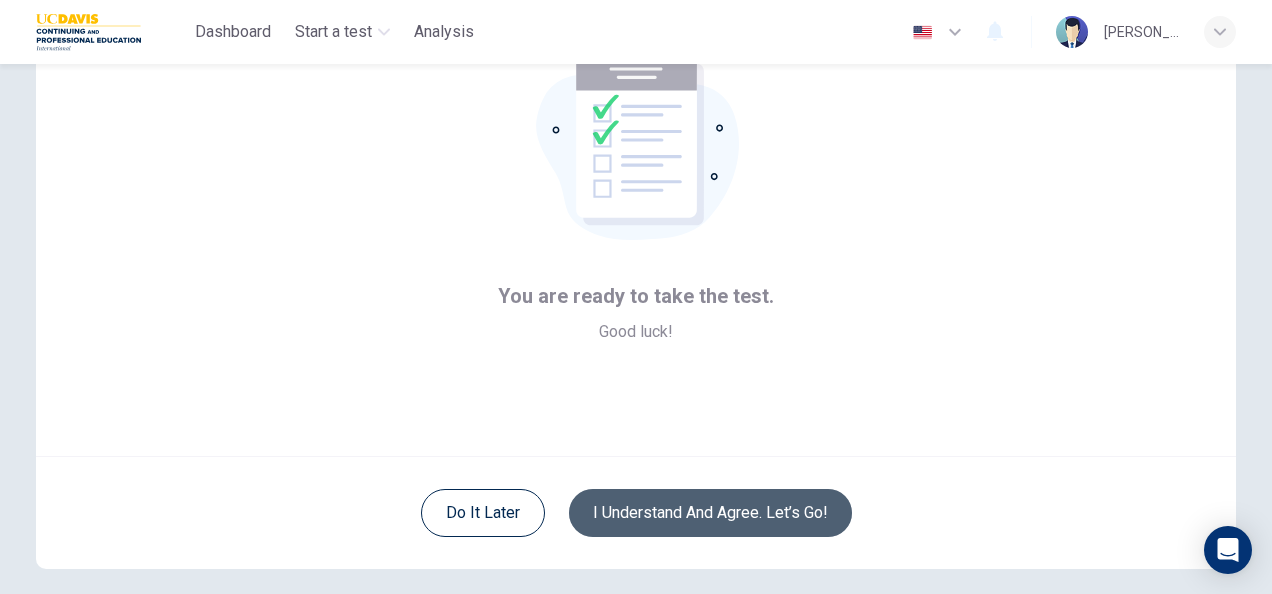 click on "I understand and agree. Let’s go!" at bounding box center [710, 513] 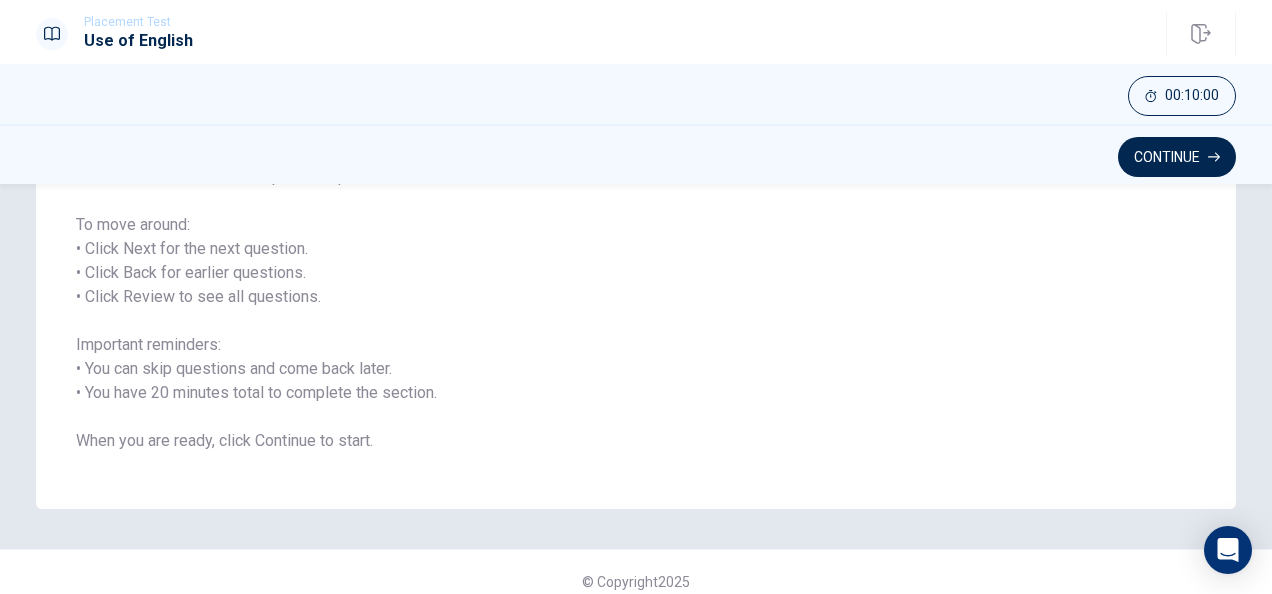 scroll, scrollTop: 302, scrollLeft: 0, axis: vertical 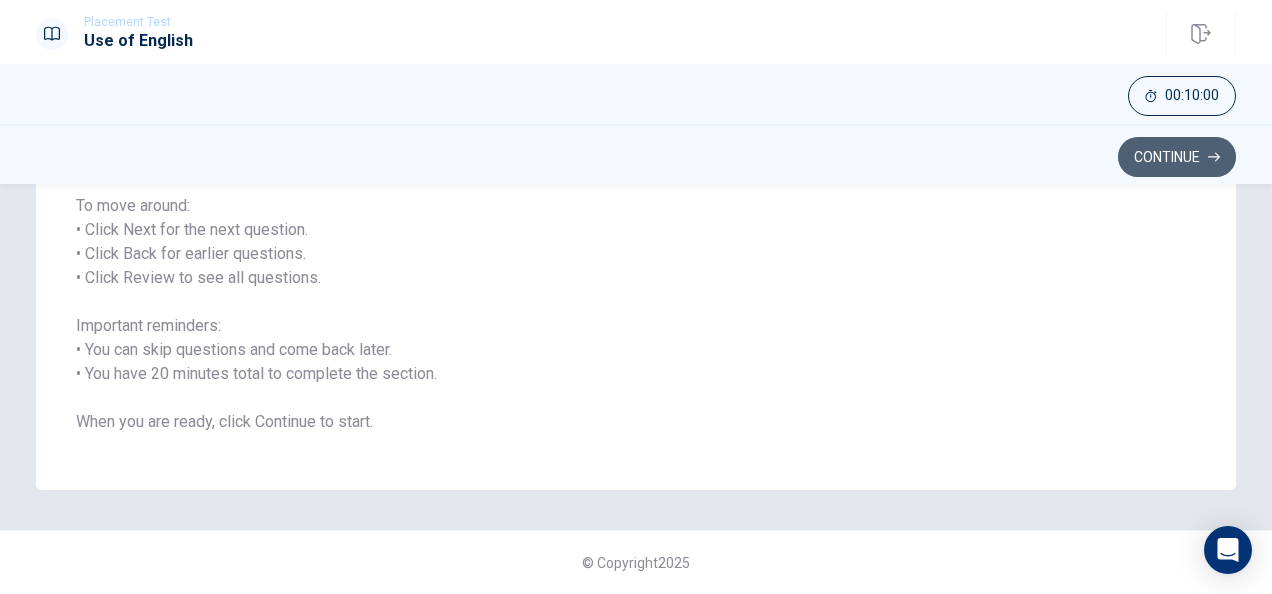 click on "Continue" at bounding box center (1177, 157) 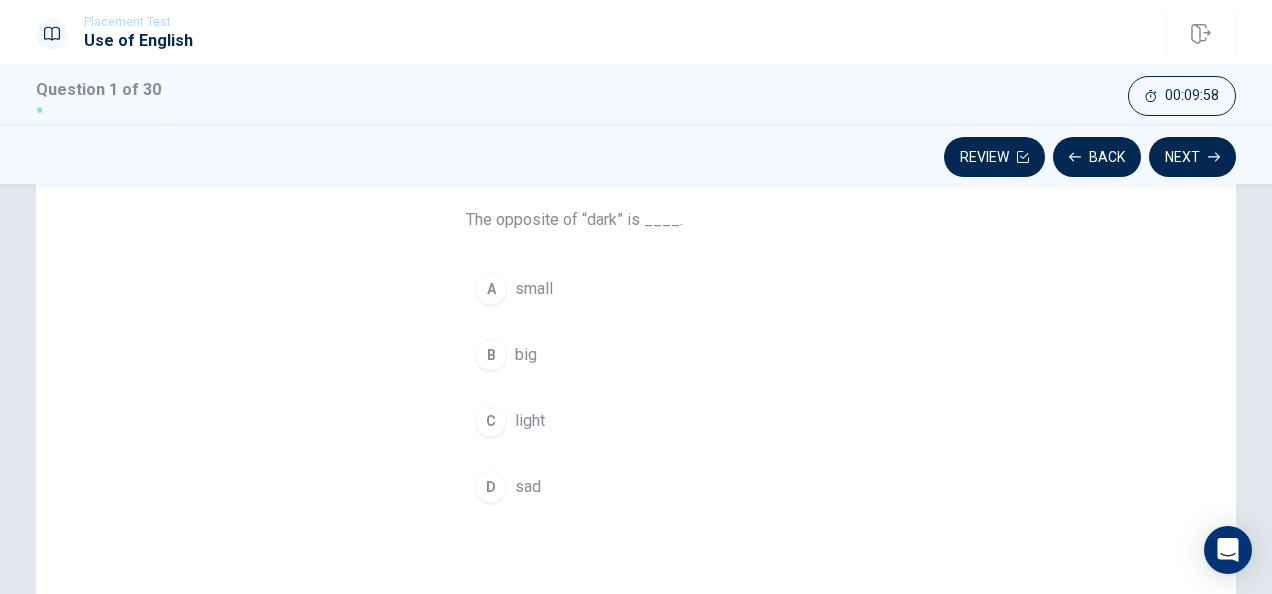 scroll, scrollTop: 156, scrollLeft: 0, axis: vertical 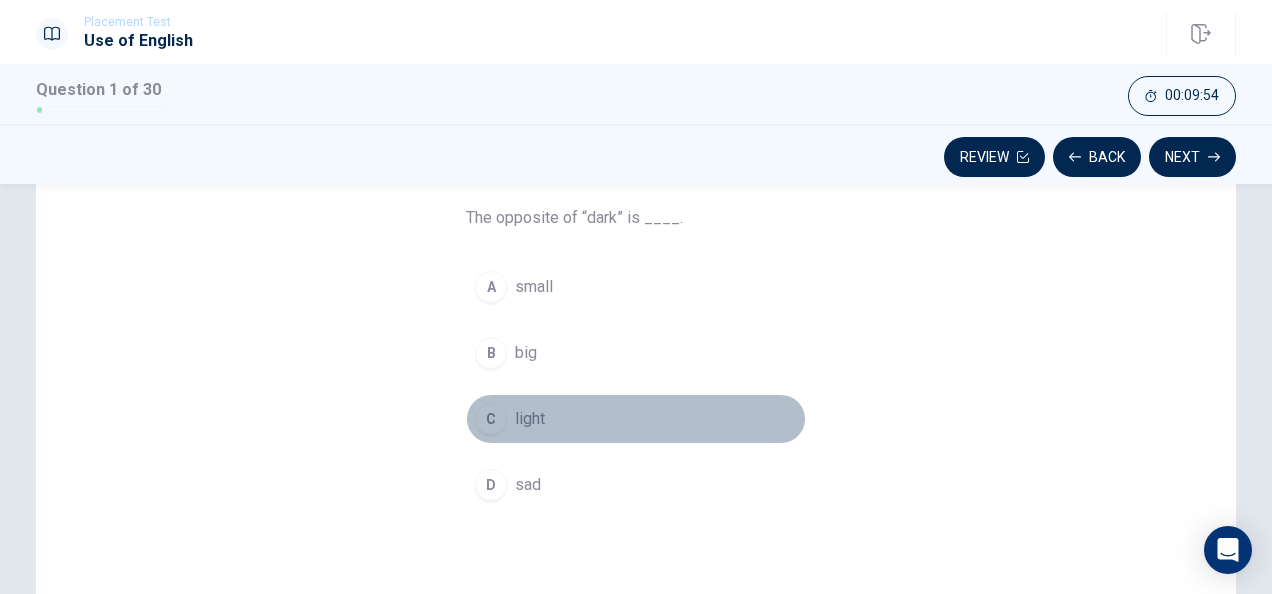 click on "C" at bounding box center (491, 419) 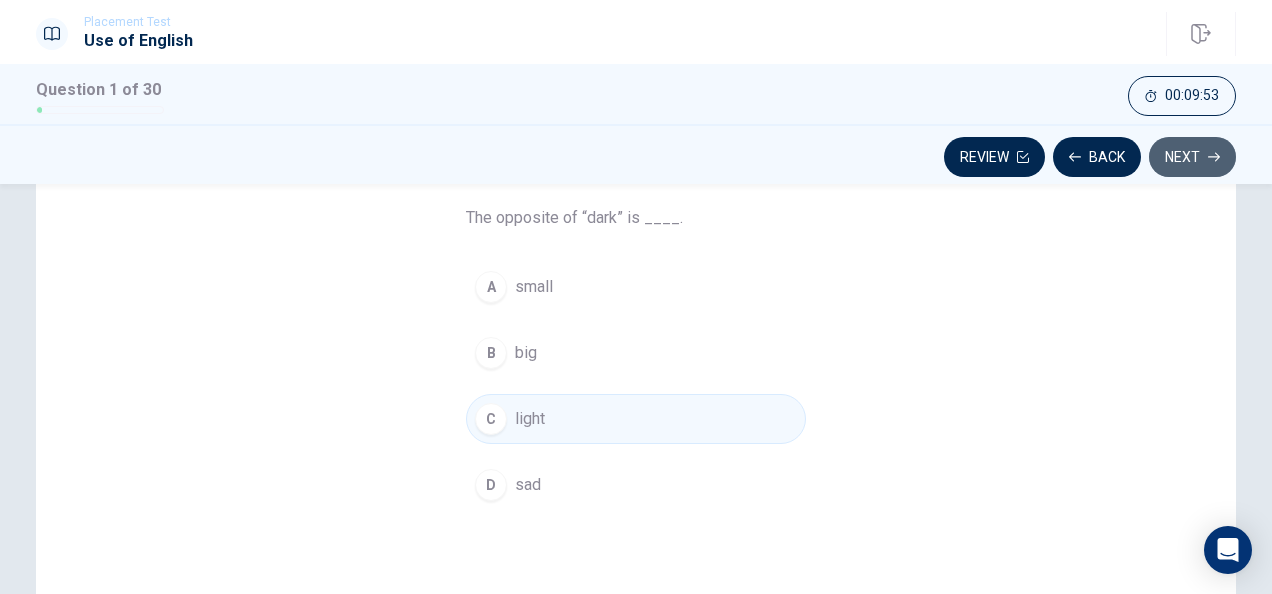 click on "Next" at bounding box center [1192, 157] 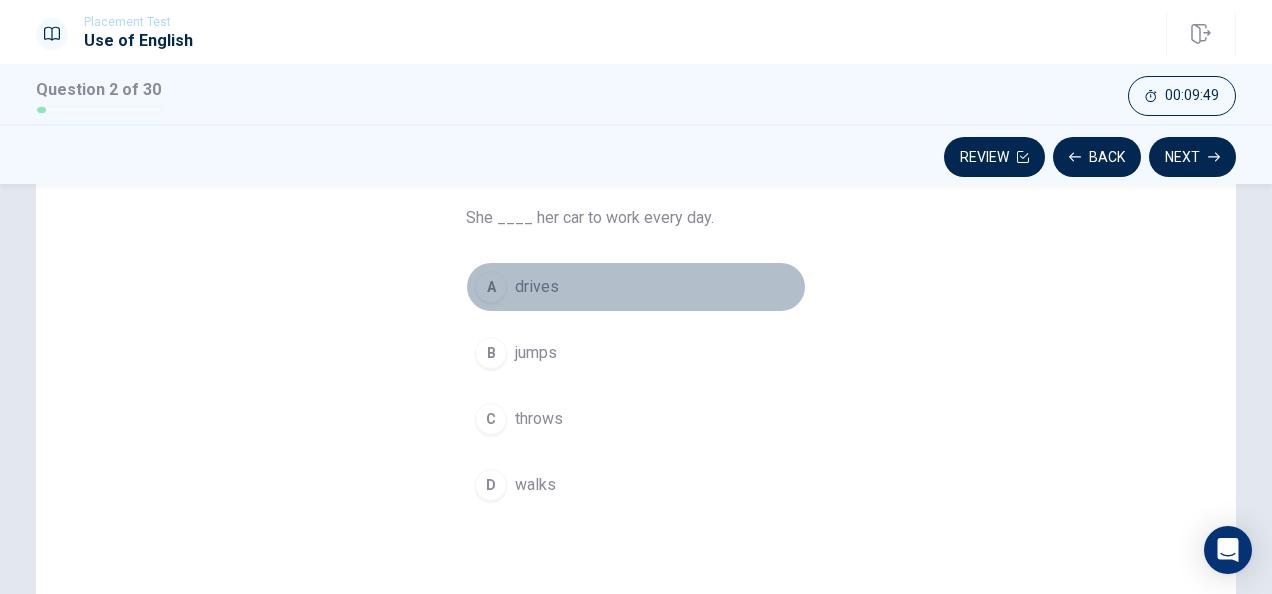 click on "A" at bounding box center (491, 287) 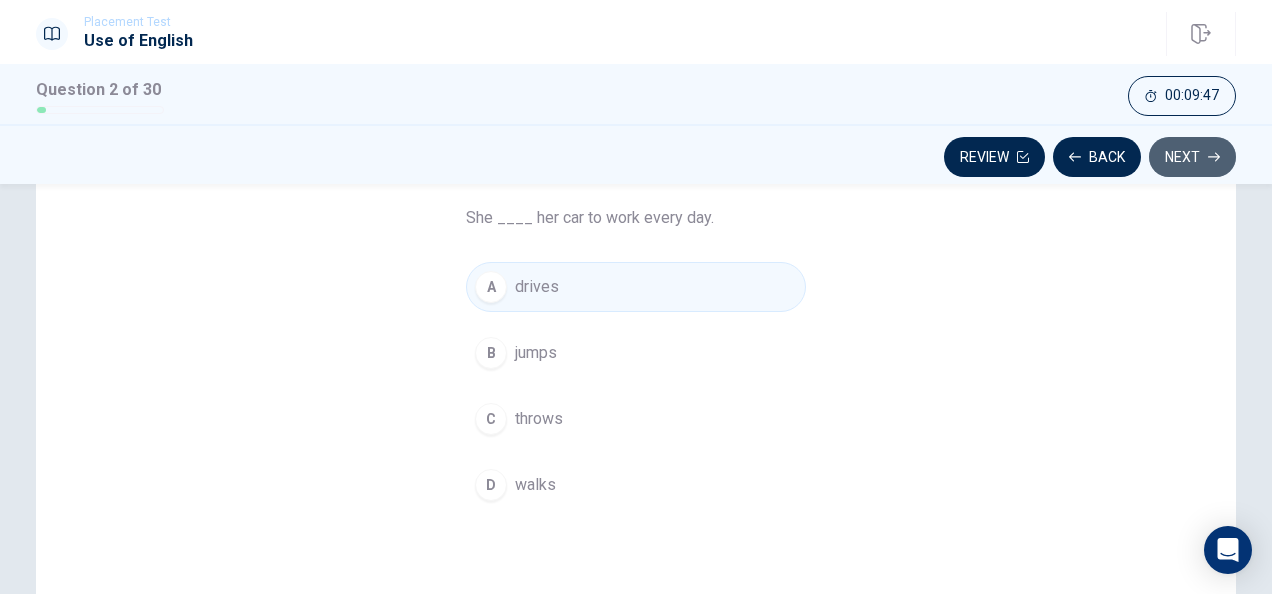 click 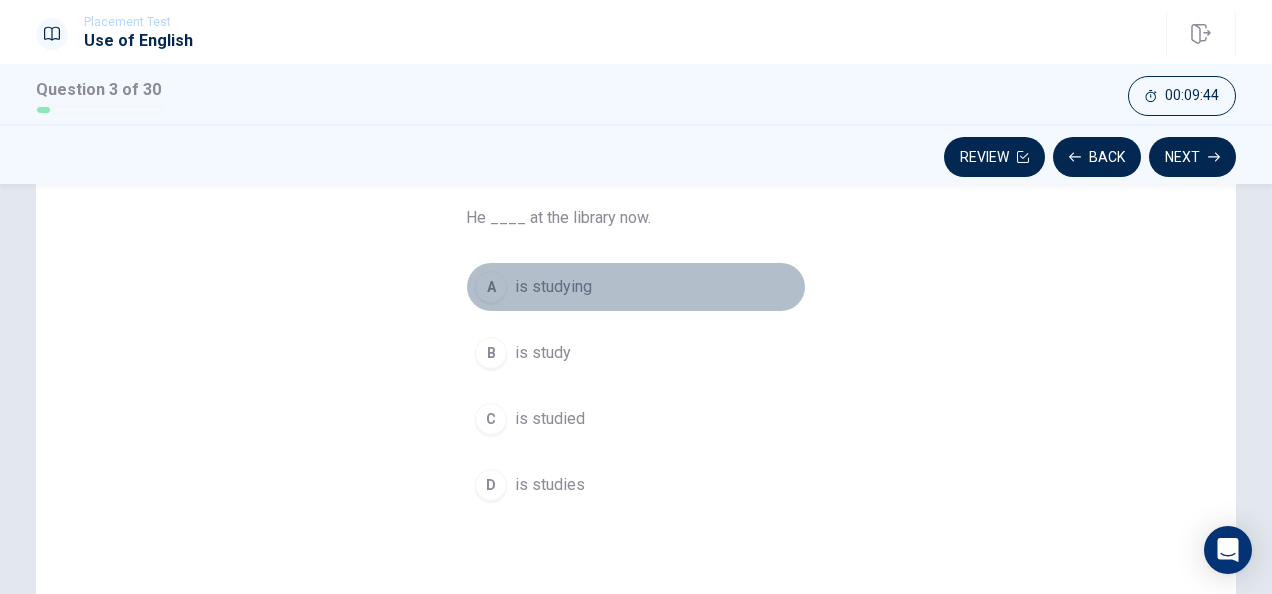 click on "A" at bounding box center (491, 287) 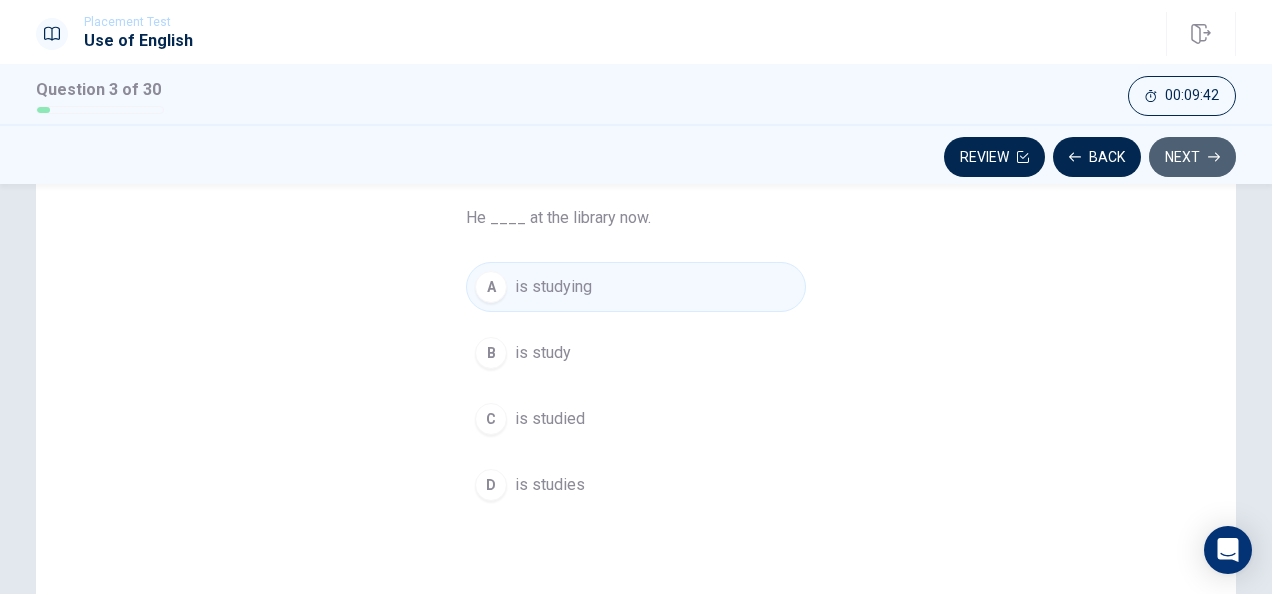 click on "Next" at bounding box center [1192, 157] 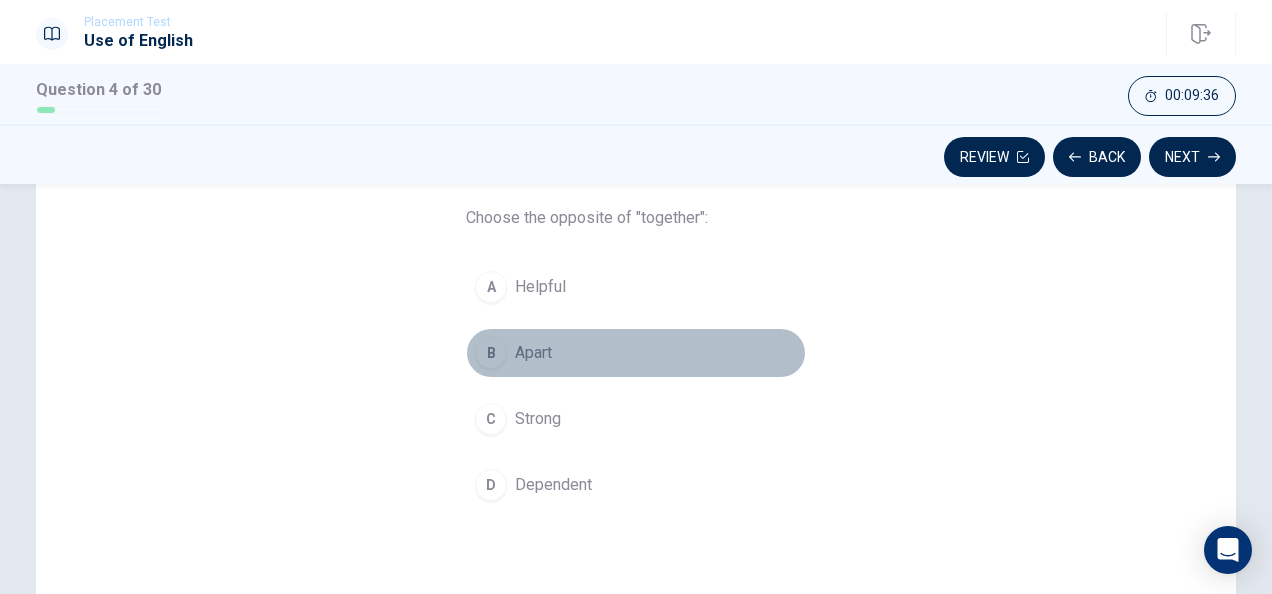 click on "B" at bounding box center [491, 353] 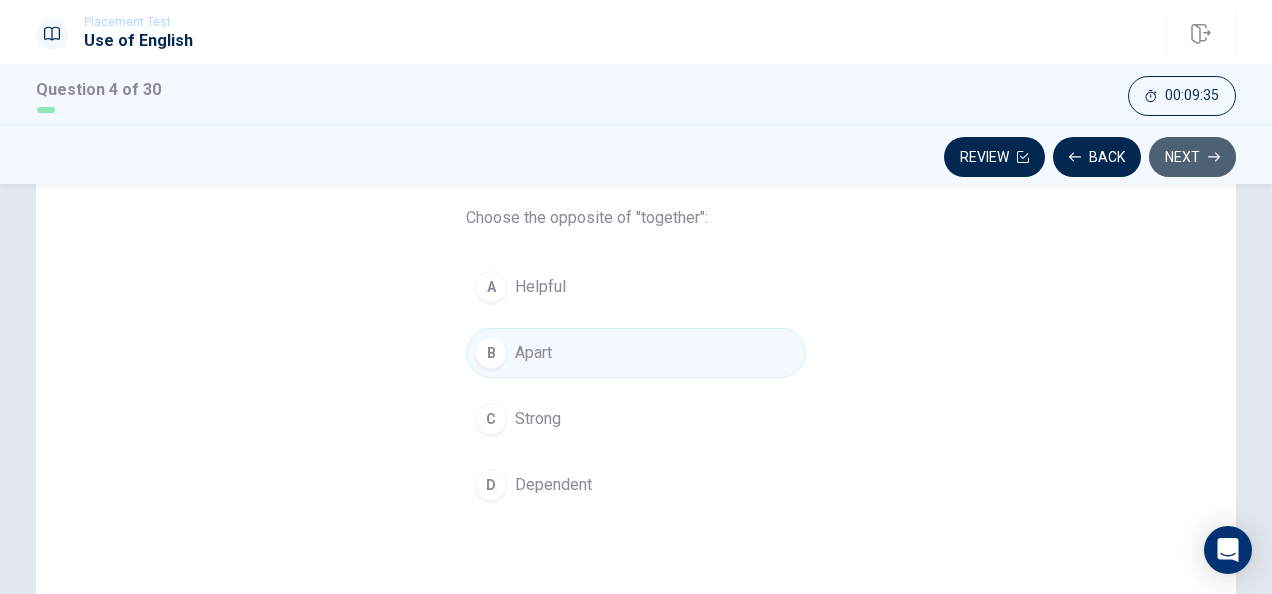 click on "Next" at bounding box center (1192, 157) 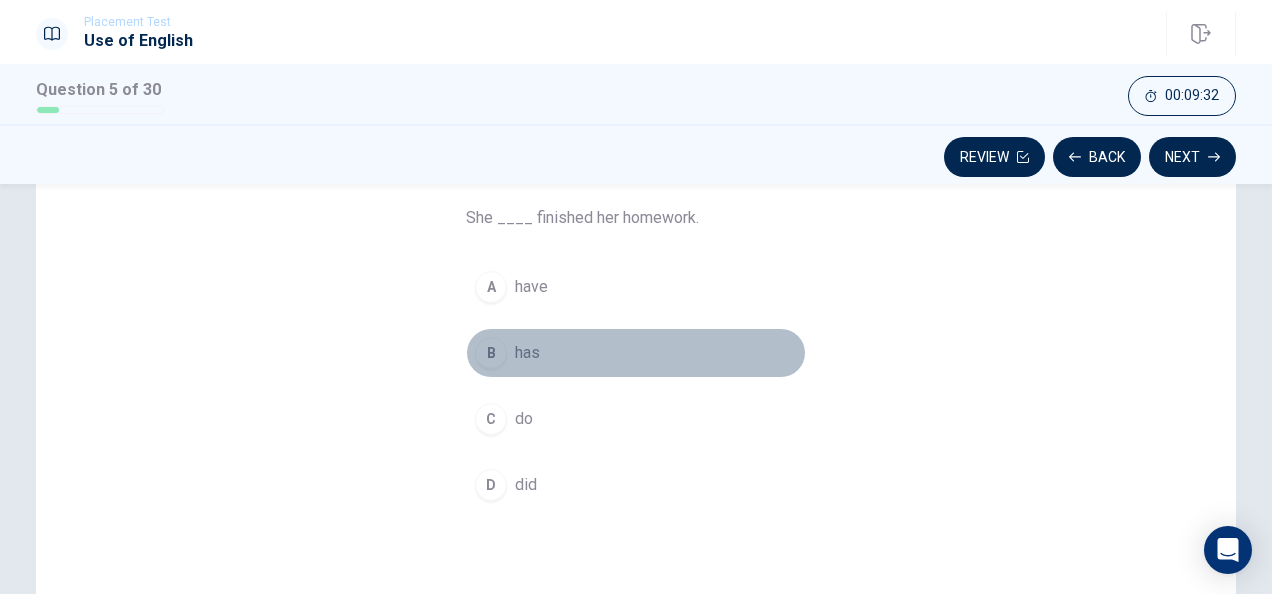 click on "B" at bounding box center [491, 353] 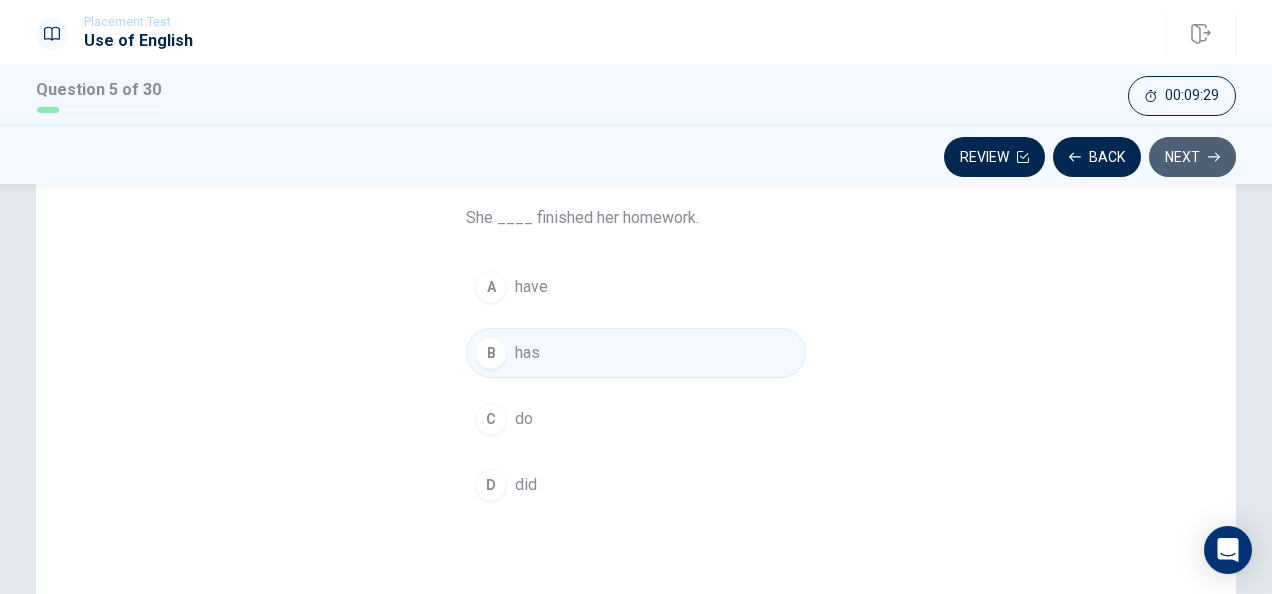 click on "Next" at bounding box center [1192, 157] 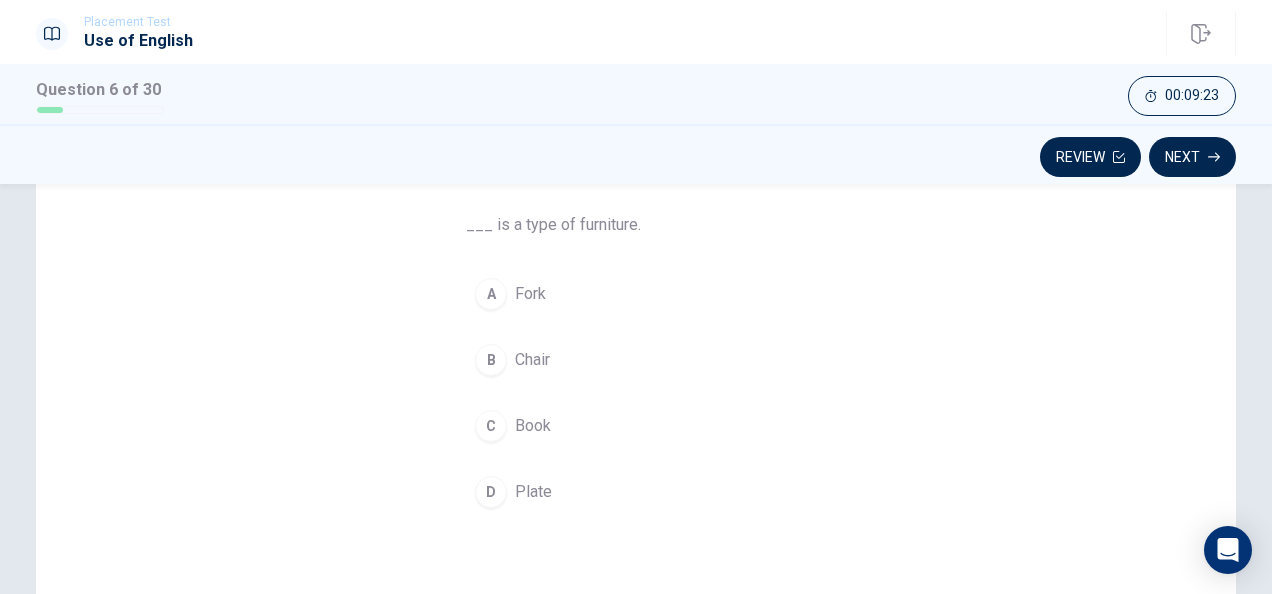scroll, scrollTop: 150, scrollLeft: 0, axis: vertical 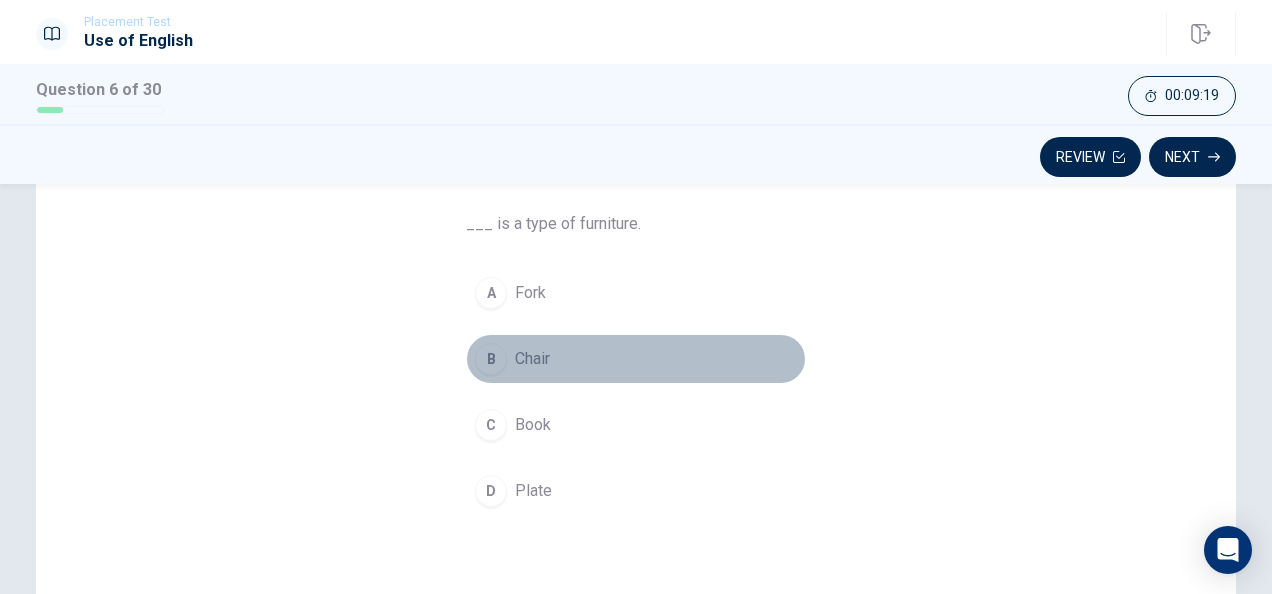 click on "B" at bounding box center [491, 359] 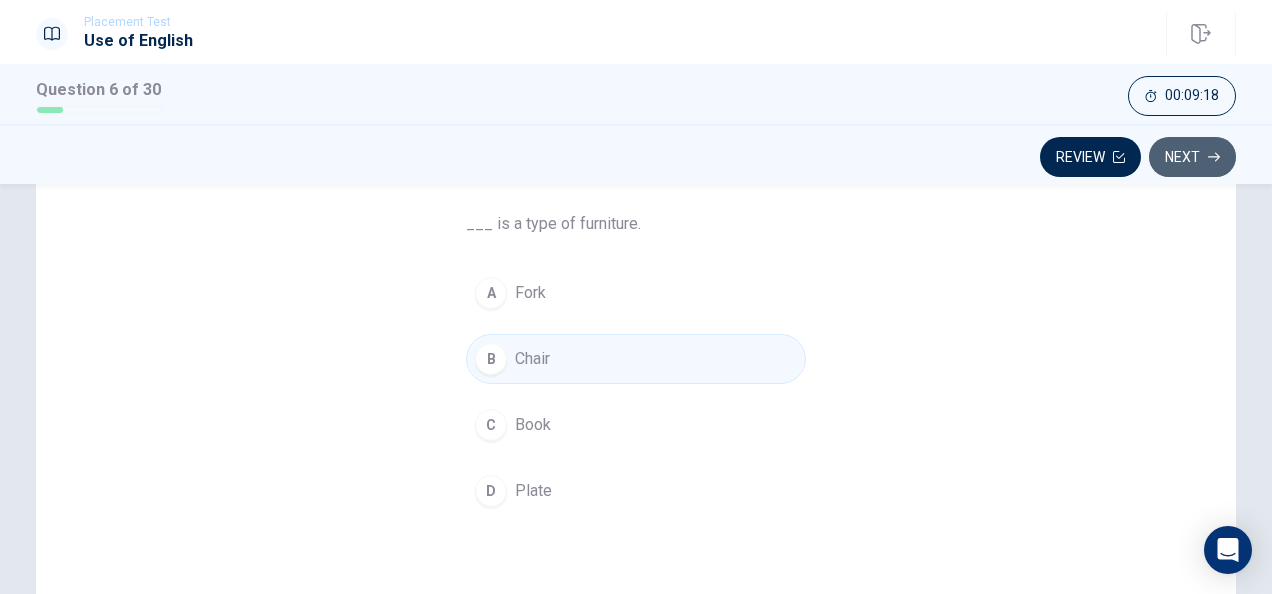 click on "Next" at bounding box center [1192, 157] 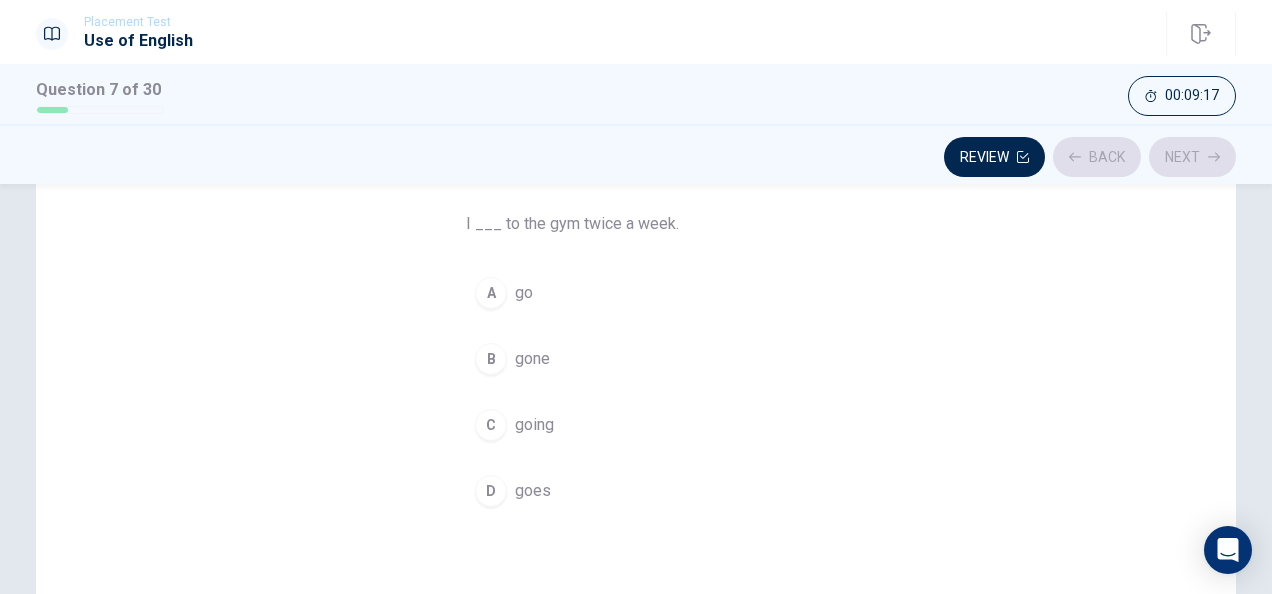 scroll, scrollTop: 168, scrollLeft: 0, axis: vertical 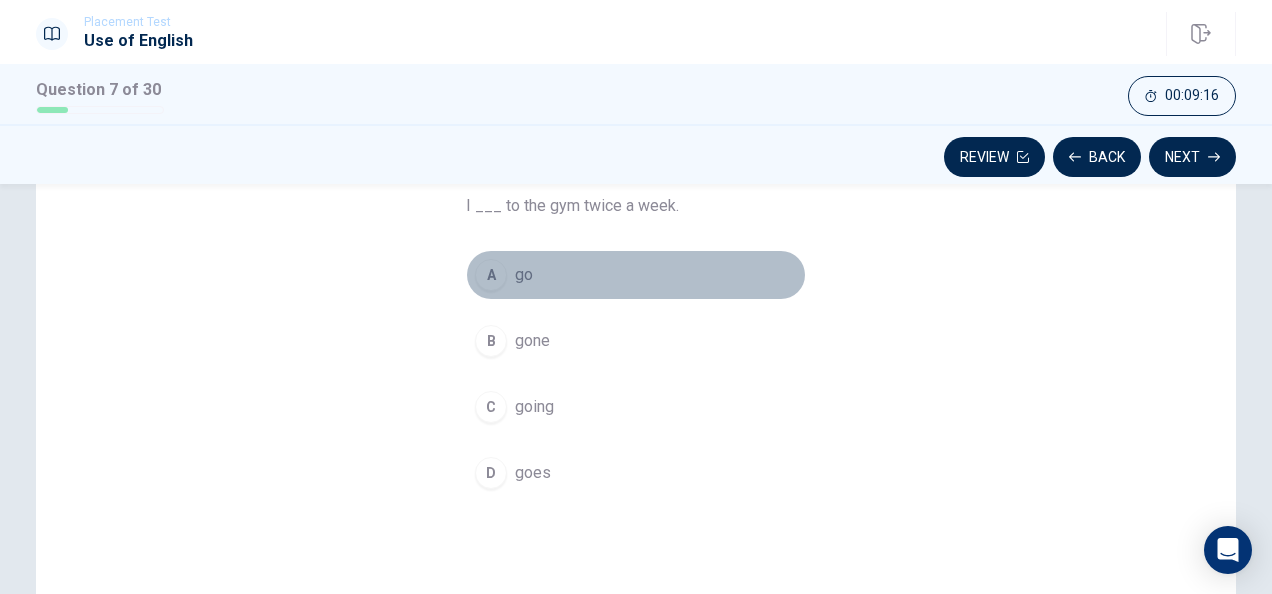 click on "A" at bounding box center [491, 275] 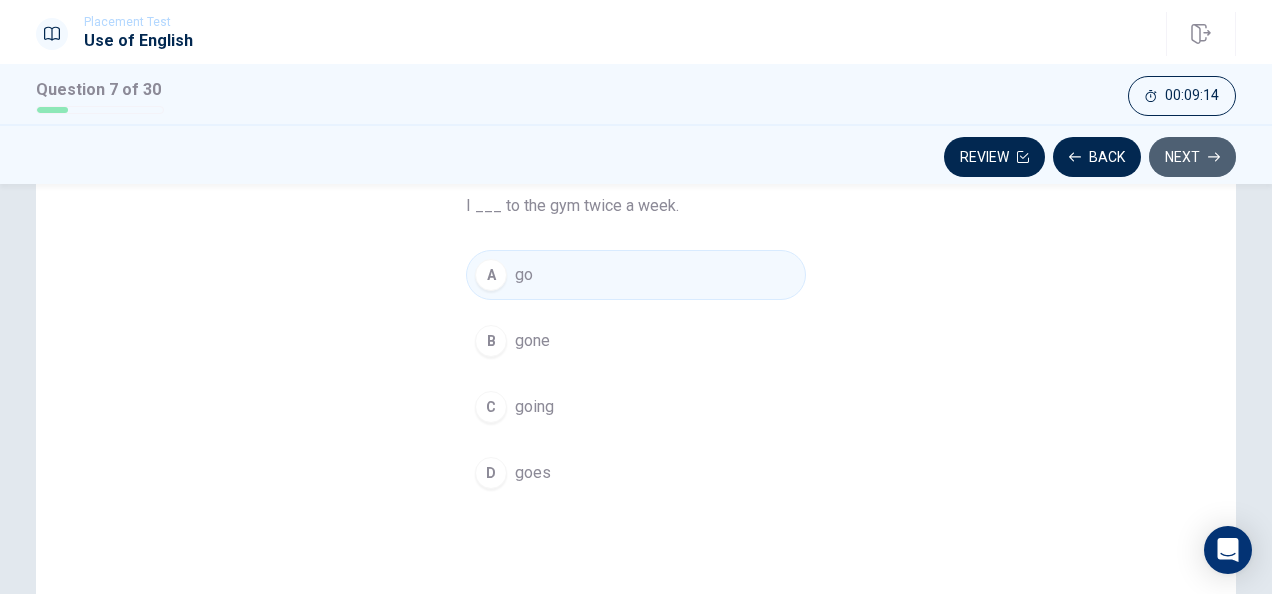 click on "Next" at bounding box center (1192, 157) 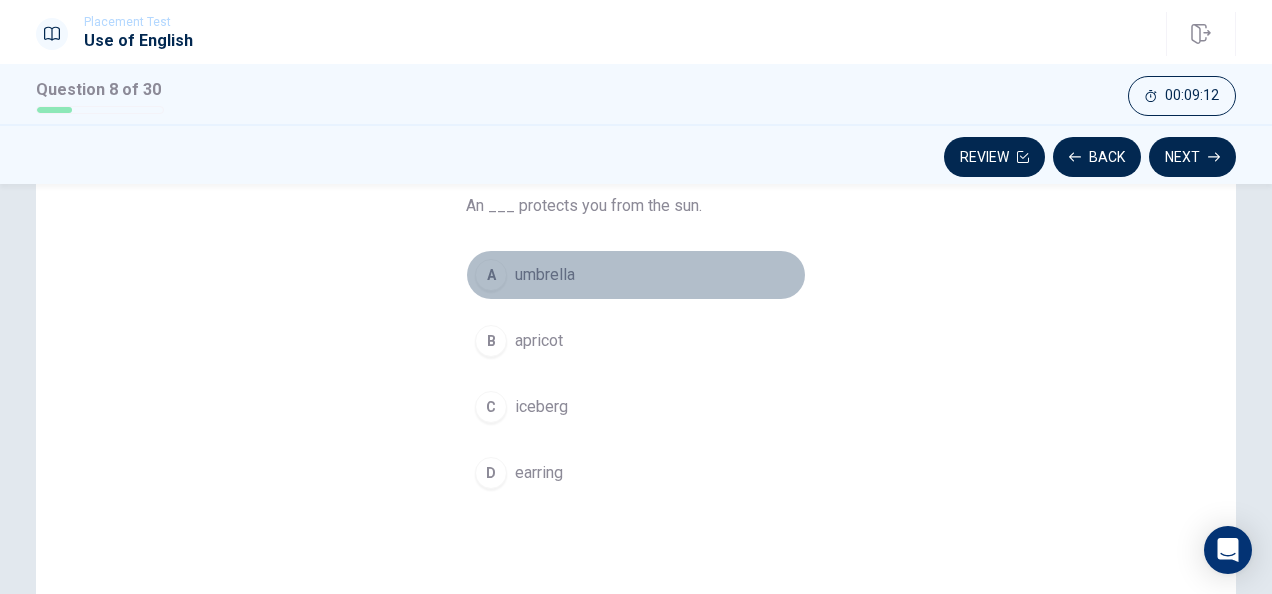 click on "A" at bounding box center (491, 275) 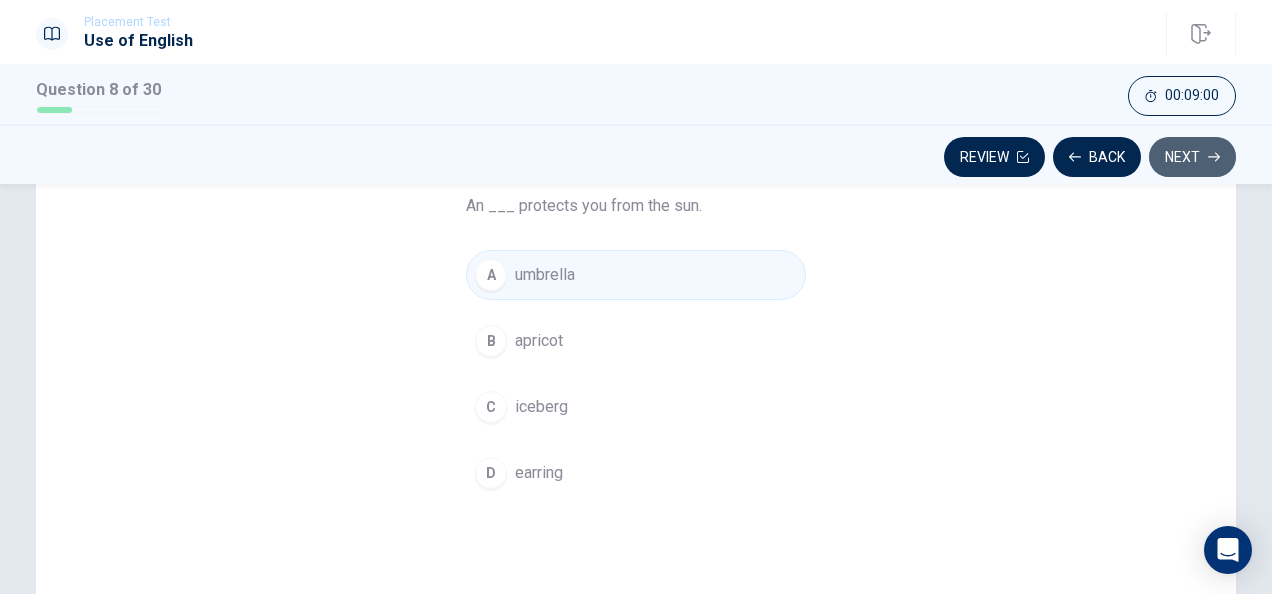 click on "Next" at bounding box center [1192, 157] 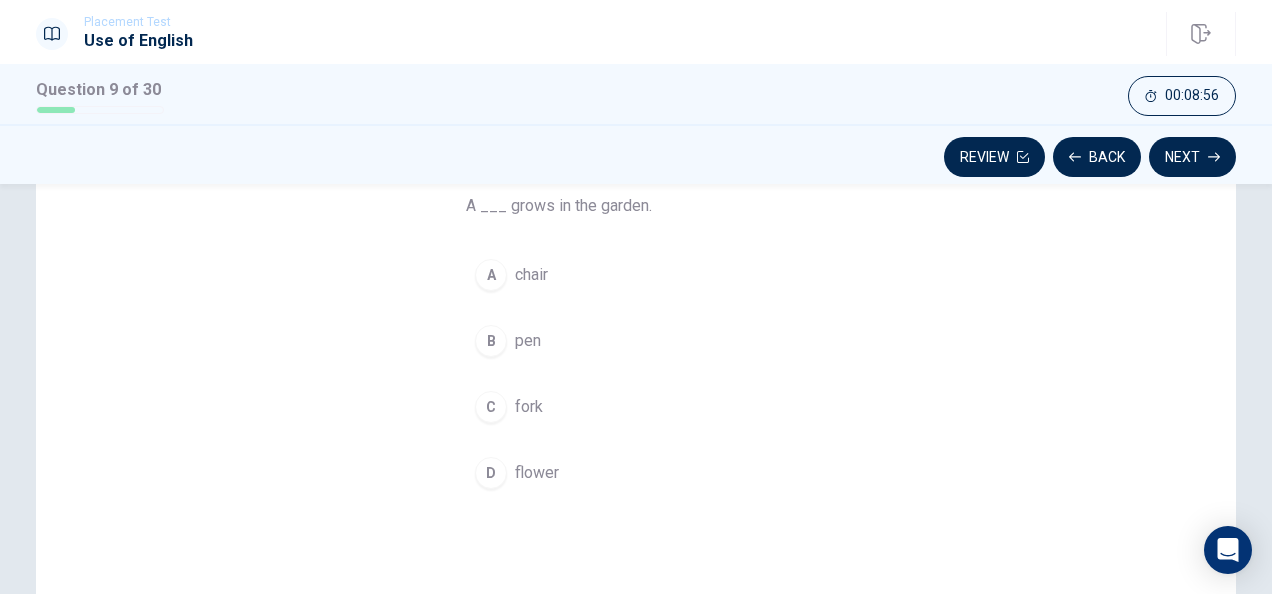drag, startPoint x: 487, startPoint y: 475, endPoint x: 1084, endPoint y: 234, distance: 643.80896 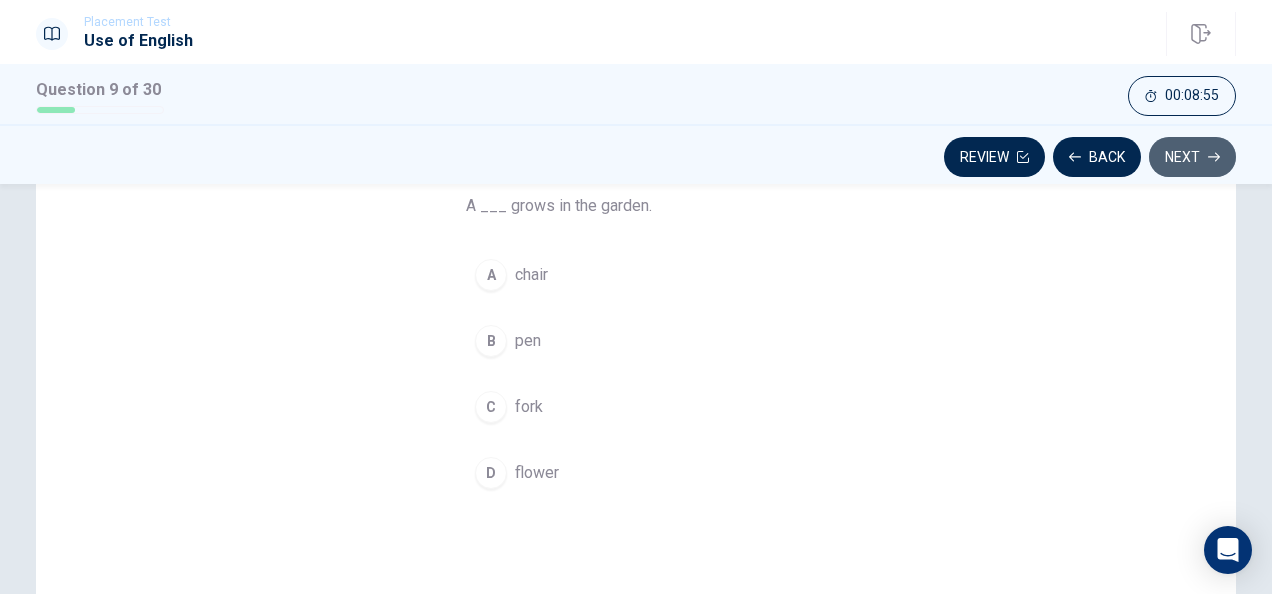 click on "Next" at bounding box center (1192, 157) 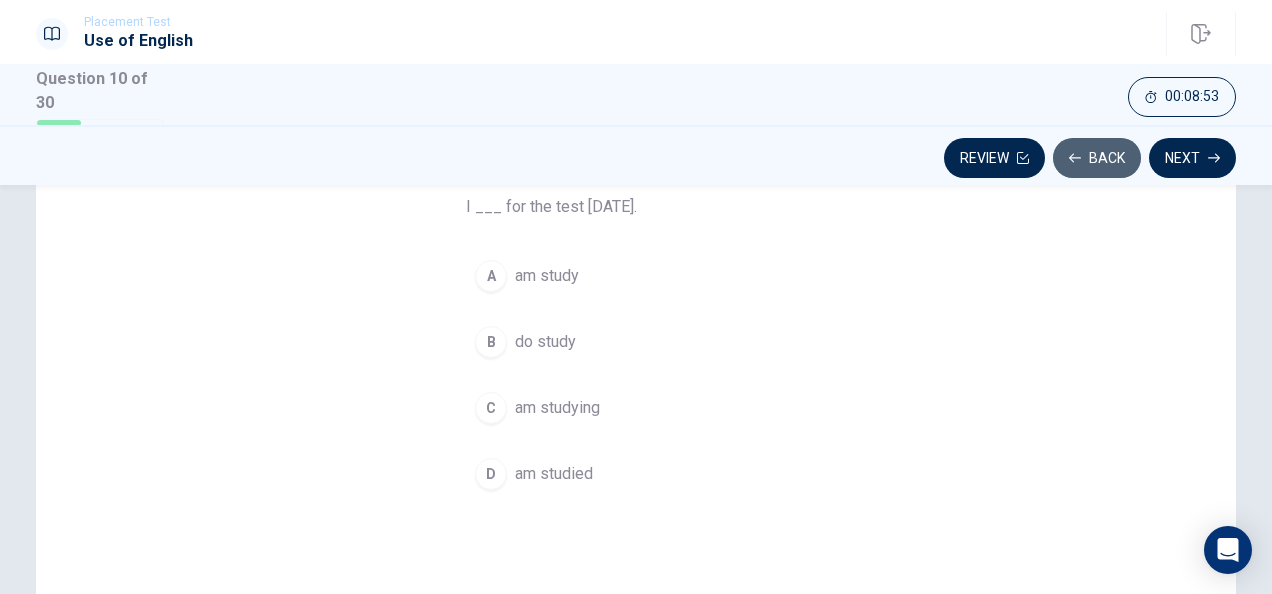 click on "Back" at bounding box center [1097, 158] 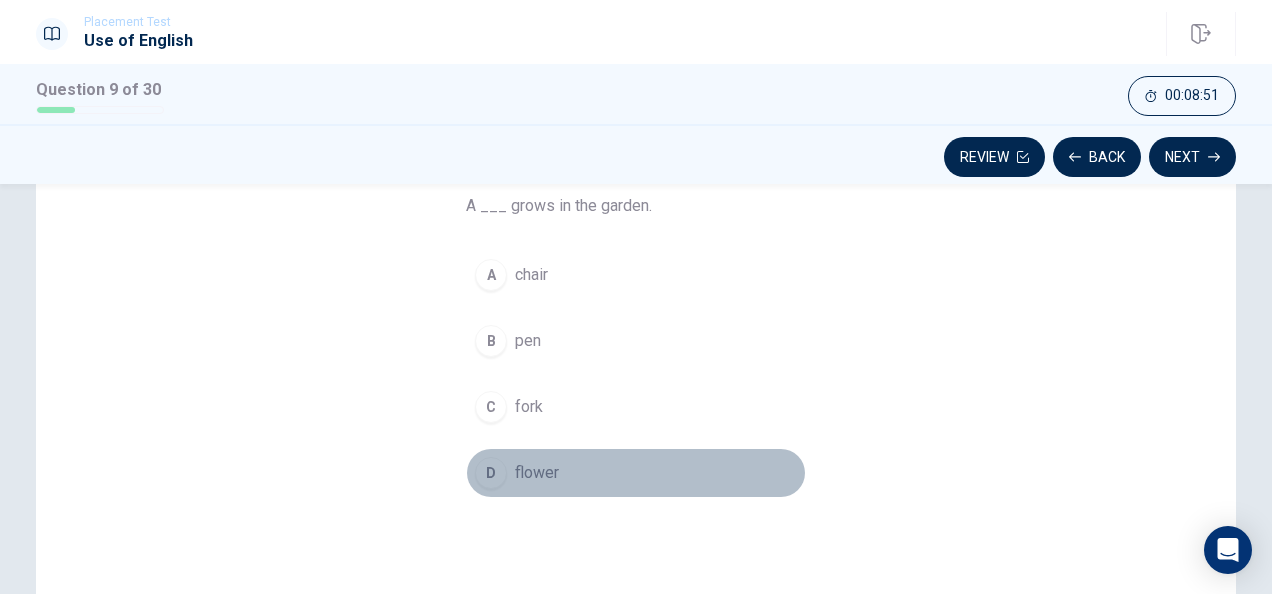 click on "flower" at bounding box center (537, 473) 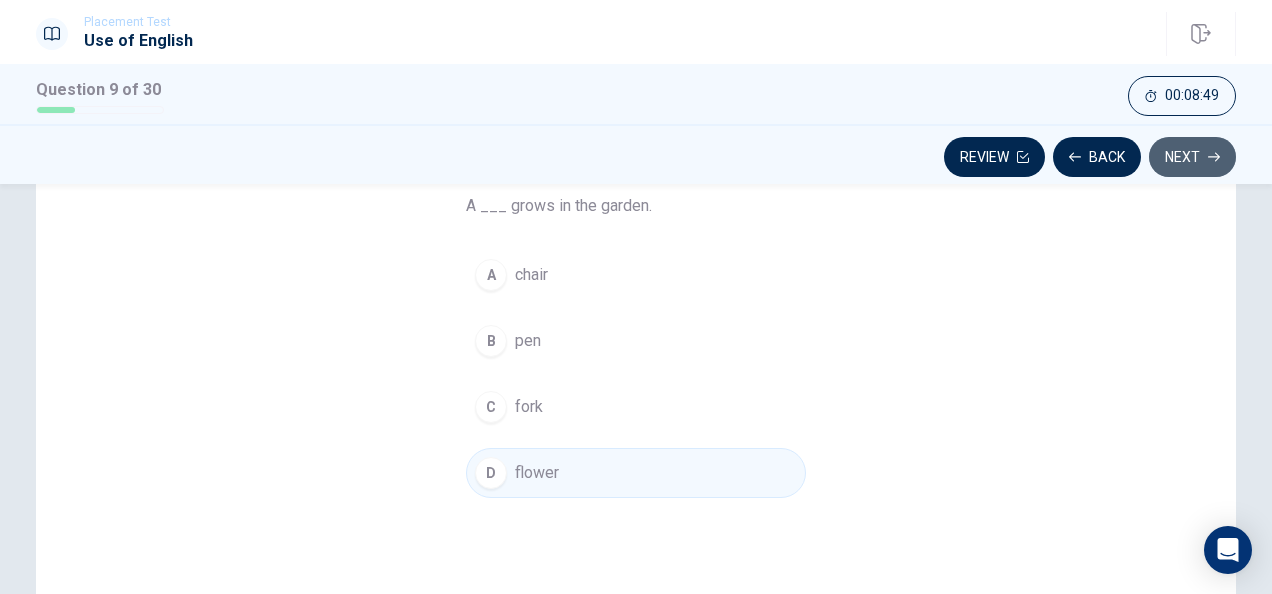 click on "Next" at bounding box center [1192, 157] 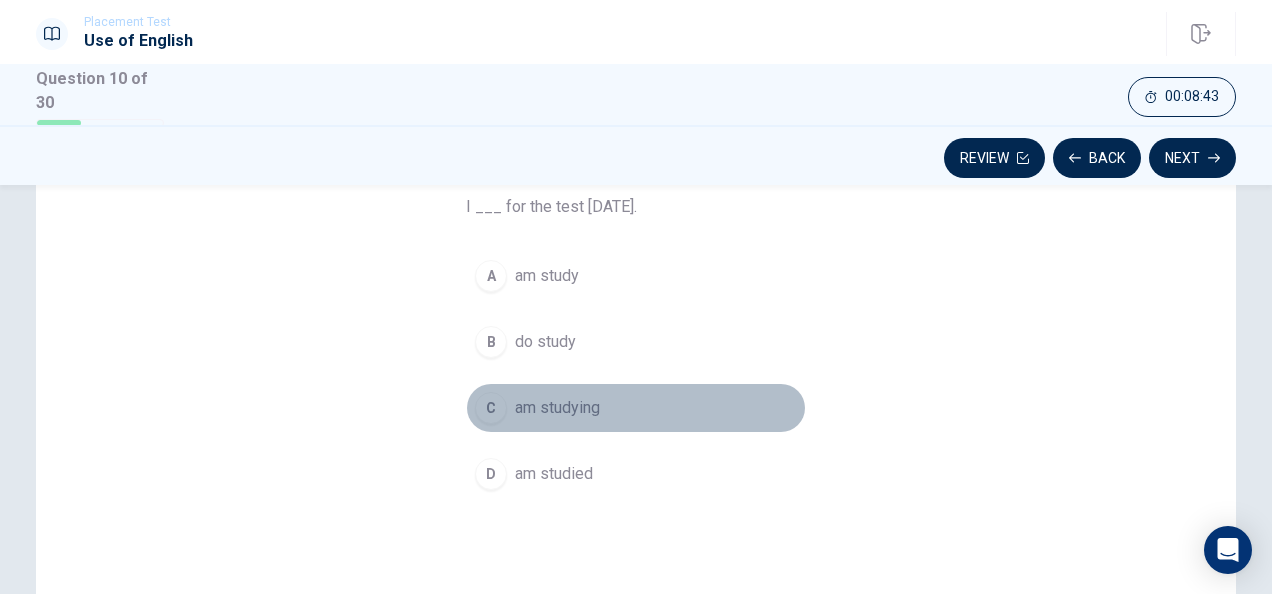 click on "C" at bounding box center (491, 408) 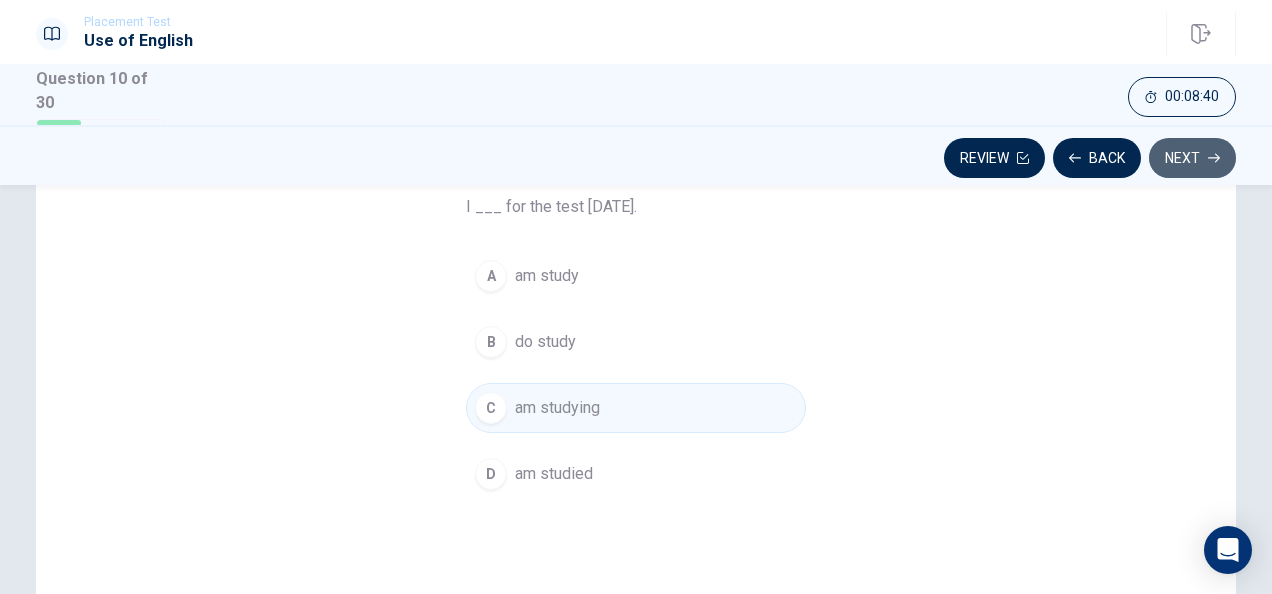 click on "Next" at bounding box center [1192, 158] 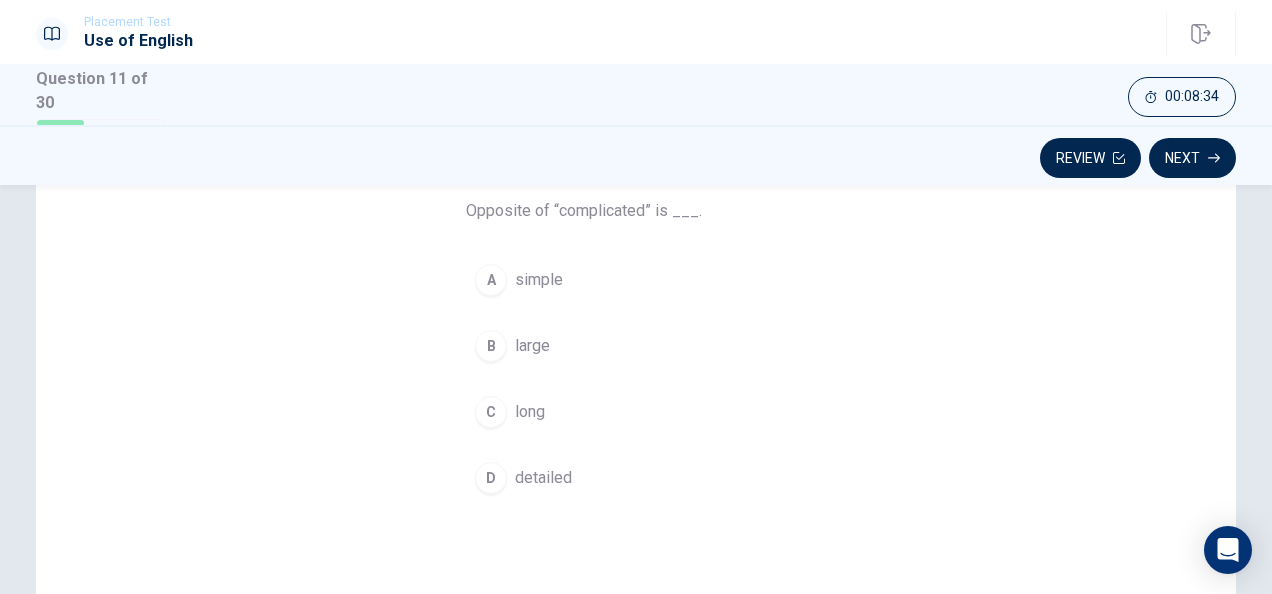 scroll, scrollTop: 165, scrollLeft: 0, axis: vertical 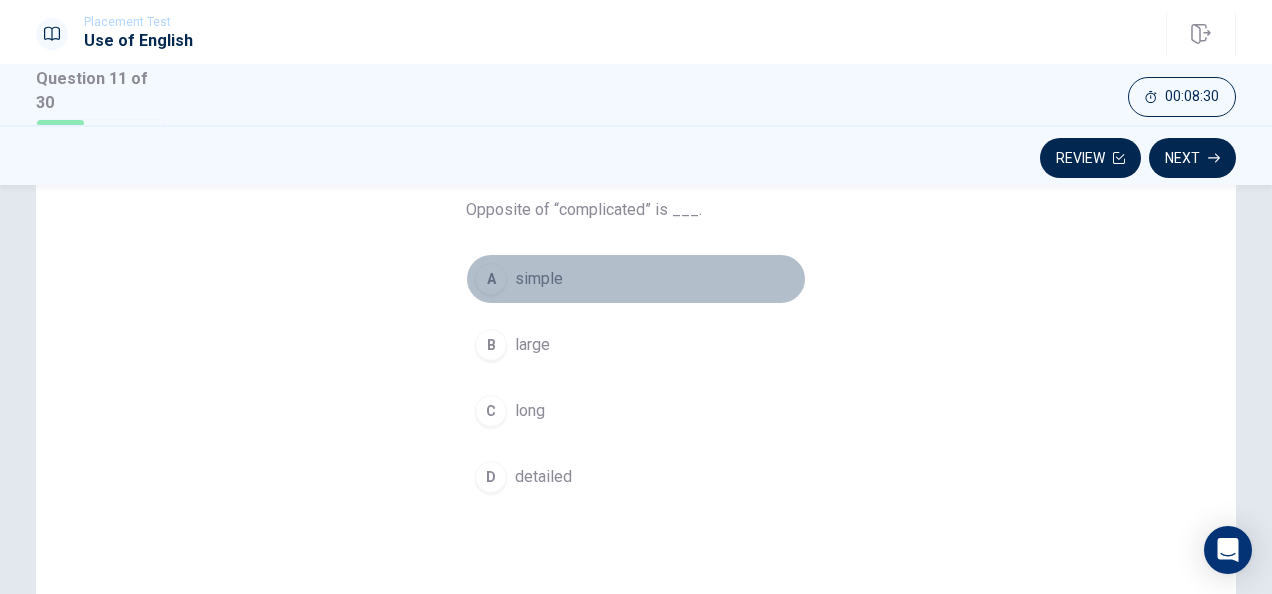 click on "simple" at bounding box center [539, 279] 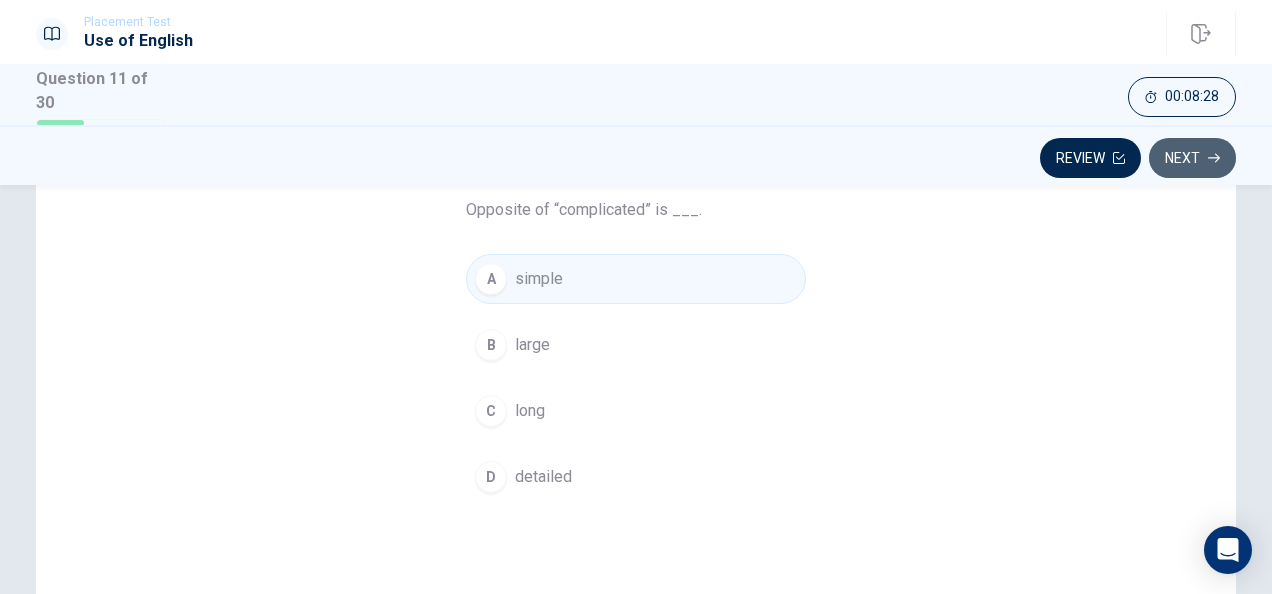 click on "Next" at bounding box center [1192, 158] 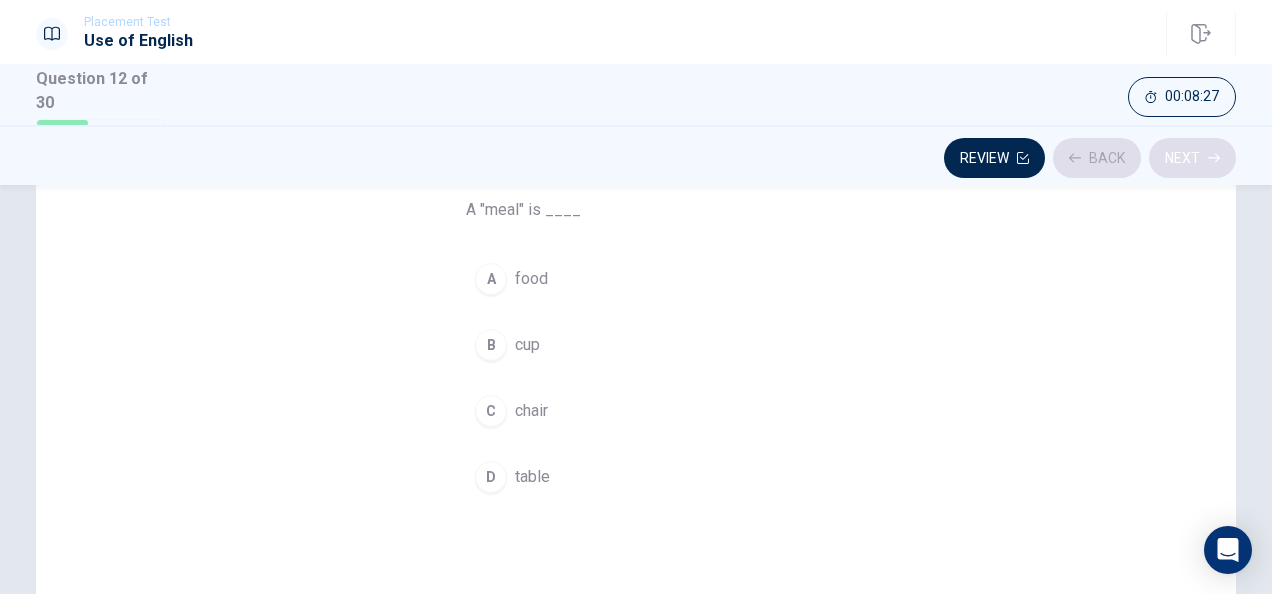 click on "Review Back Next" at bounding box center [636, 158] 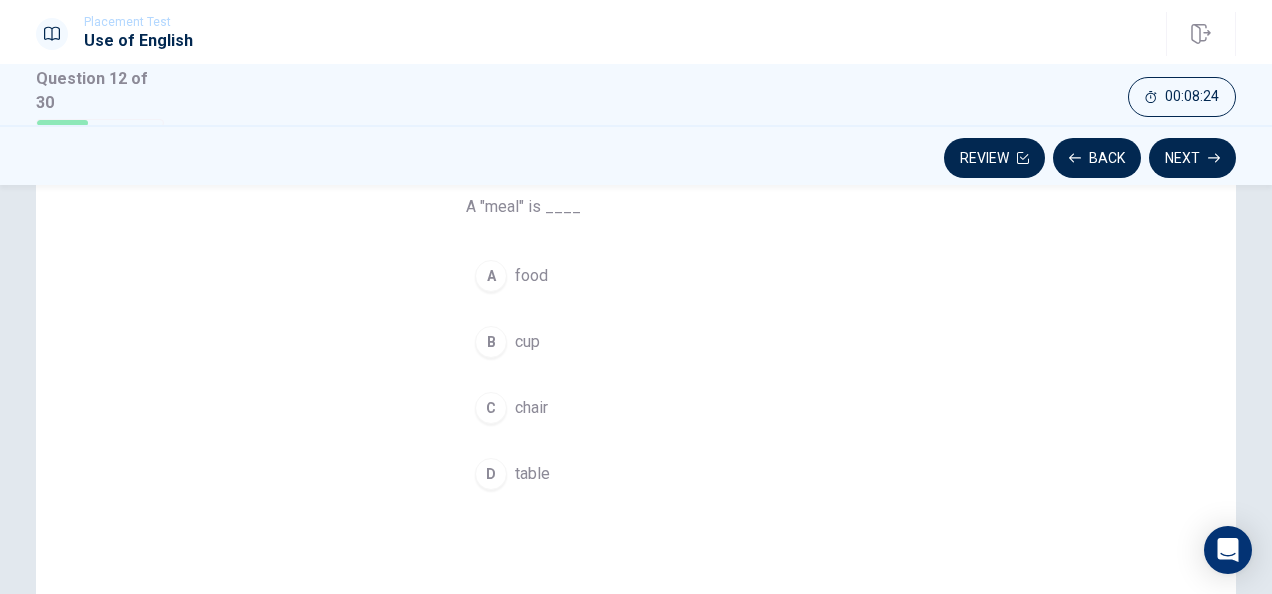 scroll, scrollTop: 170, scrollLeft: 0, axis: vertical 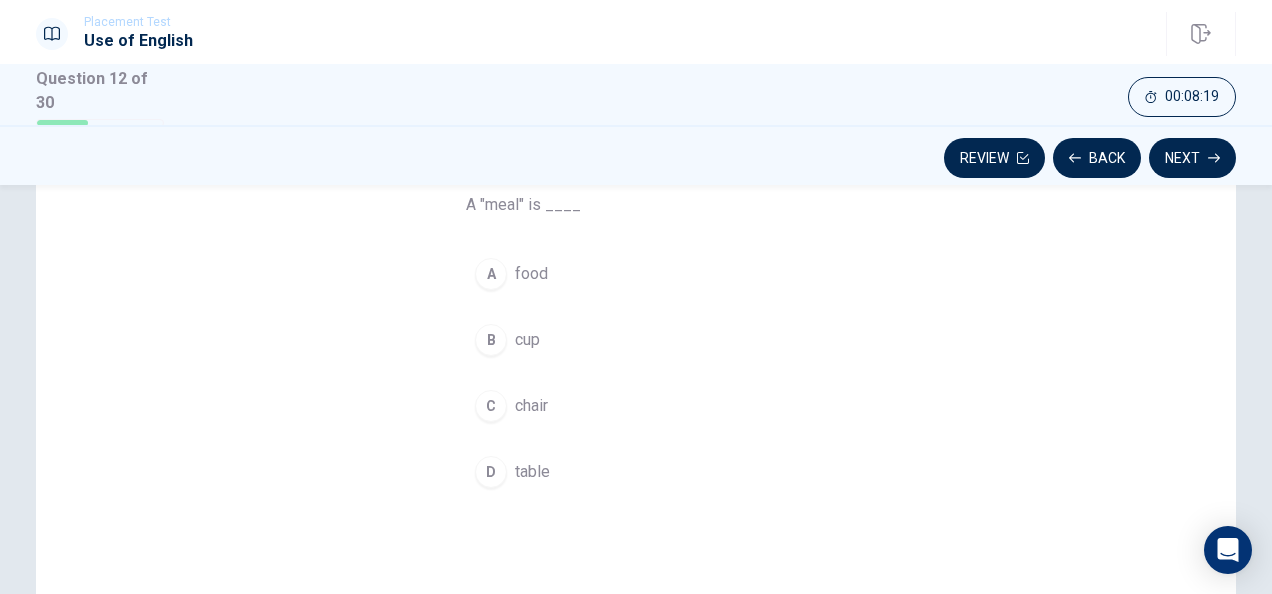 click on "A" at bounding box center [491, 274] 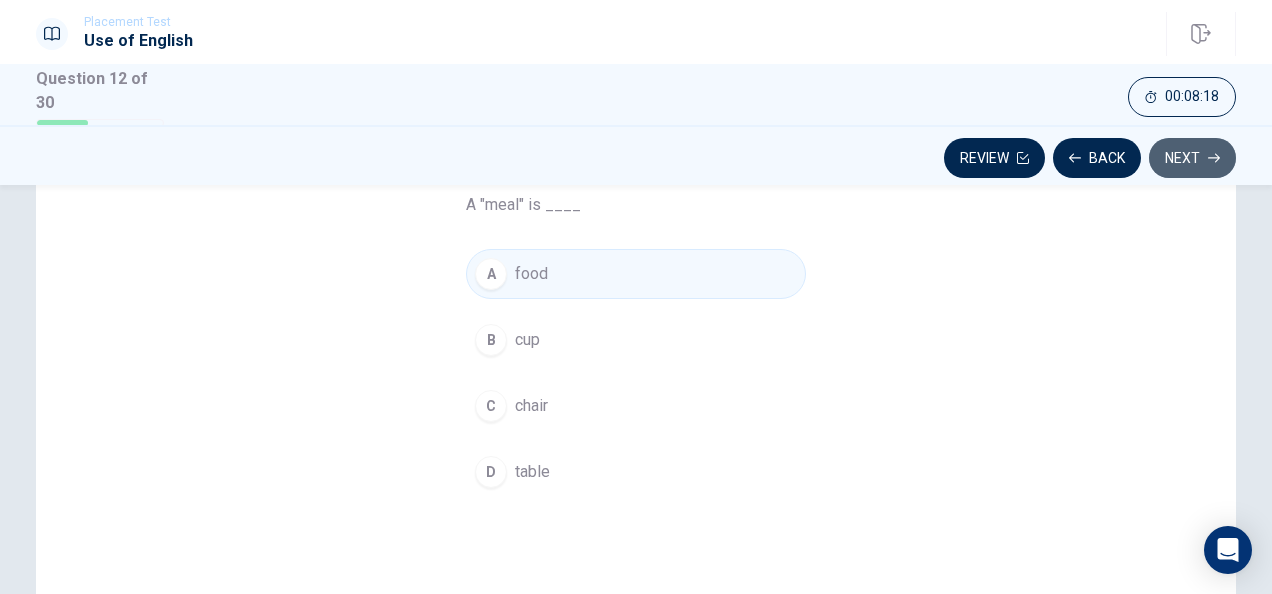 click on "Next" at bounding box center [1192, 158] 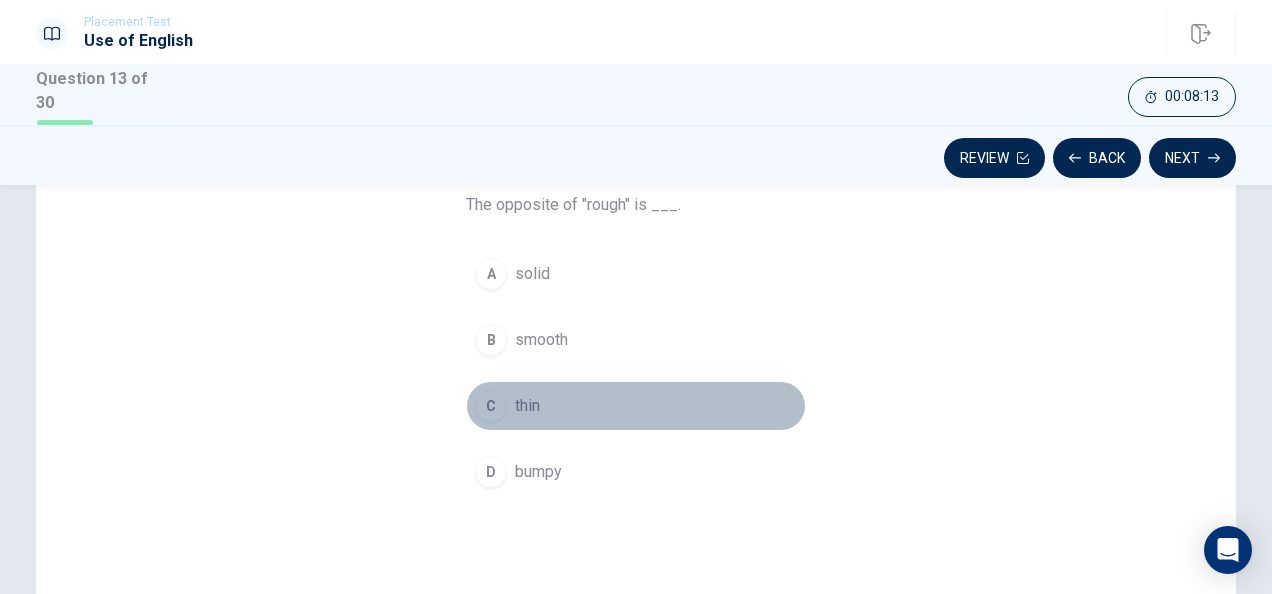 click on "thin" at bounding box center (527, 406) 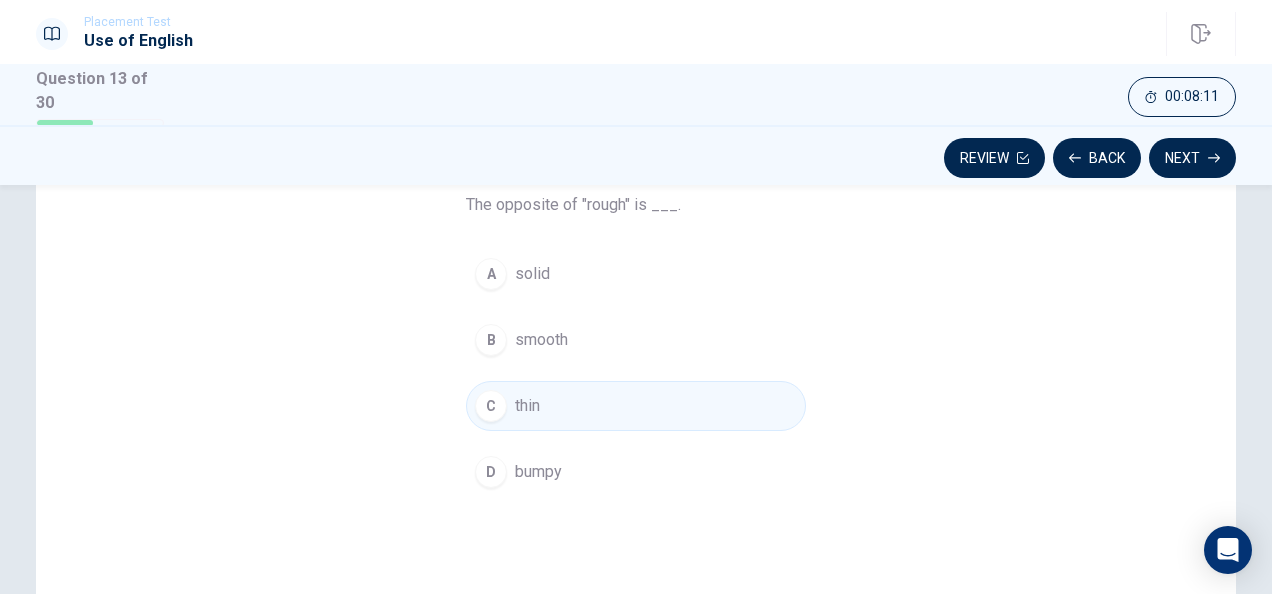 click on "B smooth" at bounding box center [636, 340] 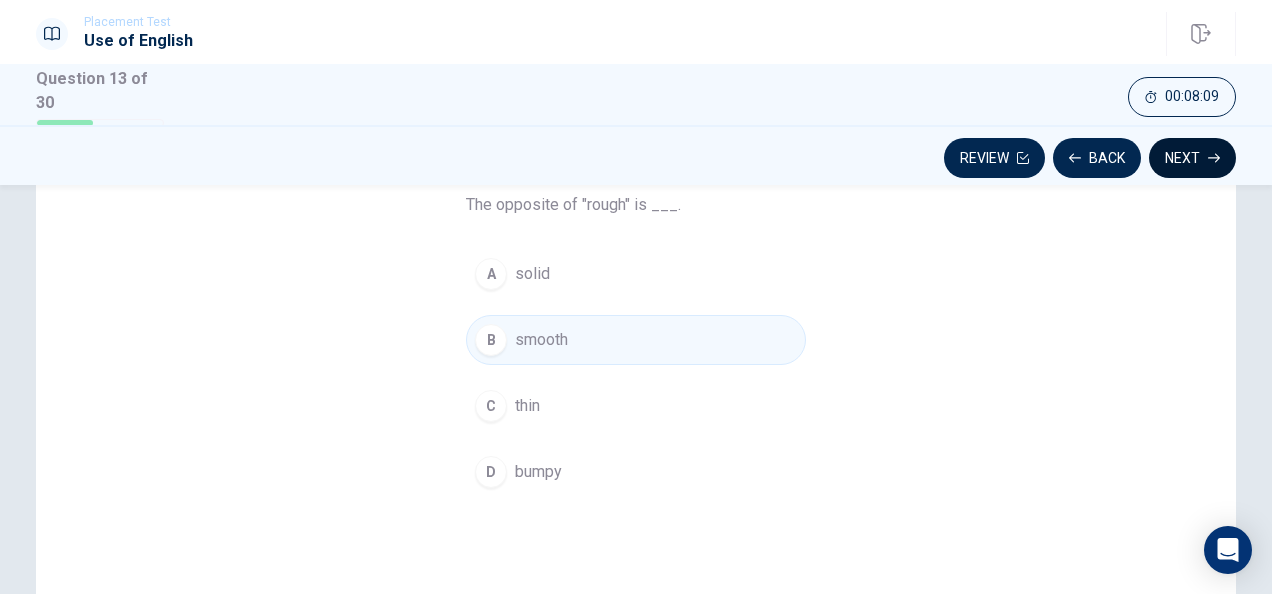 click 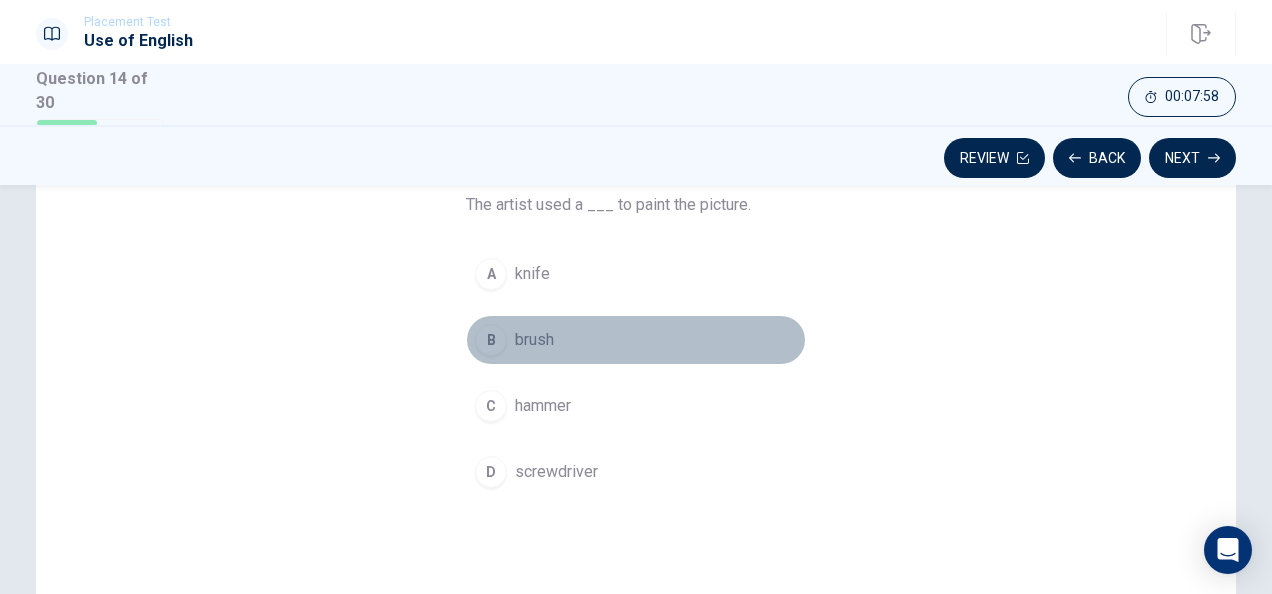 click on "brush" at bounding box center (534, 340) 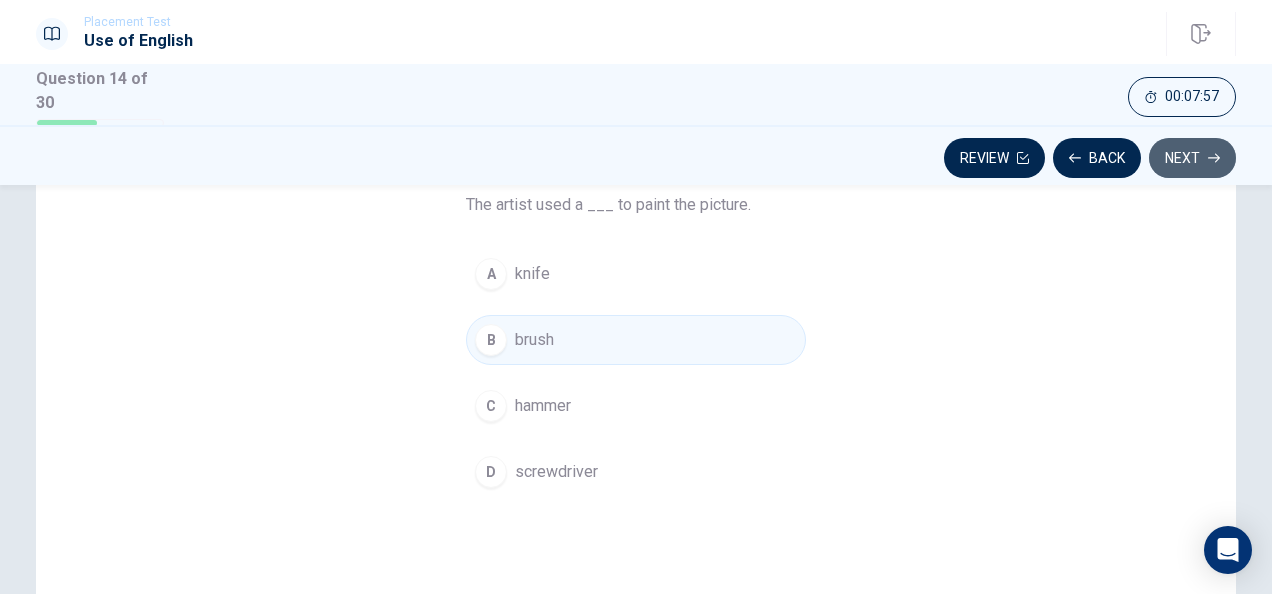 click on "Next" at bounding box center (1192, 158) 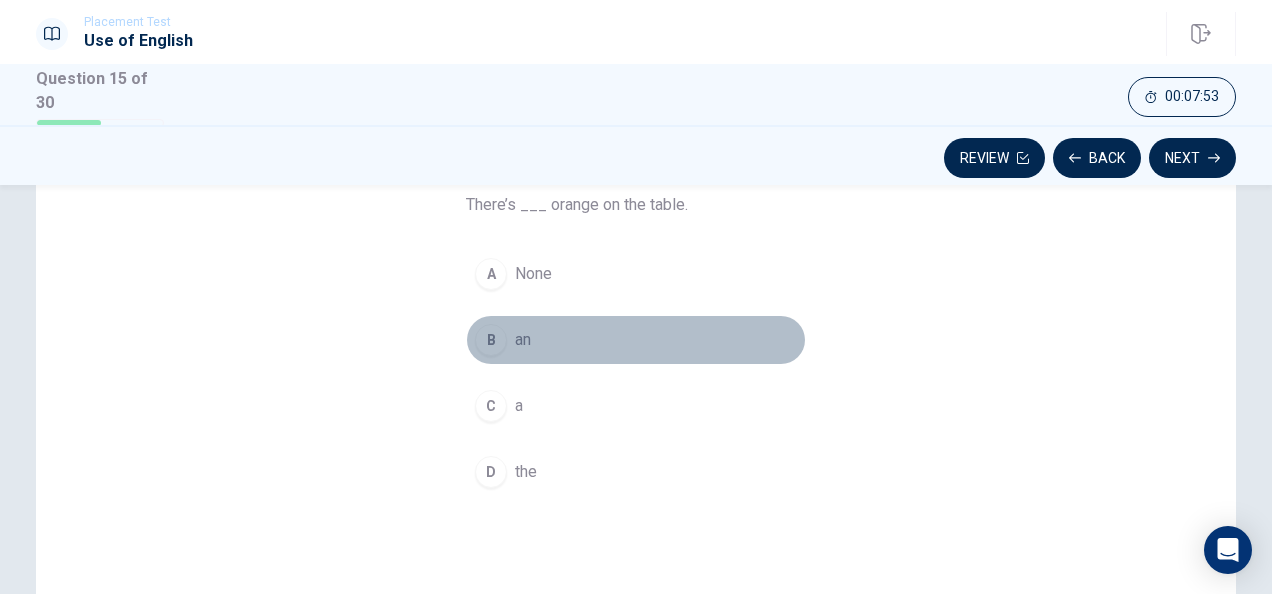 click on "B" at bounding box center [491, 340] 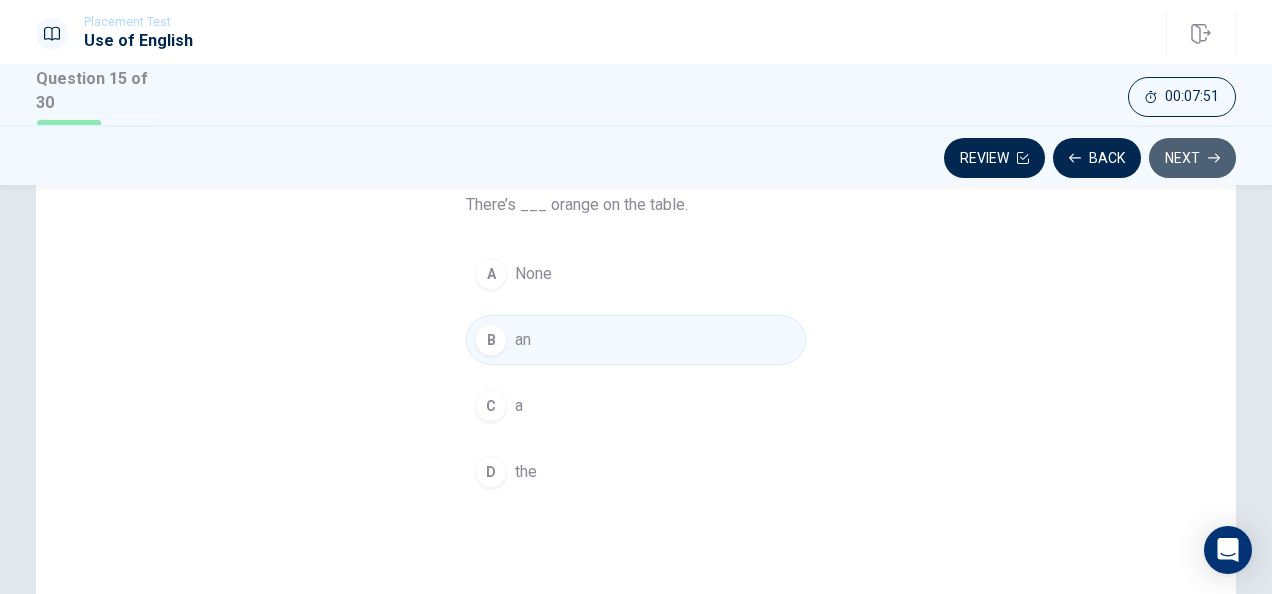 click on "Next" at bounding box center (1192, 158) 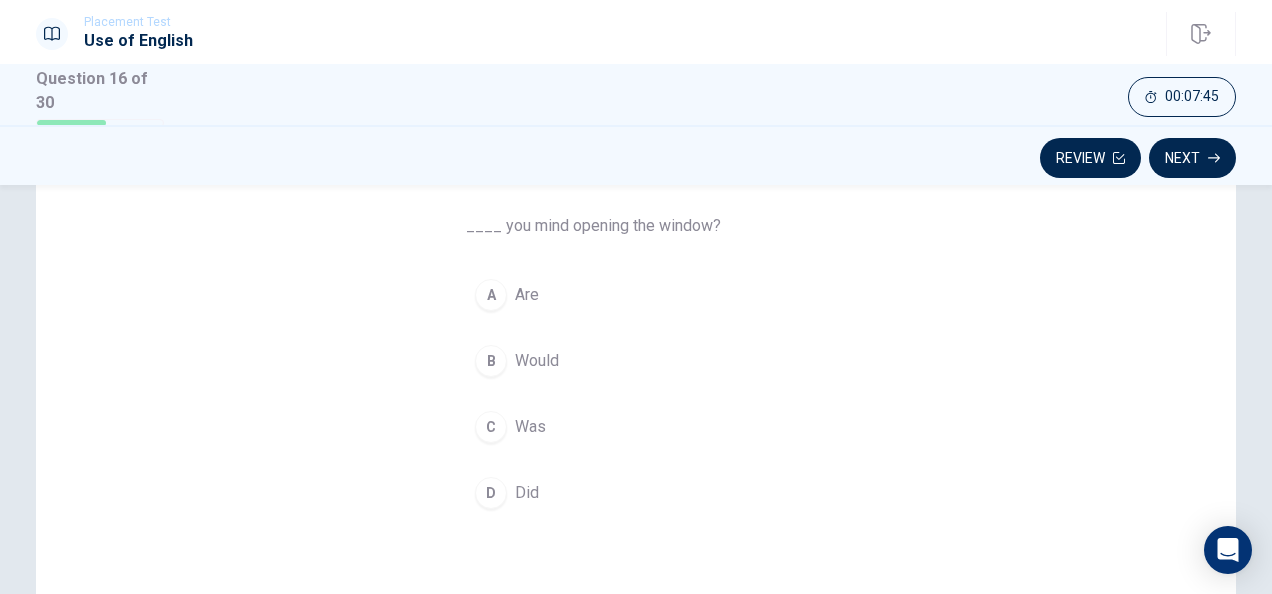 scroll, scrollTop: 154, scrollLeft: 0, axis: vertical 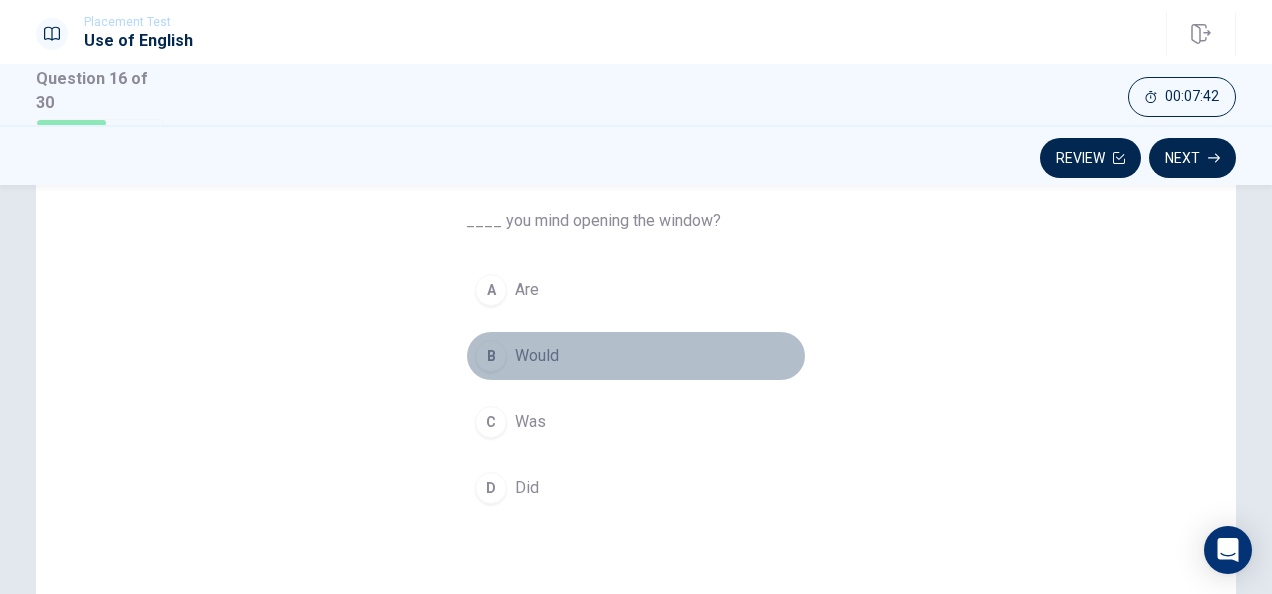 click on "B" at bounding box center [491, 356] 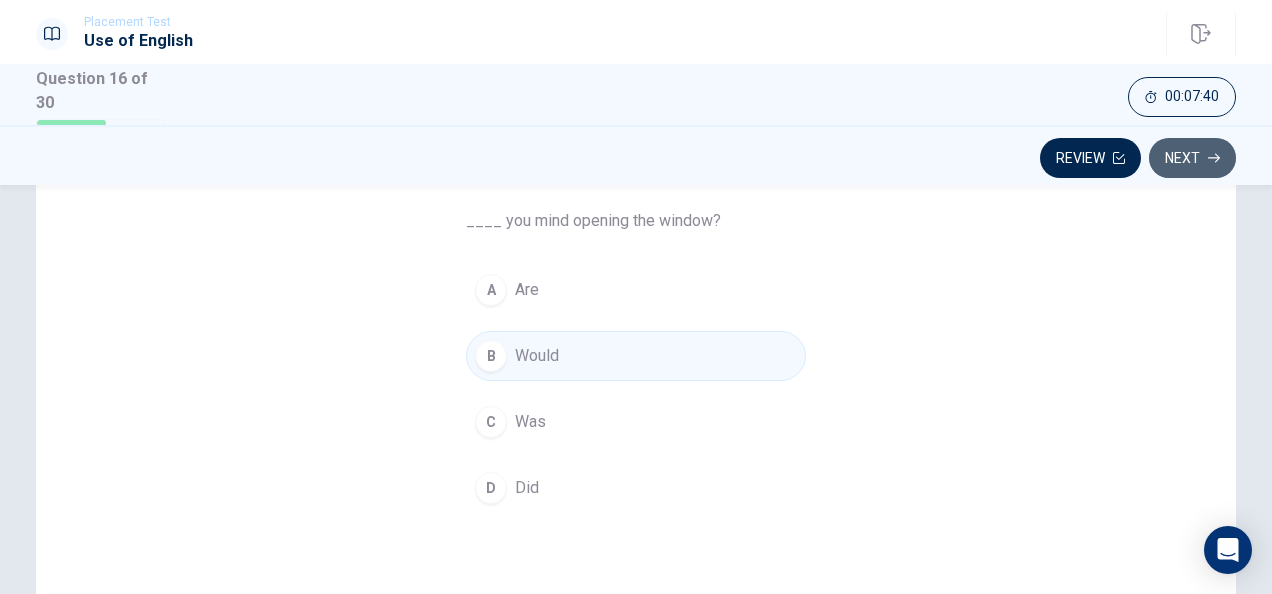 click 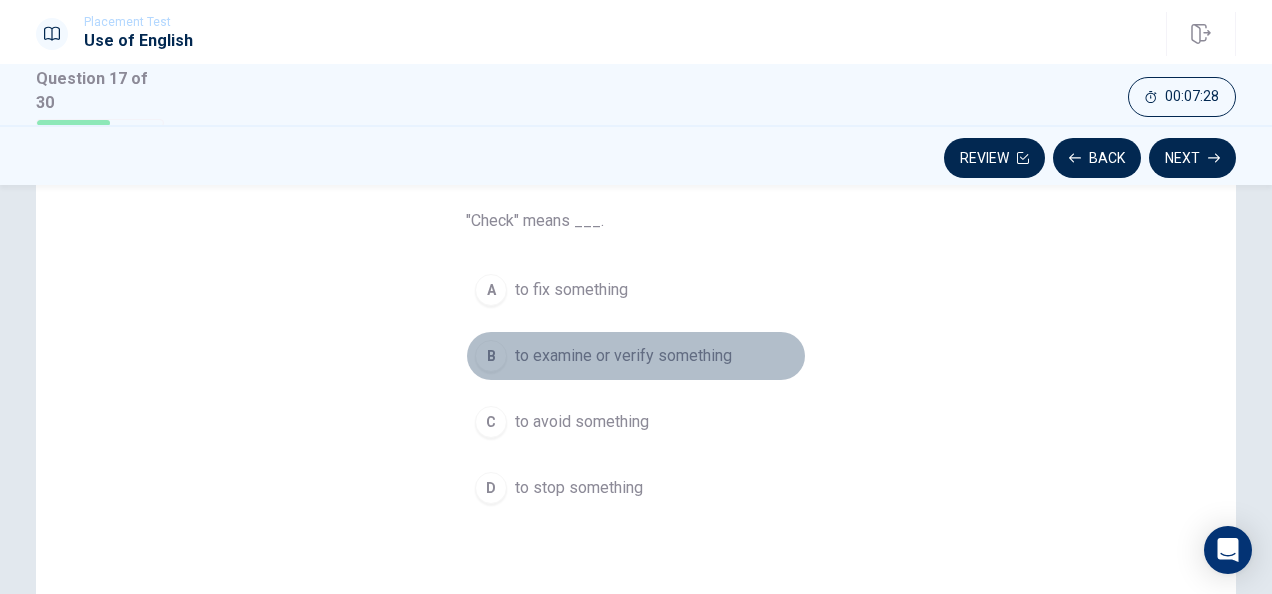 click on "to examine or verify something" at bounding box center [623, 356] 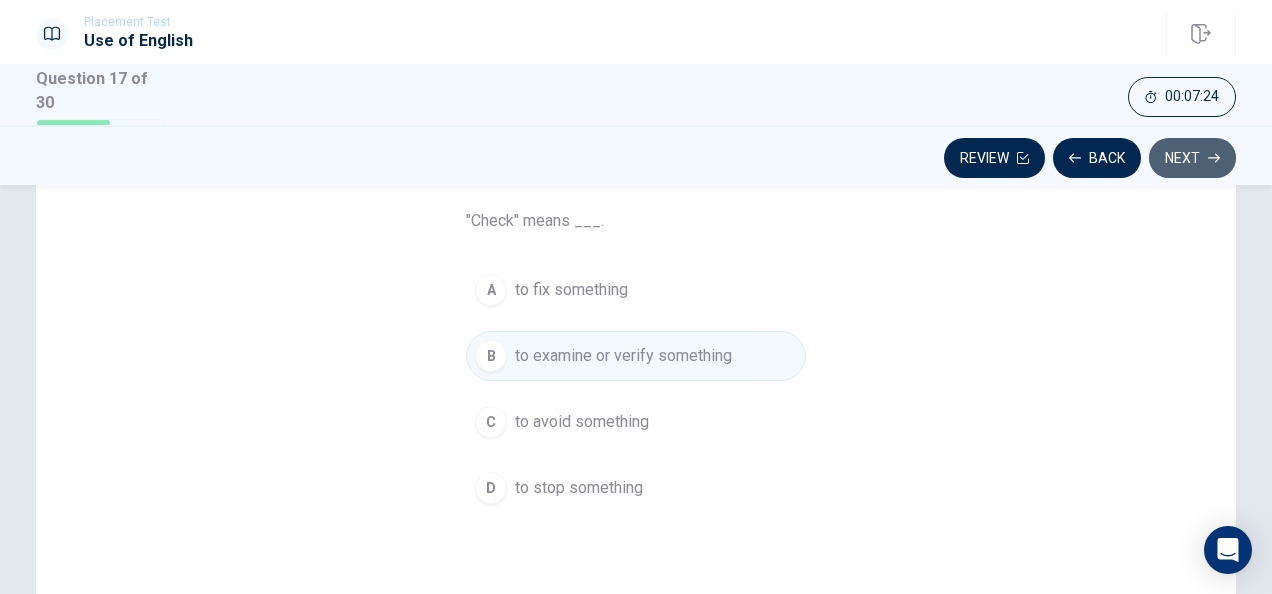 click on "Next" at bounding box center [1192, 158] 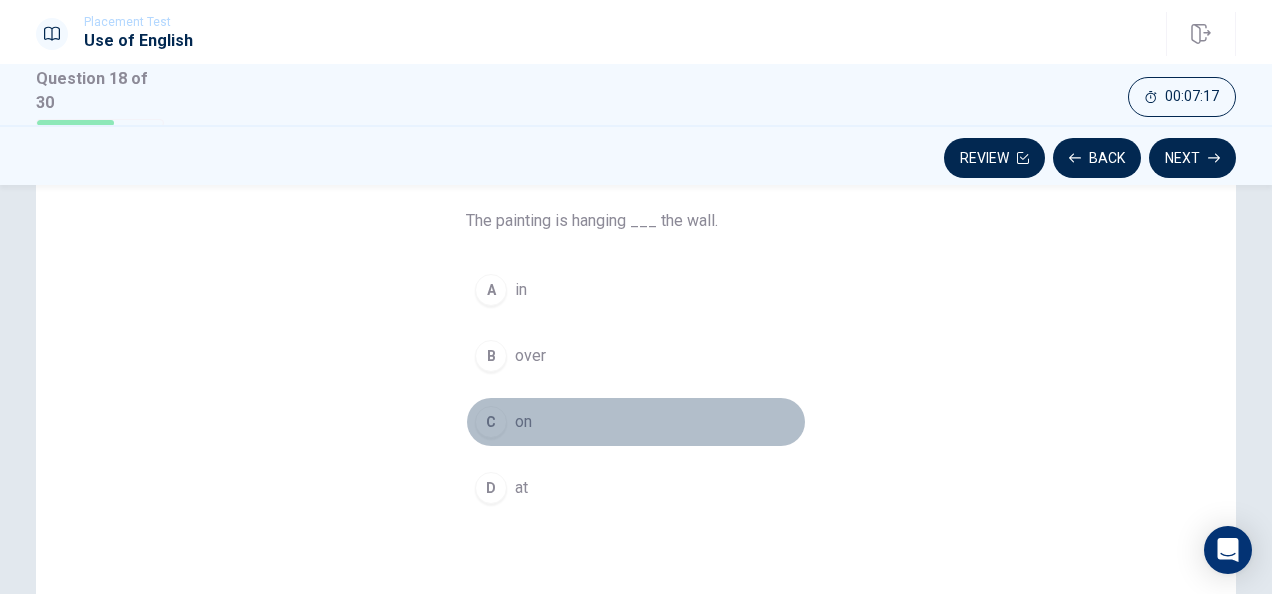 click on "C" at bounding box center (491, 422) 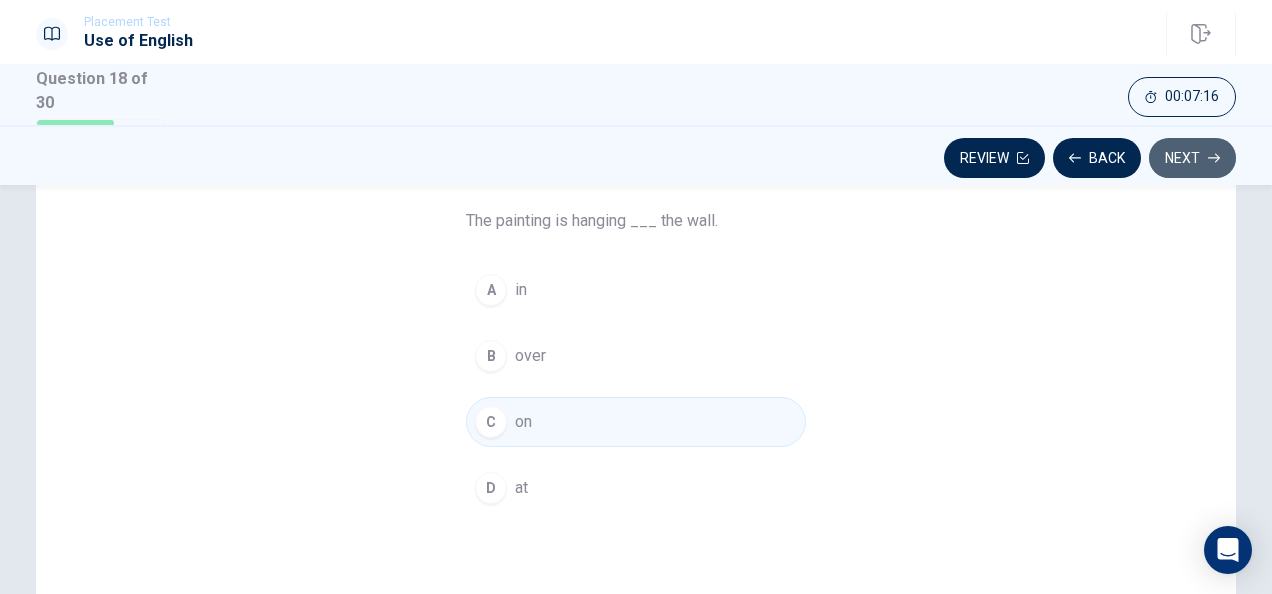 click on "Next" at bounding box center [1192, 158] 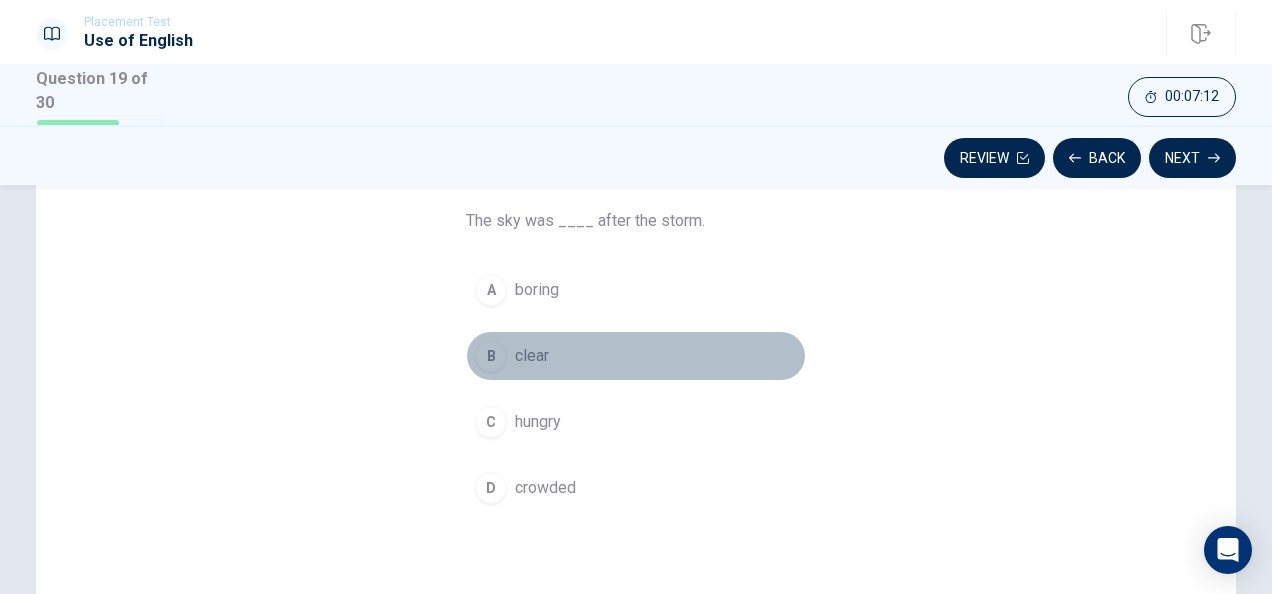 click on "clear" at bounding box center (532, 356) 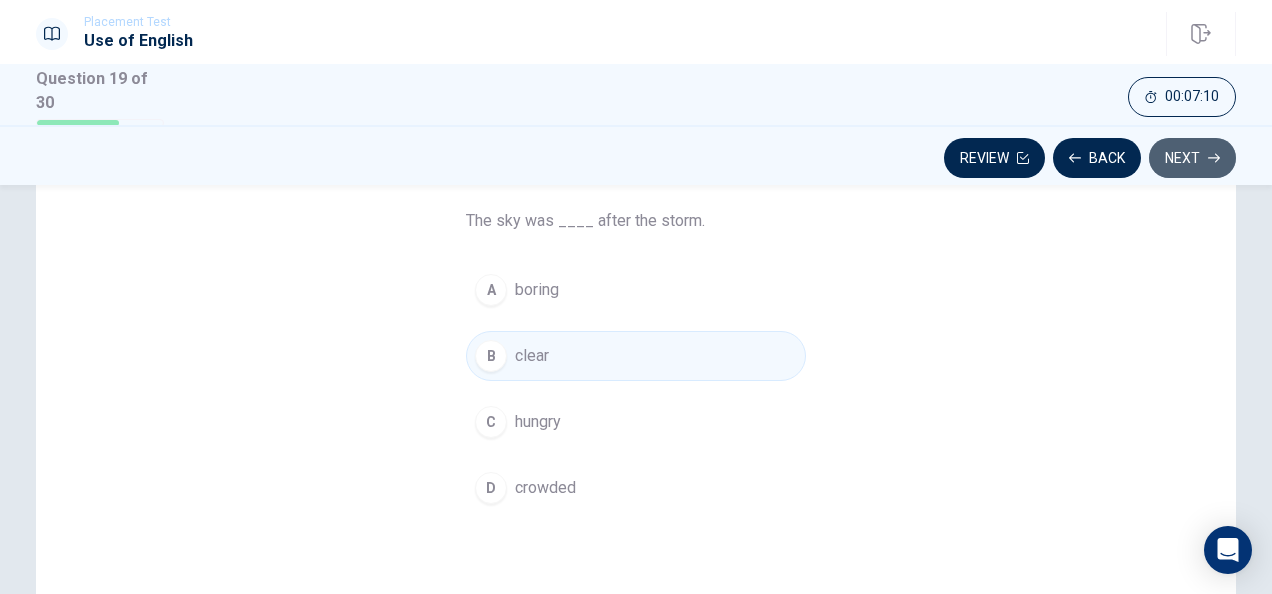 click on "Next" at bounding box center (1192, 158) 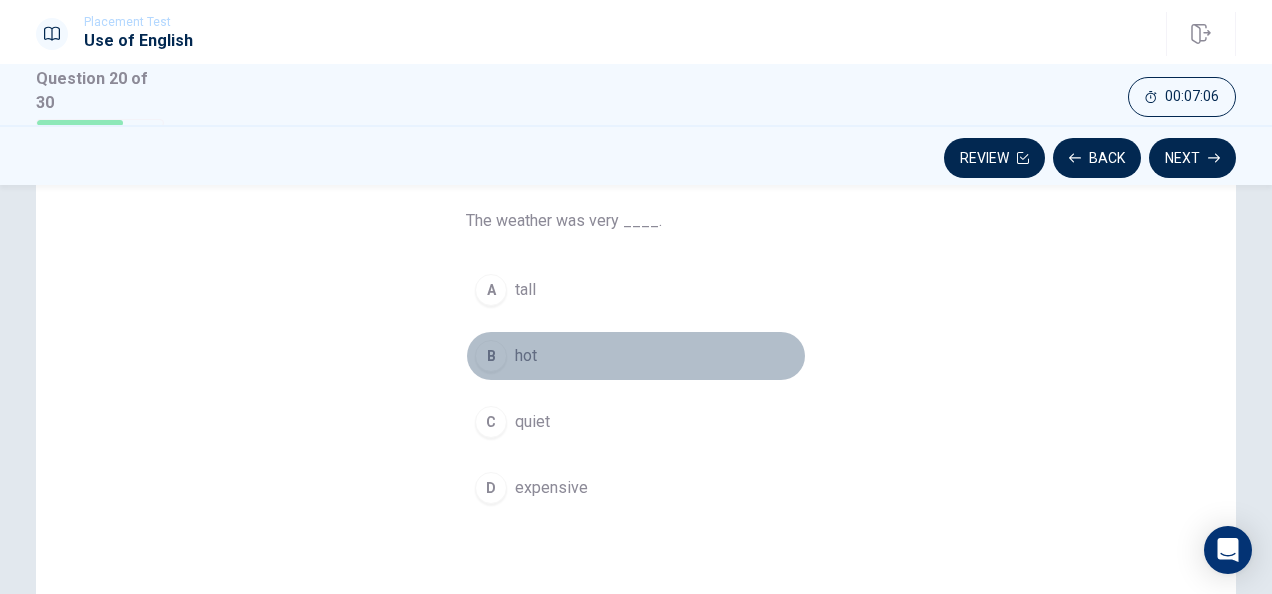 click on "B" at bounding box center (491, 356) 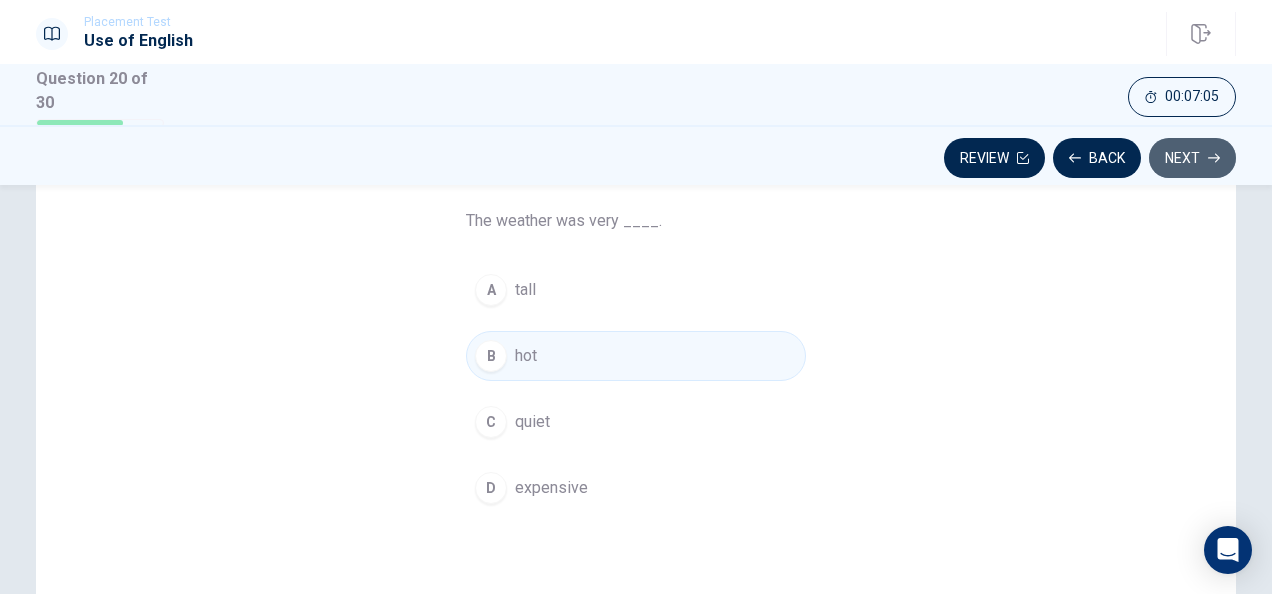 click on "Next" at bounding box center [1192, 158] 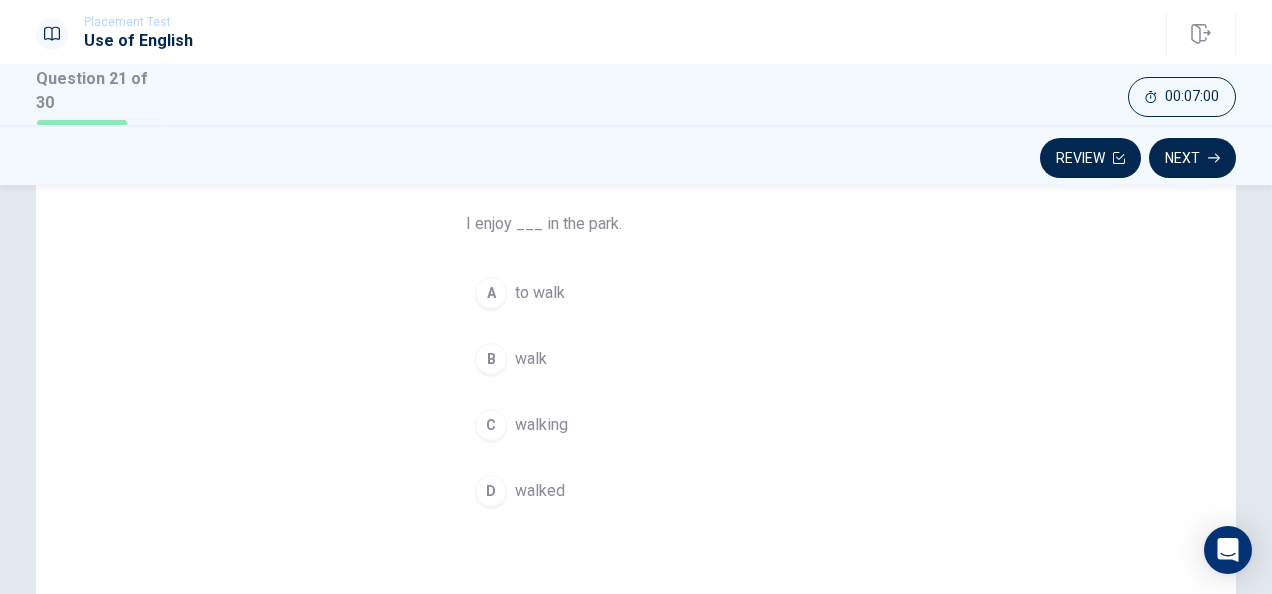 scroll, scrollTop: 156, scrollLeft: 0, axis: vertical 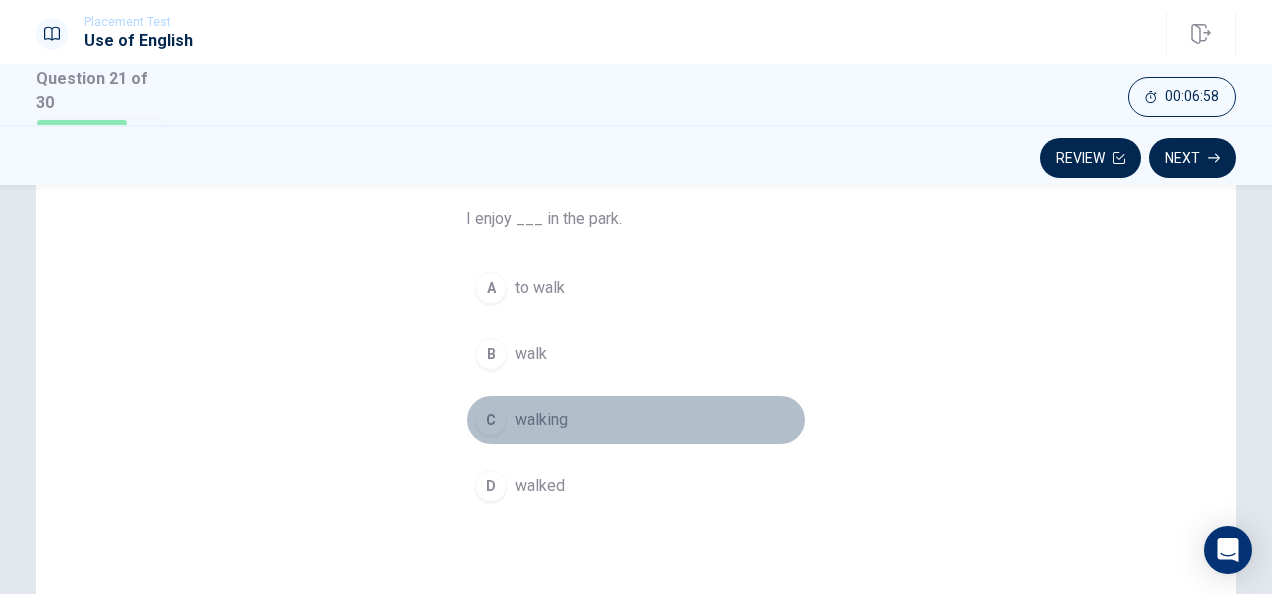 click on "C walking" at bounding box center [636, 420] 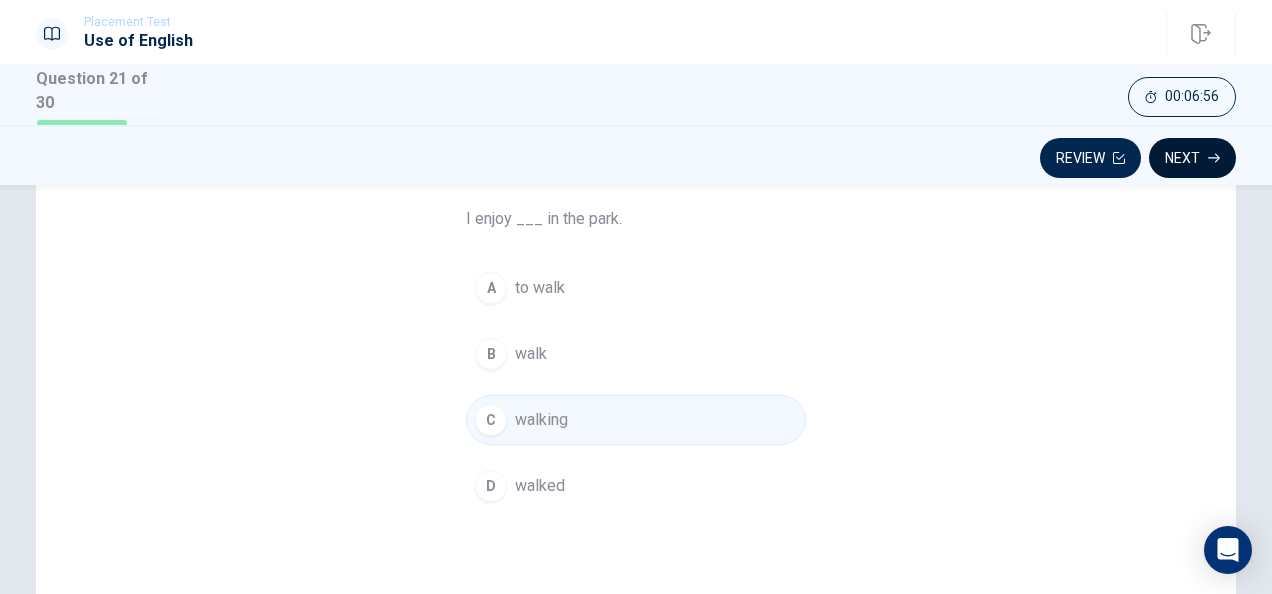 click on "Next" at bounding box center [1192, 158] 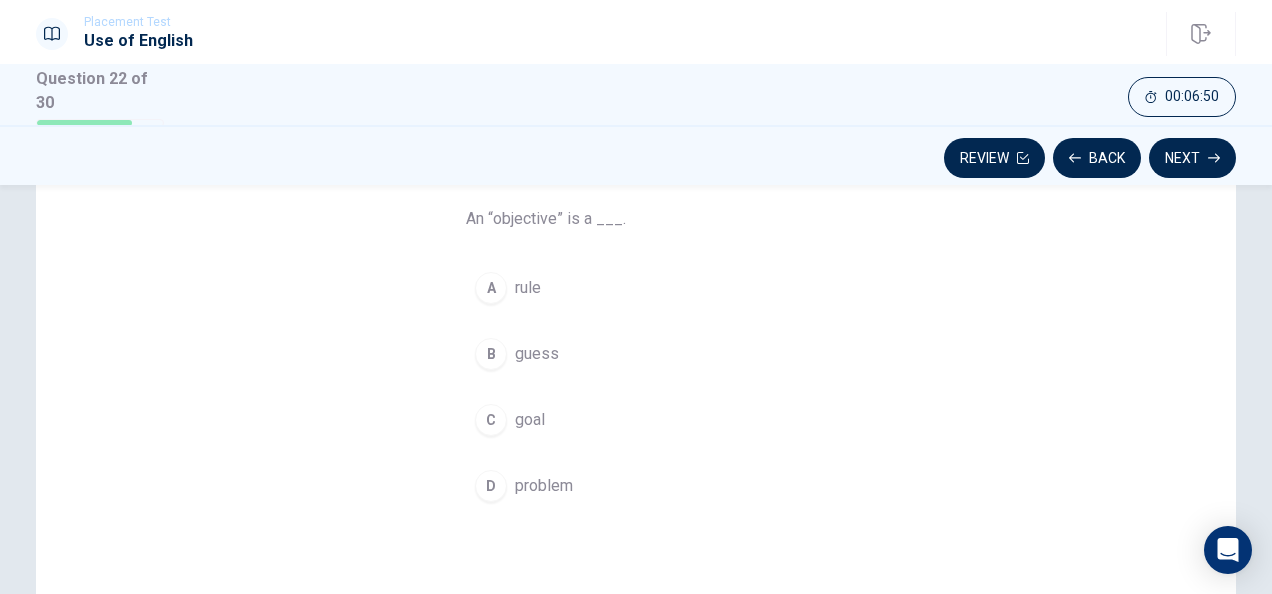 click on "D" at bounding box center (491, 486) 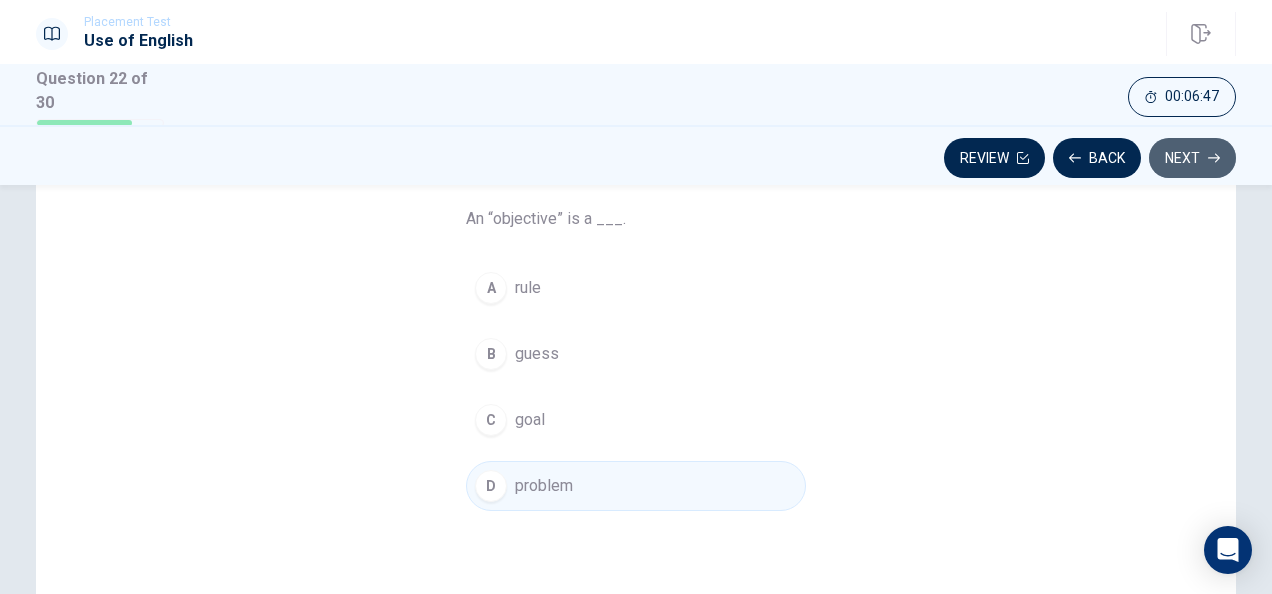 click on "Next" at bounding box center [1192, 158] 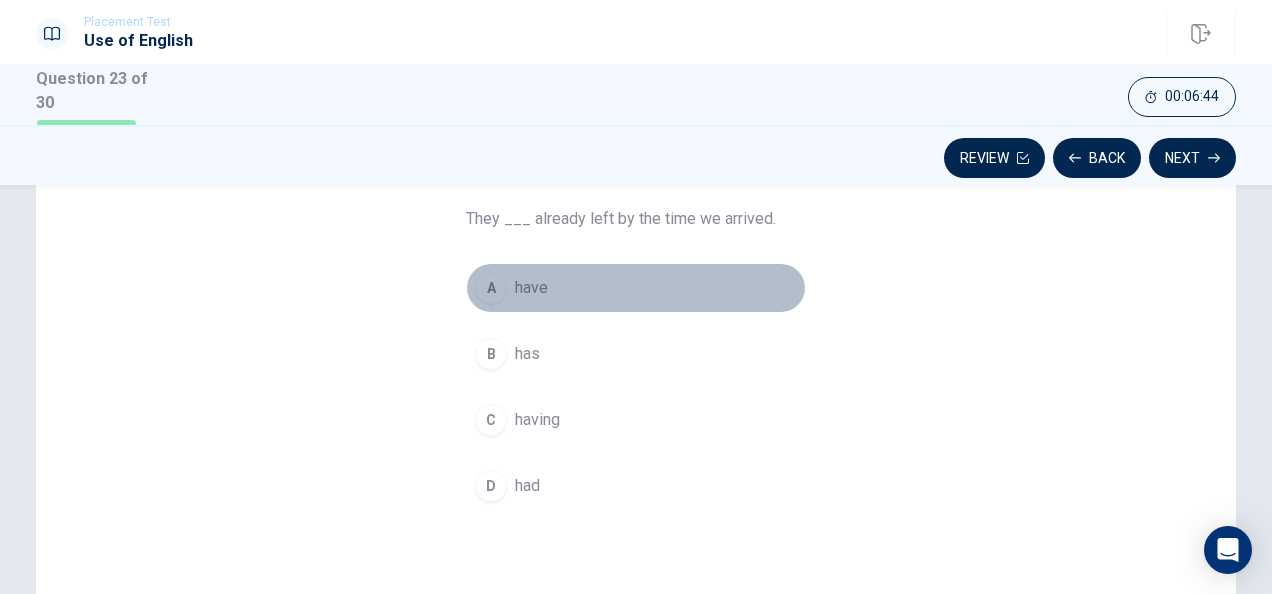 click on "A" at bounding box center (491, 288) 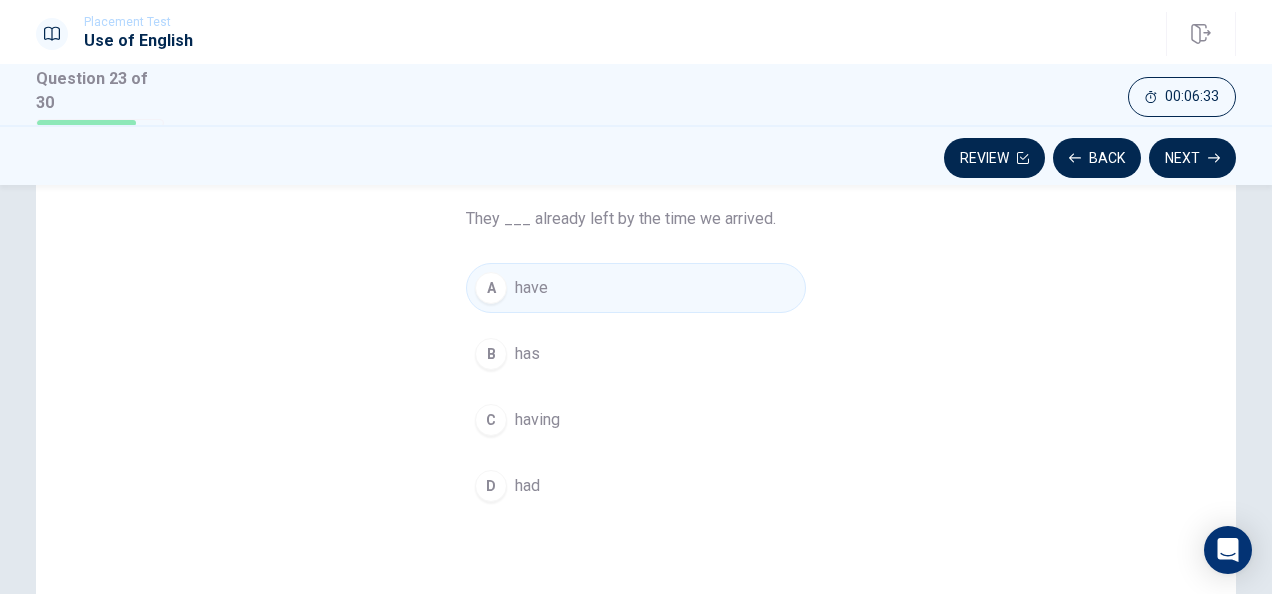 click on "had" at bounding box center [527, 486] 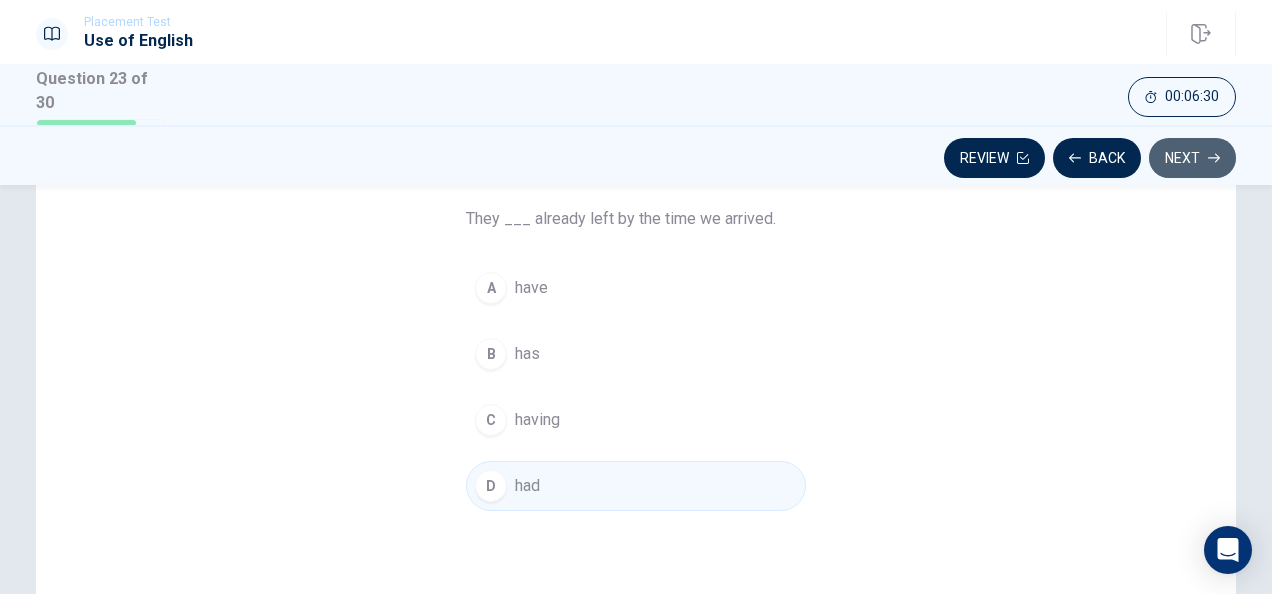 click 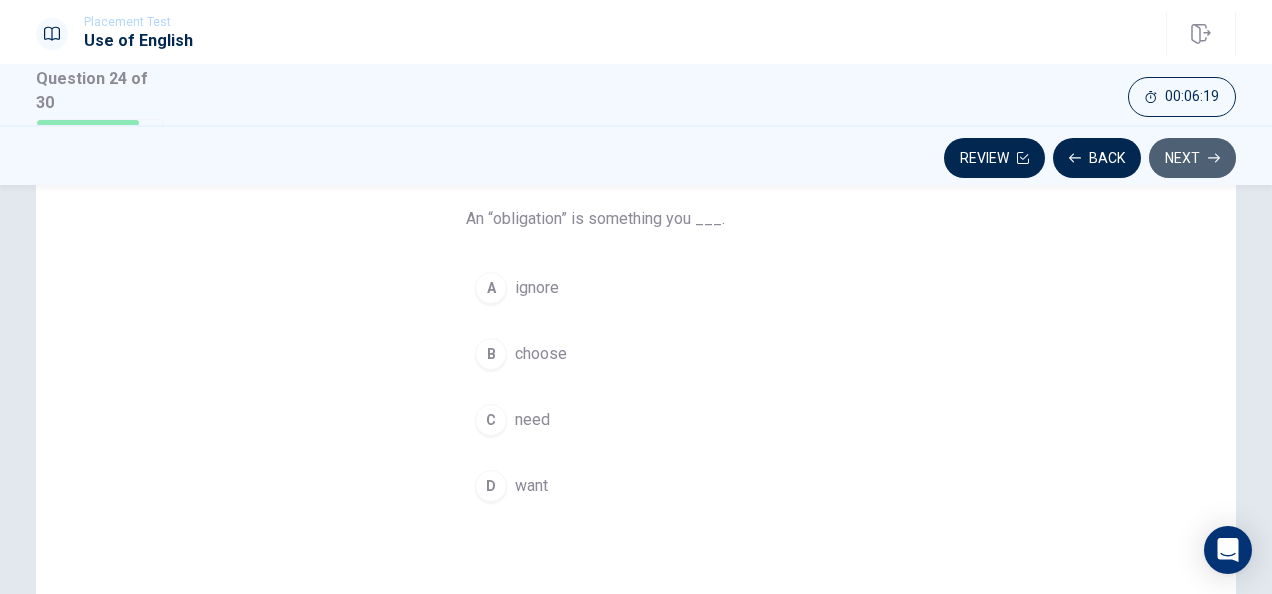 click on "Next" at bounding box center (1192, 158) 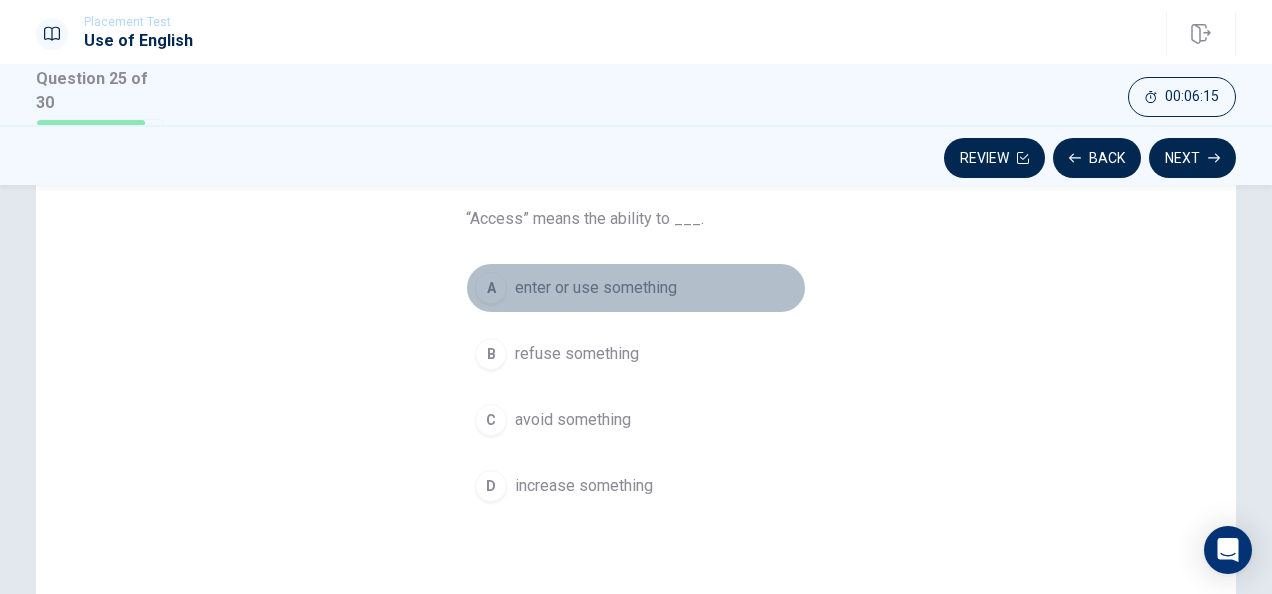 click on "enter or use something" at bounding box center (596, 288) 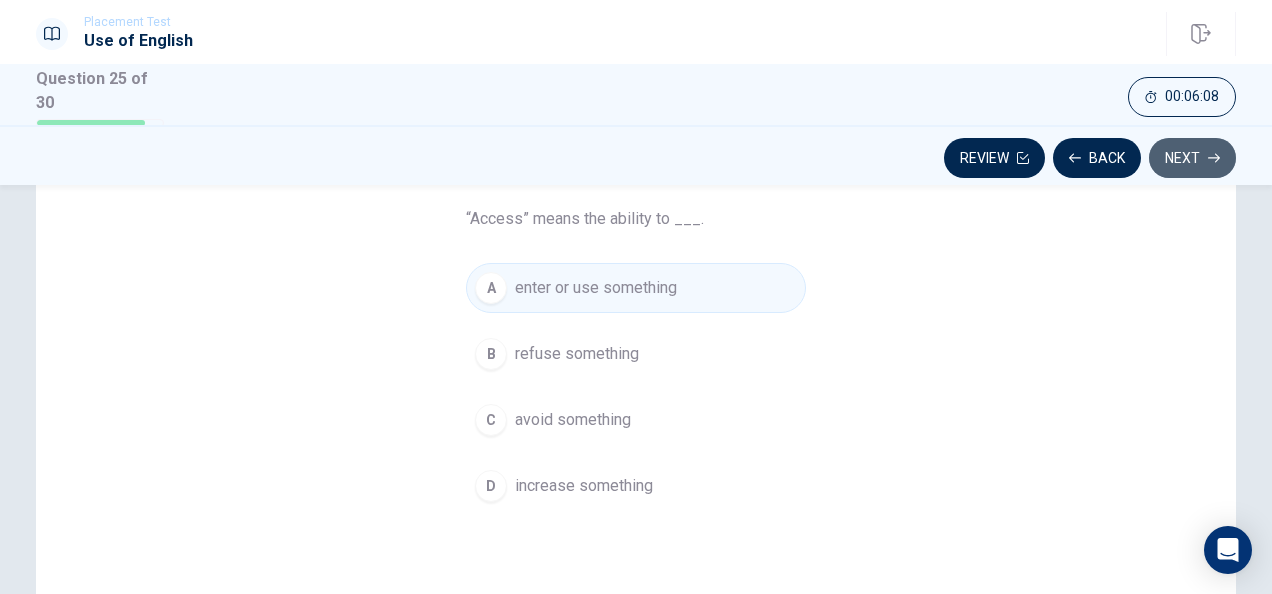 click on "Next" at bounding box center [1192, 158] 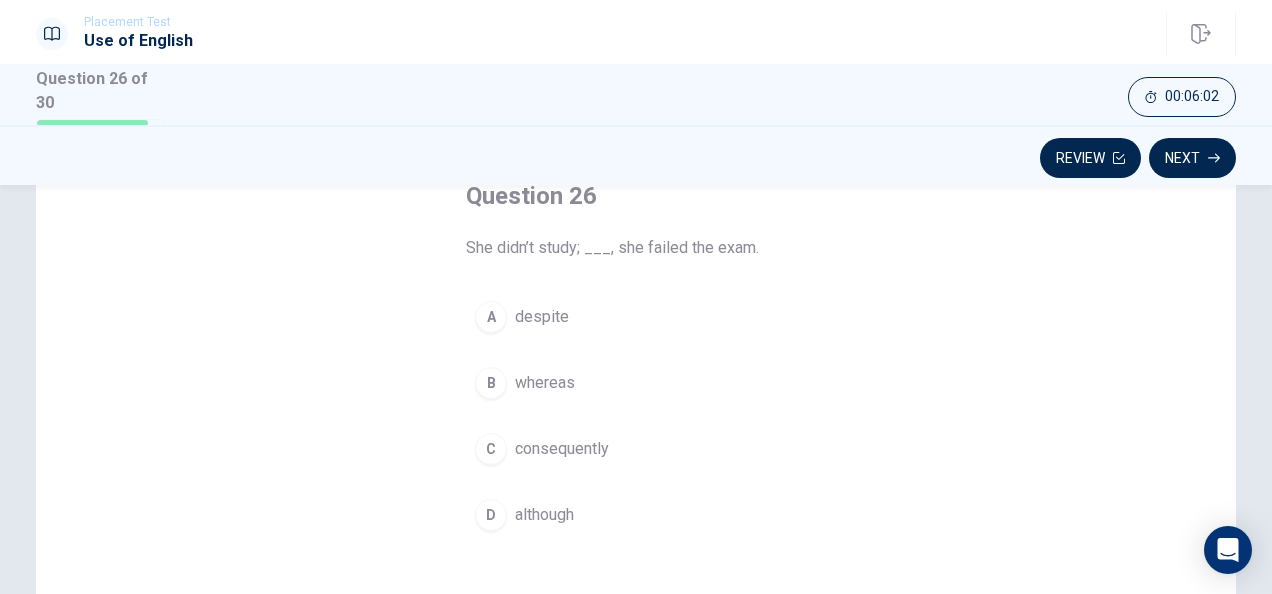scroll, scrollTop: 125, scrollLeft: 0, axis: vertical 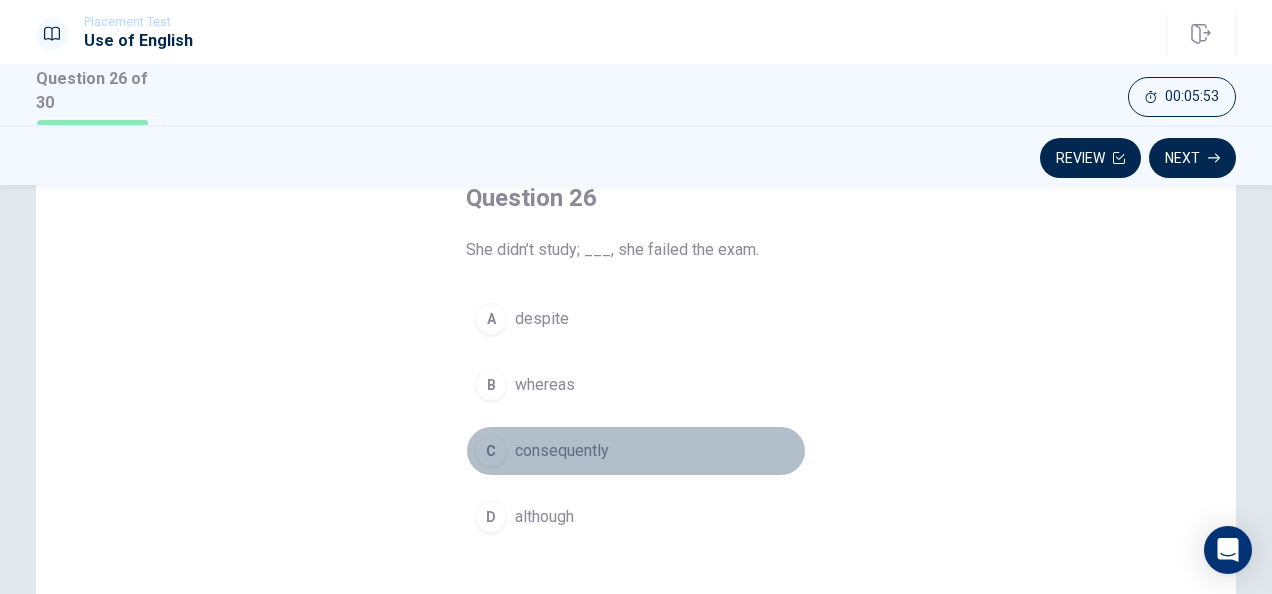 click on "consequently" at bounding box center (562, 451) 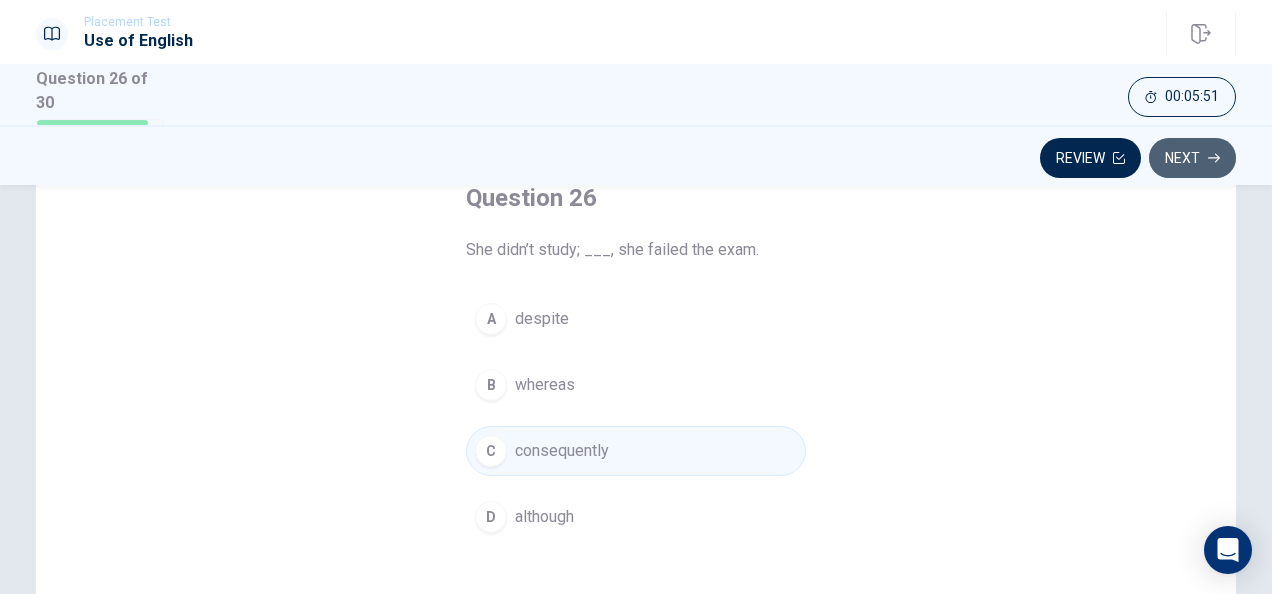 click on "Next" at bounding box center [1192, 158] 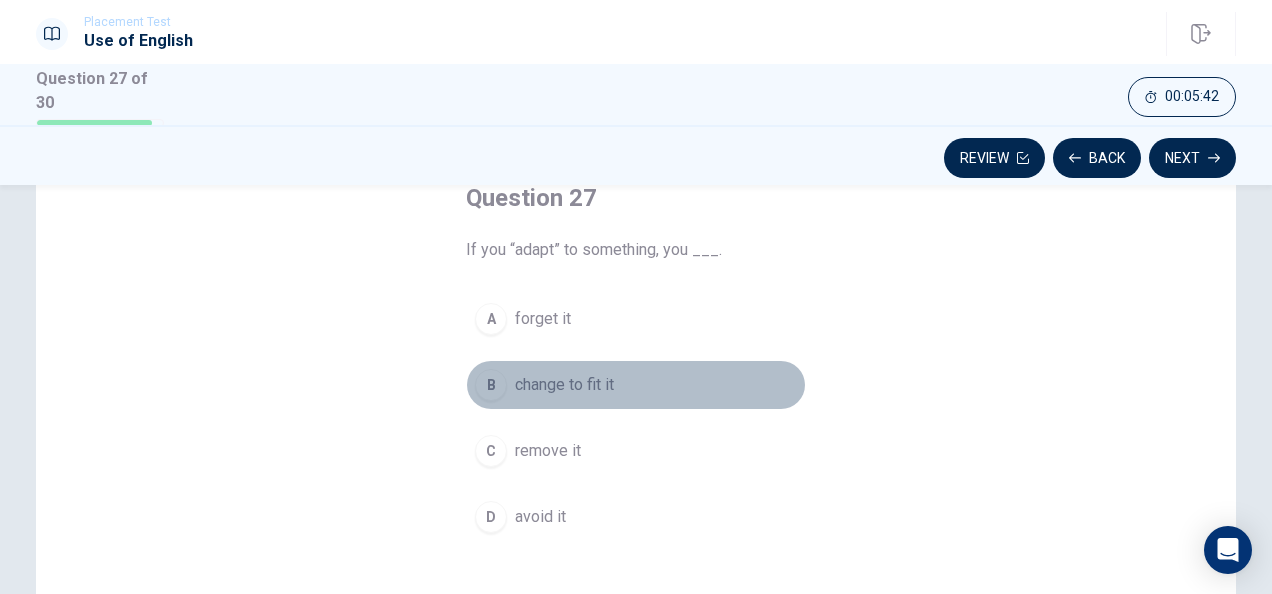 click on "change to fit it" at bounding box center (564, 385) 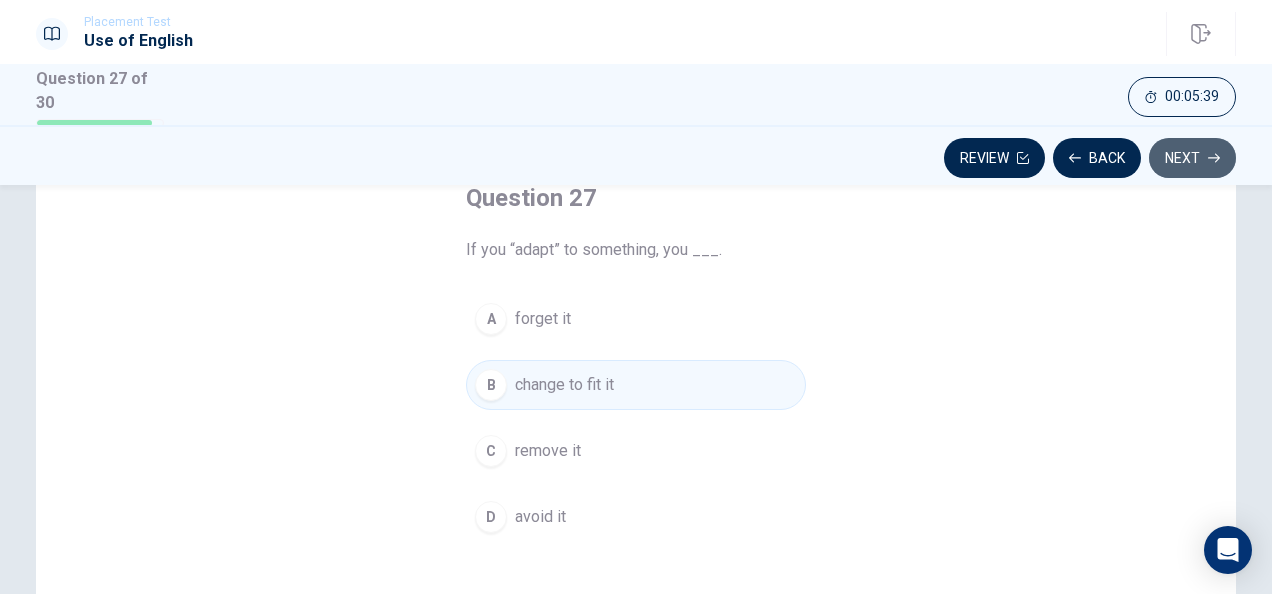 click on "Next" at bounding box center (1192, 158) 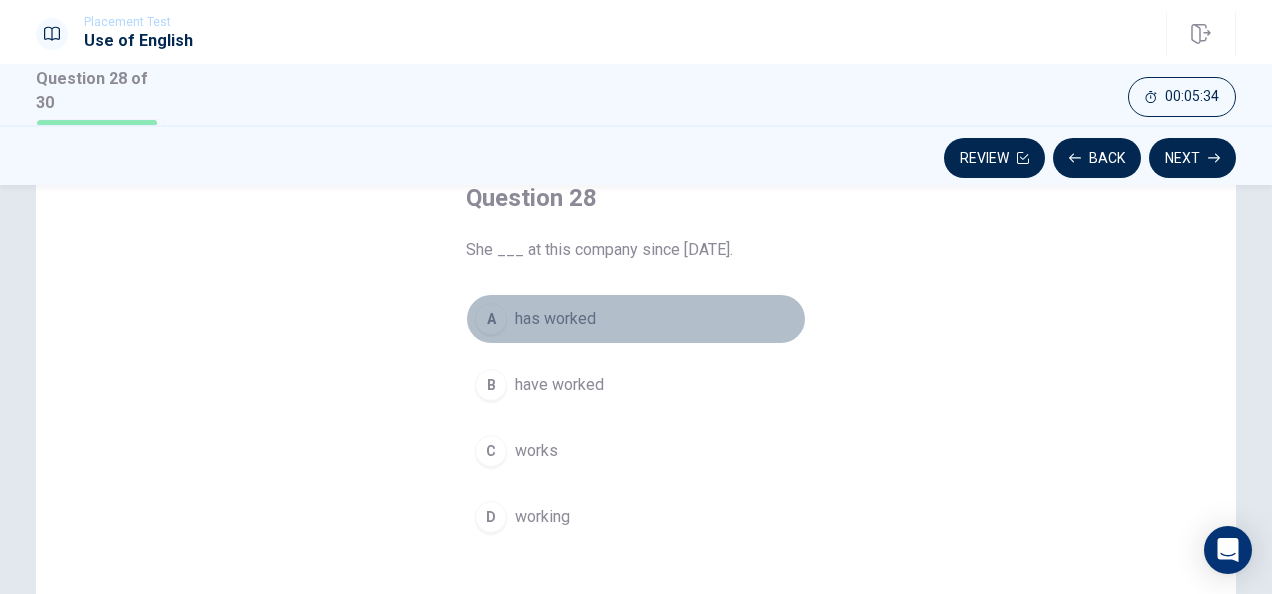 click on "has worked" at bounding box center (555, 319) 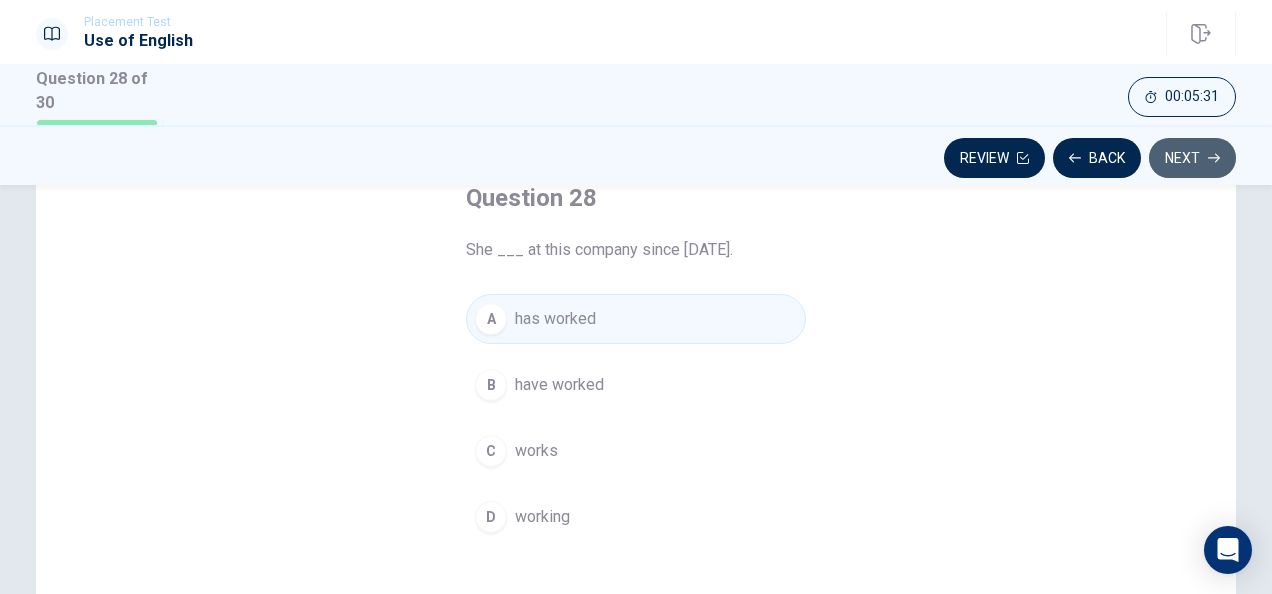 click on "Next" at bounding box center (1192, 158) 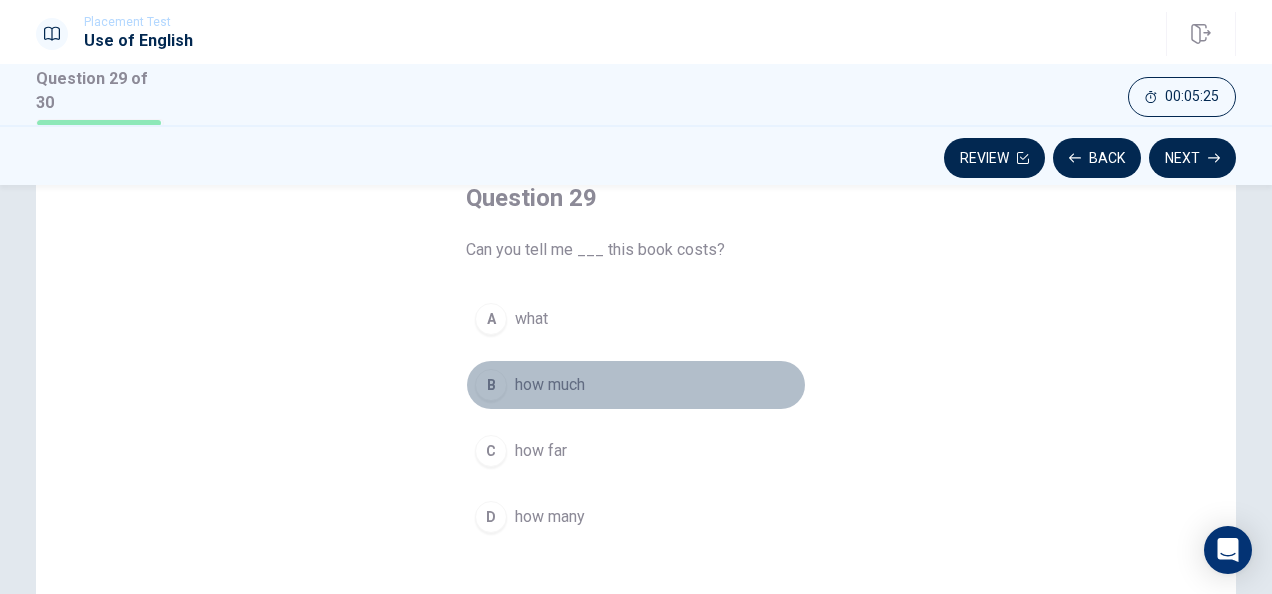 click on "how much" at bounding box center [550, 385] 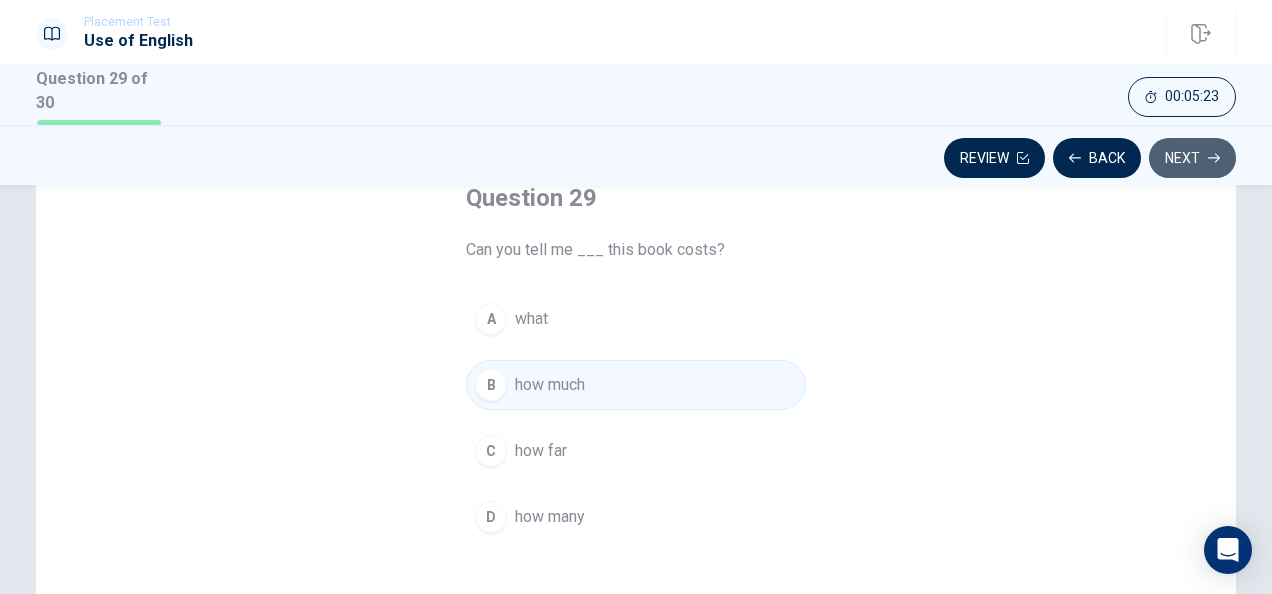 click on "Next" at bounding box center (1192, 158) 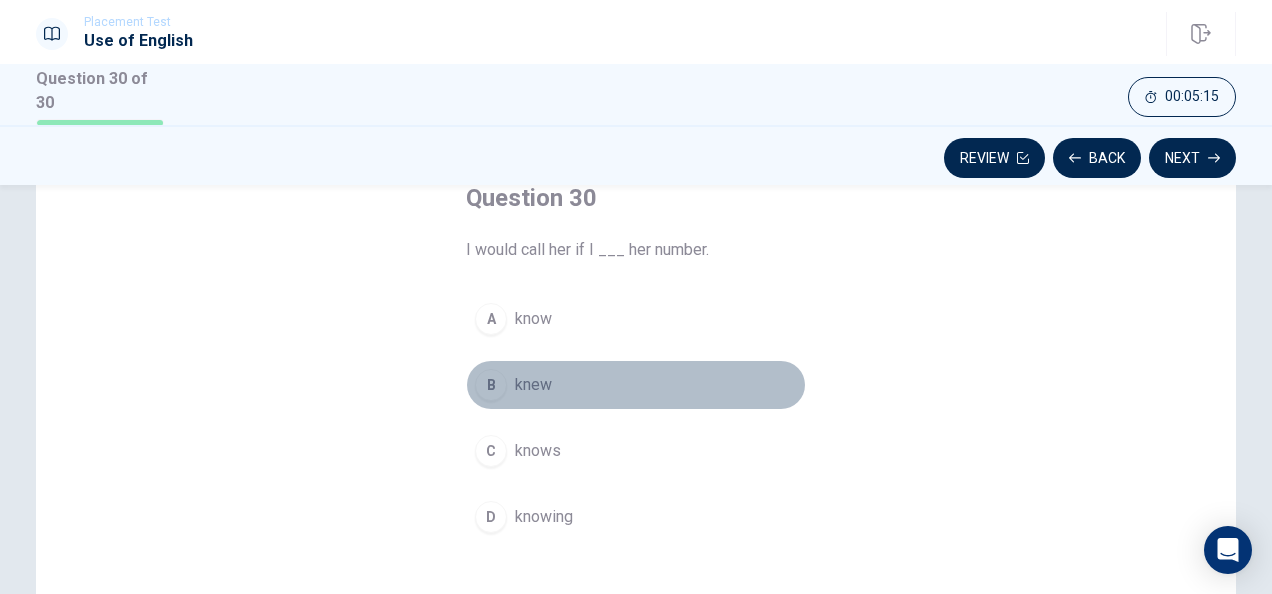 click on "knew" at bounding box center [533, 385] 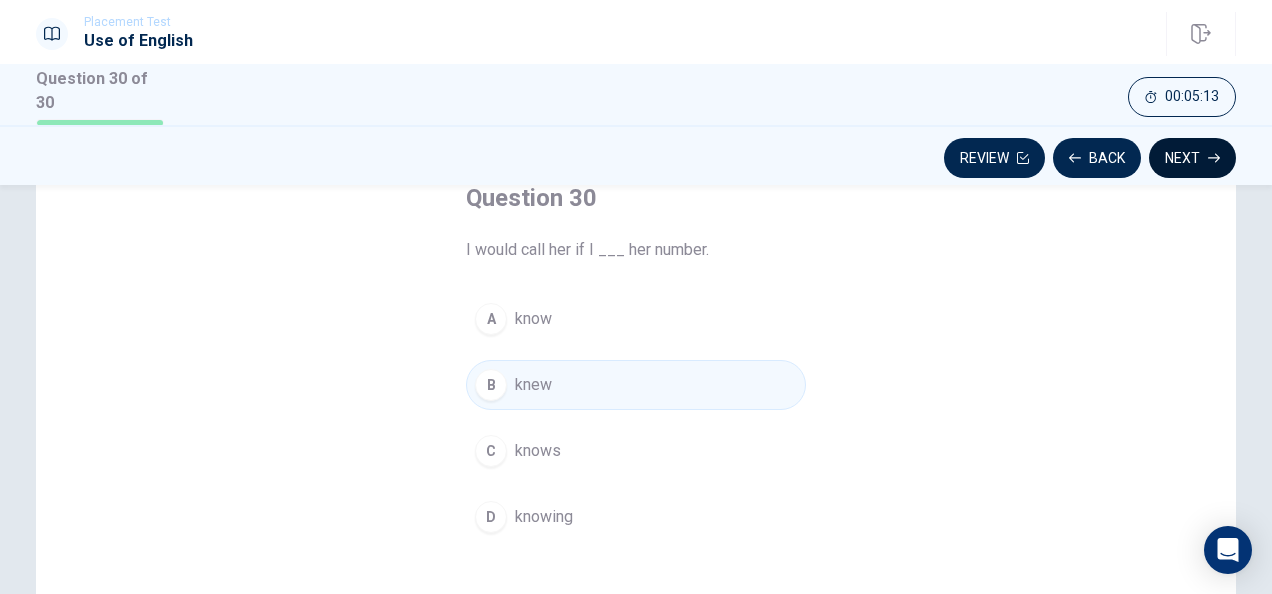click on "Next" at bounding box center [1192, 158] 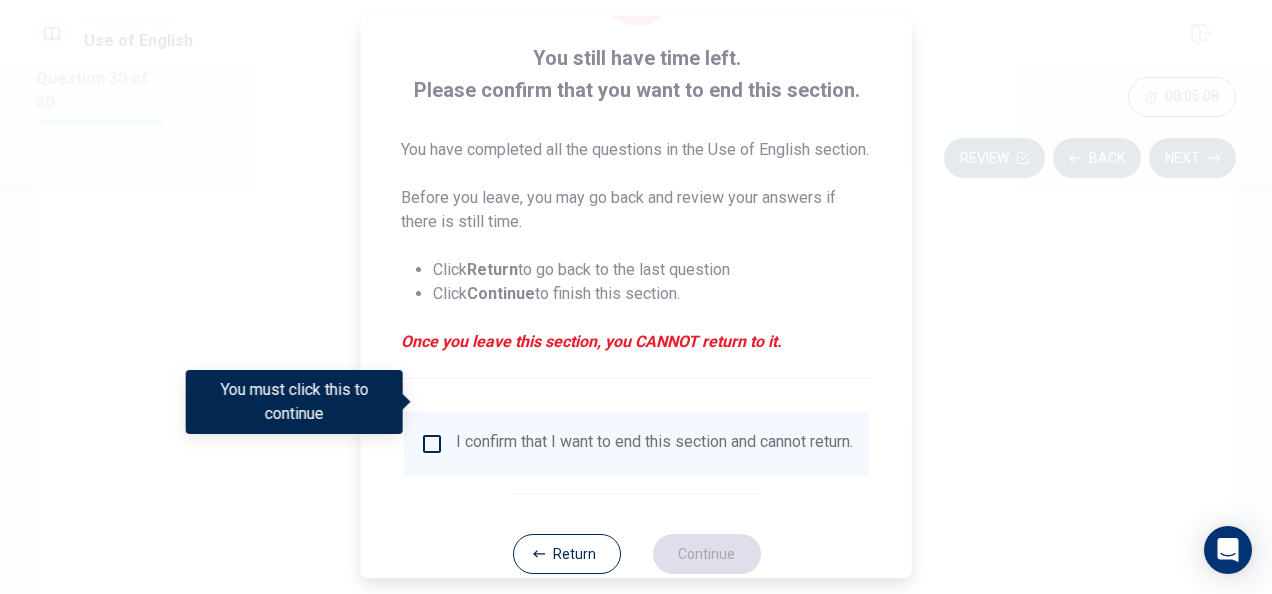 scroll, scrollTop: 176, scrollLeft: 0, axis: vertical 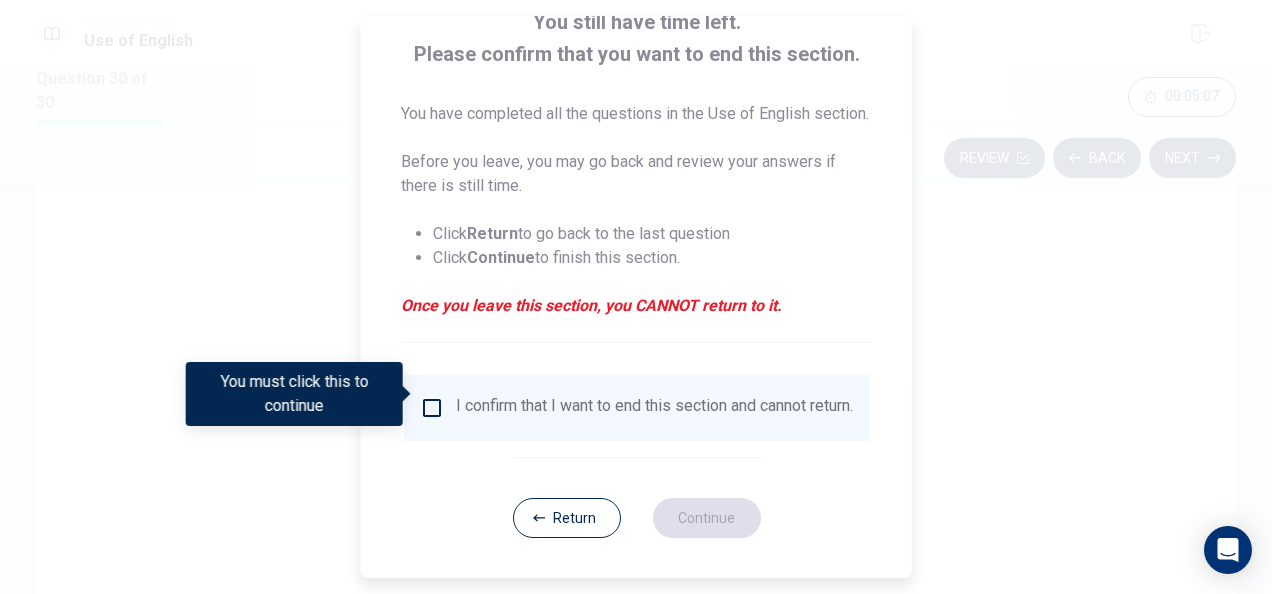 click on "I confirm that I want to end this section and cannot return." at bounding box center (654, 408) 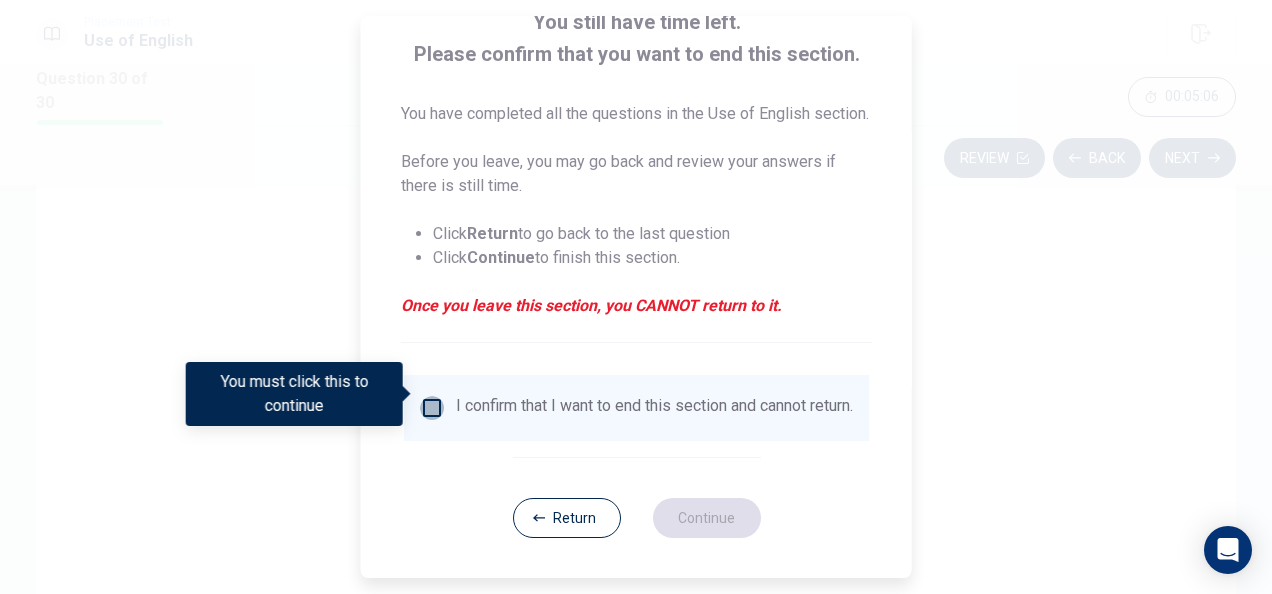click at bounding box center [432, 408] 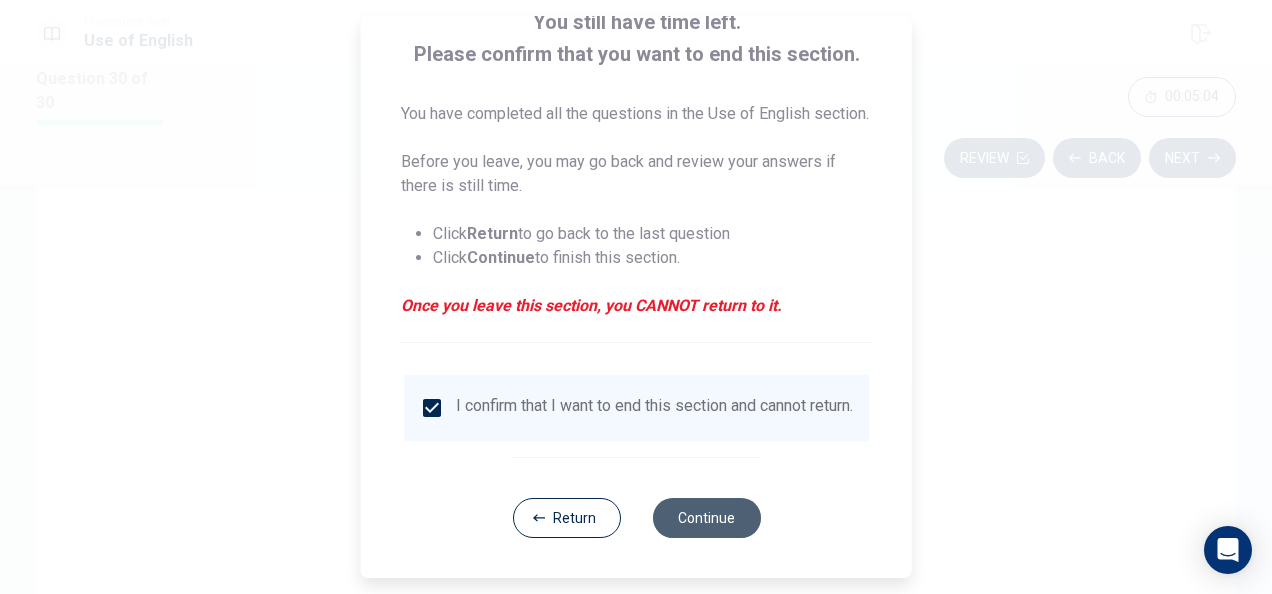 click on "Continue" at bounding box center [706, 518] 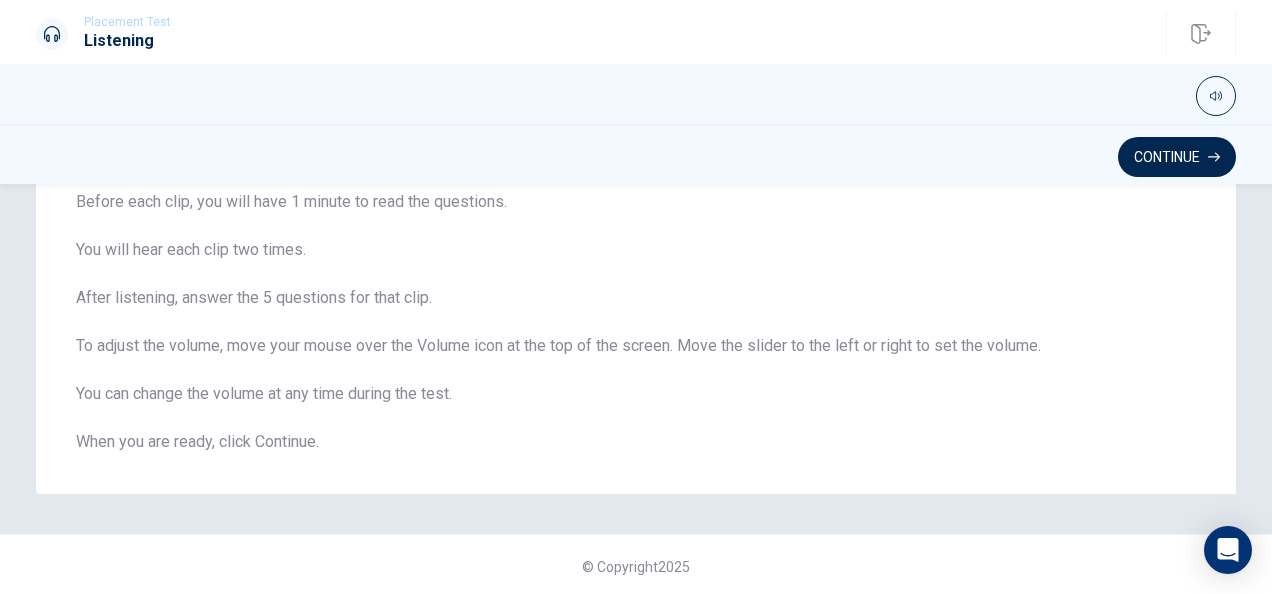scroll, scrollTop: 193, scrollLeft: 0, axis: vertical 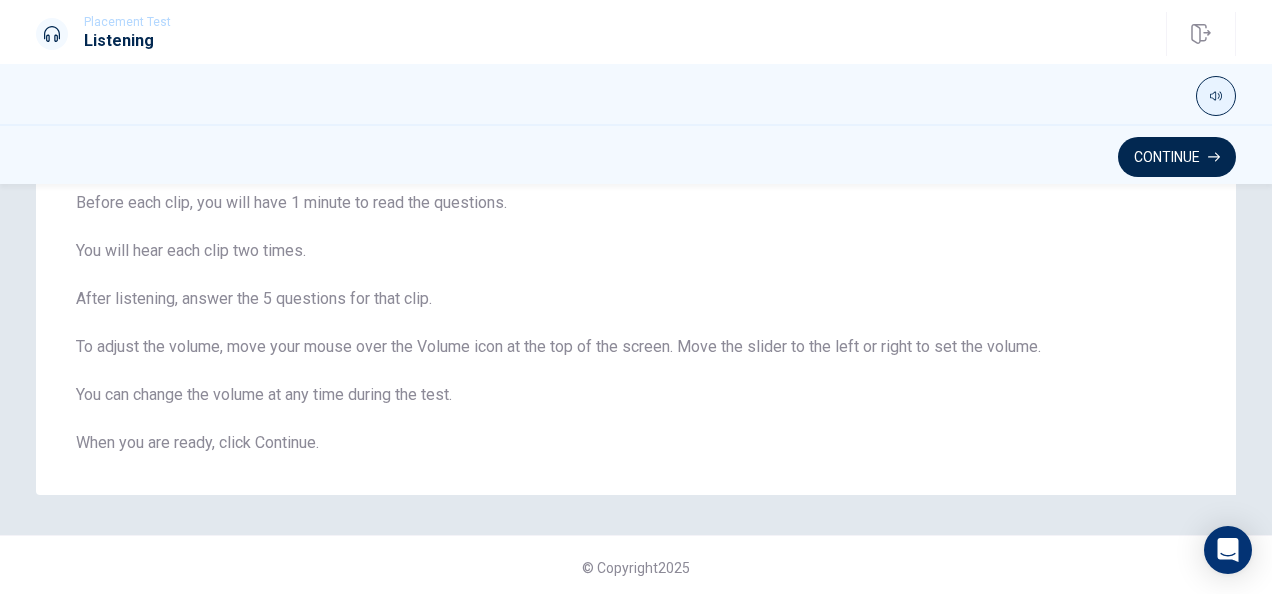 click at bounding box center (1216, 96) 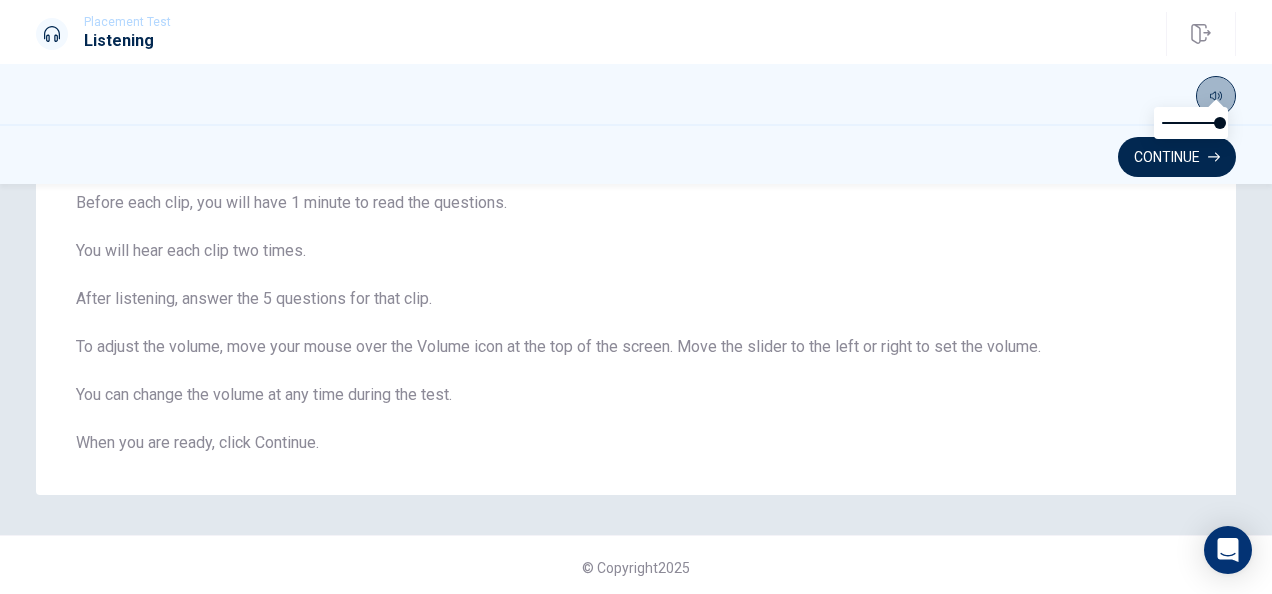 click 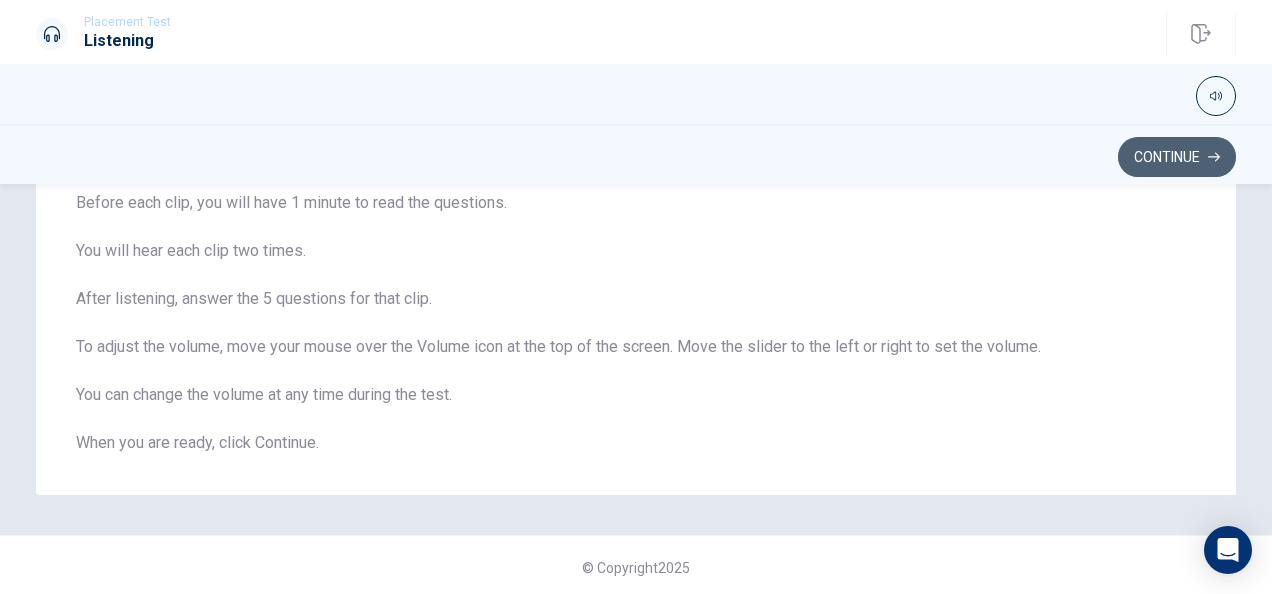 click on "Continue" at bounding box center (1177, 157) 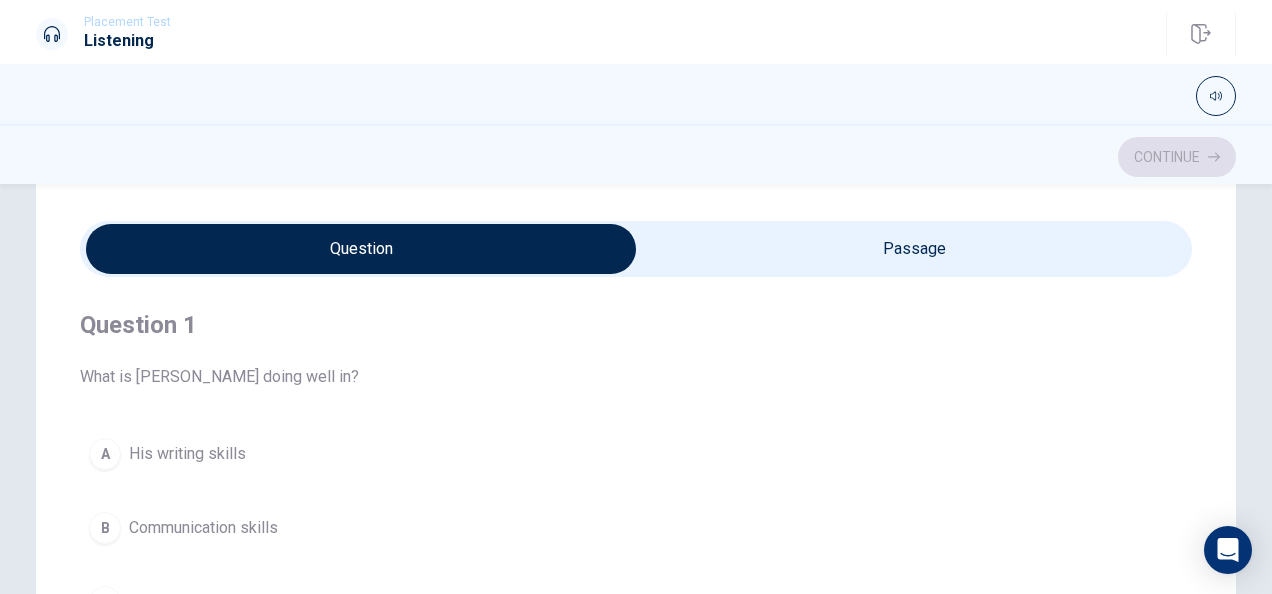 scroll, scrollTop: 75, scrollLeft: 0, axis: vertical 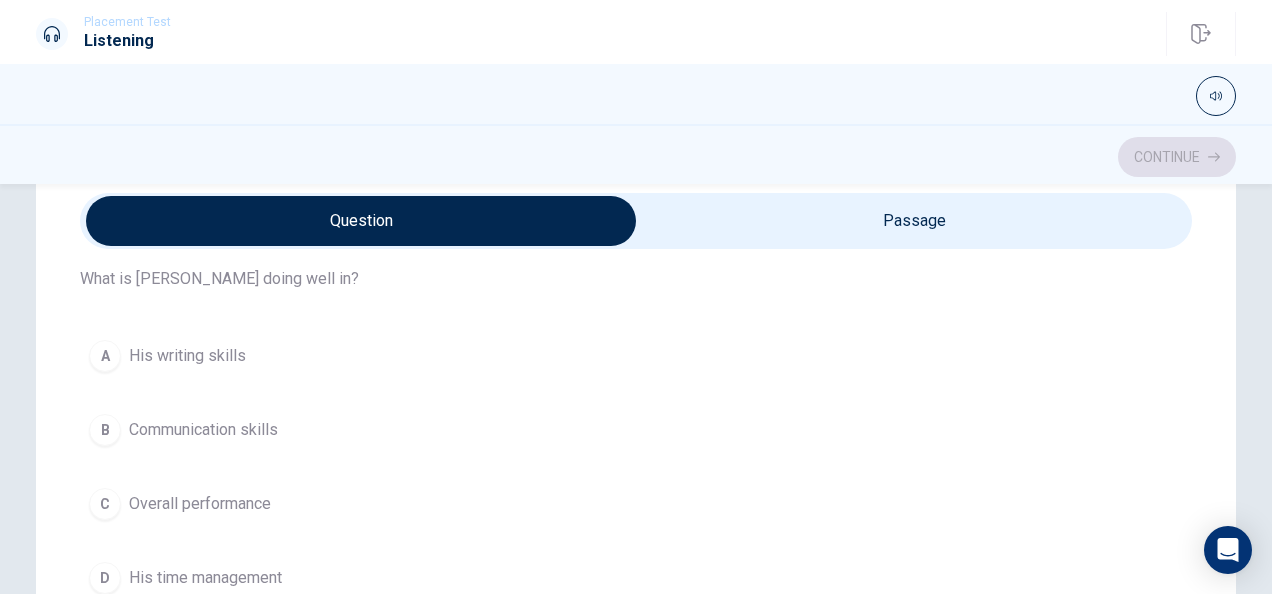 type on "7" 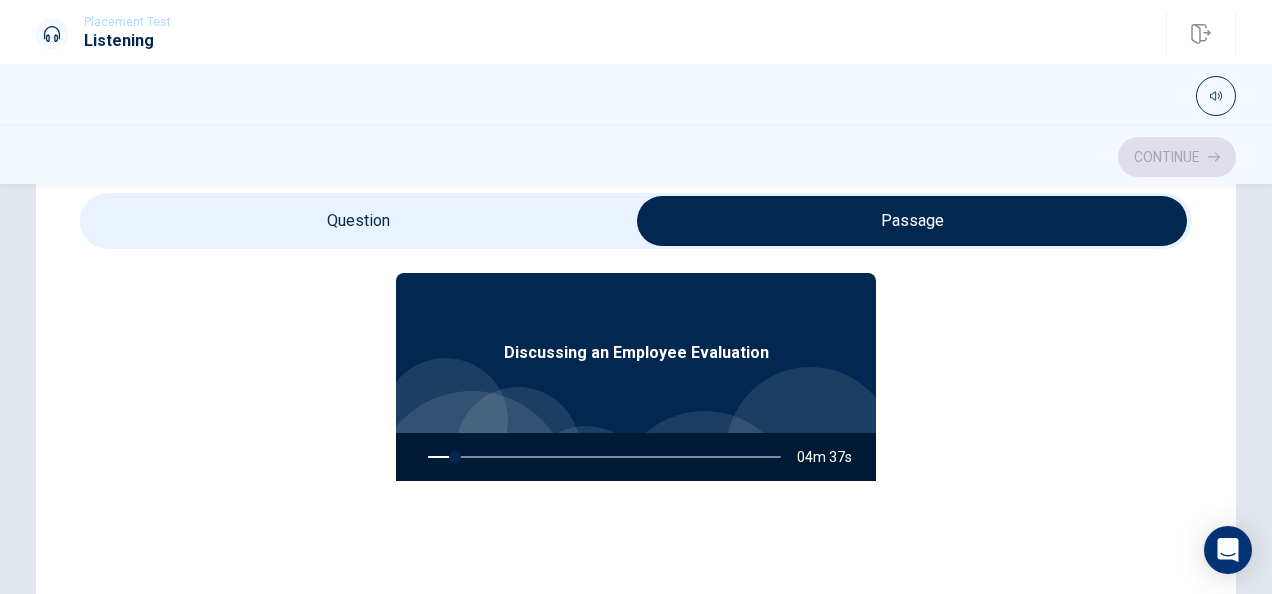type on "8" 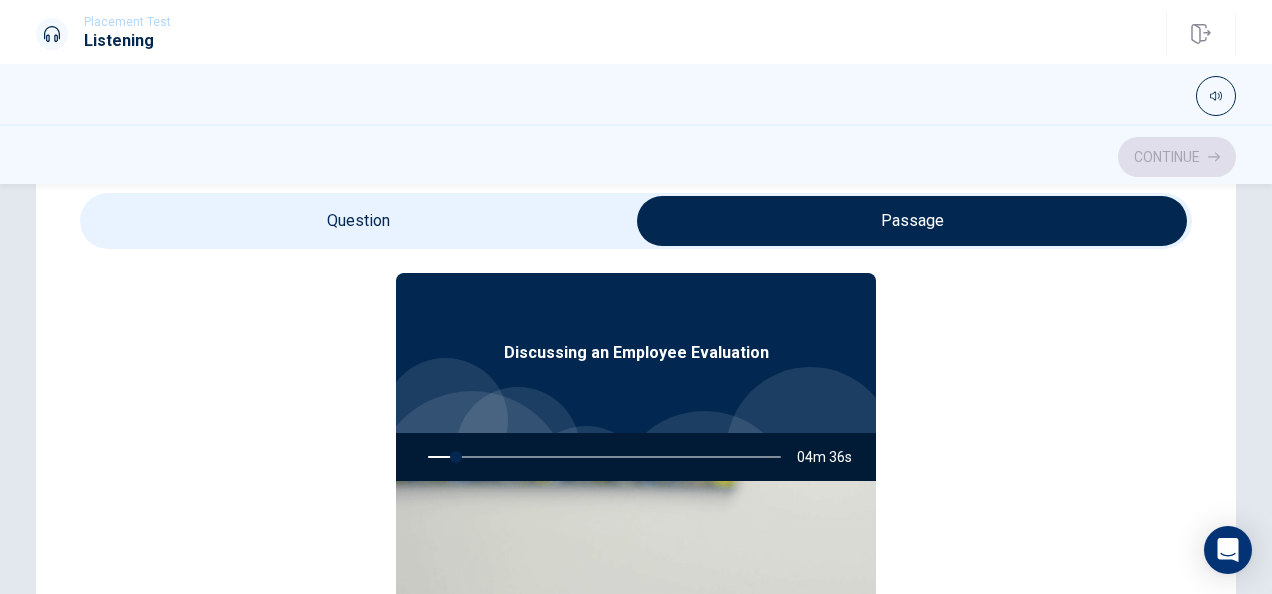 click at bounding box center (912, 221) 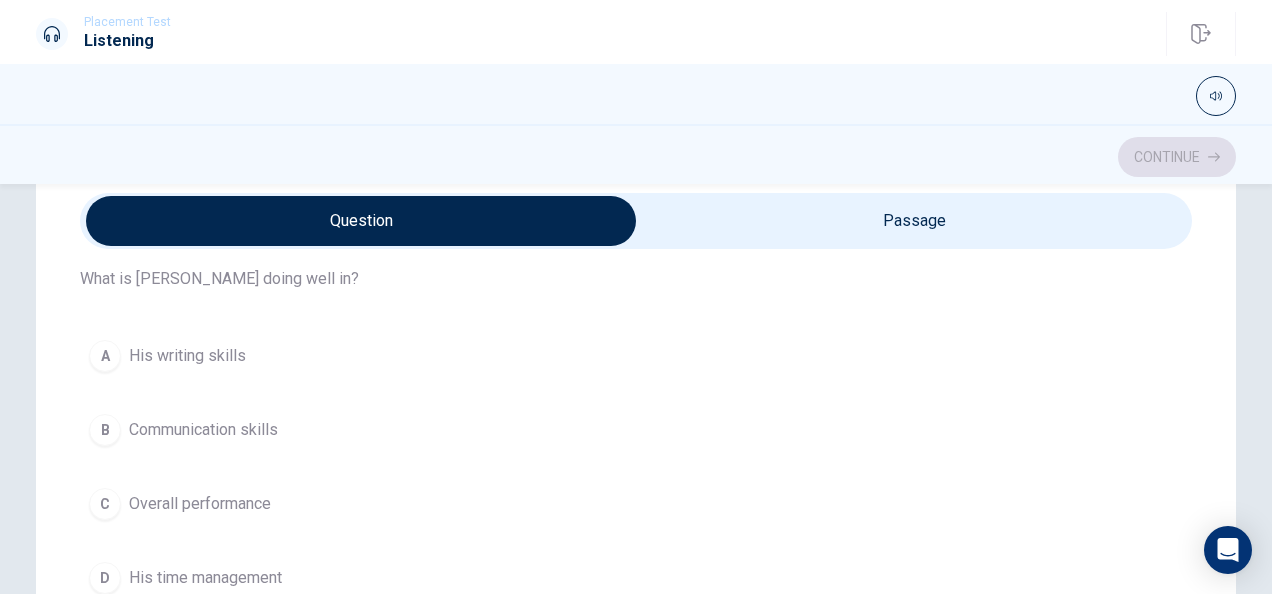 scroll, scrollTop: 0, scrollLeft: 0, axis: both 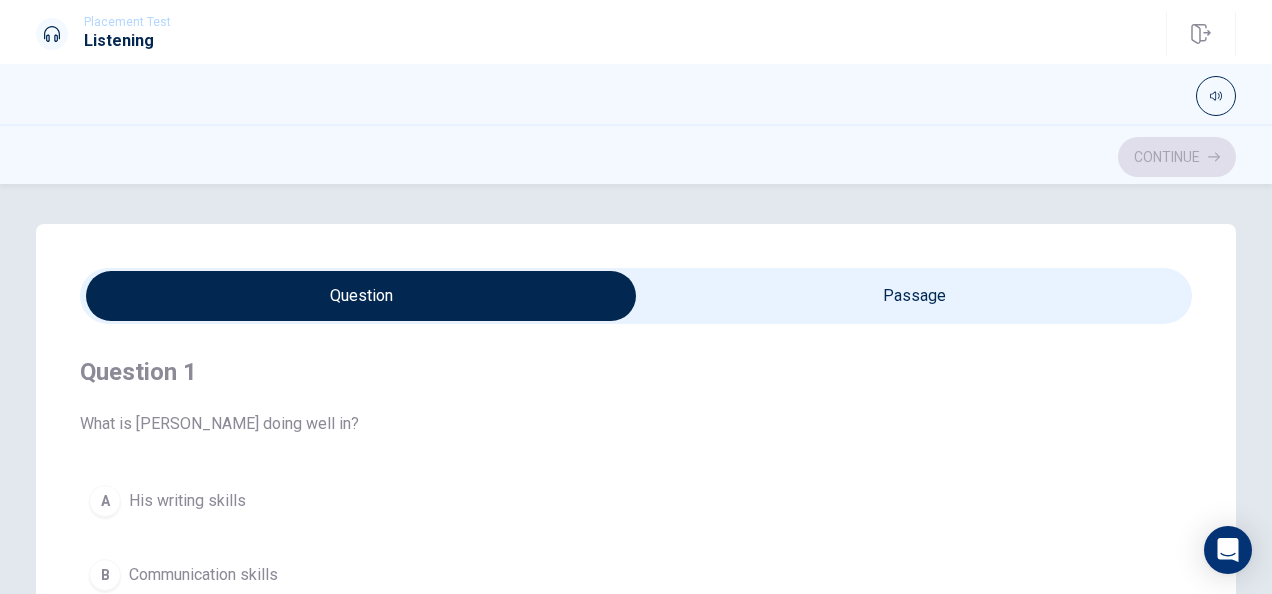 click at bounding box center (361, 296) 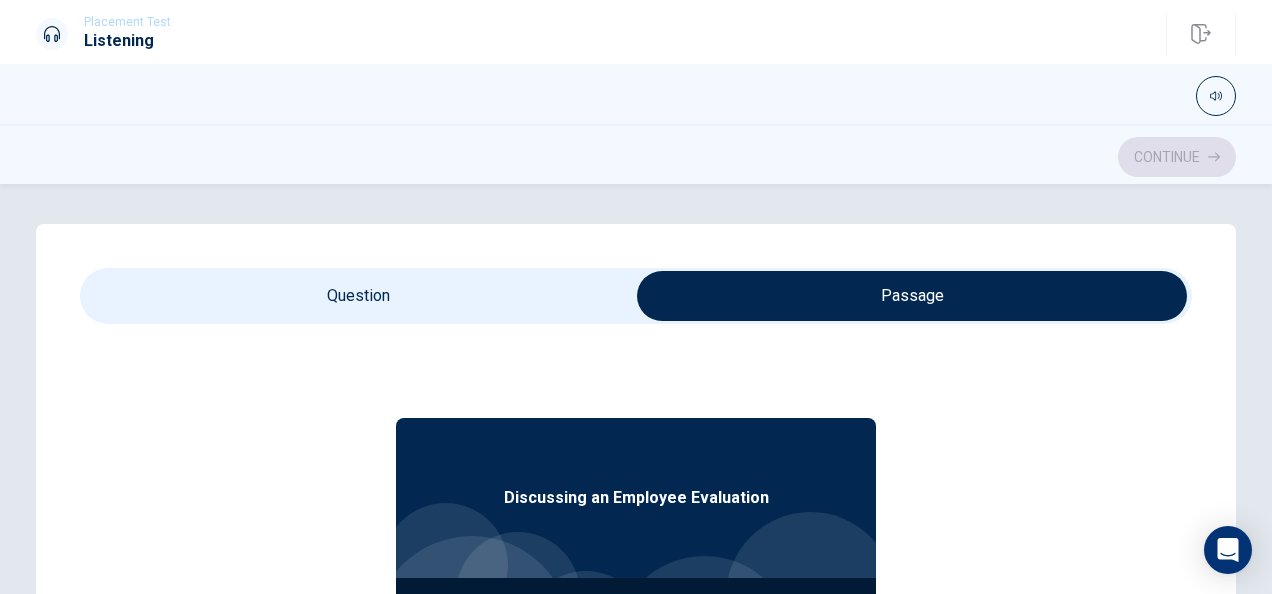 type on "11" 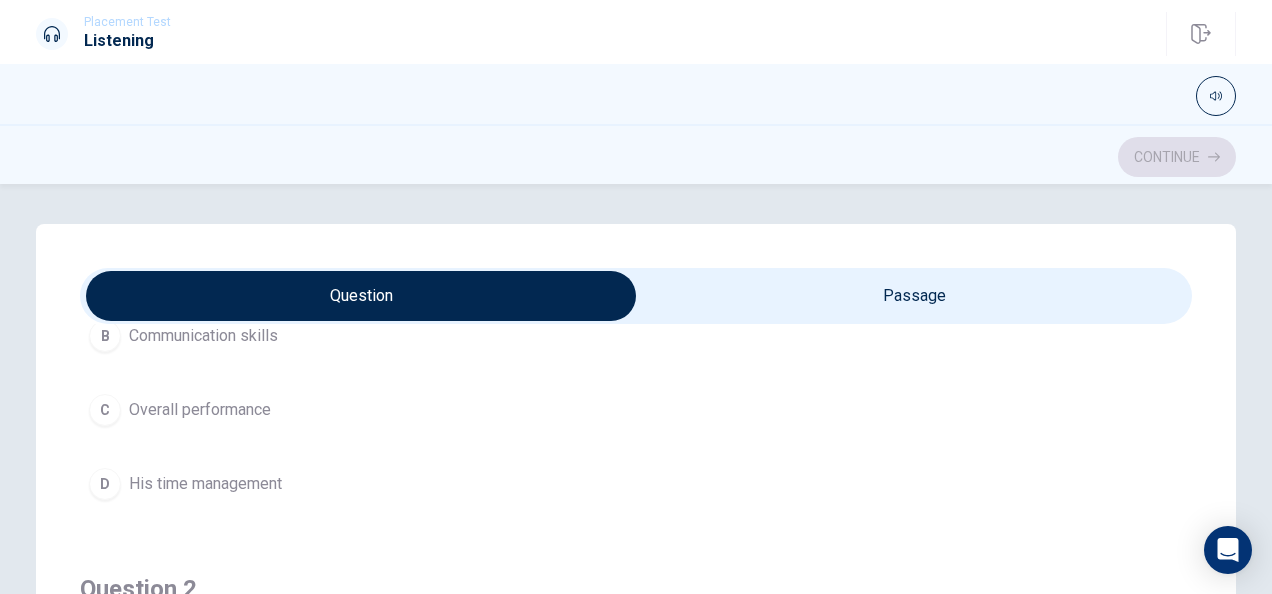scroll, scrollTop: 240, scrollLeft: 0, axis: vertical 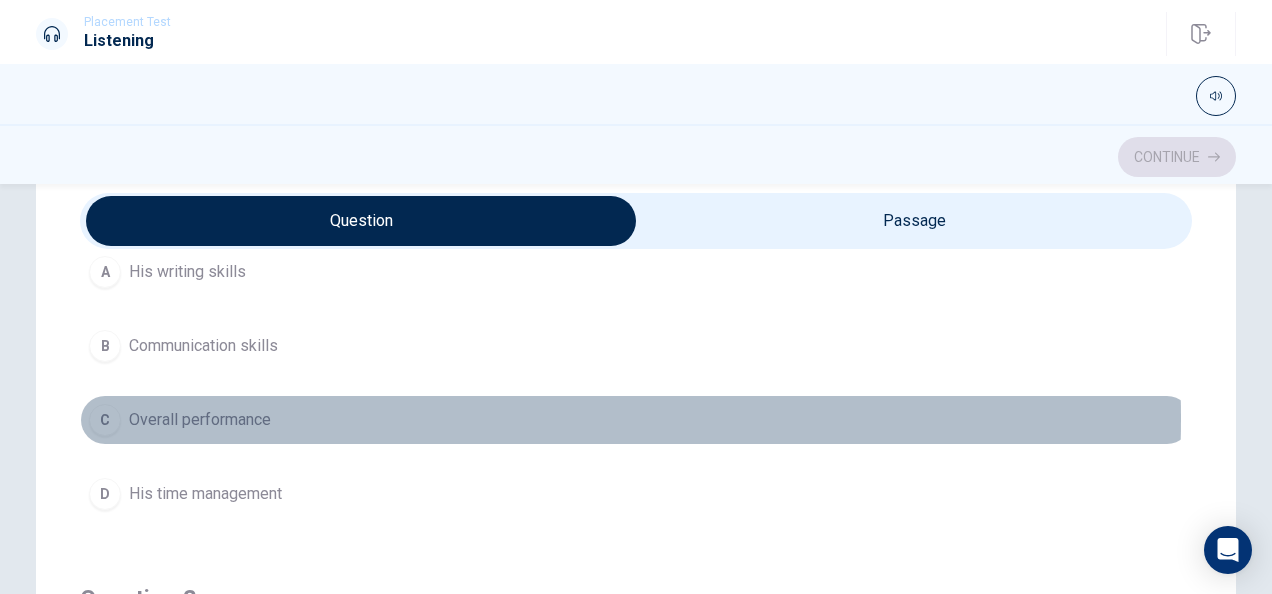 click on "Overall performance" at bounding box center (200, 420) 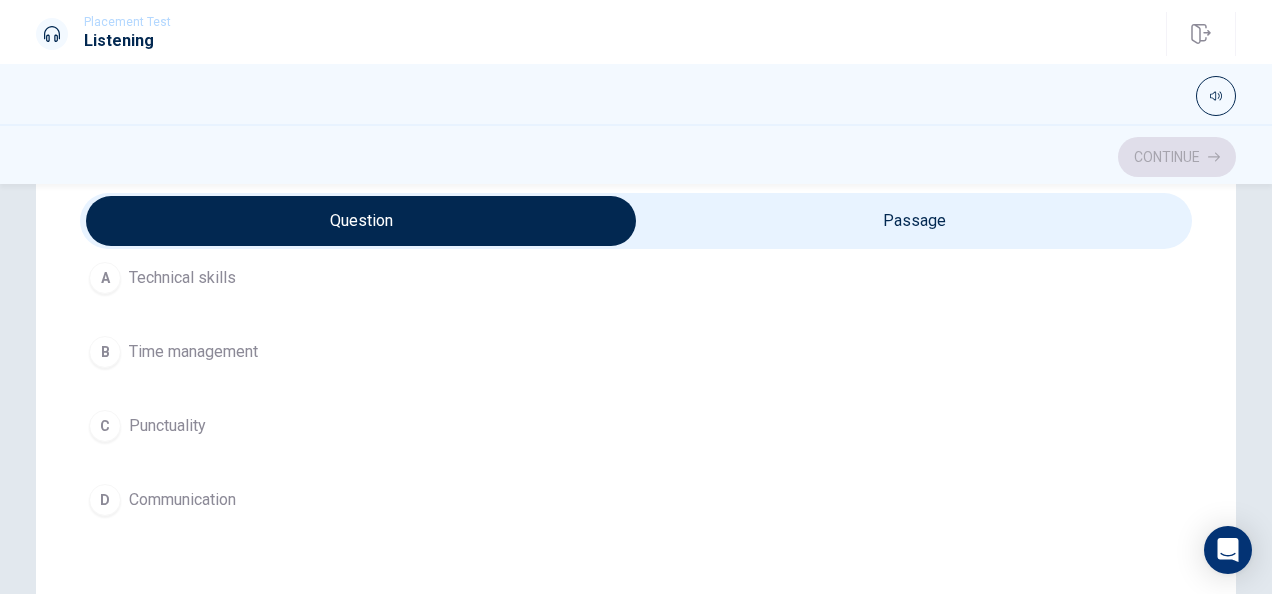 scroll, scrollTop: 603, scrollLeft: 0, axis: vertical 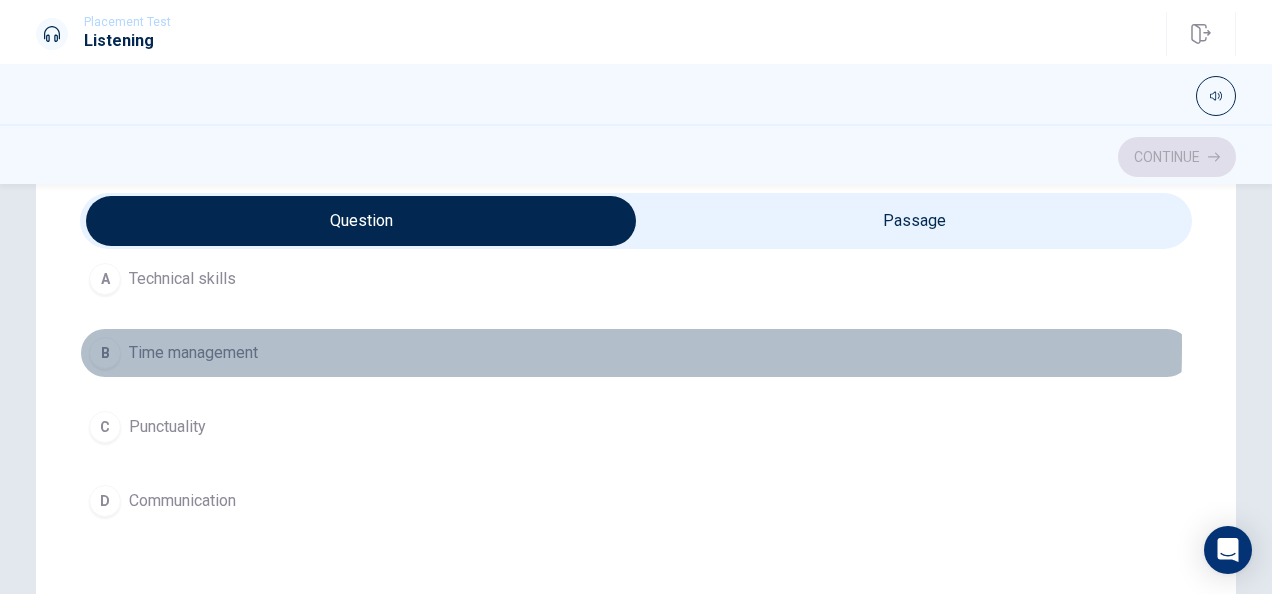 click on "Time management" at bounding box center (193, 353) 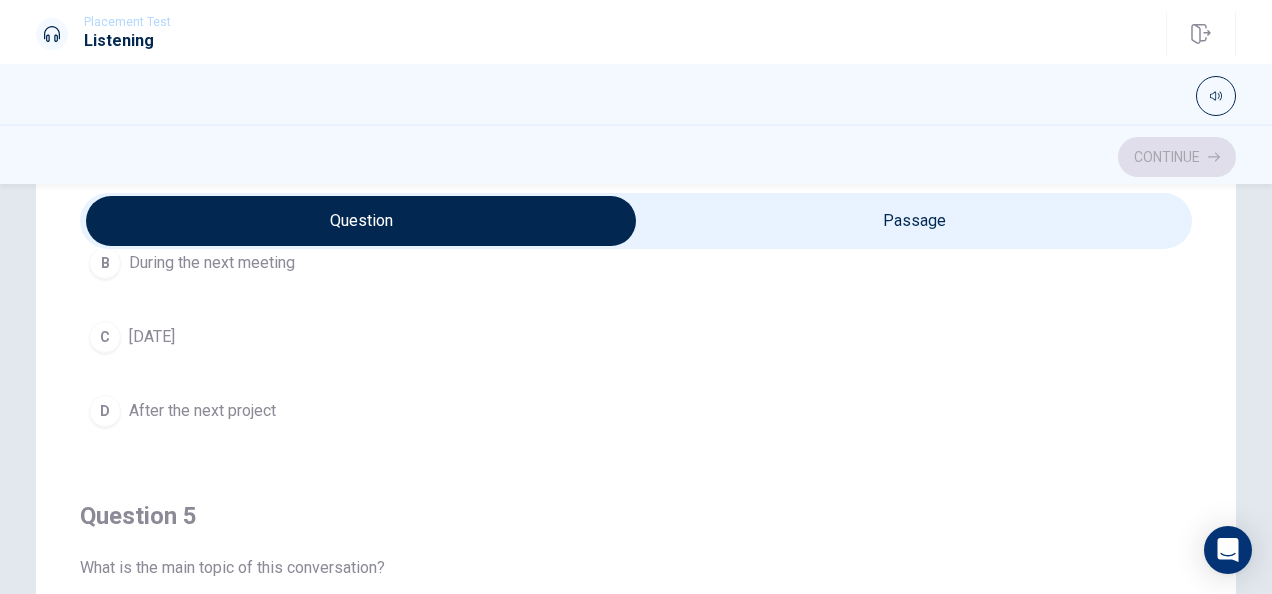scroll, scrollTop: 1606, scrollLeft: 0, axis: vertical 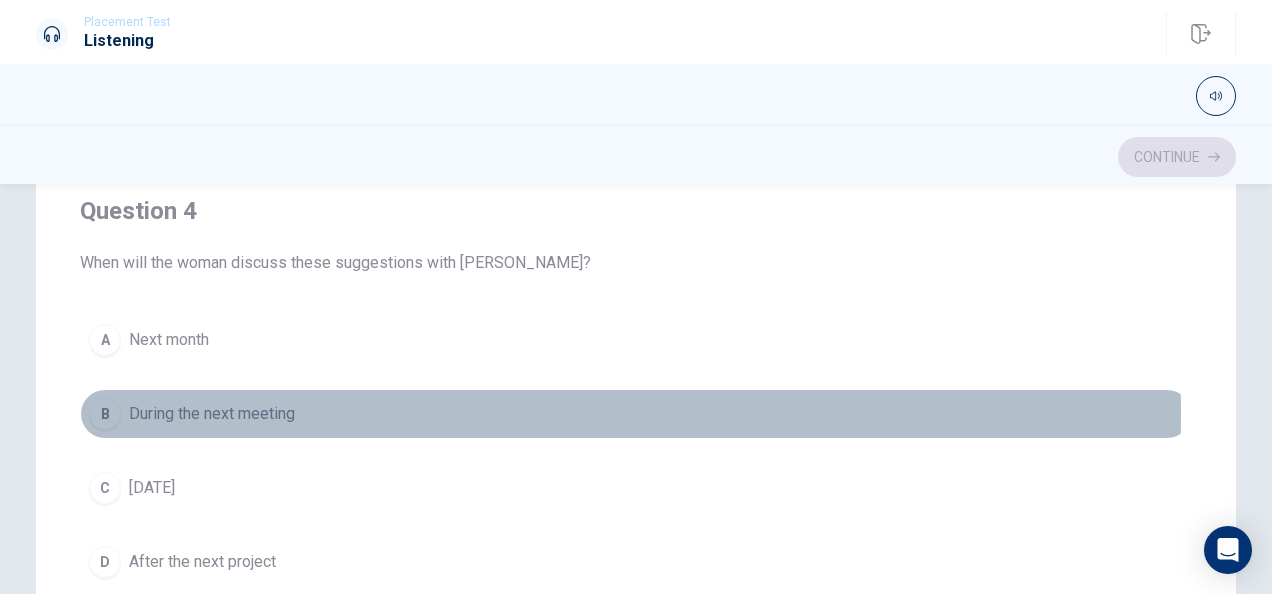 drag, startPoint x: 264, startPoint y: 403, endPoint x: 383, endPoint y: 375, distance: 122.24974 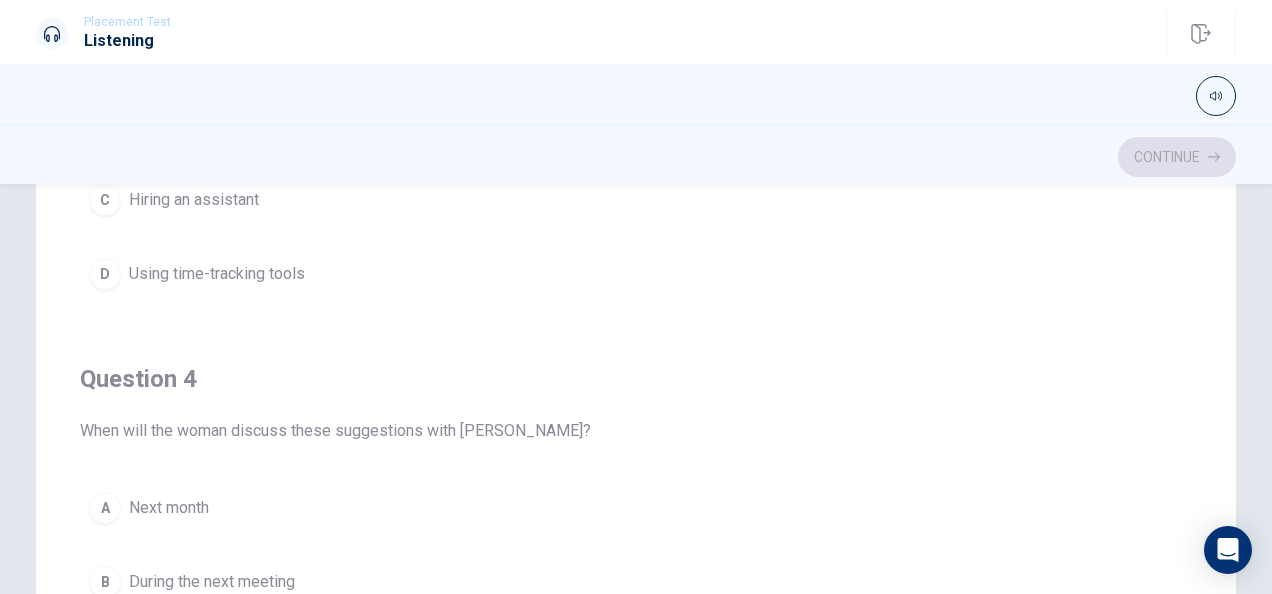 scroll, scrollTop: 1244, scrollLeft: 0, axis: vertical 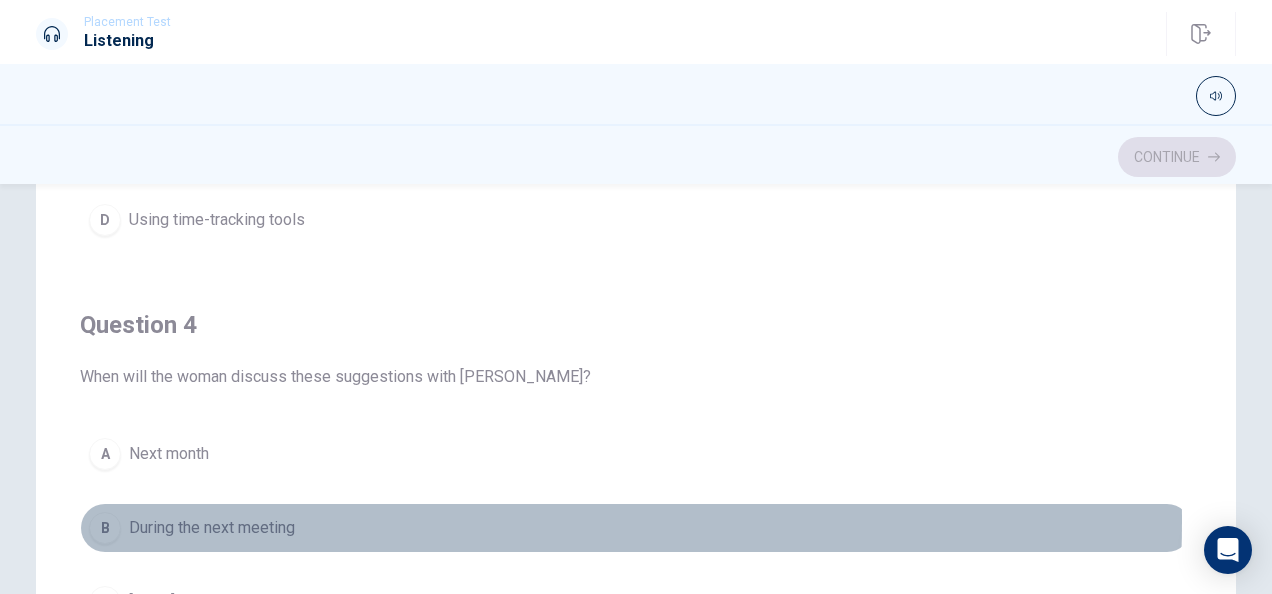 click on "During the next meeting" at bounding box center [212, 528] 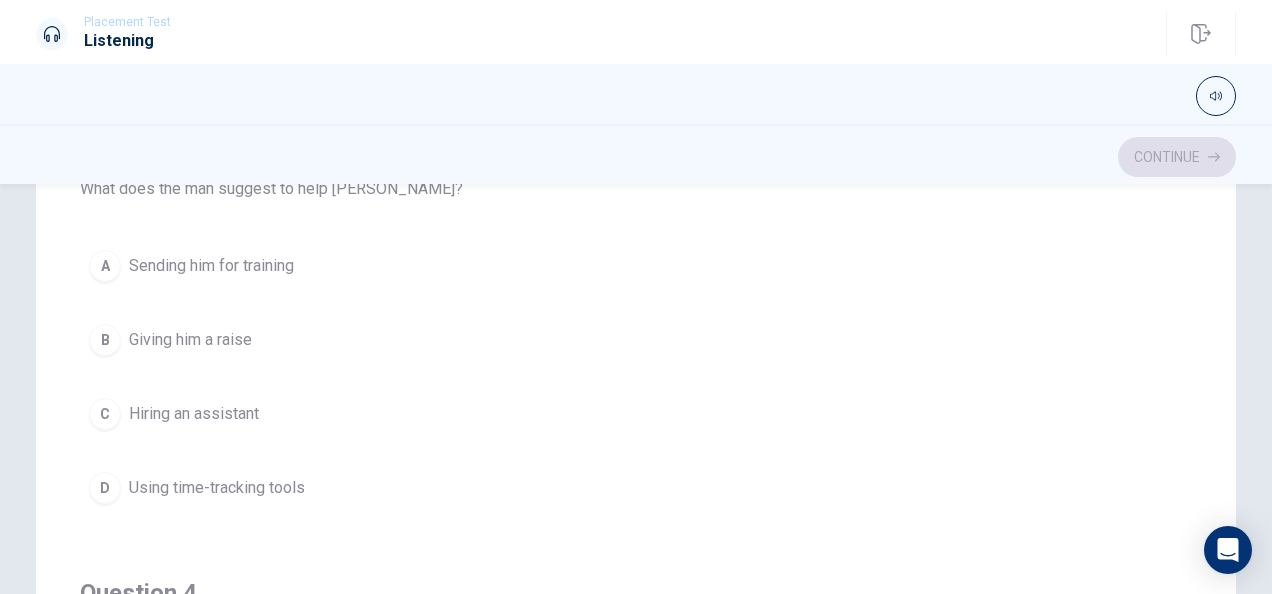 scroll, scrollTop: 976, scrollLeft: 0, axis: vertical 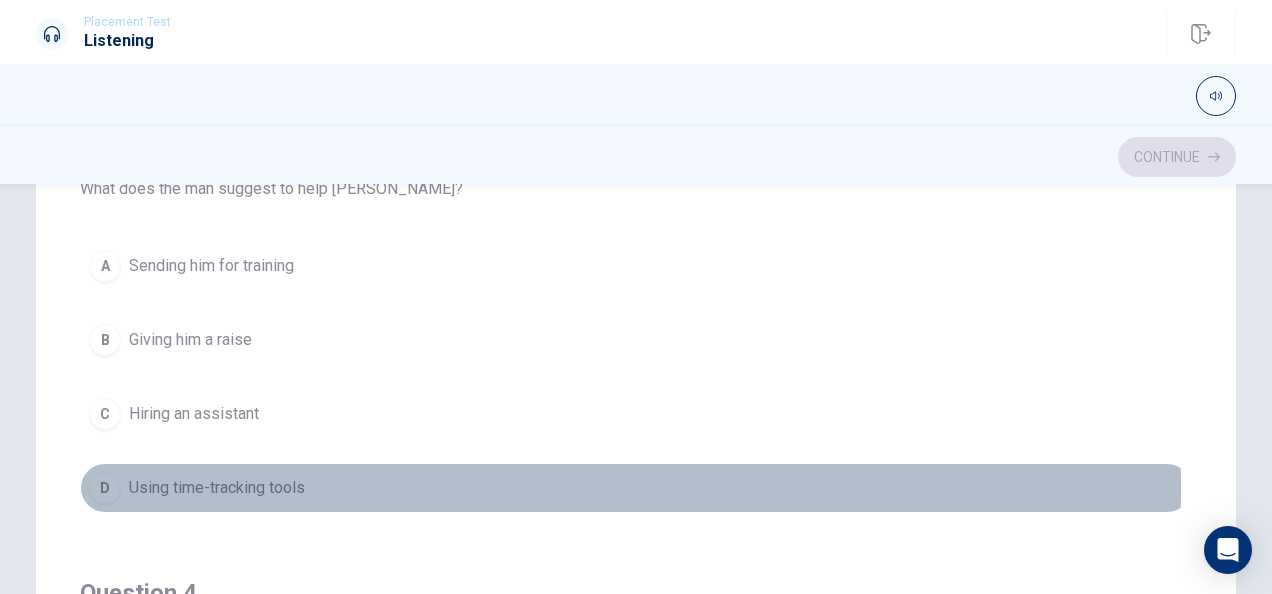 click on "Using time-tracking tools" at bounding box center [217, 488] 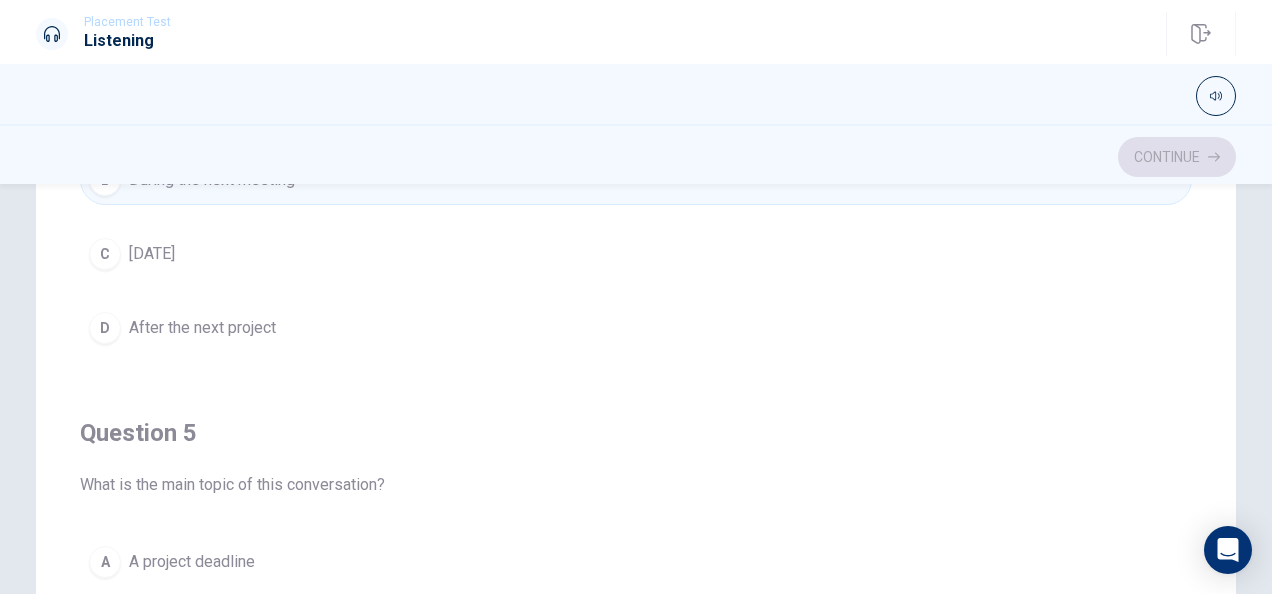 scroll, scrollTop: 1606, scrollLeft: 0, axis: vertical 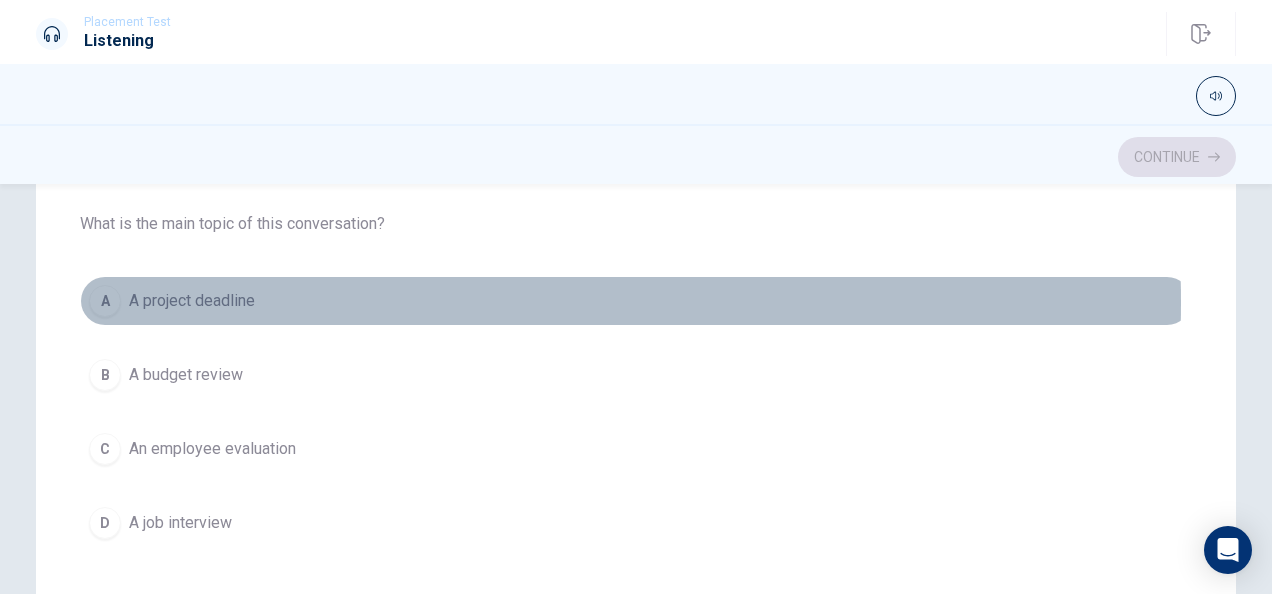 click on "A project deadline" at bounding box center (192, 301) 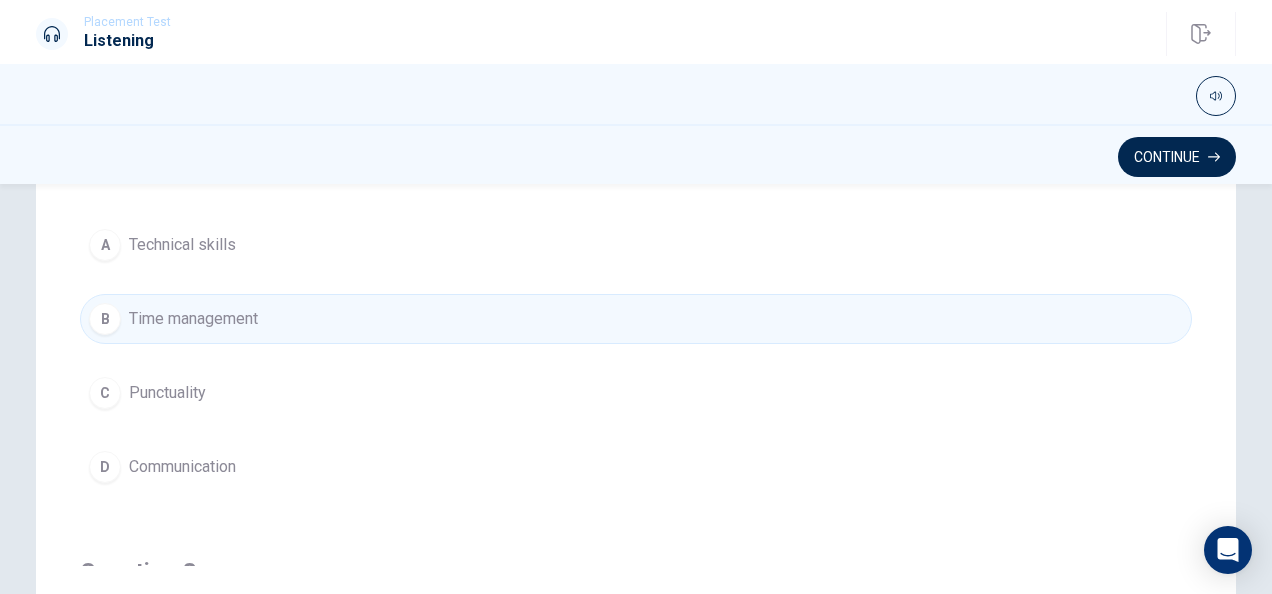 scroll, scrollTop: 212, scrollLeft: 0, axis: vertical 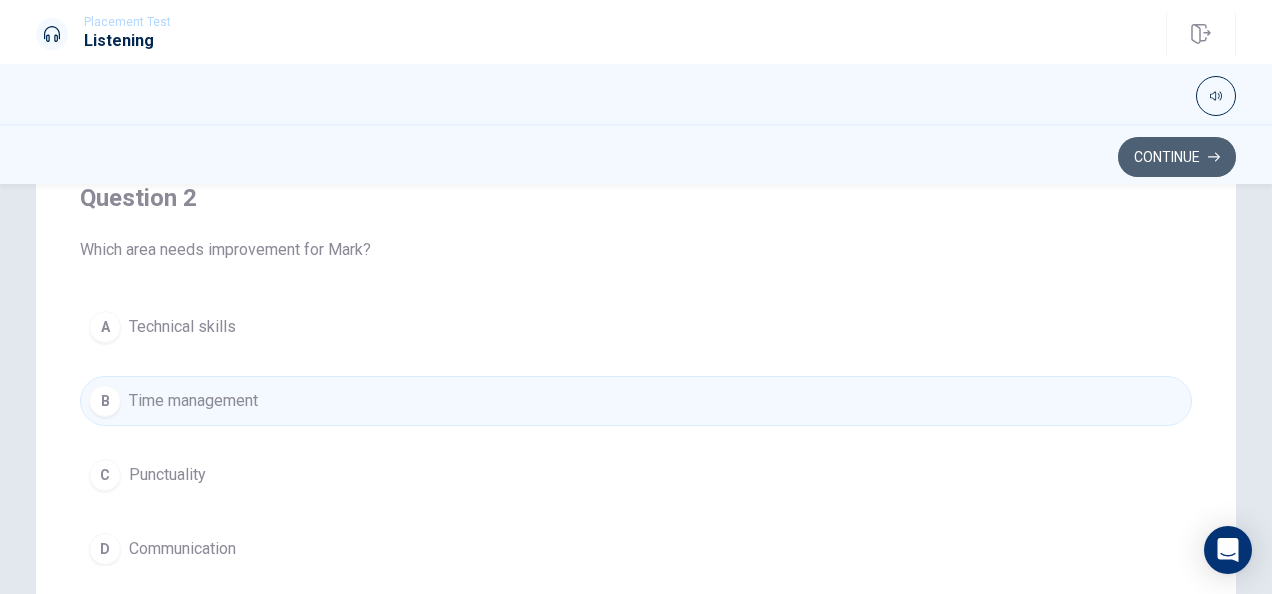 click on "Continue" at bounding box center (1177, 157) 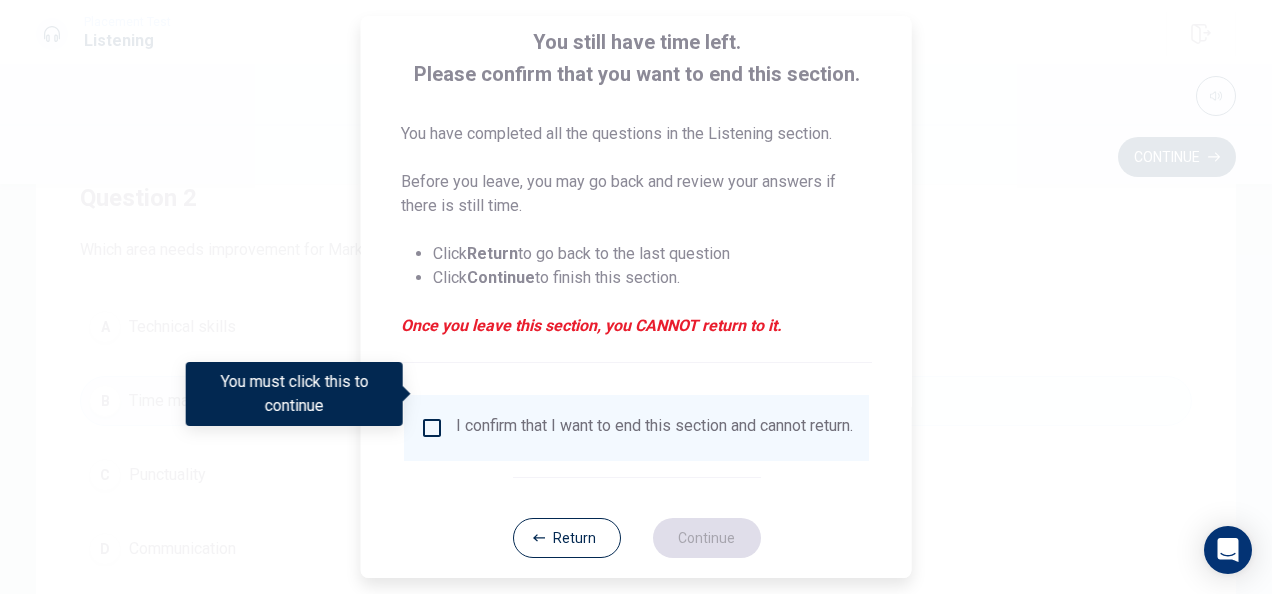 scroll, scrollTop: 152, scrollLeft: 0, axis: vertical 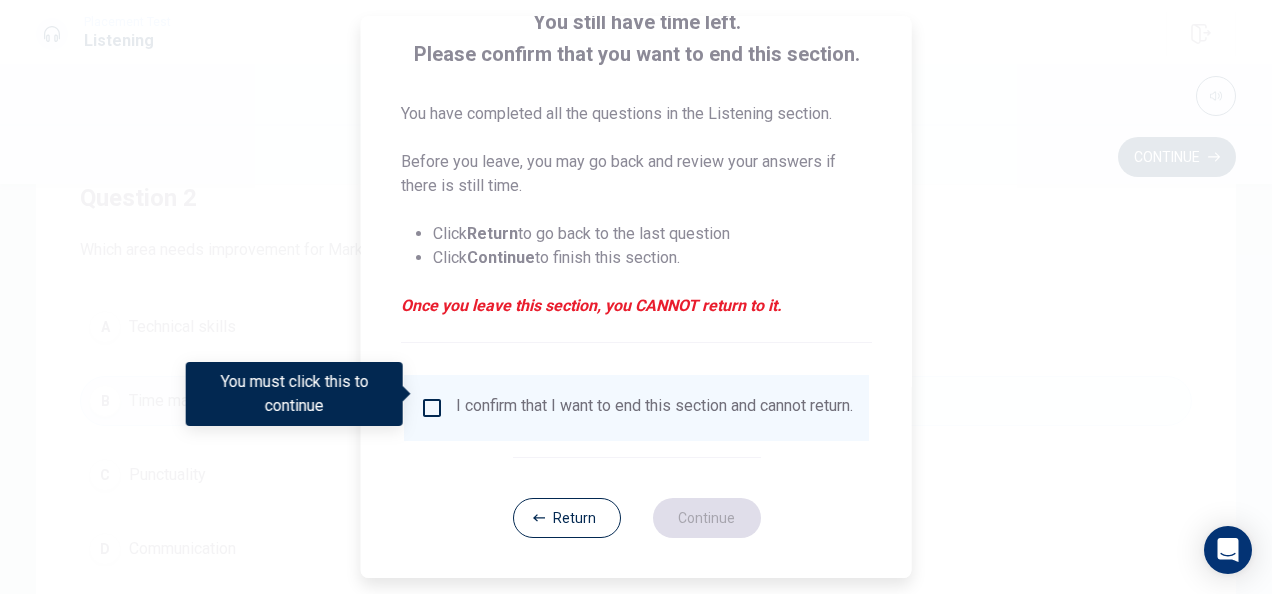click on "I confirm that I want to end this section and cannot return." at bounding box center [654, 408] 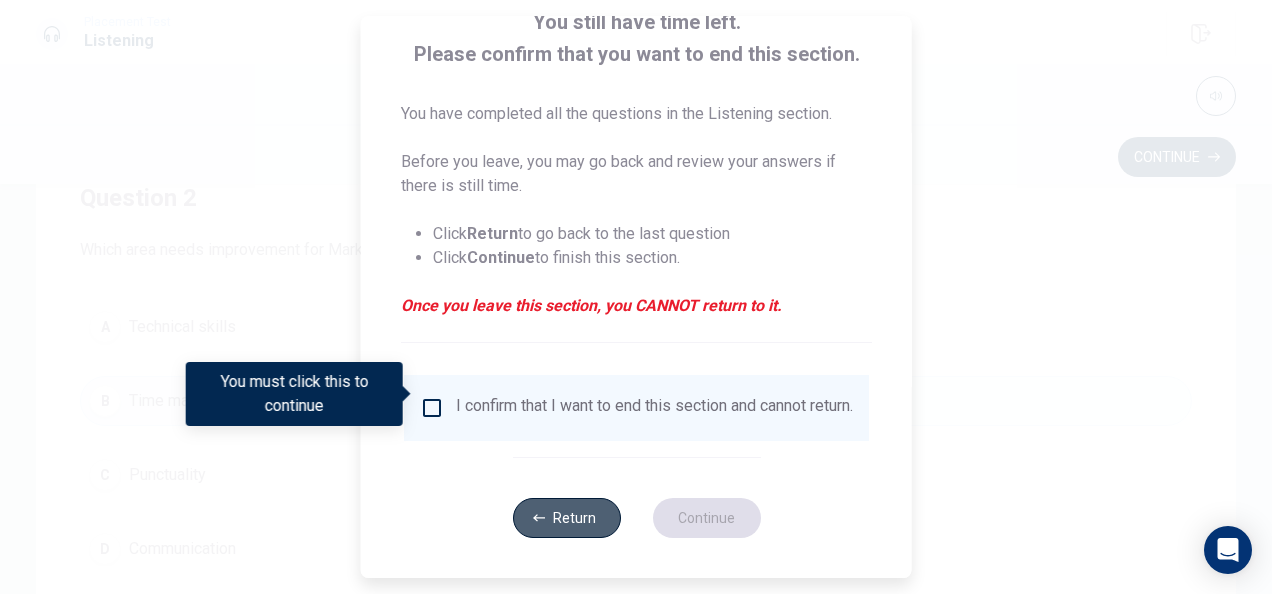 click on "Return" at bounding box center (566, 518) 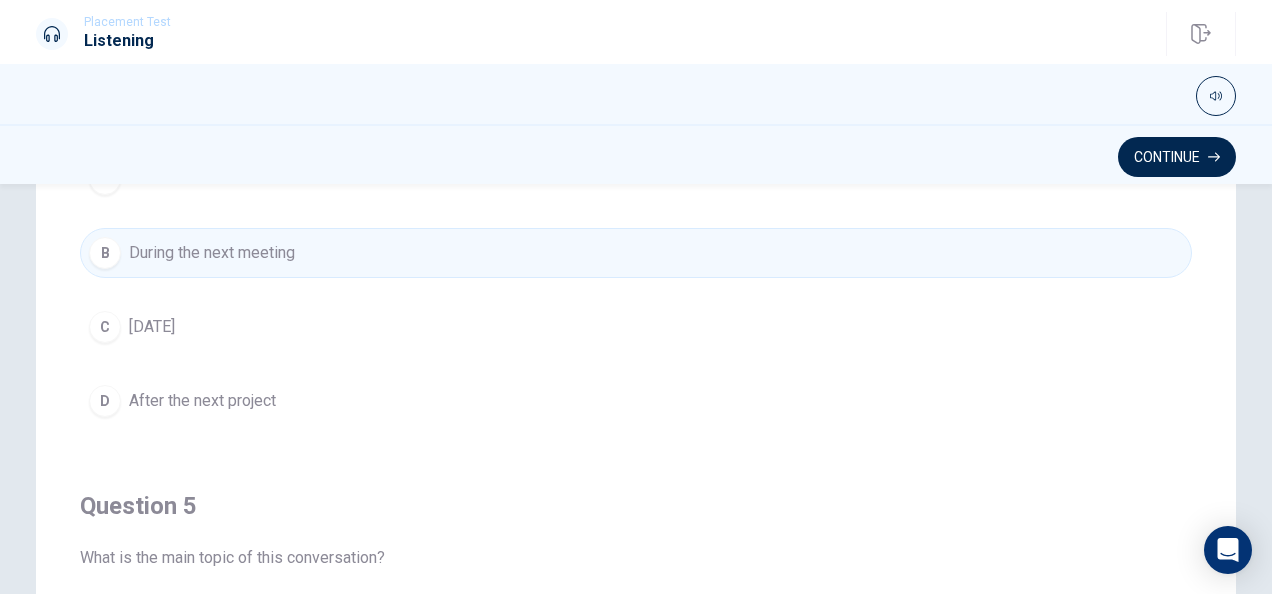 scroll, scrollTop: 1606, scrollLeft: 0, axis: vertical 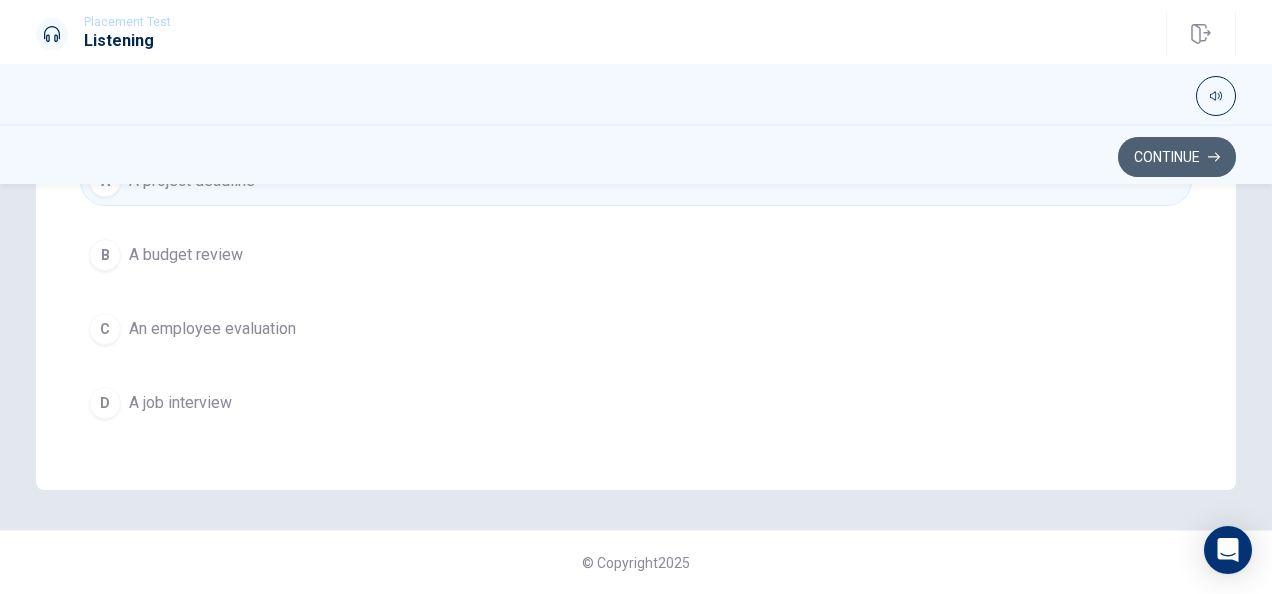 click on "Continue" at bounding box center [1177, 157] 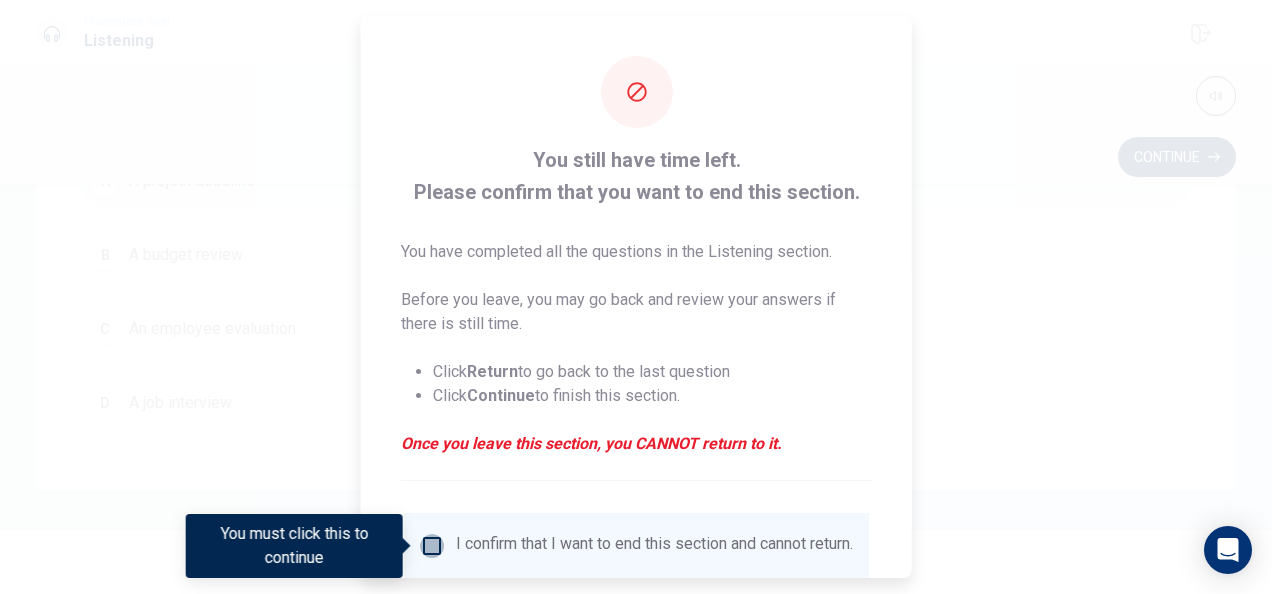 click at bounding box center (432, 546) 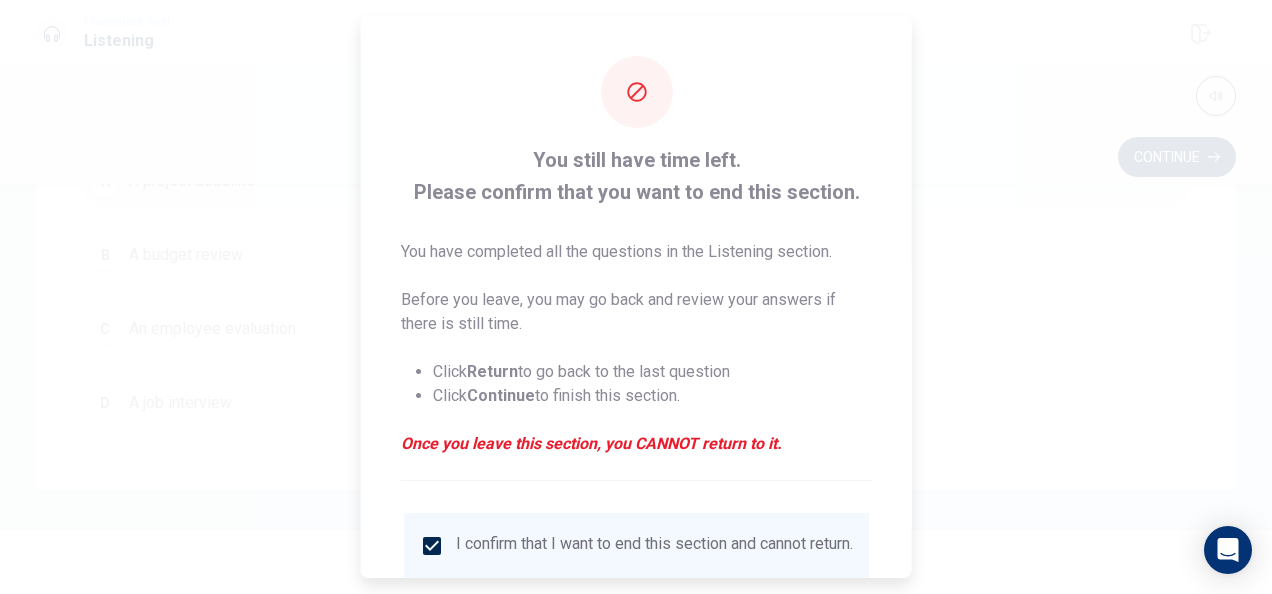 scroll, scrollTop: 152, scrollLeft: 0, axis: vertical 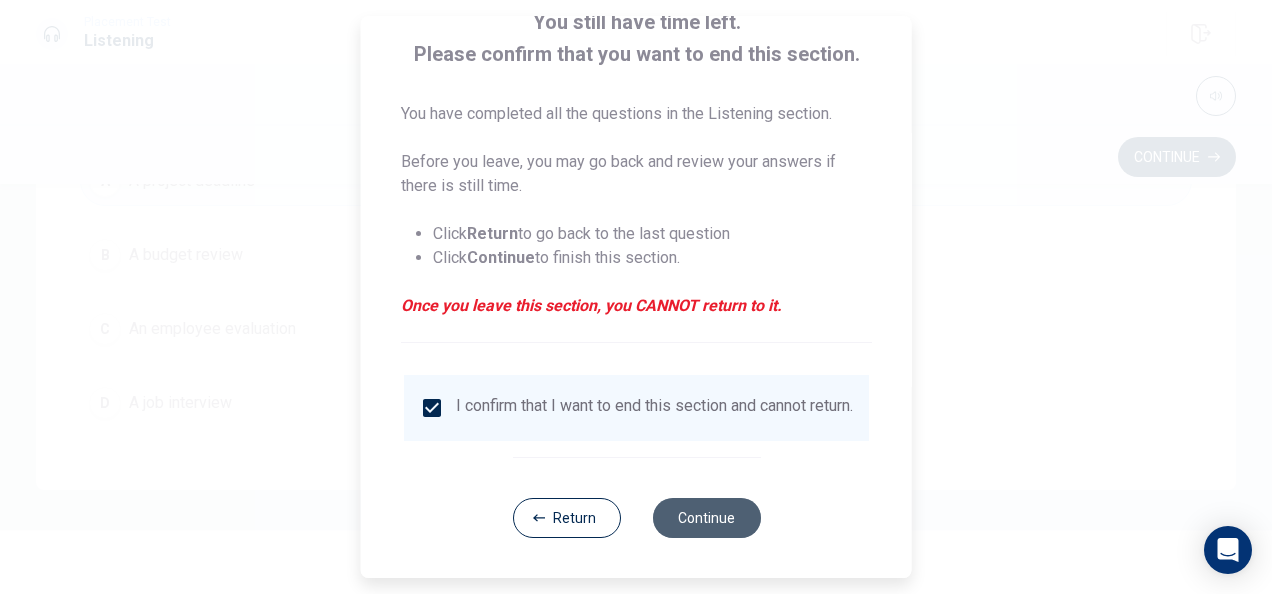 click on "Continue" at bounding box center [706, 518] 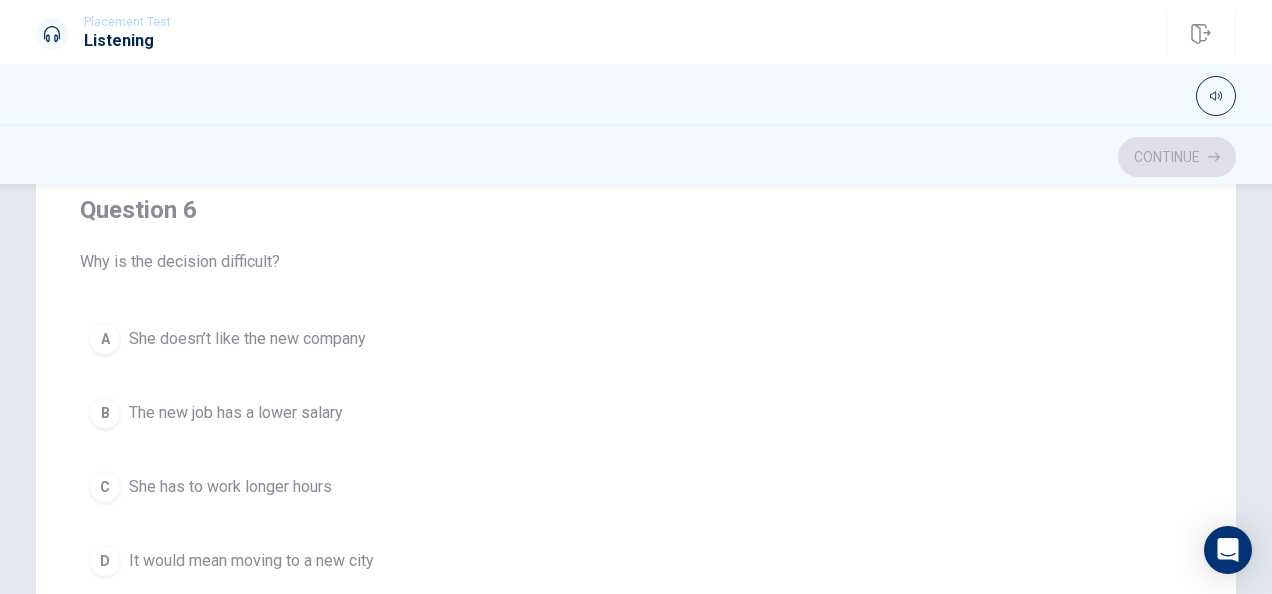 scroll, scrollTop: 161, scrollLeft: 0, axis: vertical 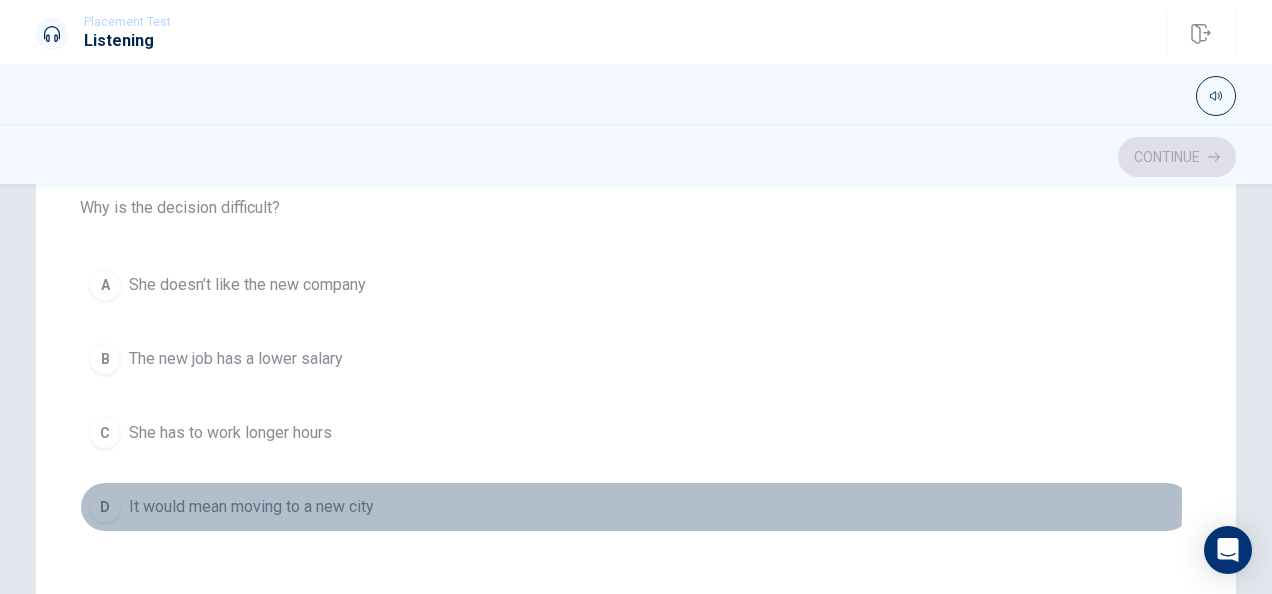 click on "It would mean moving to a new city" at bounding box center [251, 507] 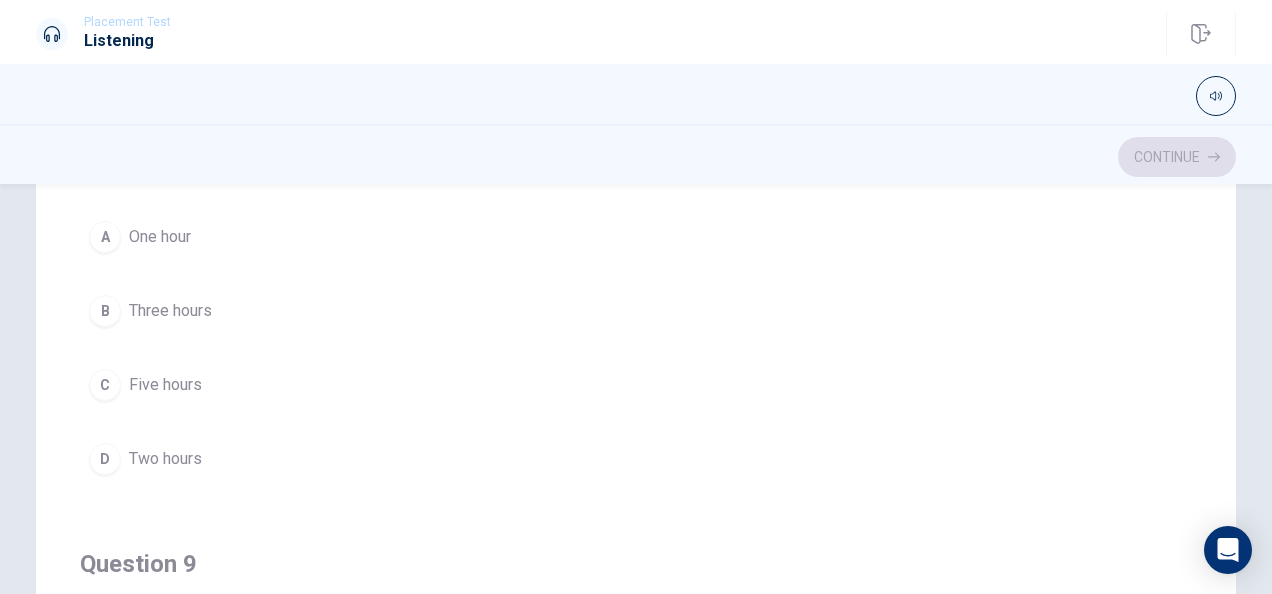 scroll, scrollTop: 961, scrollLeft: 0, axis: vertical 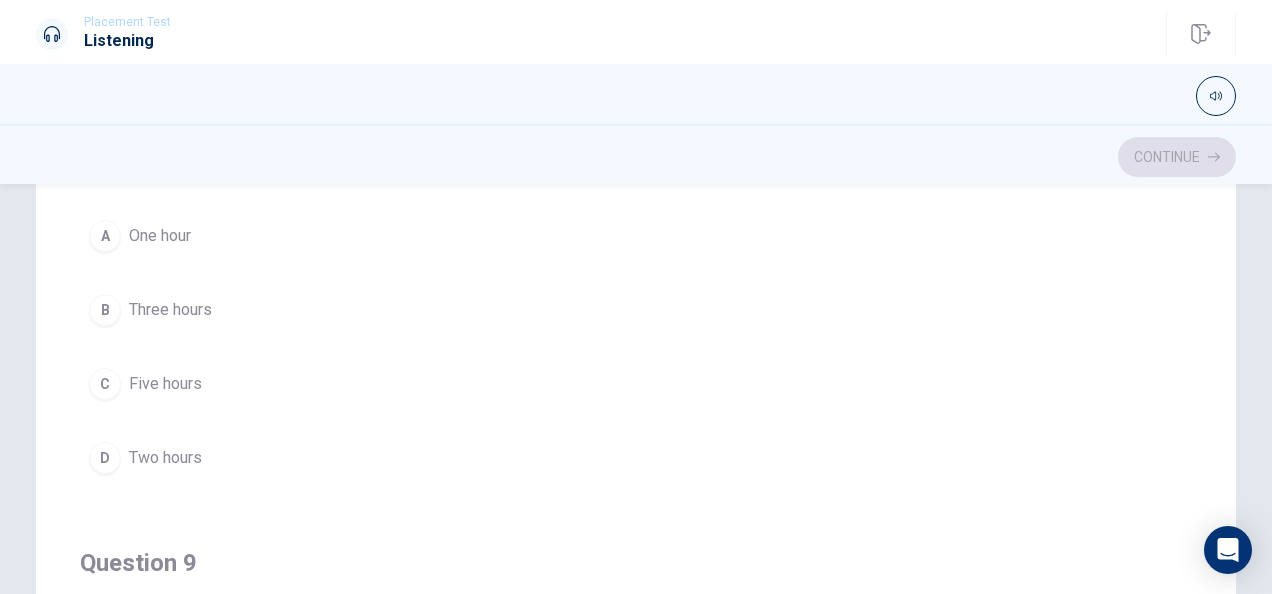 click on "Three hours" at bounding box center (170, 310) 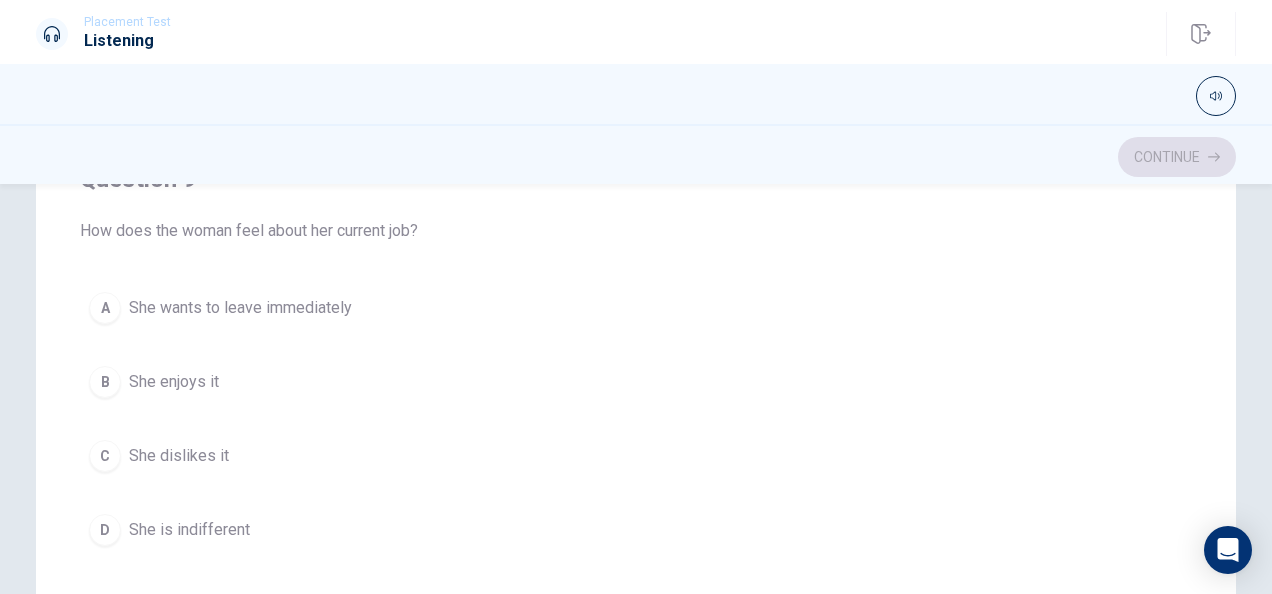 scroll, scrollTop: 1345, scrollLeft: 0, axis: vertical 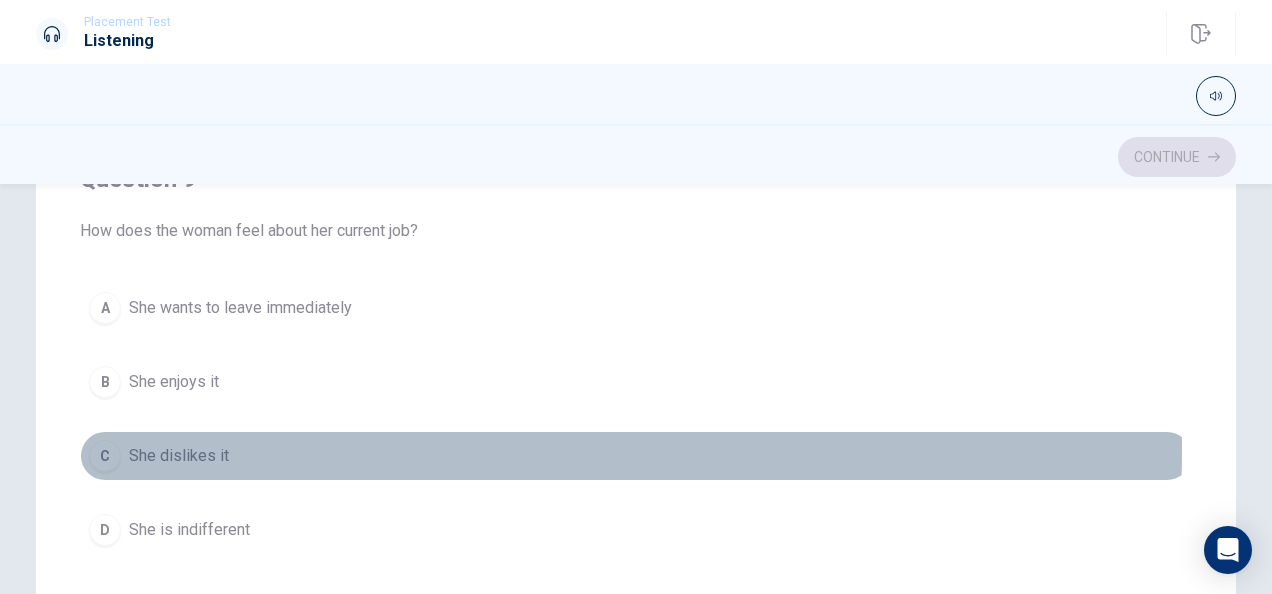 click on "She dislikes it" at bounding box center (179, 456) 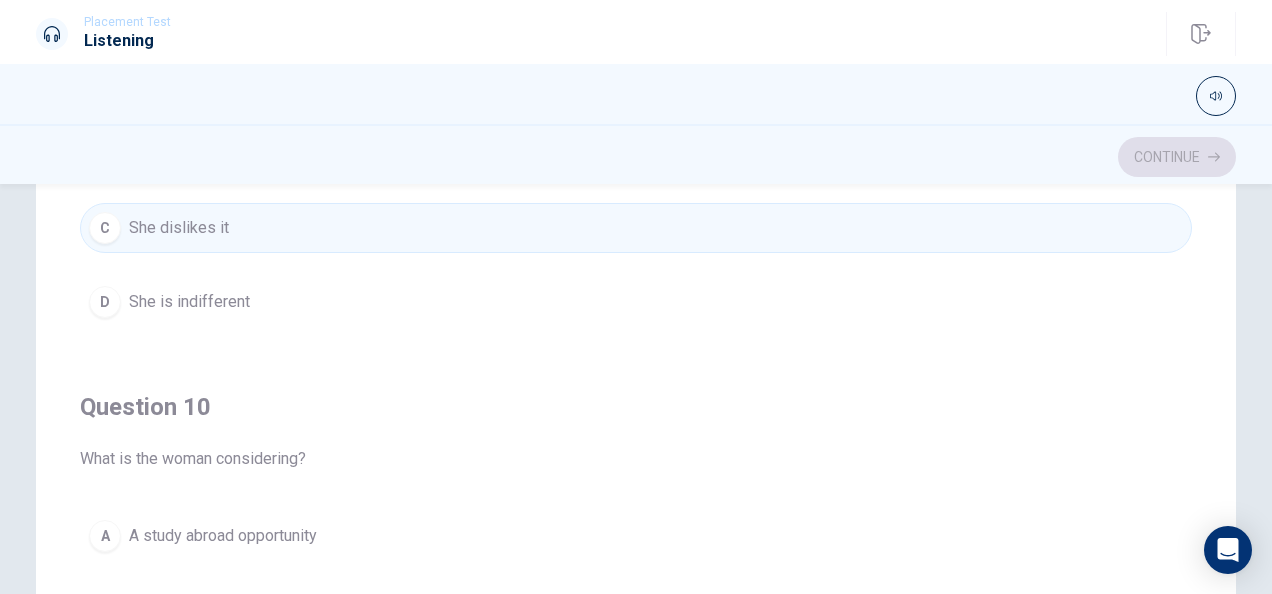 scroll, scrollTop: 1606, scrollLeft: 0, axis: vertical 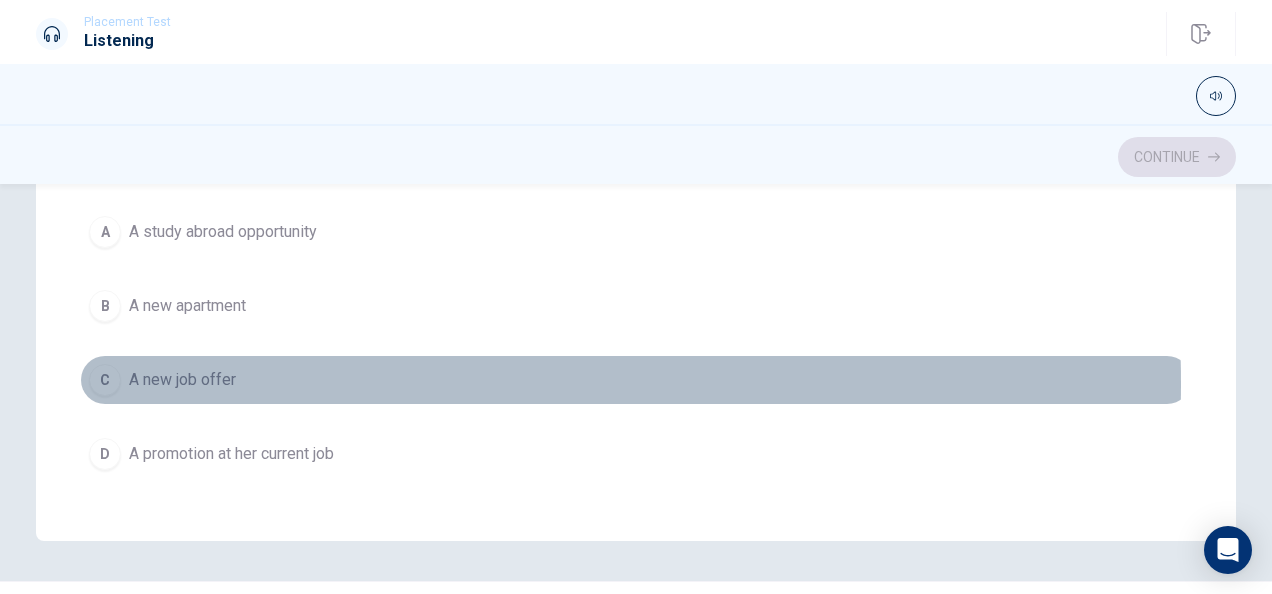 click on "A new job offer" at bounding box center [182, 380] 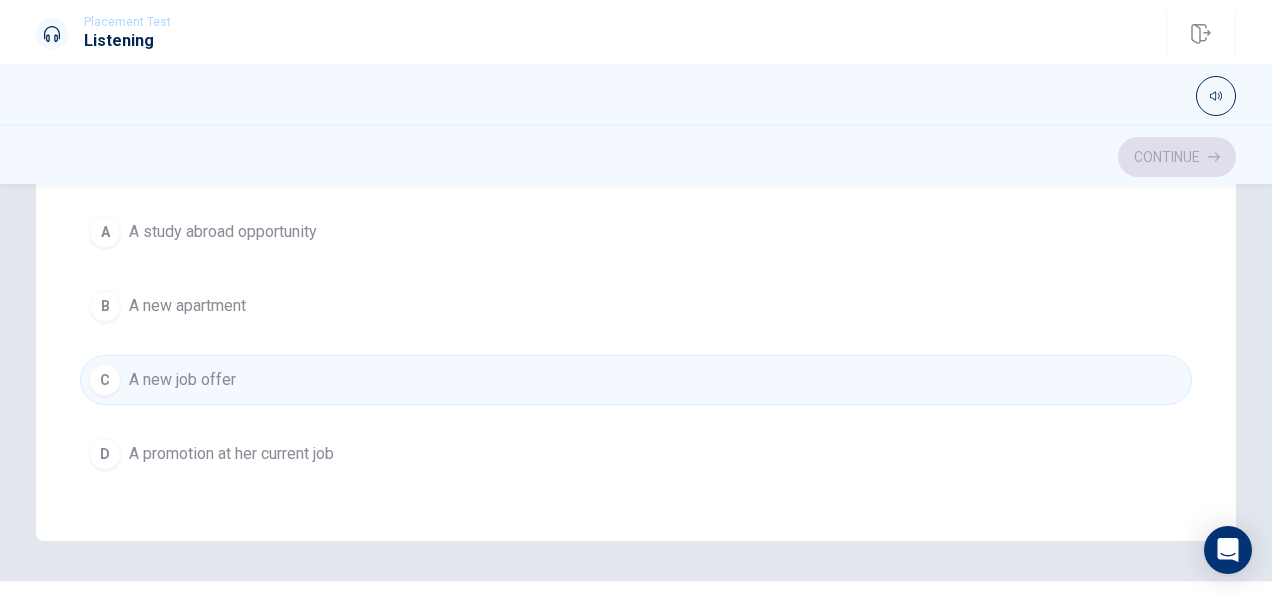 click on "Continue" at bounding box center [636, 157] 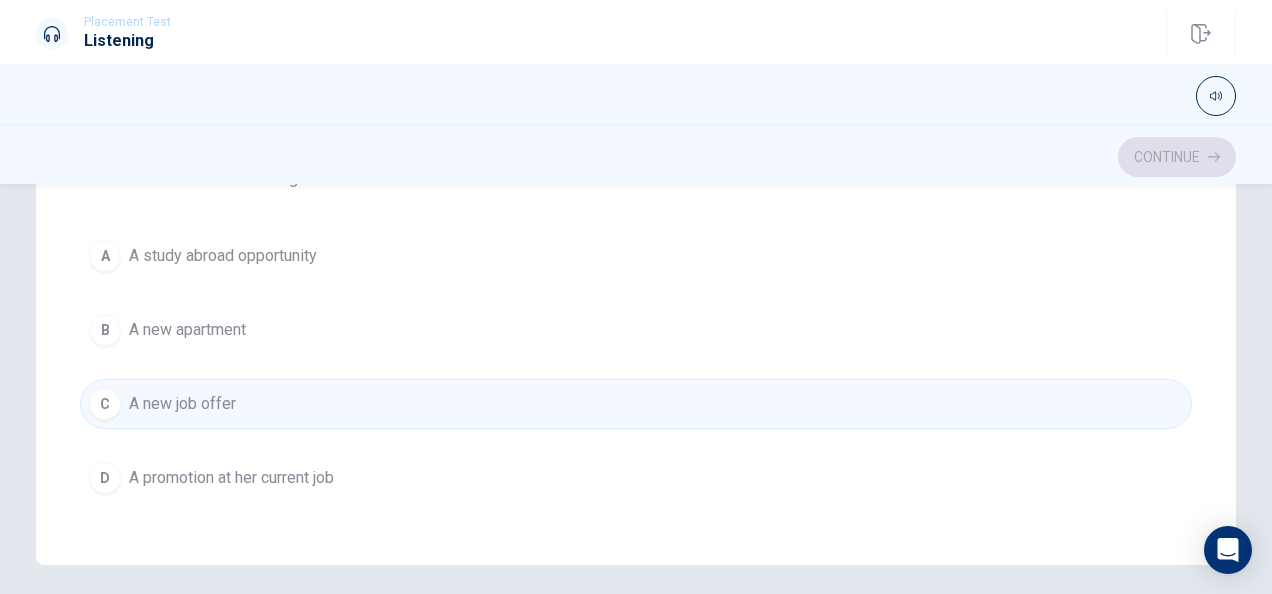 scroll, scrollTop: 451, scrollLeft: 0, axis: vertical 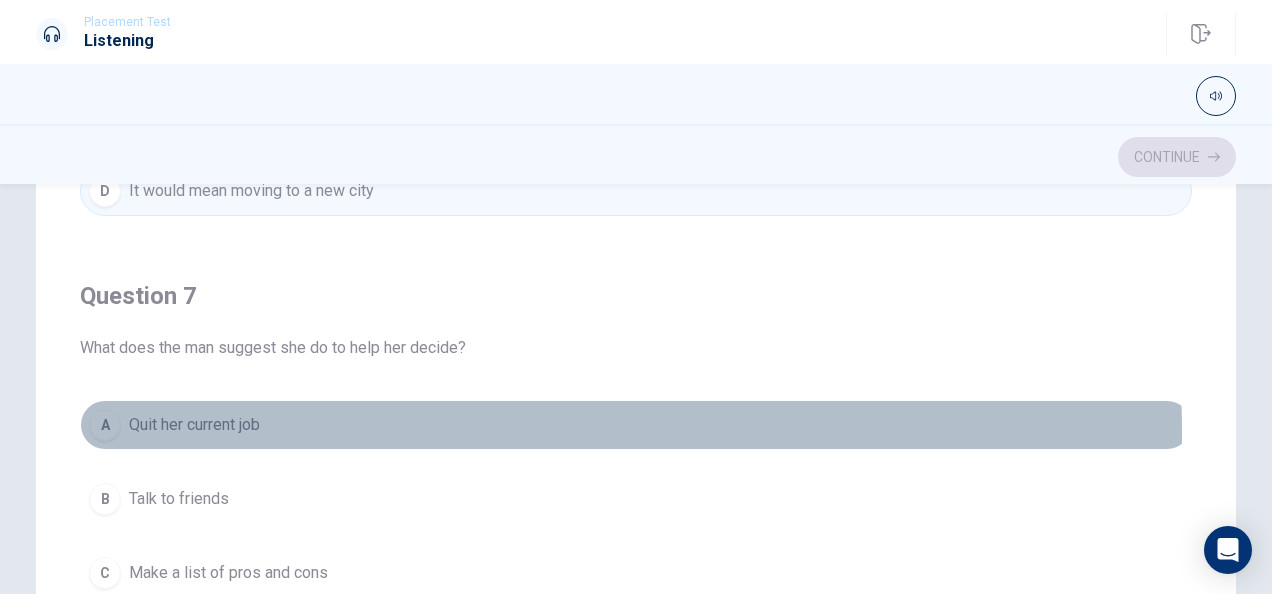 click on "Quit her current job" at bounding box center (194, 425) 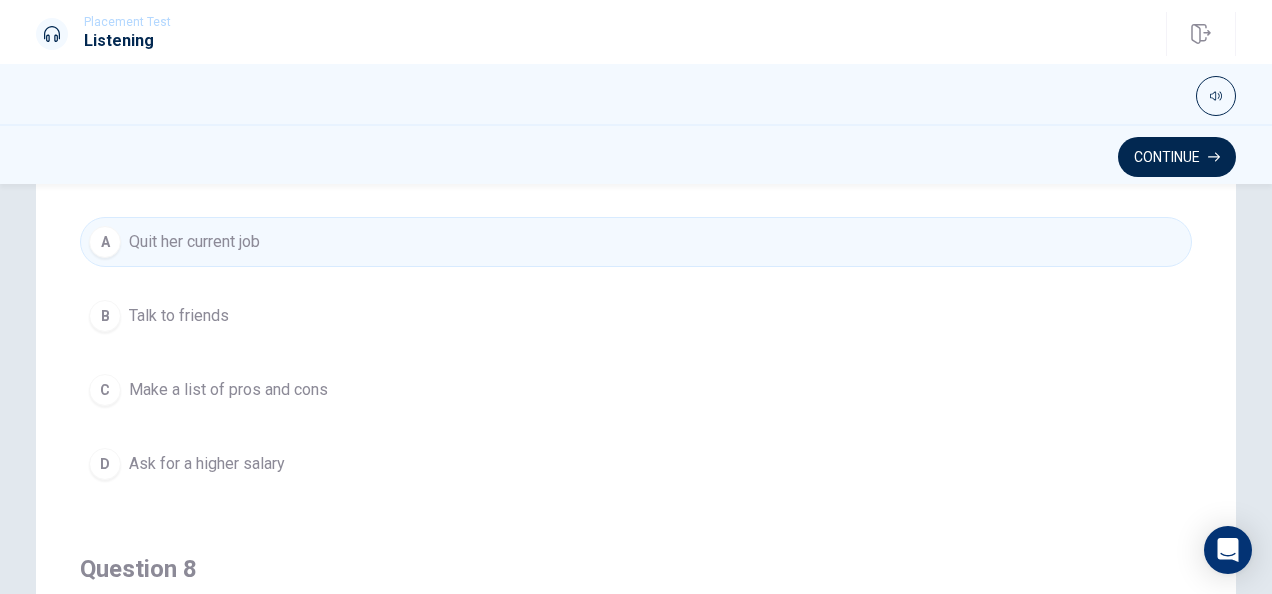 scroll, scrollTop: 575, scrollLeft: 0, axis: vertical 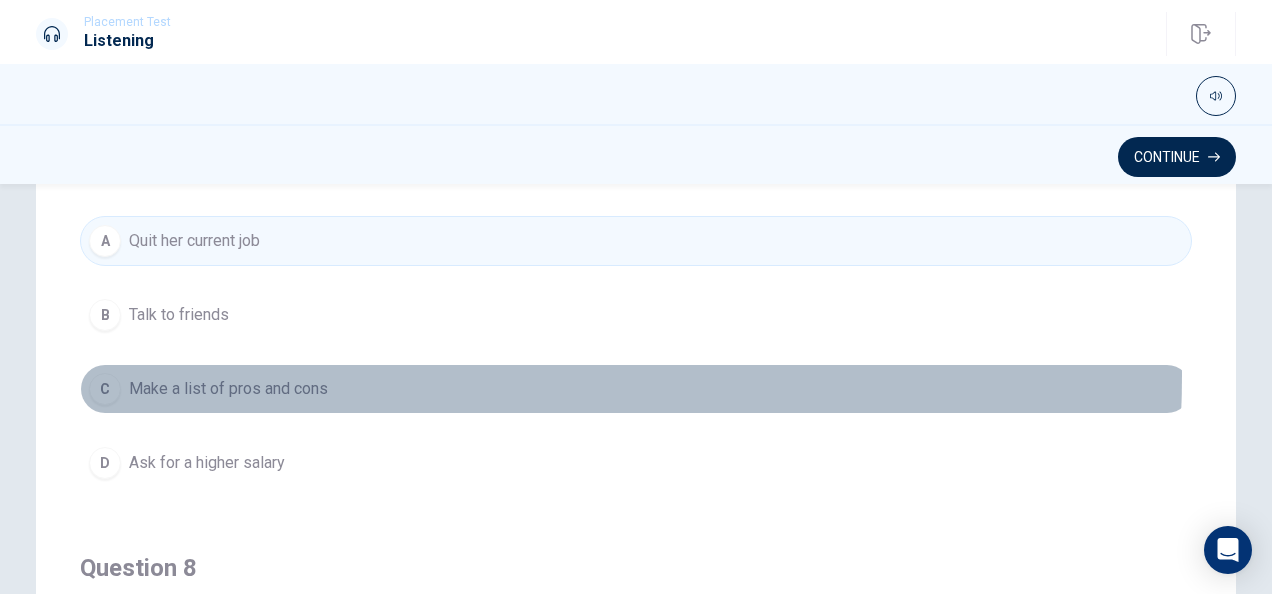 click on "C Make a list of pros and cons" at bounding box center (636, 389) 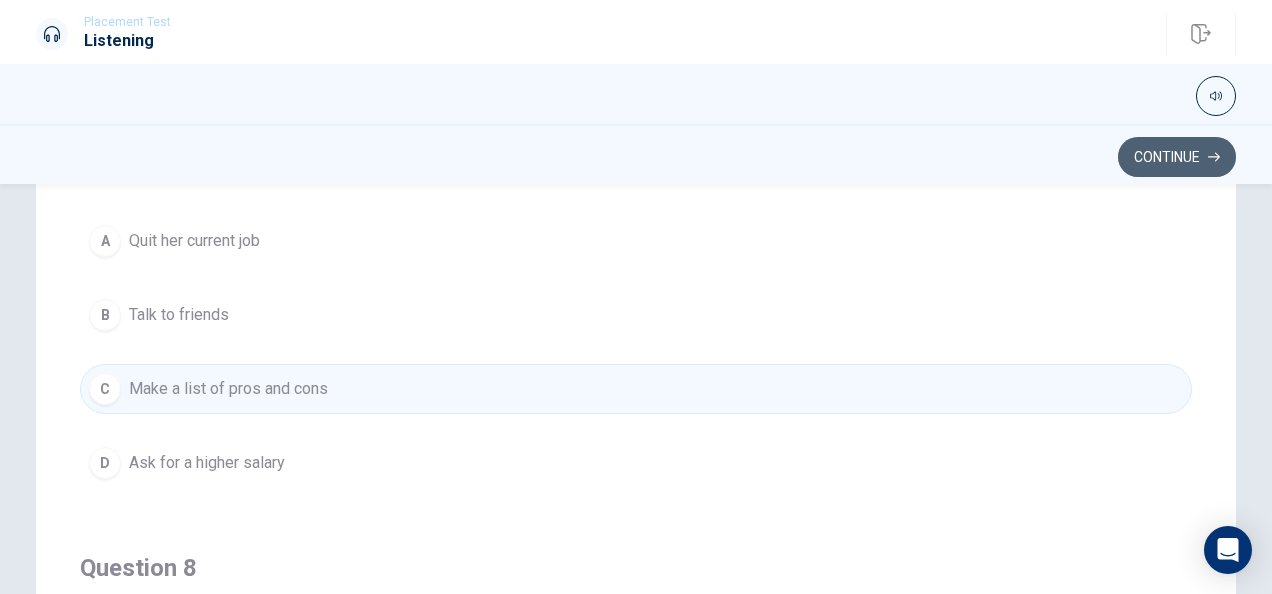click on "Continue" at bounding box center (1177, 157) 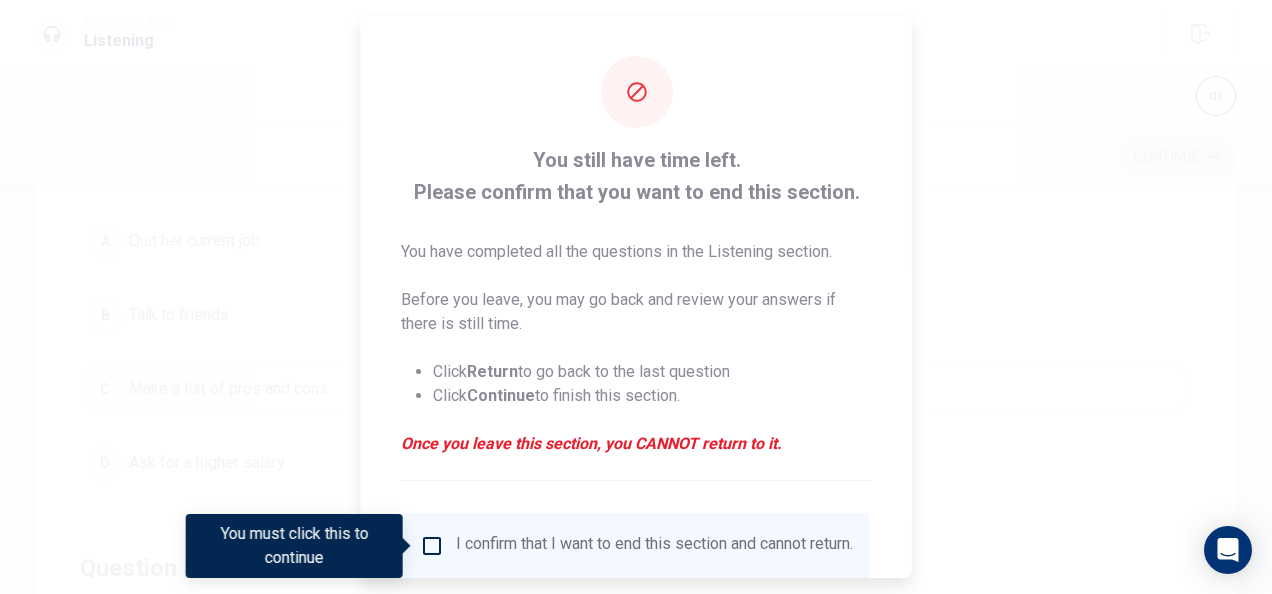 scroll, scrollTop: 152, scrollLeft: 0, axis: vertical 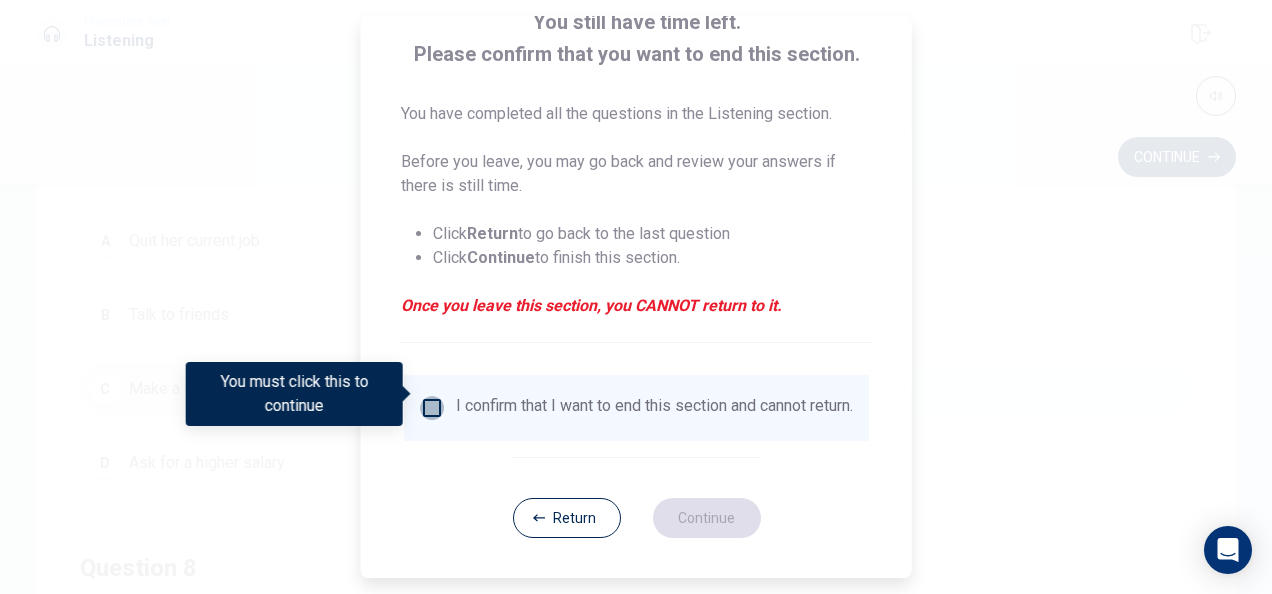 click at bounding box center [432, 408] 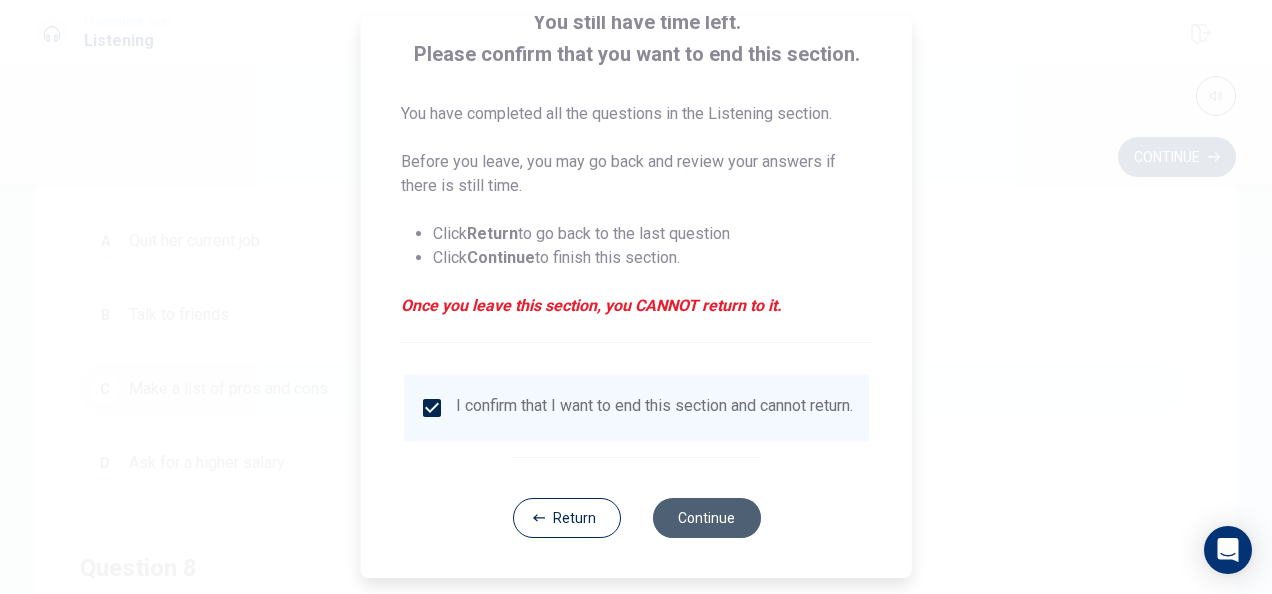 click on "Continue" at bounding box center [706, 518] 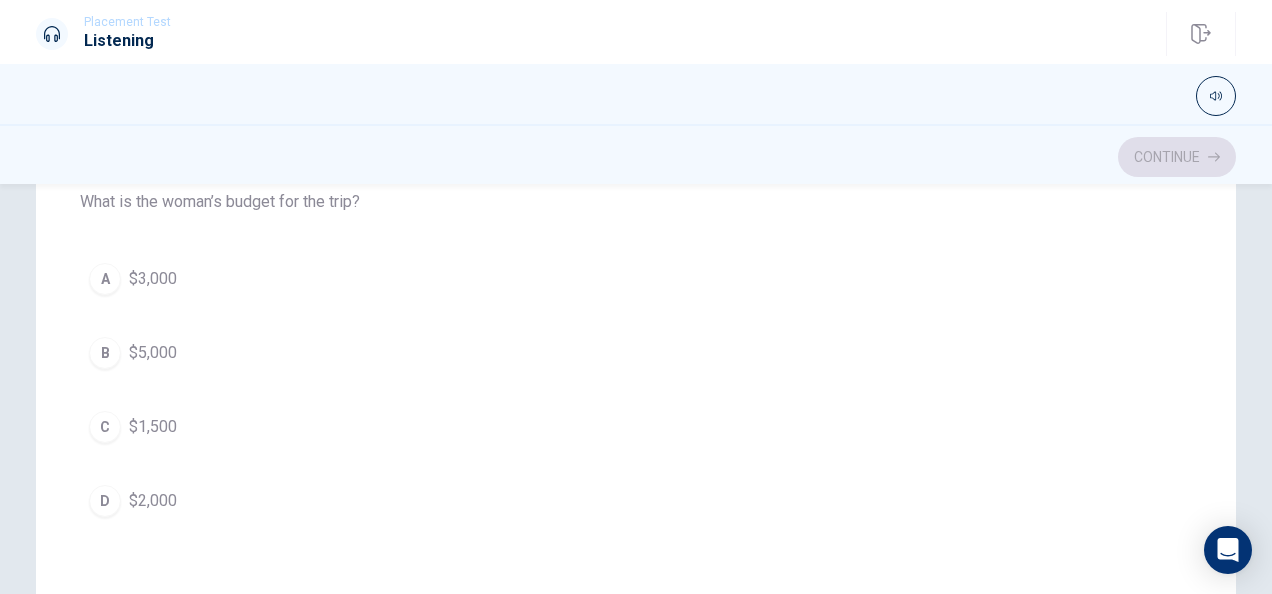 scroll, scrollTop: 222, scrollLeft: 0, axis: vertical 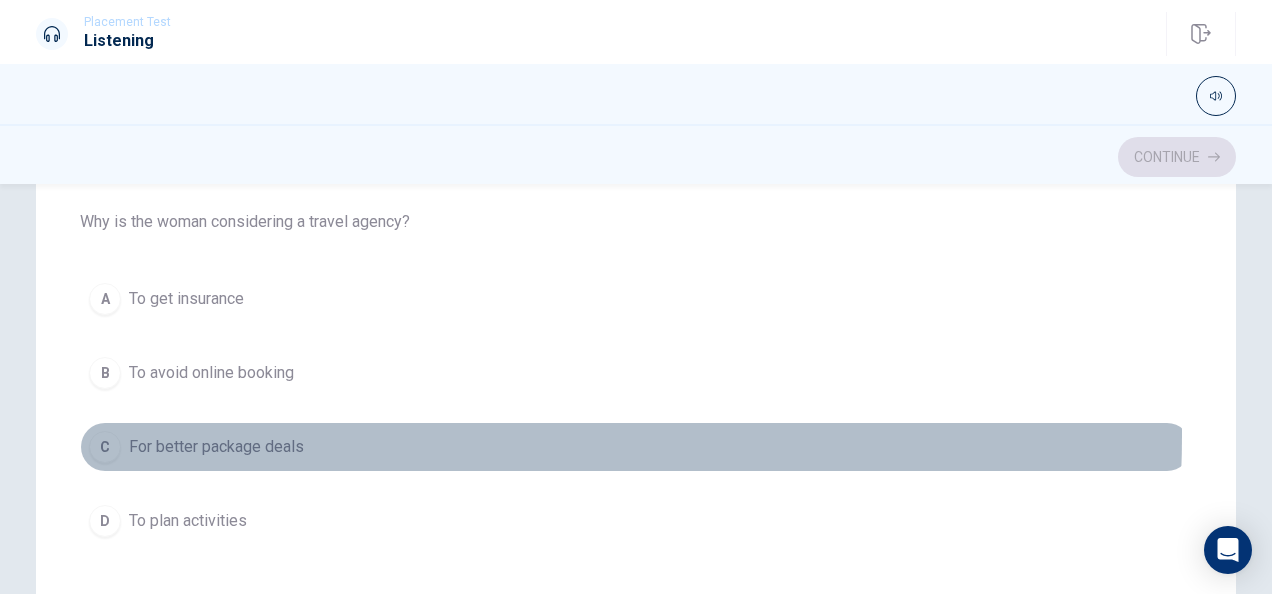 click on "For better package deals" at bounding box center [216, 447] 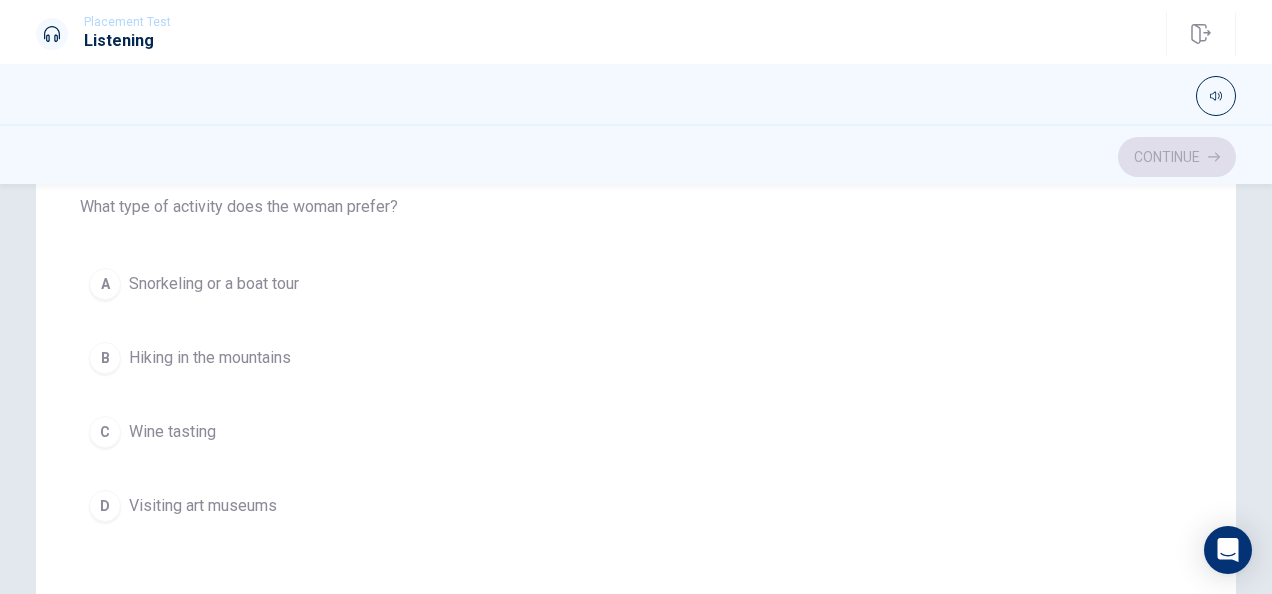 scroll, scrollTop: 487, scrollLeft: 0, axis: vertical 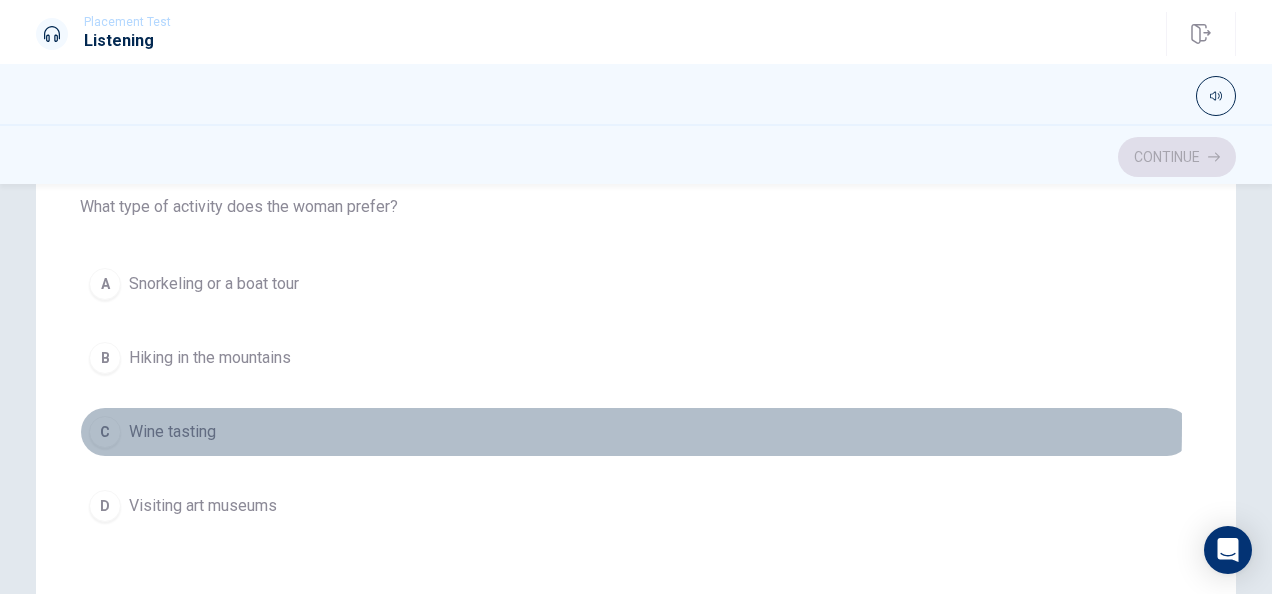 click on "Wine tasting" at bounding box center (172, 432) 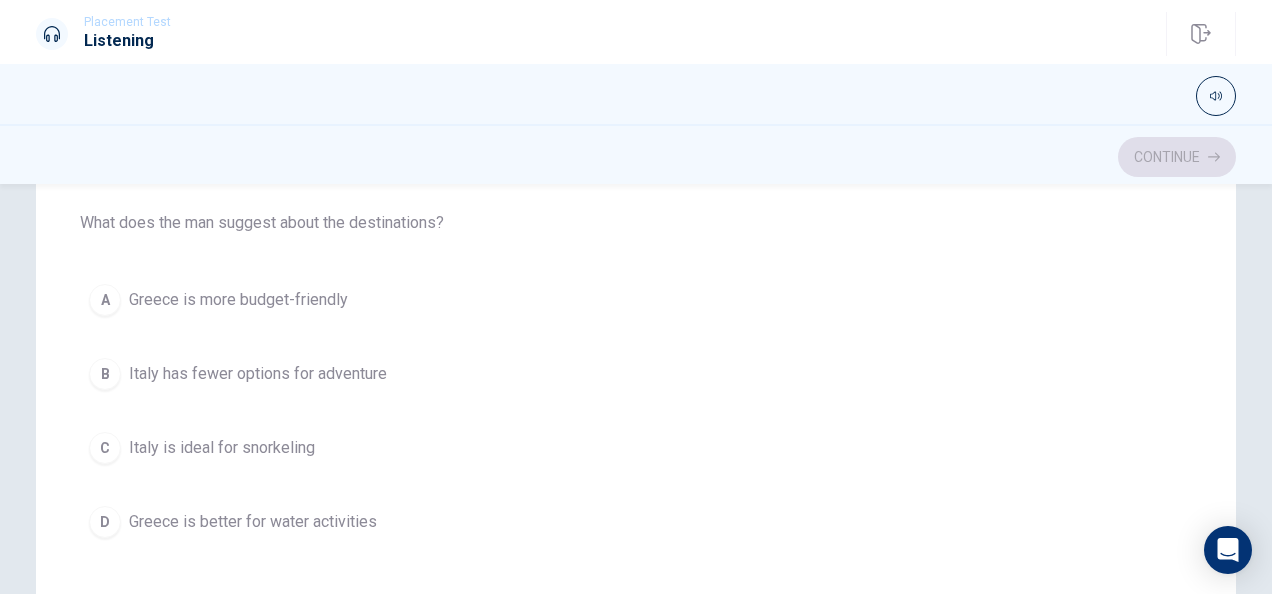 scroll, scrollTop: 1382, scrollLeft: 0, axis: vertical 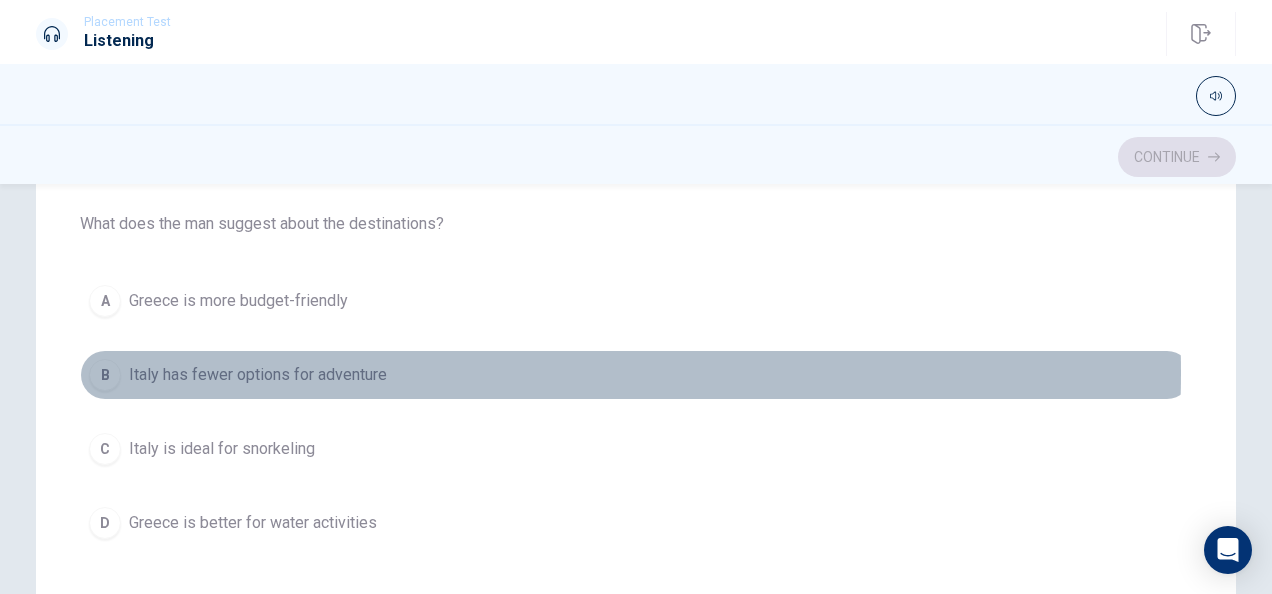 click on "Italy has fewer options for adventure" at bounding box center (258, 375) 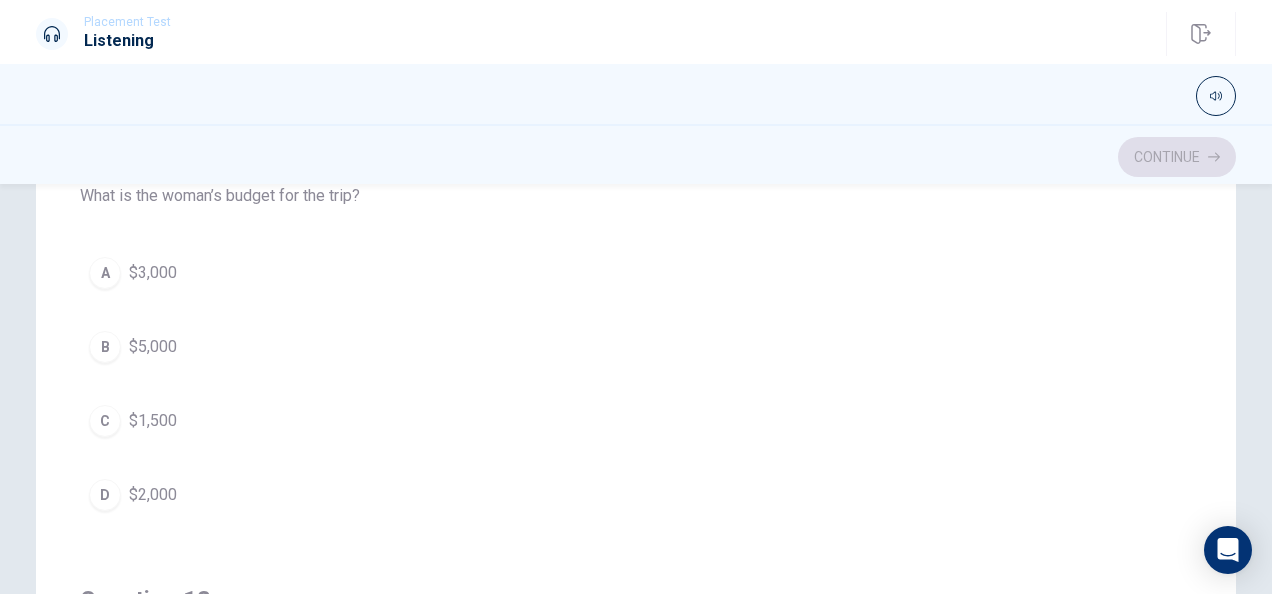 scroll, scrollTop: 41, scrollLeft: 0, axis: vertical 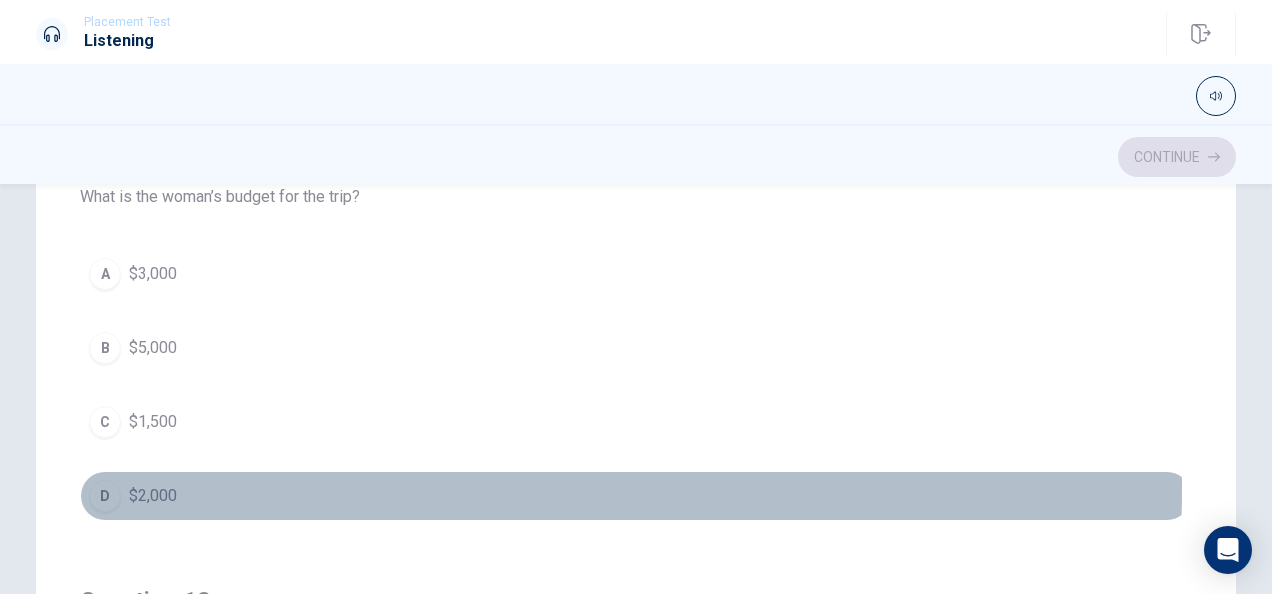 click on "$2,000" at bounding box center (153, 496) 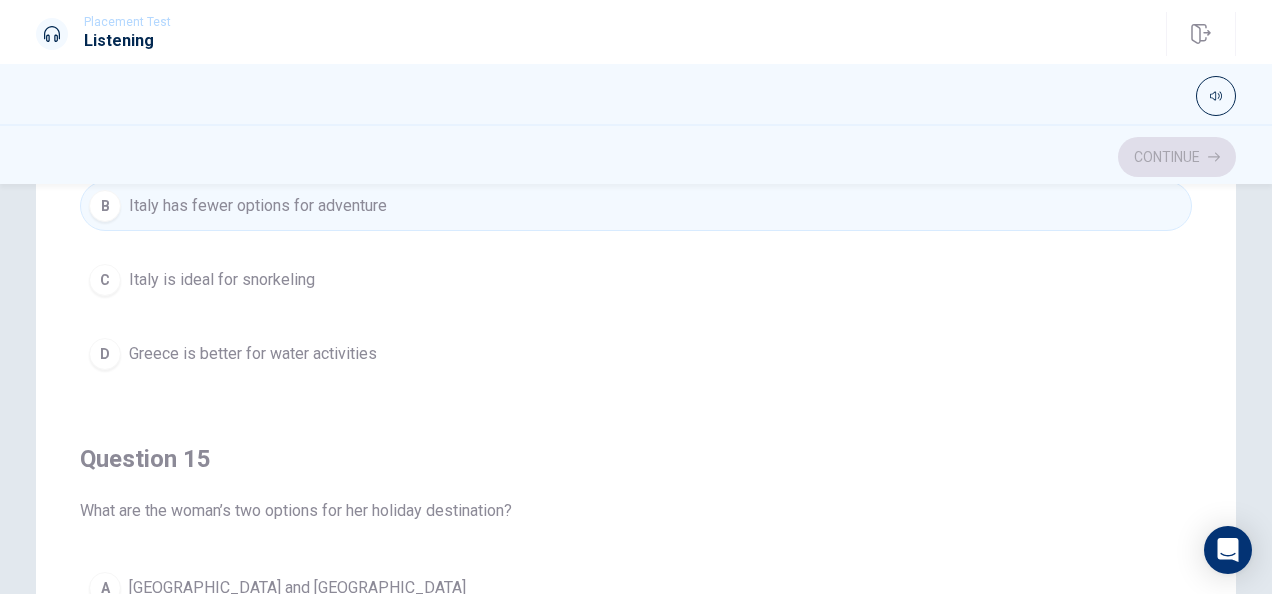 scroll, scrollTop: 1606, scrollLeft: 0, axis: vertical 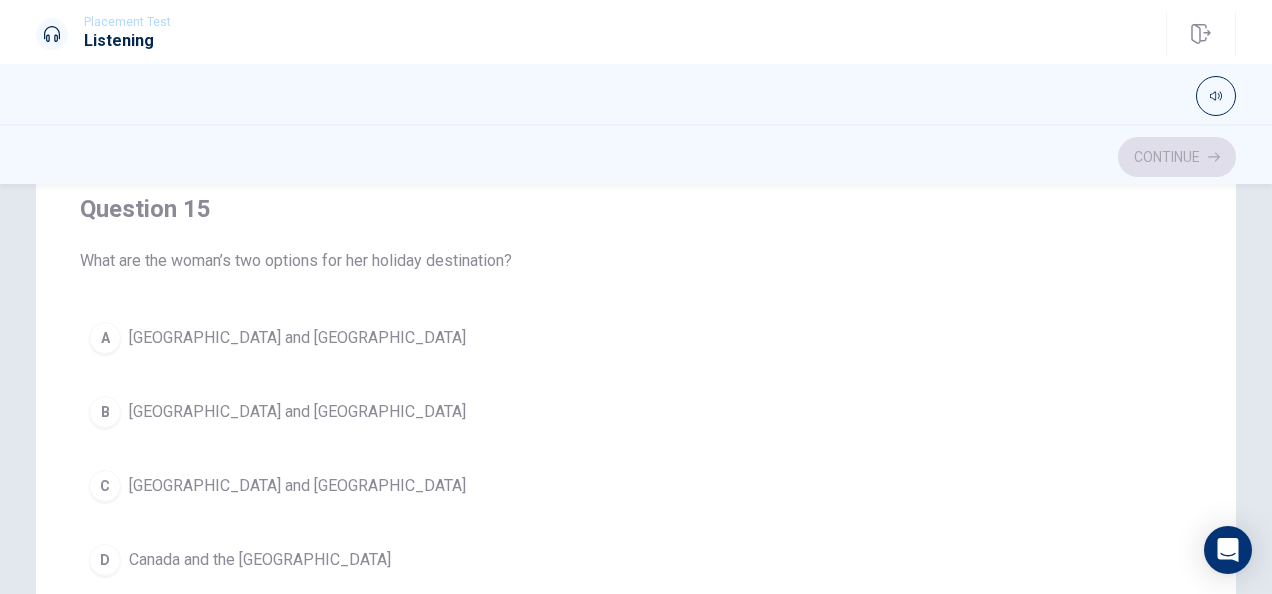 click on "[GEOGRAPHIC_DATA] and [GEOGRAPHIC_DATA]" at bounding box center (297, 412) 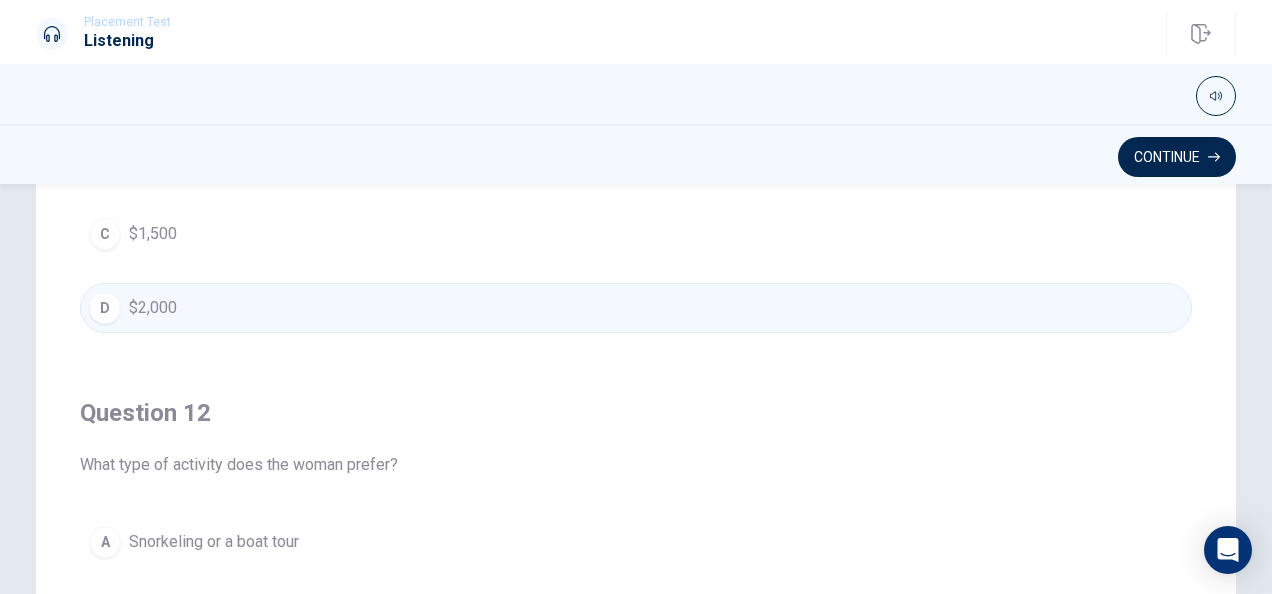 scroll, scrollTop: 0, scrollLeft: 0, axis: both 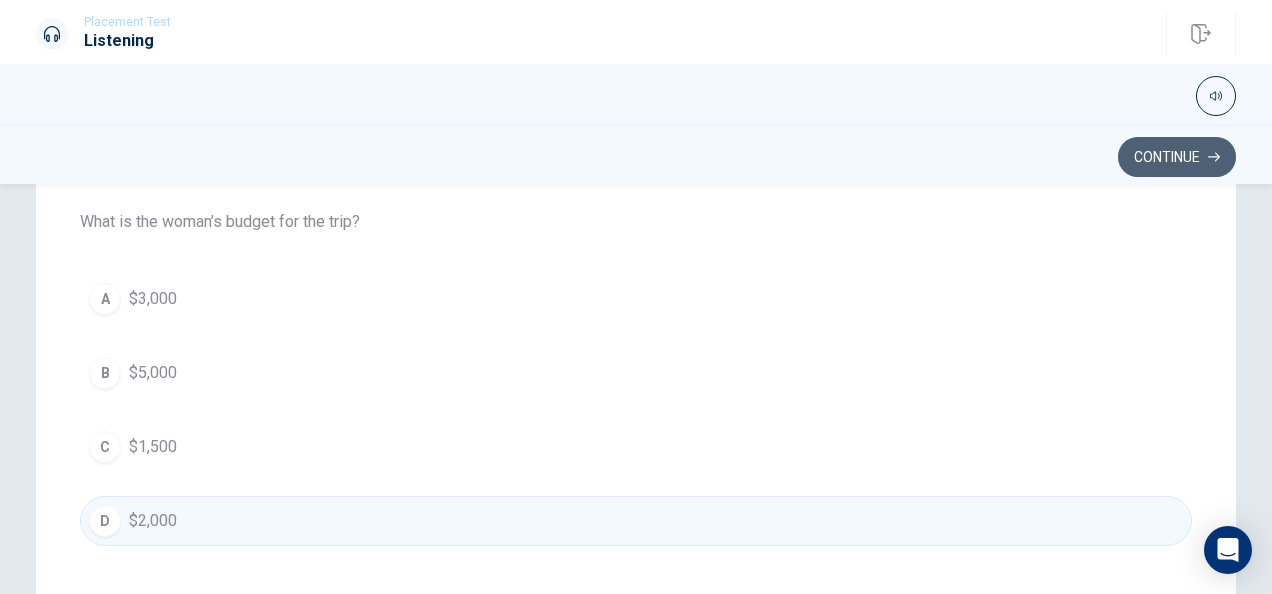 click on "Continue" at bounding box center (1177, 157) 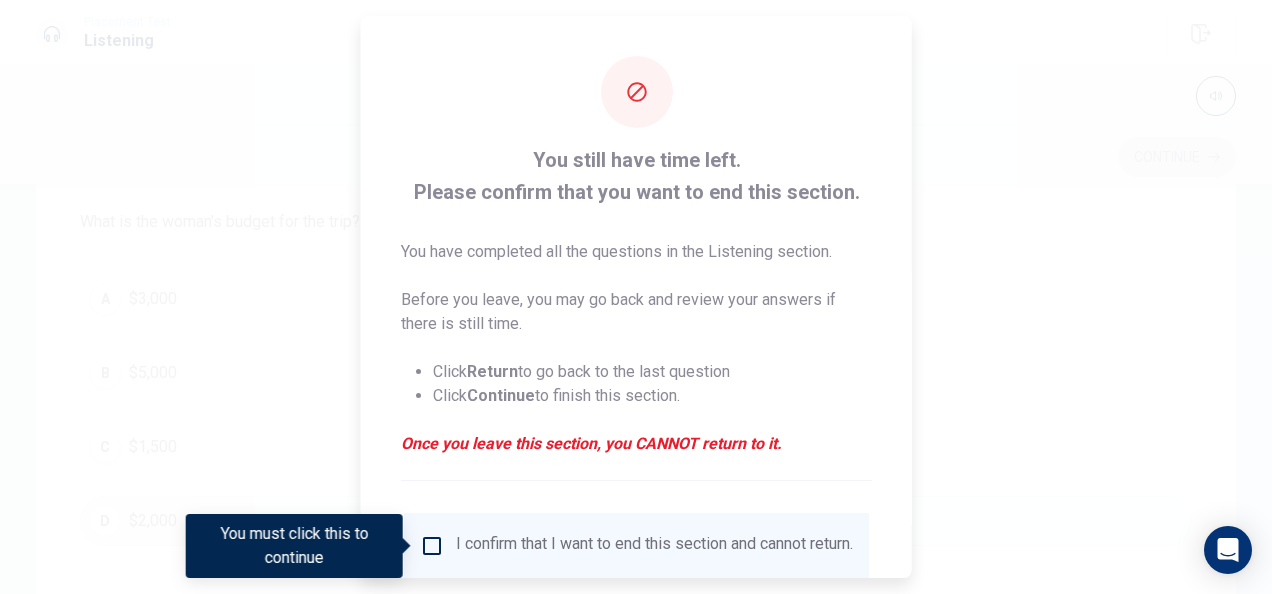 scroll, scrollTop: 152, scrollLeft: 0, axis: vertical 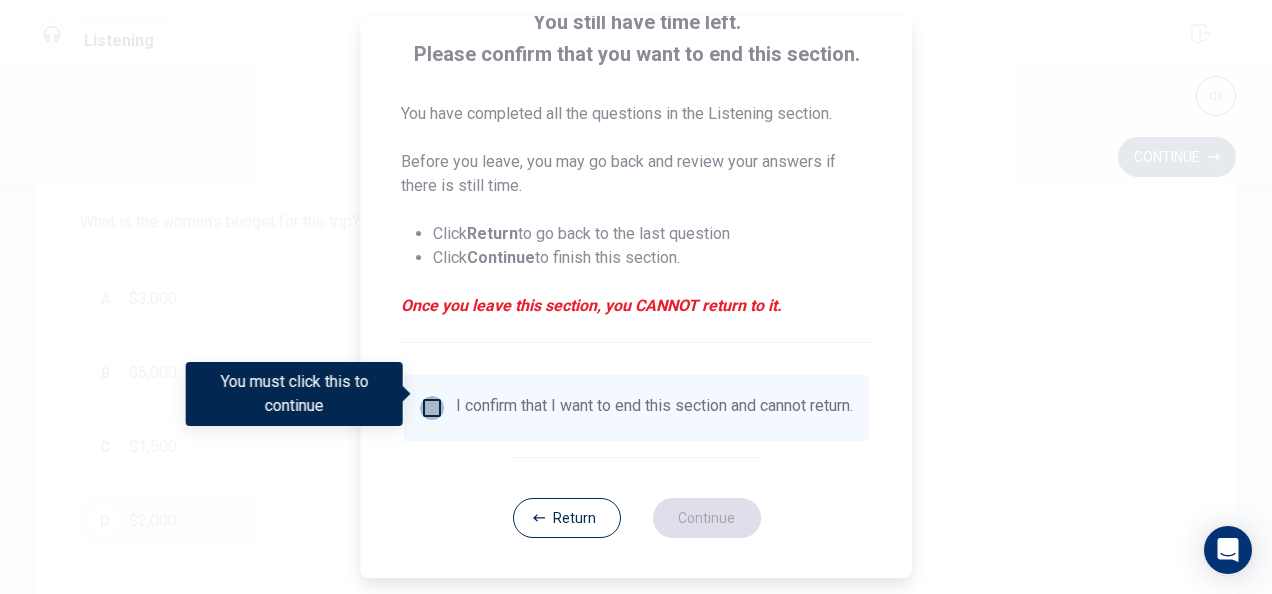 click at bounding box center [432, 408] 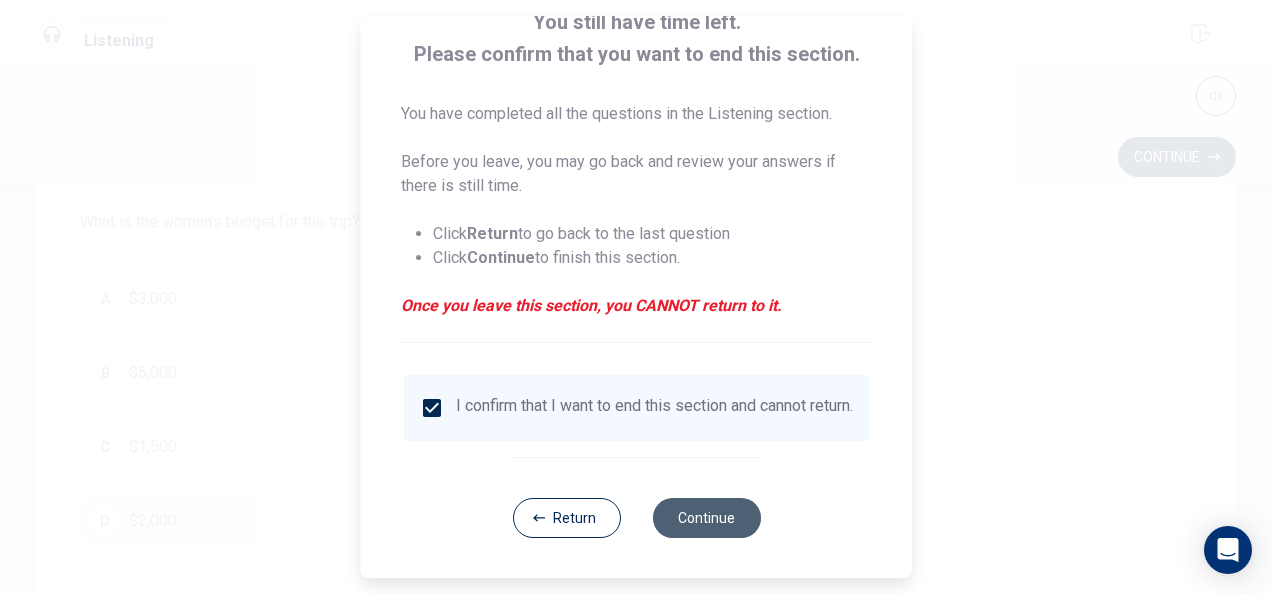 click on "Continue" at bounding box center (706, 518) 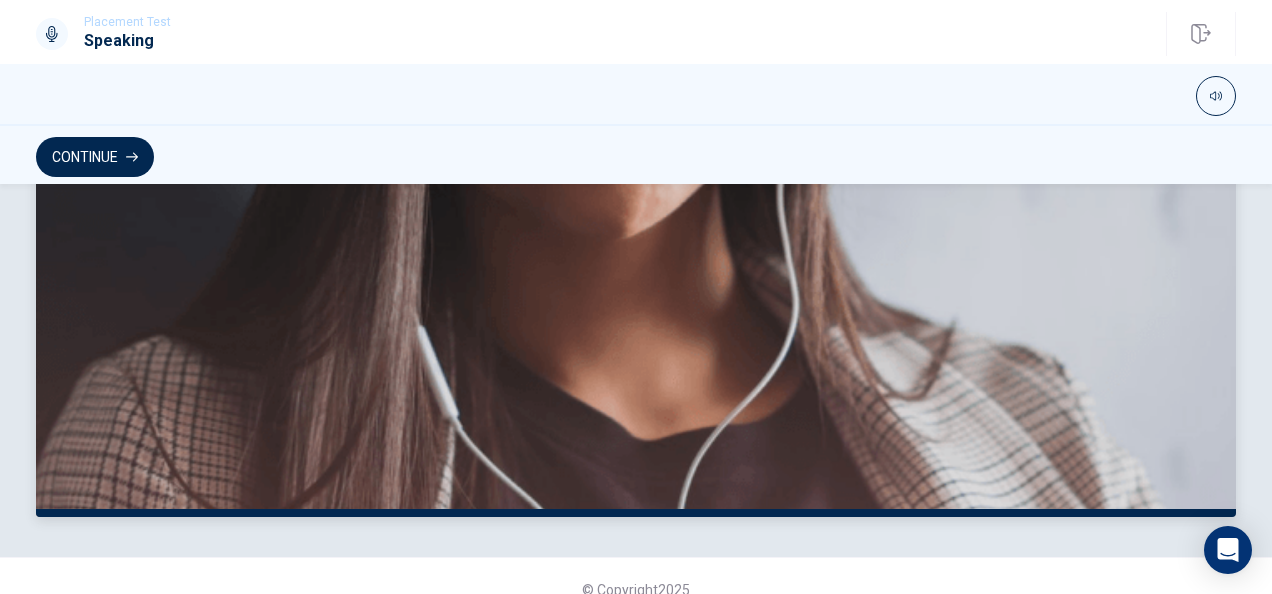 scroll, scrollTop: 606, scrollLeft: 0, axis: vertical 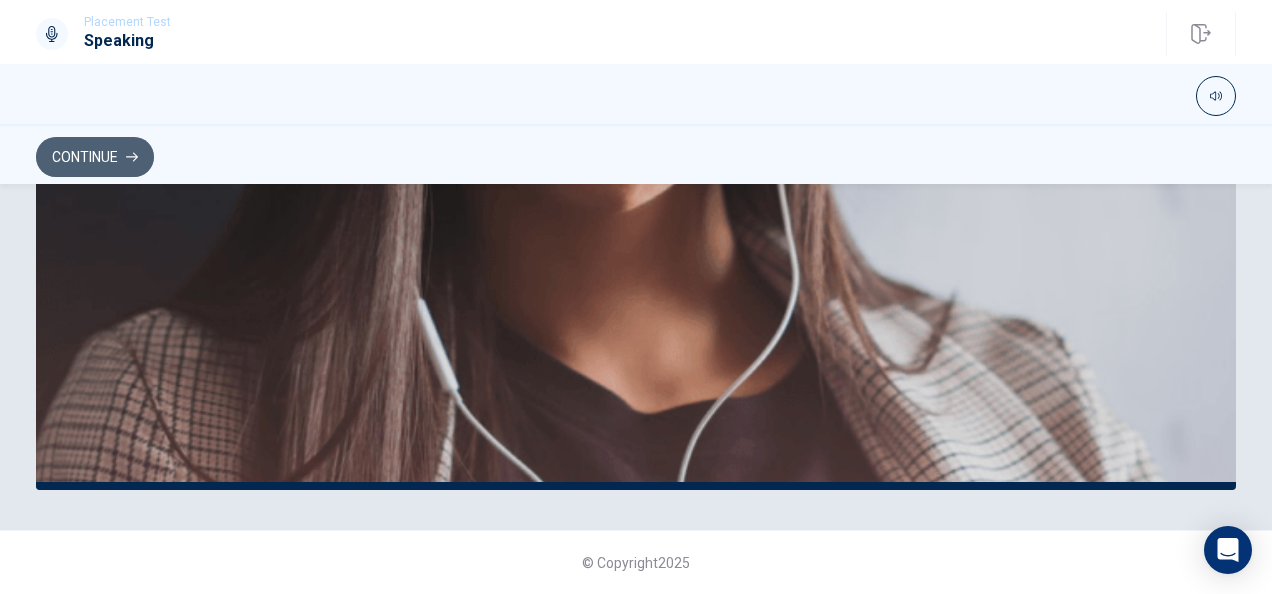click on "Continue" at bounding box center [95, 157] 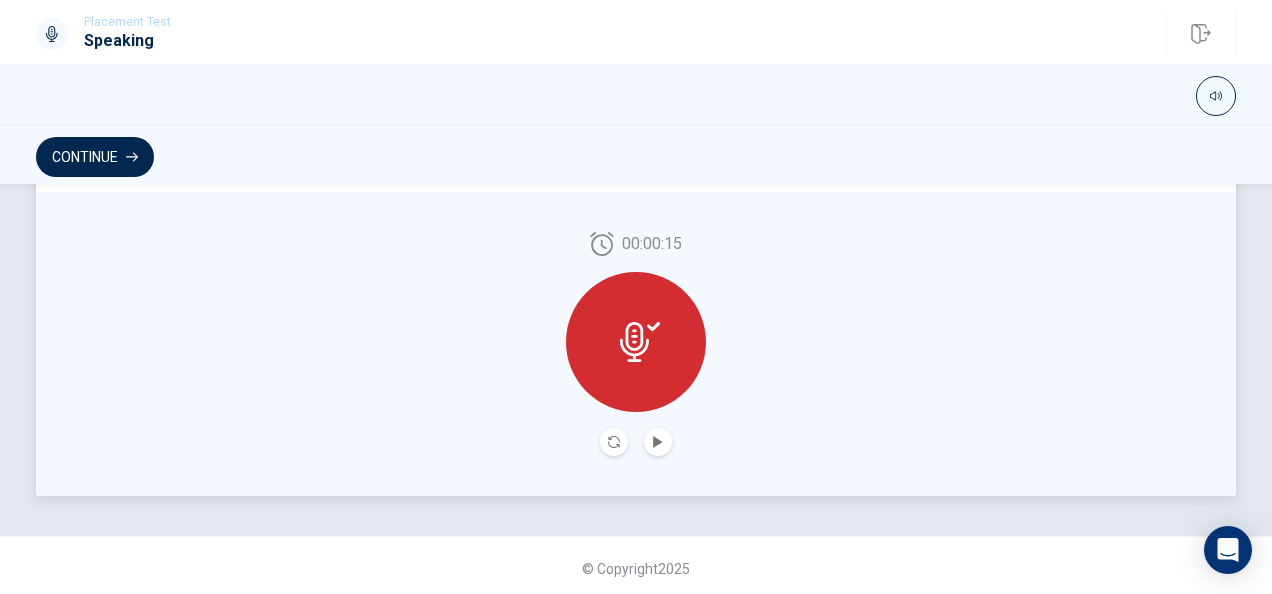 scroll, scrollTop: 602, scrollLeft: 0, axis: vertical 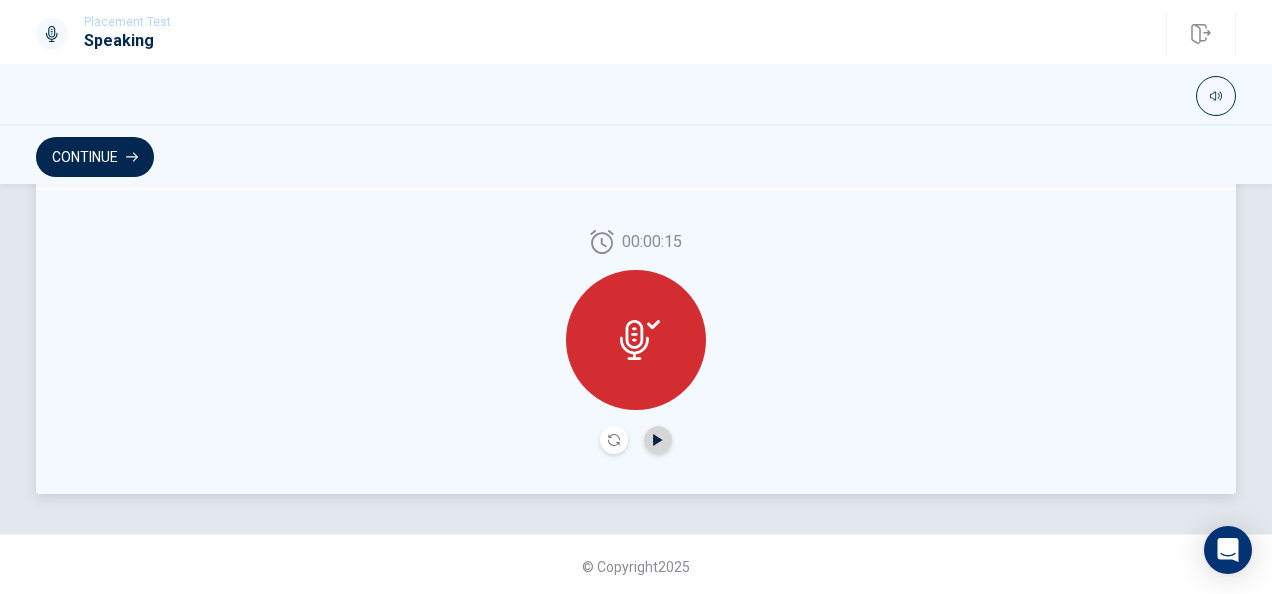 click 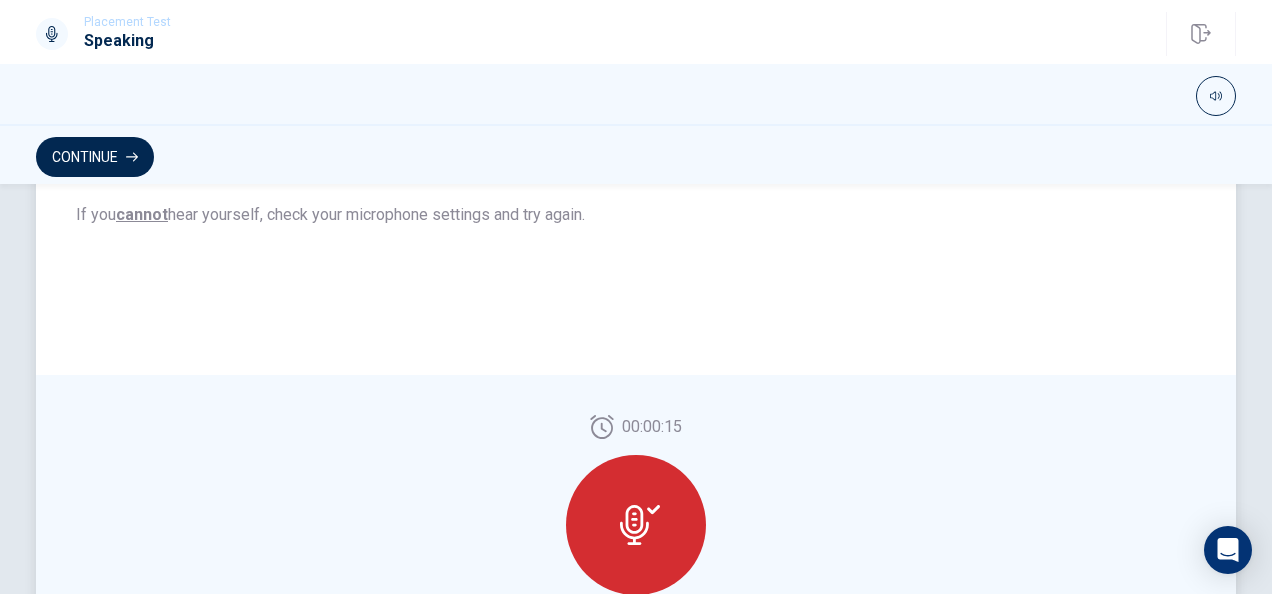 scroll, scrollTop: 606, scrollLeft: 0, axis: vertical 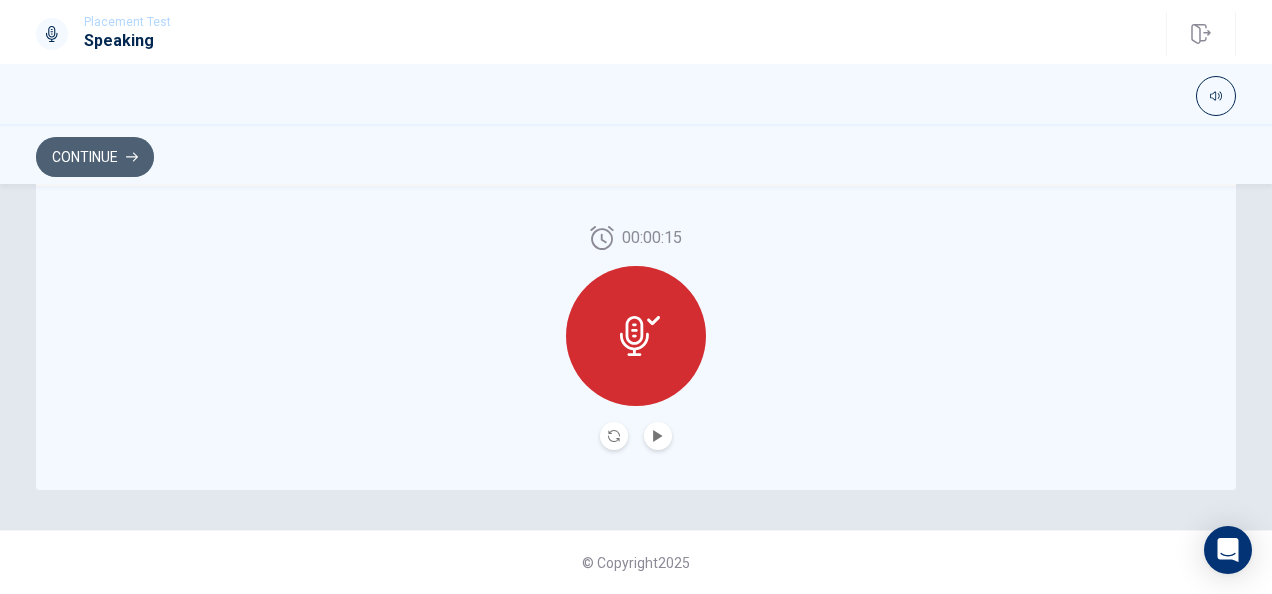 click on "Continue" at bounding box center (95, 157) 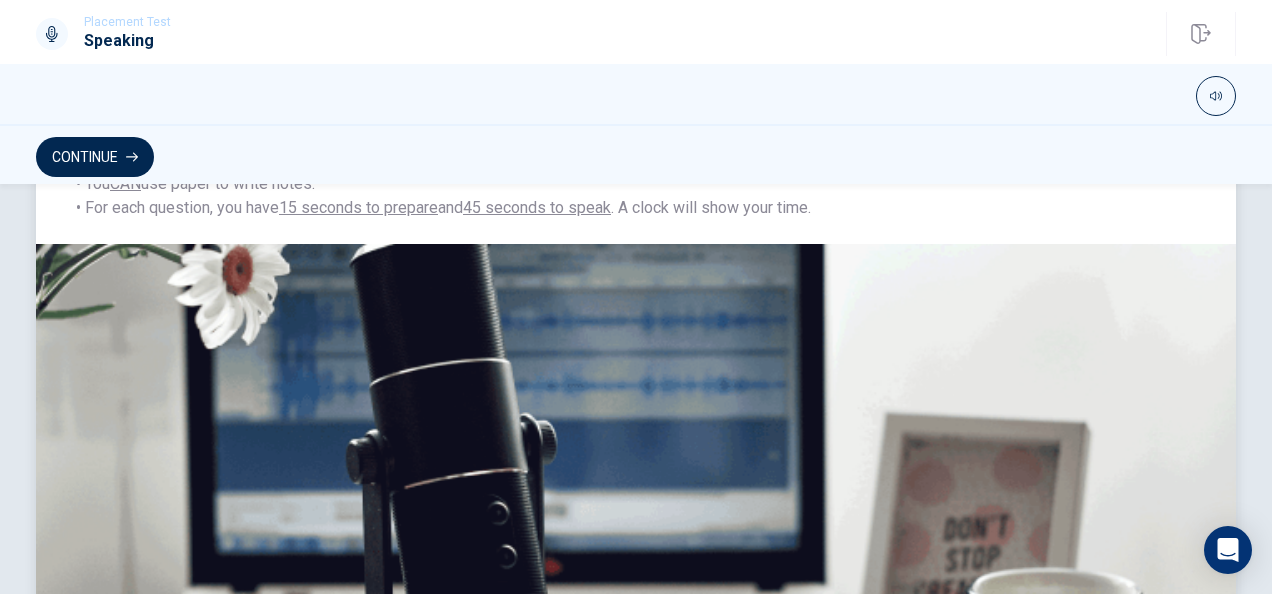 scroll, scrollTop: 0, scrollLeft: 0, axis: both 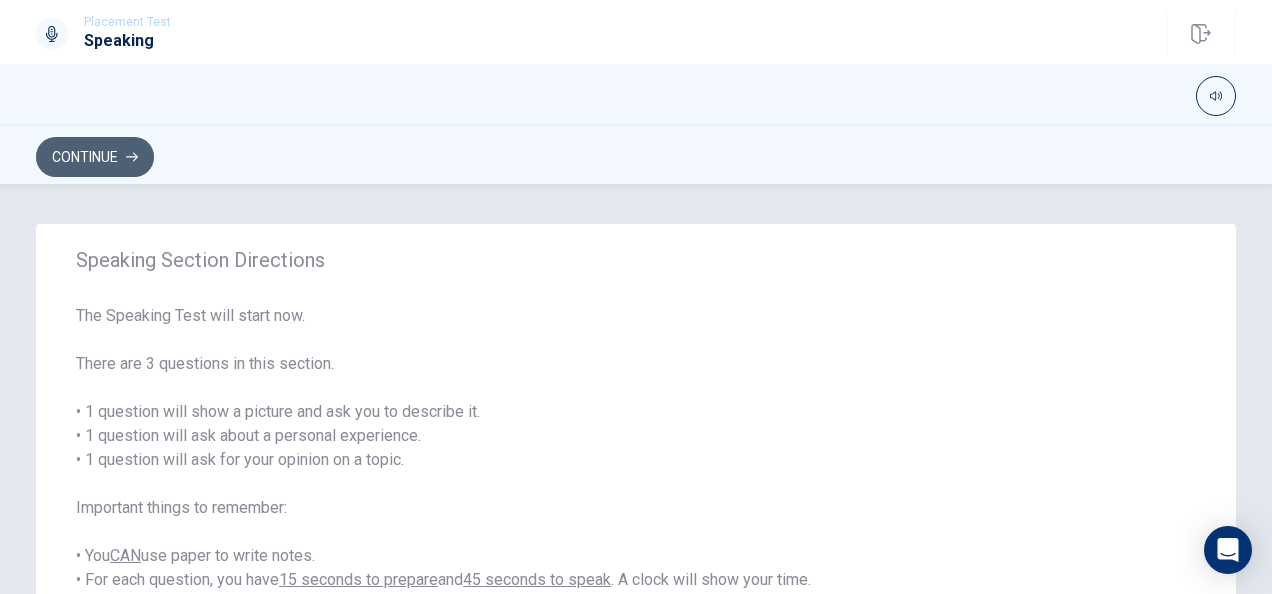click 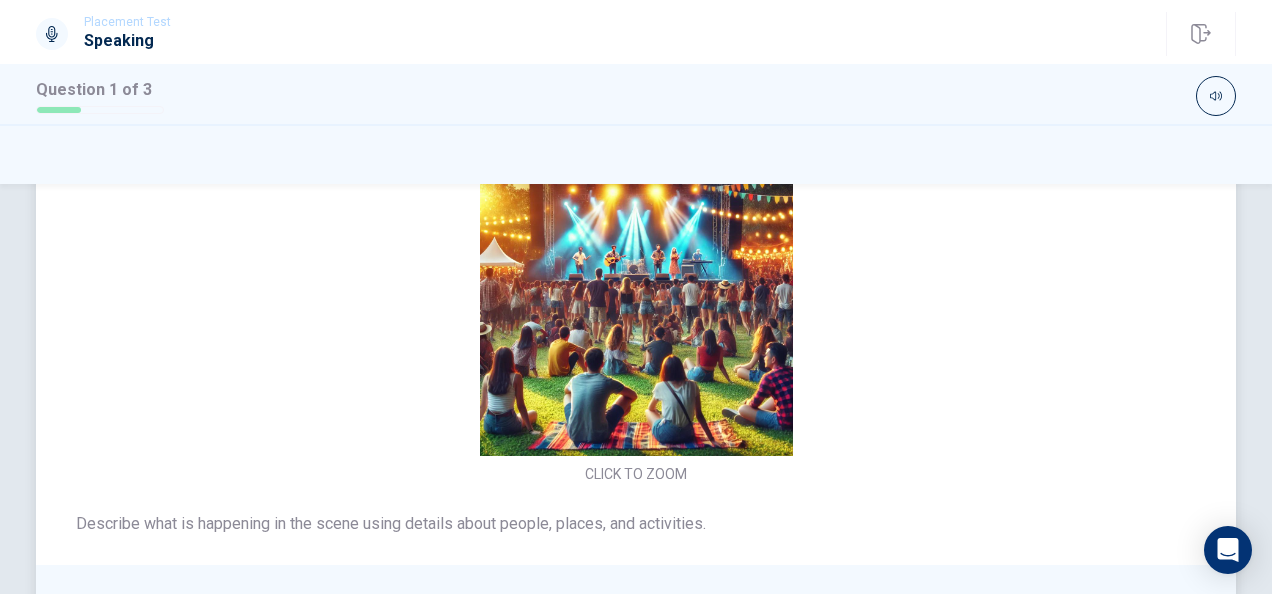 scroll, scrollTop: 0, scrollLeft: 0, axis: both 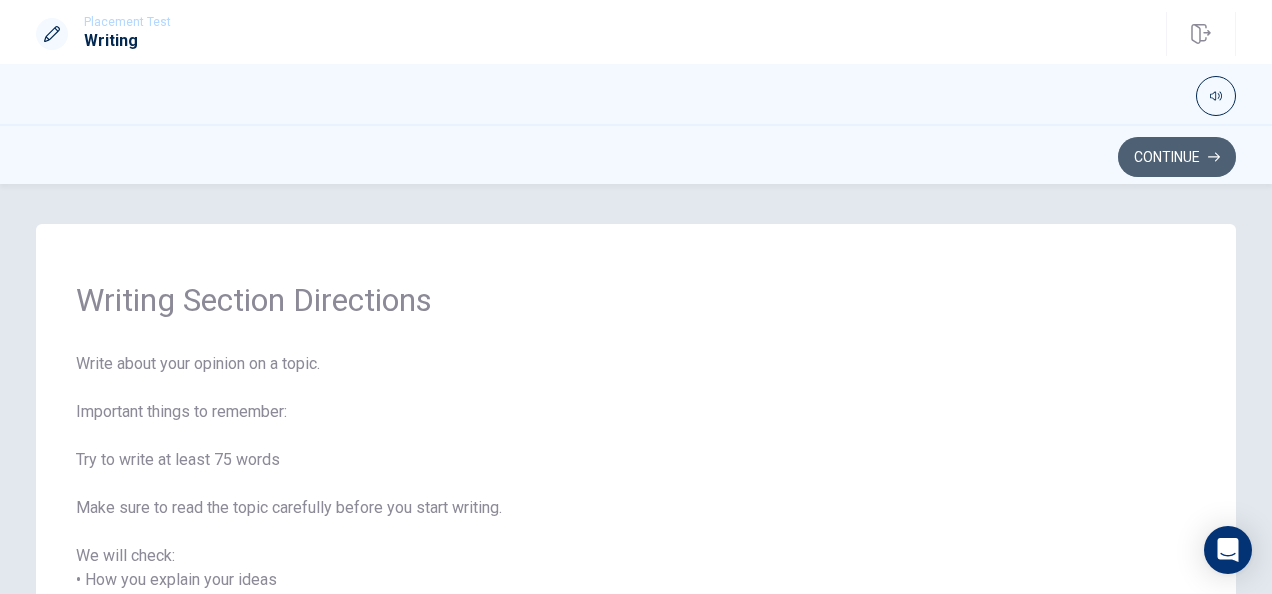 click on "Continue" at bounding box center [1177, 157] 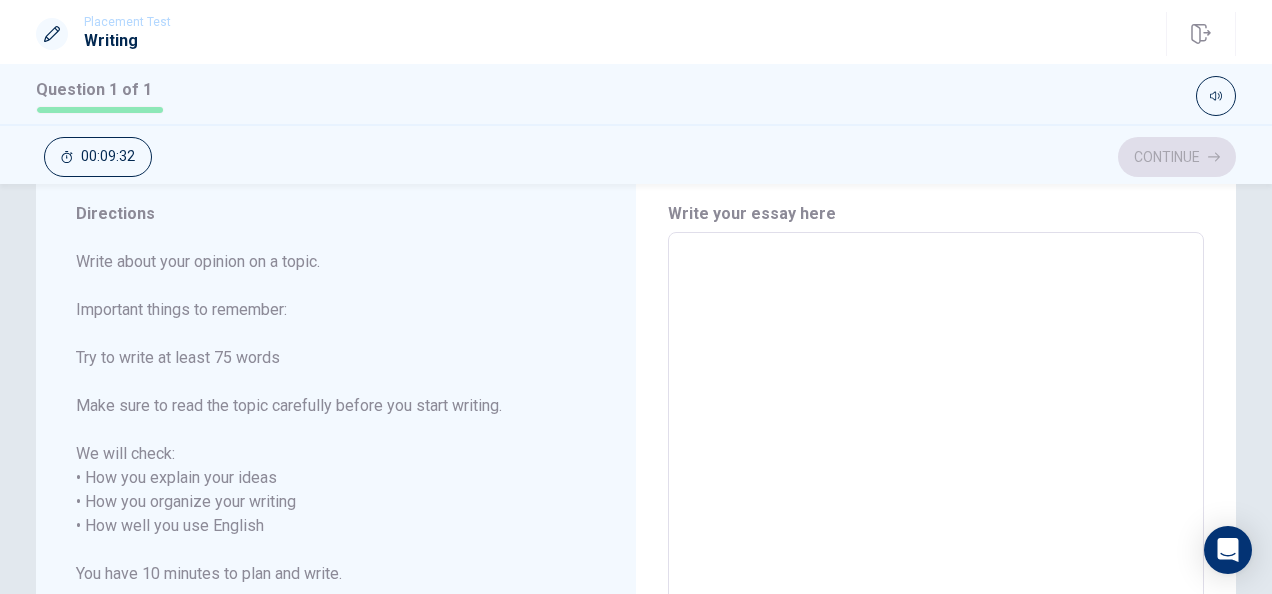 scroll, scrollTop: 18, scrollLeft: 0, axis: vertical 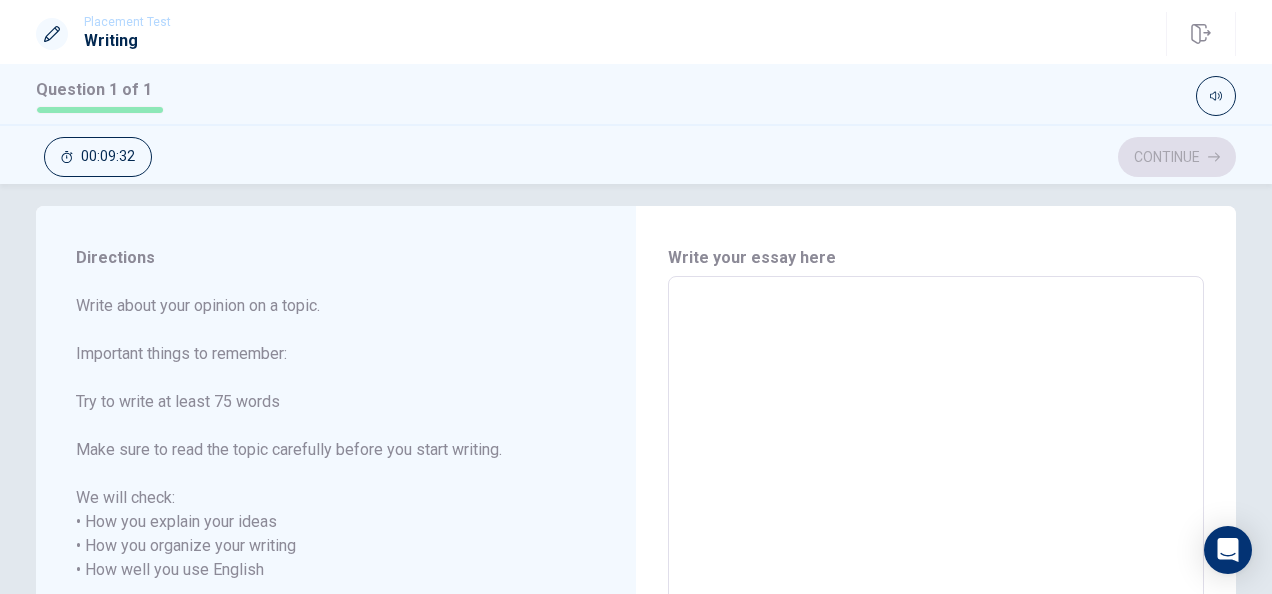 click at bounding box center [936, 558] 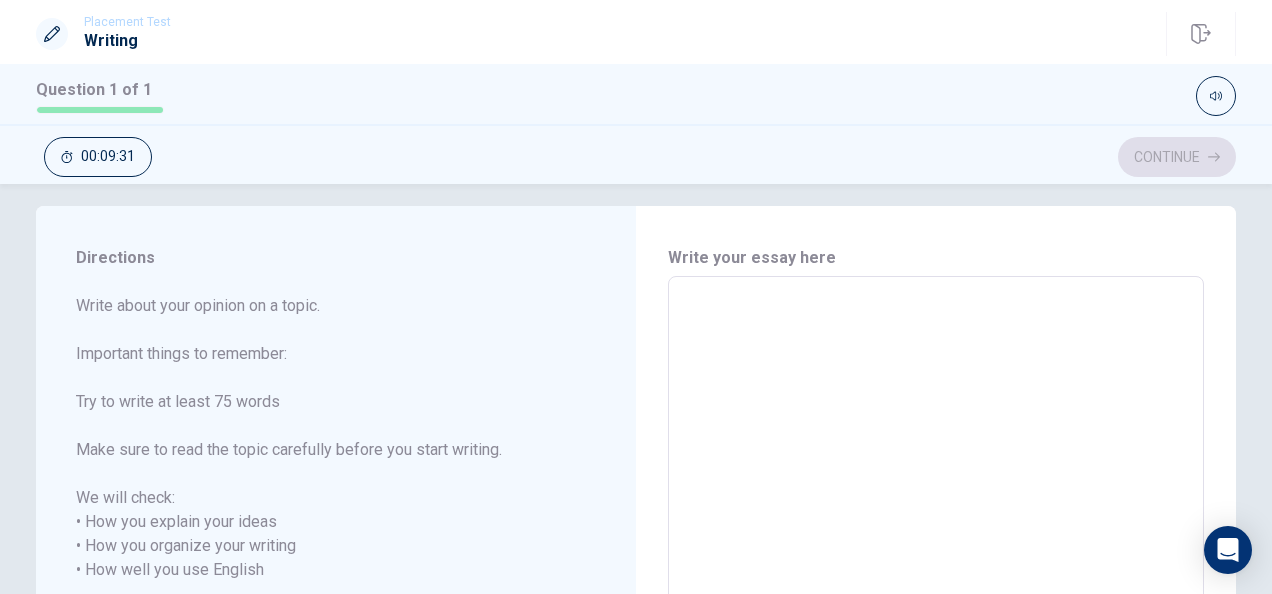 type on "I" 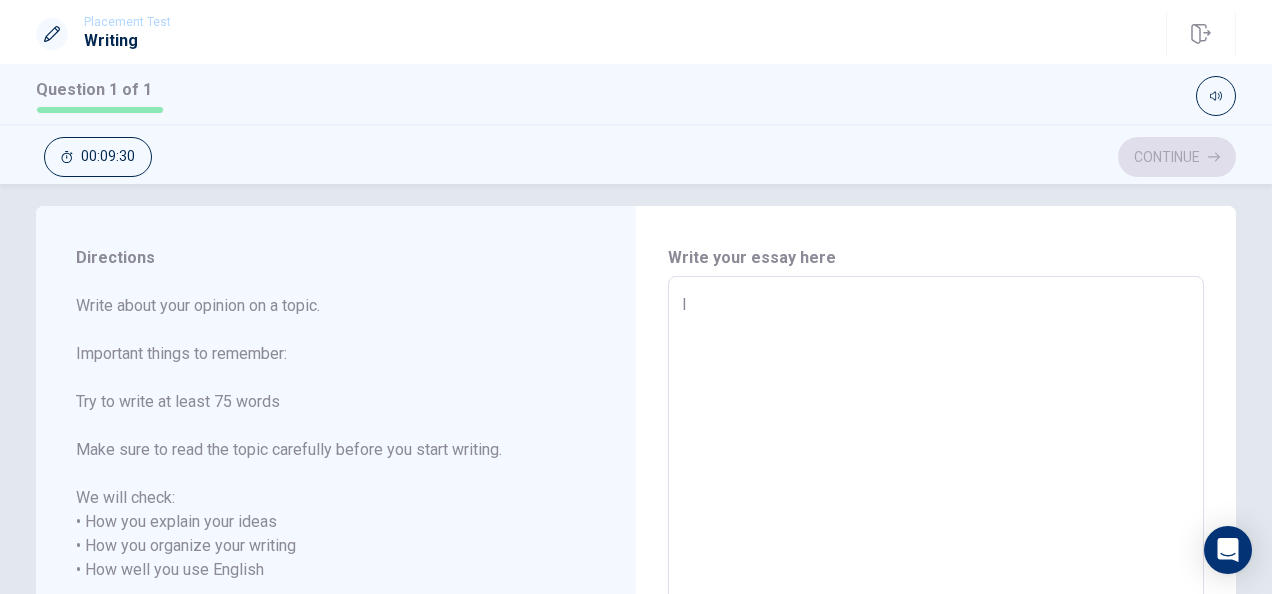 type on "I" 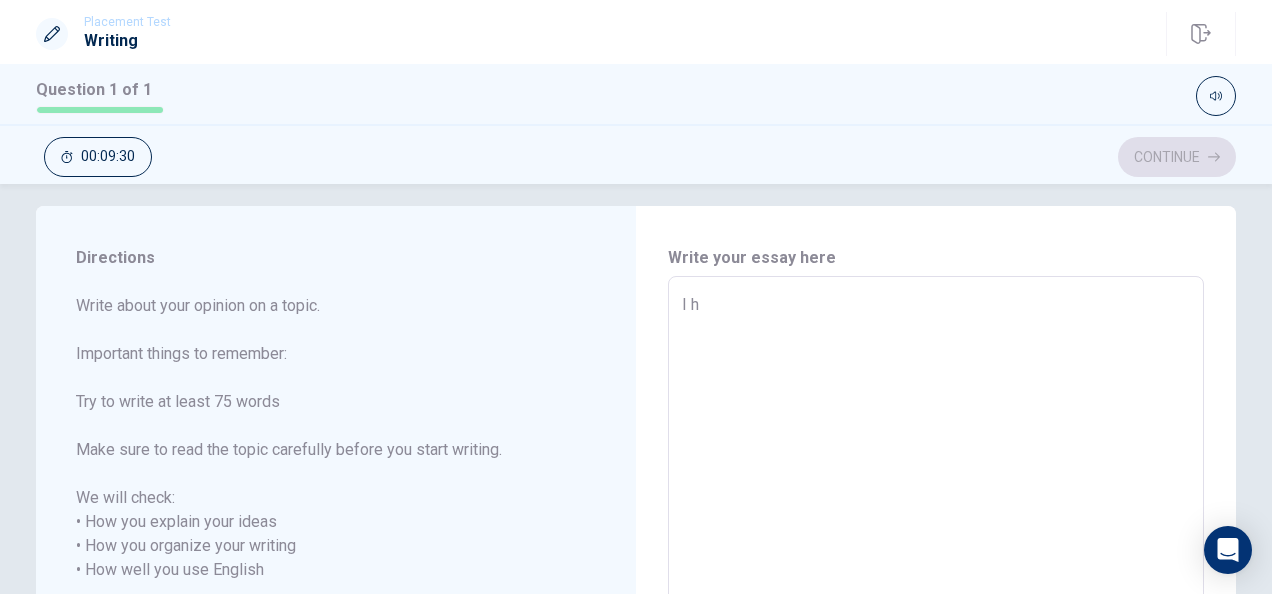 type on "x" 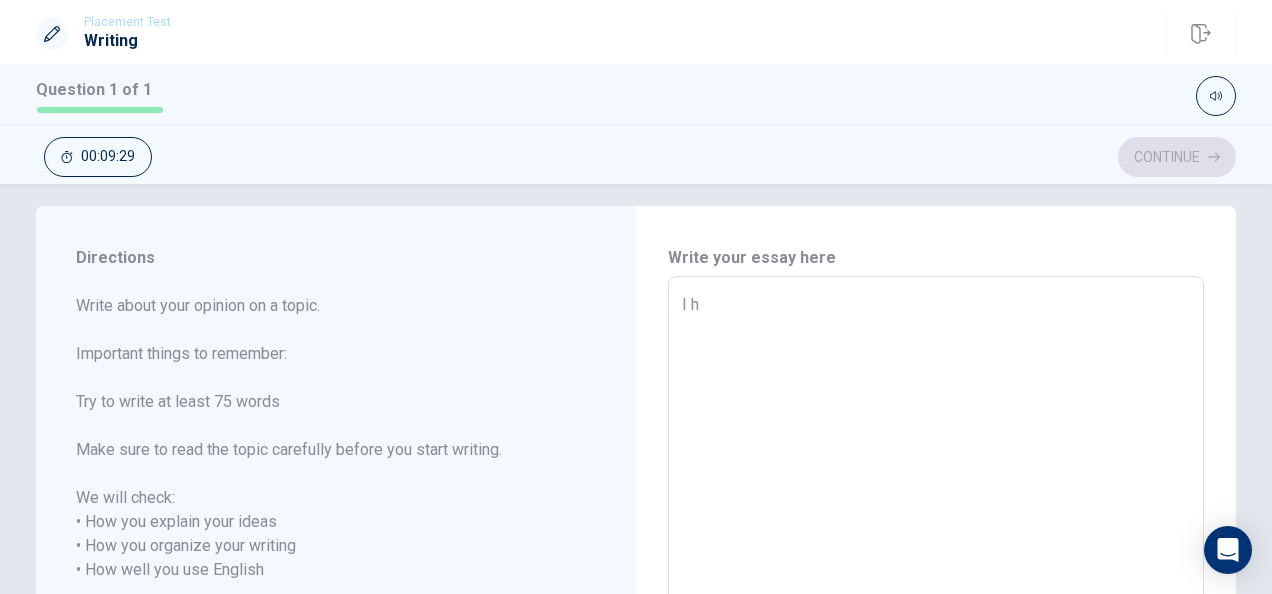 type on "I he" 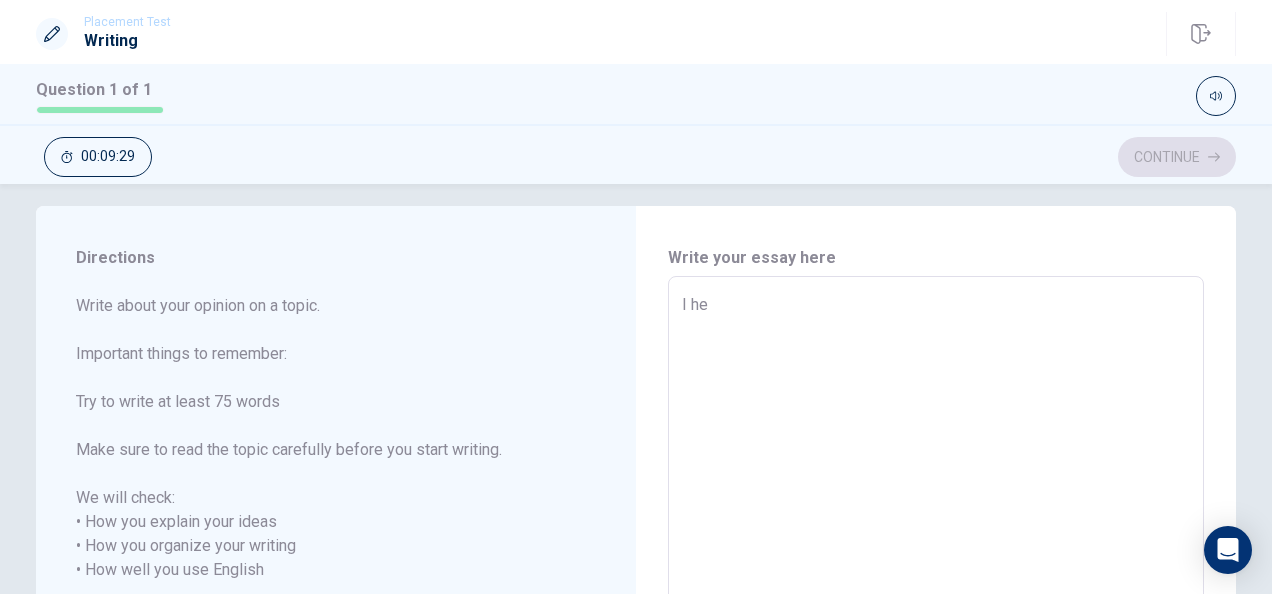 type on "x" 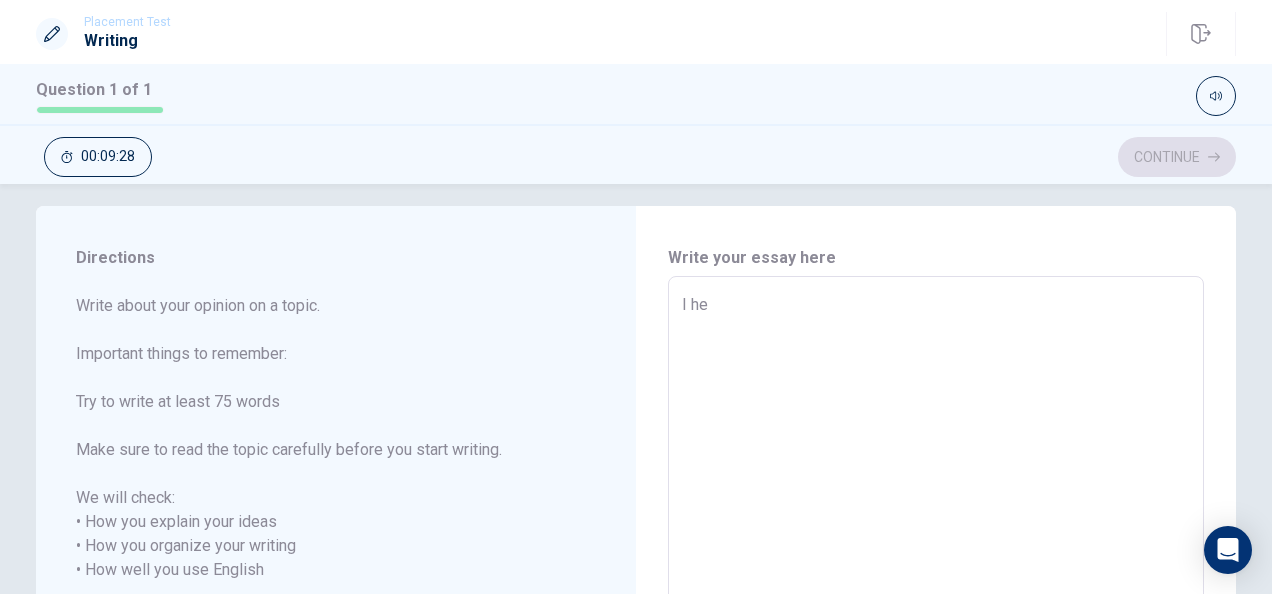 type on "I hel" 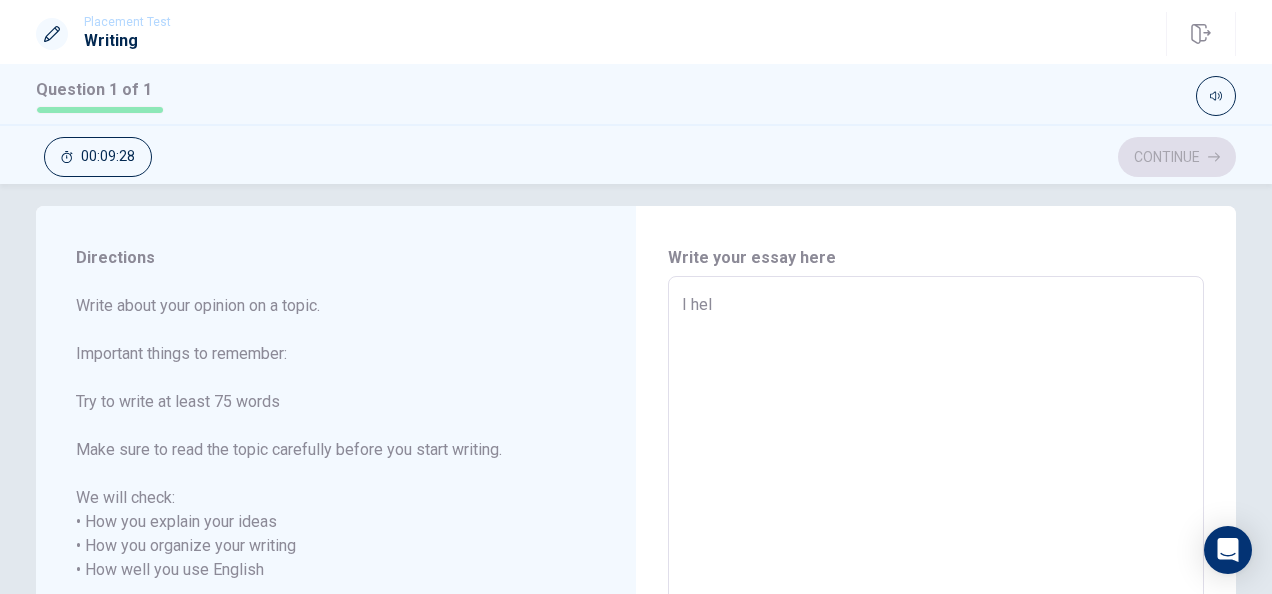 type on "x" 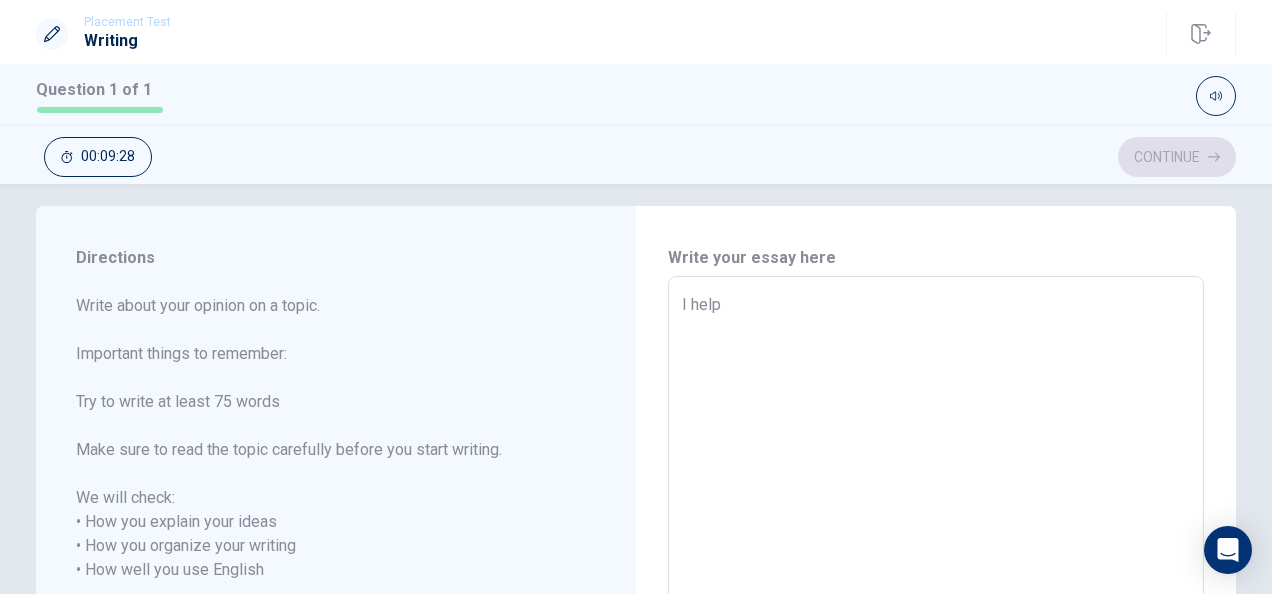 type on "x" 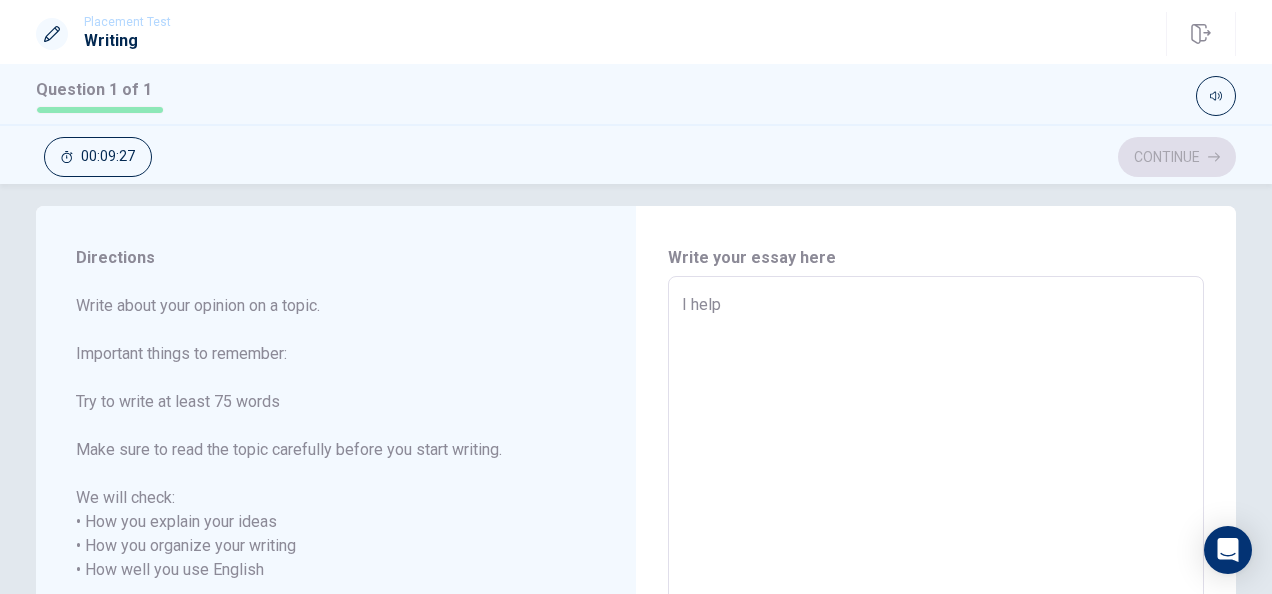 type on "I helpe" 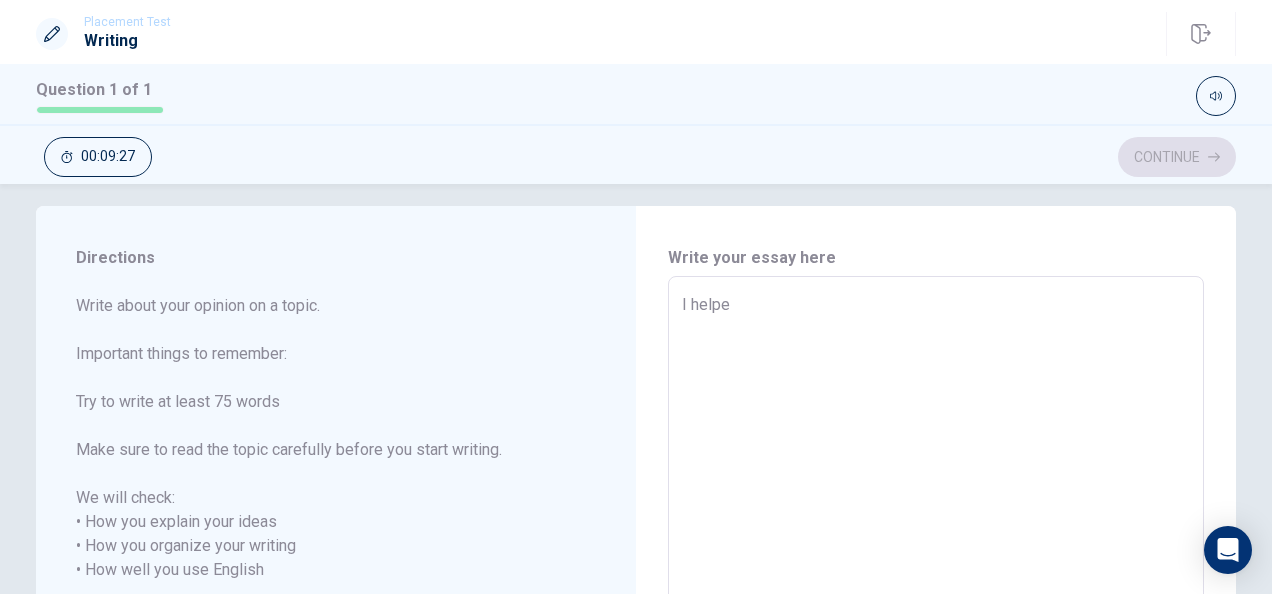 type on "x" 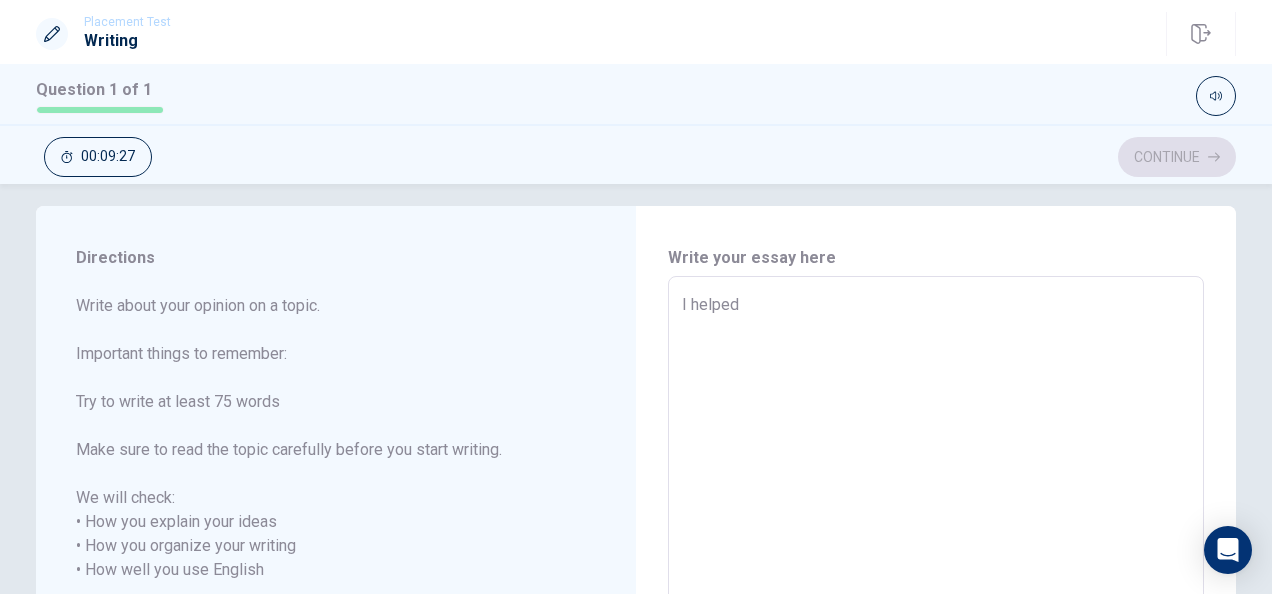 type on "x" 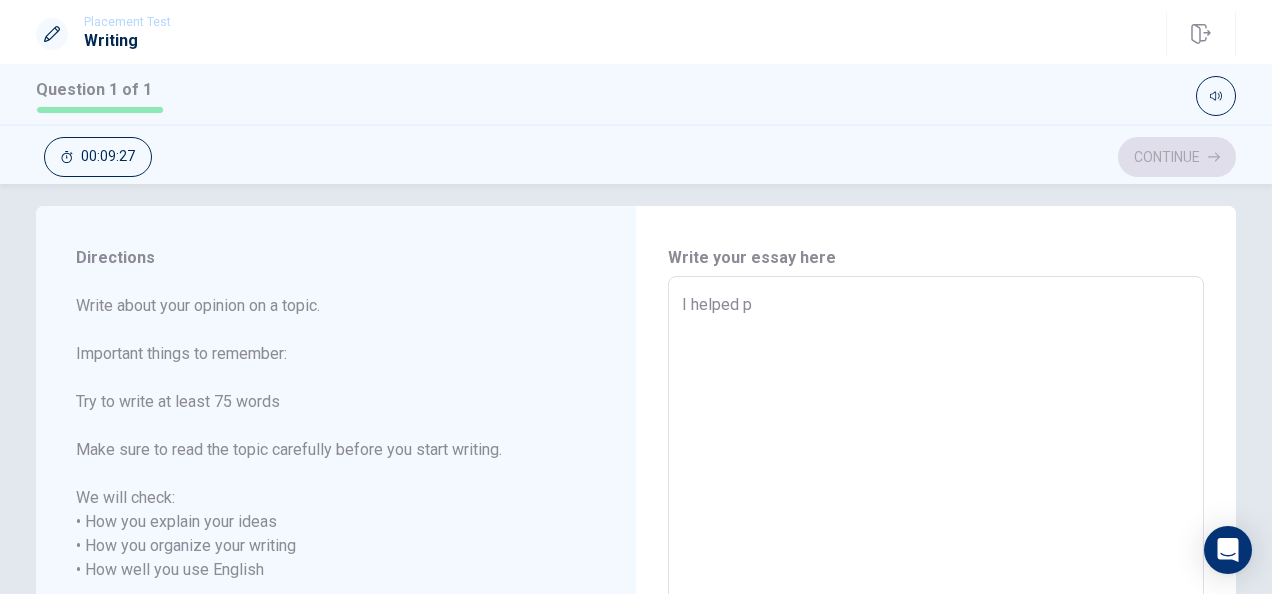 type on "x" 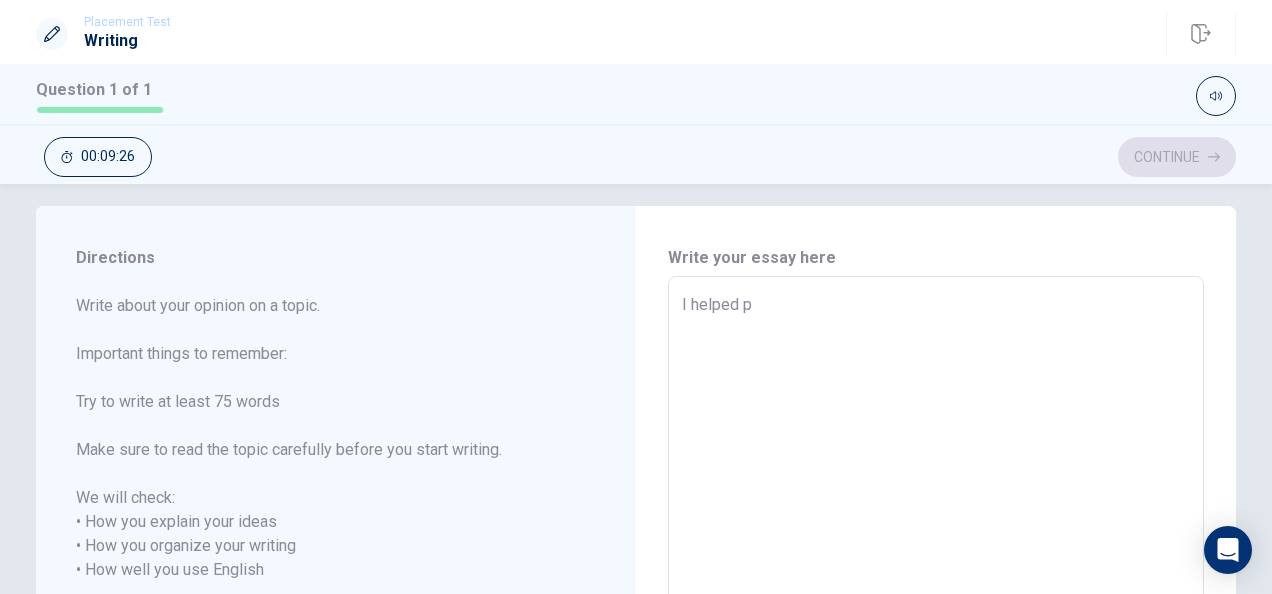 type on "I helped pe" 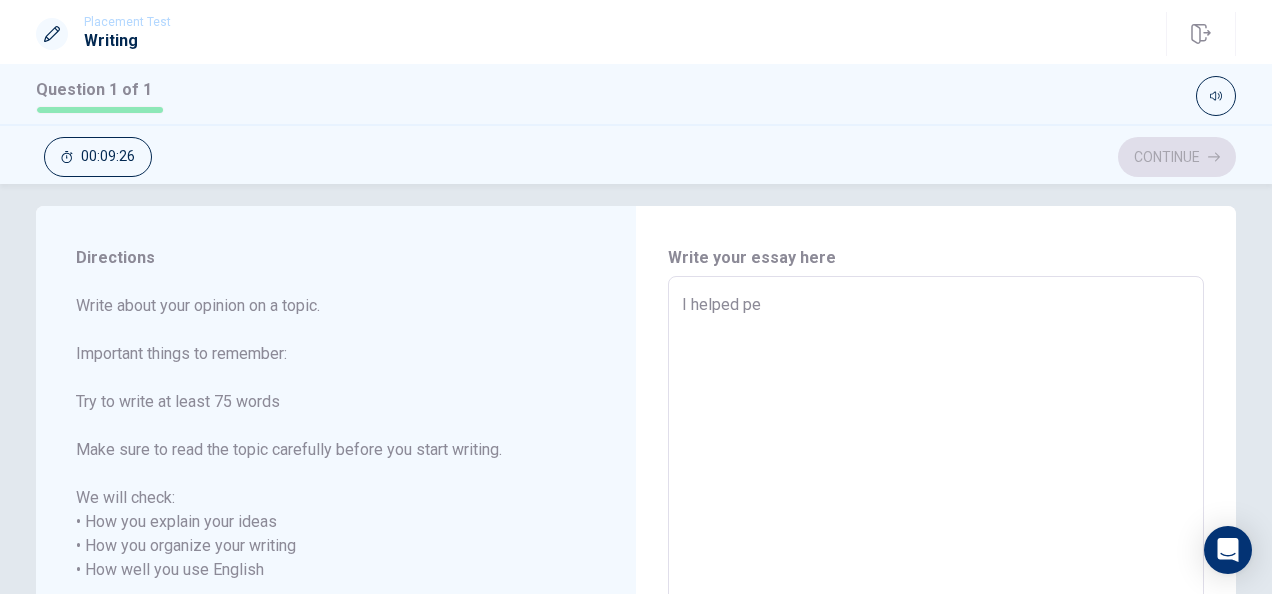 type on "x" 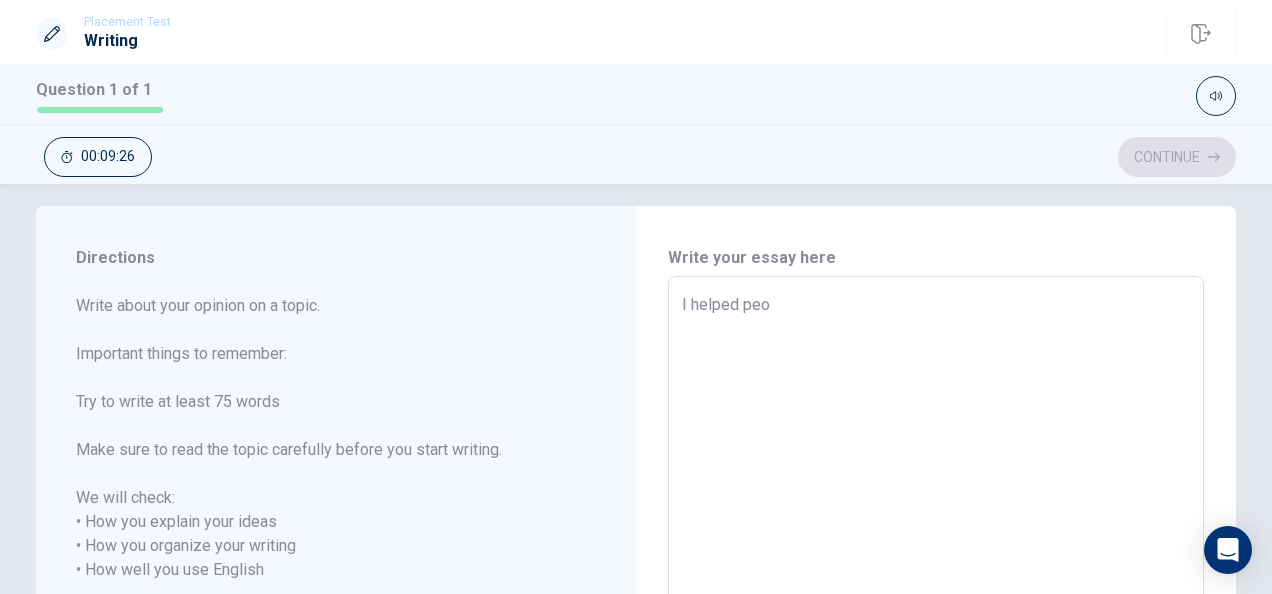 type on "I helped peop" 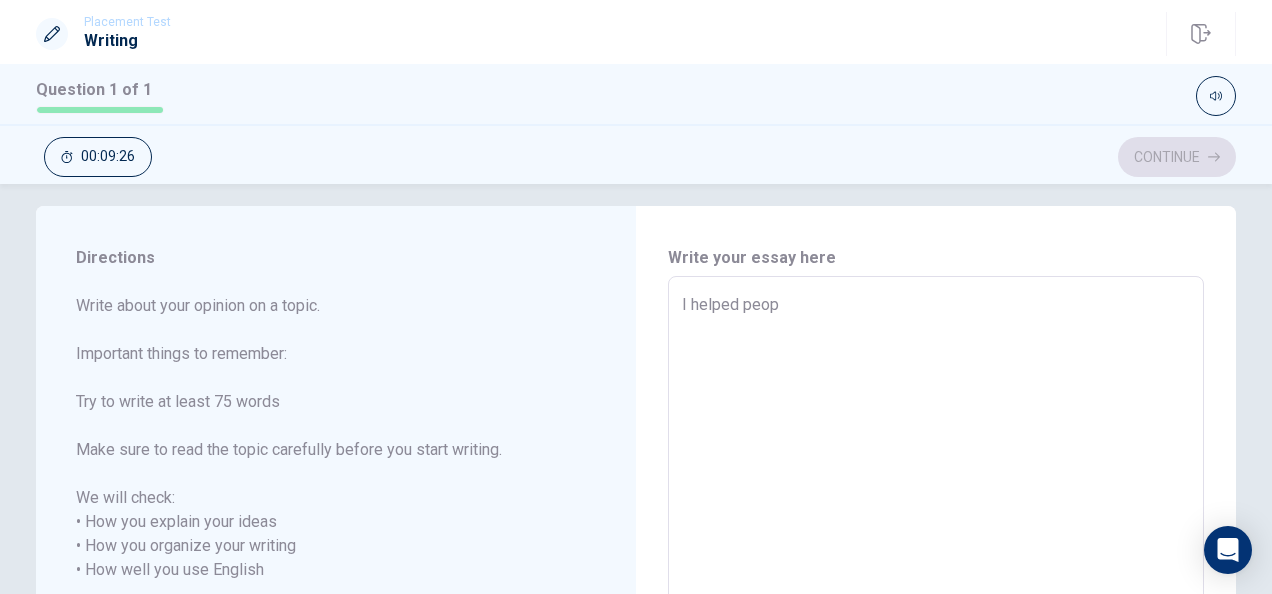 type on "x" 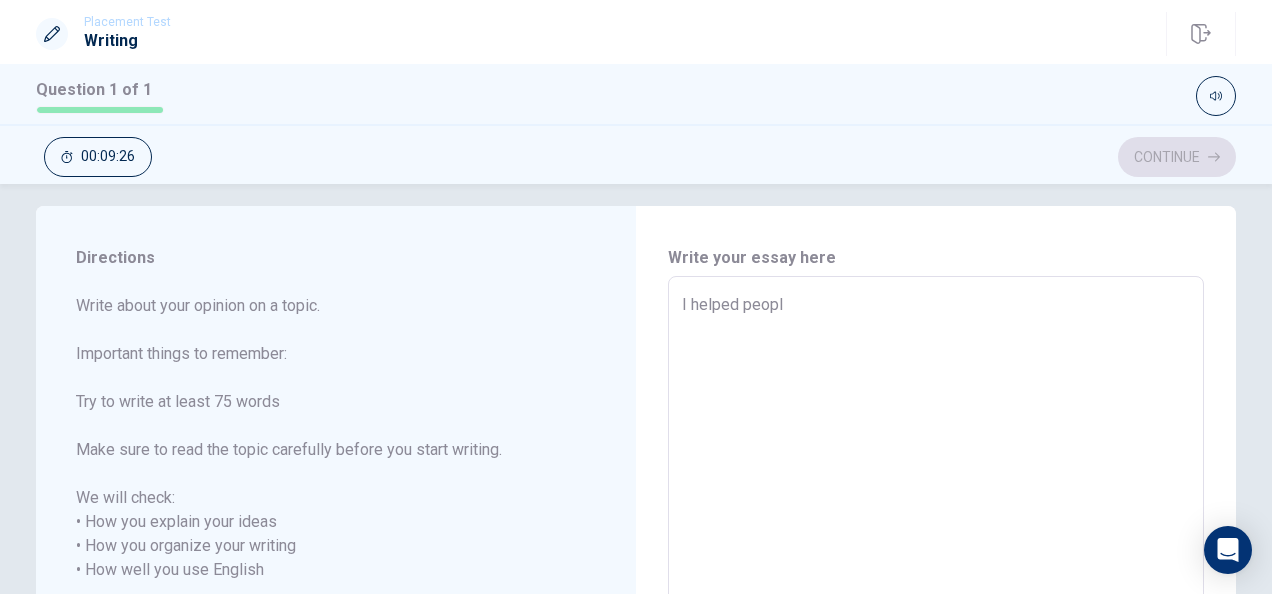 type on "x" 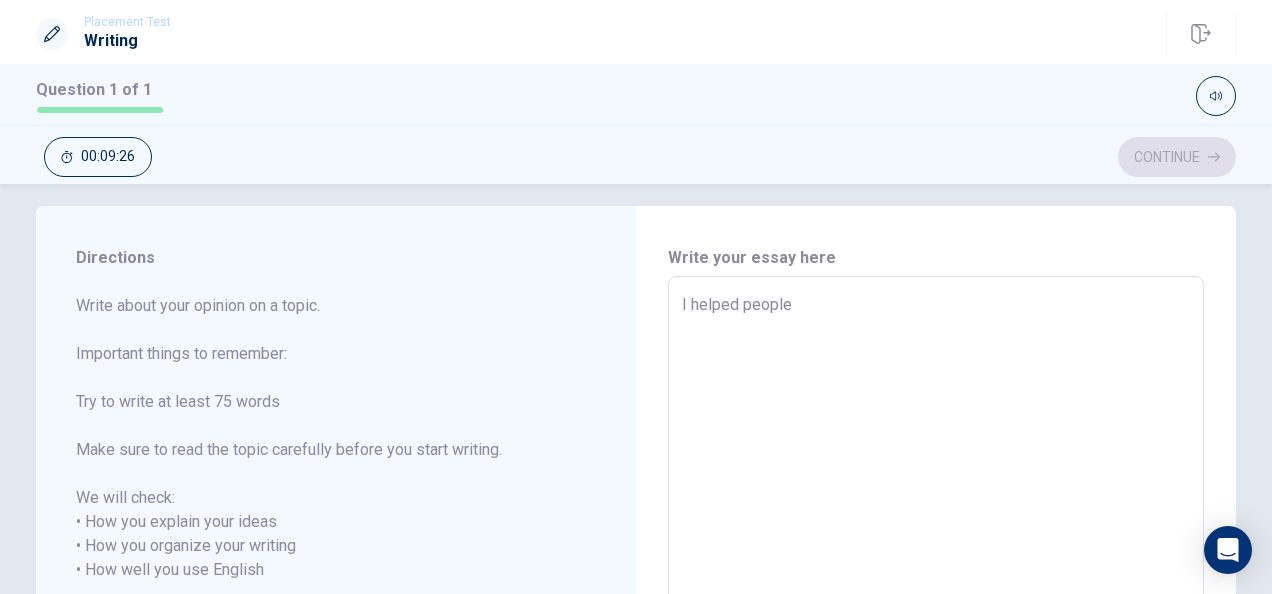type on "I helped people n" 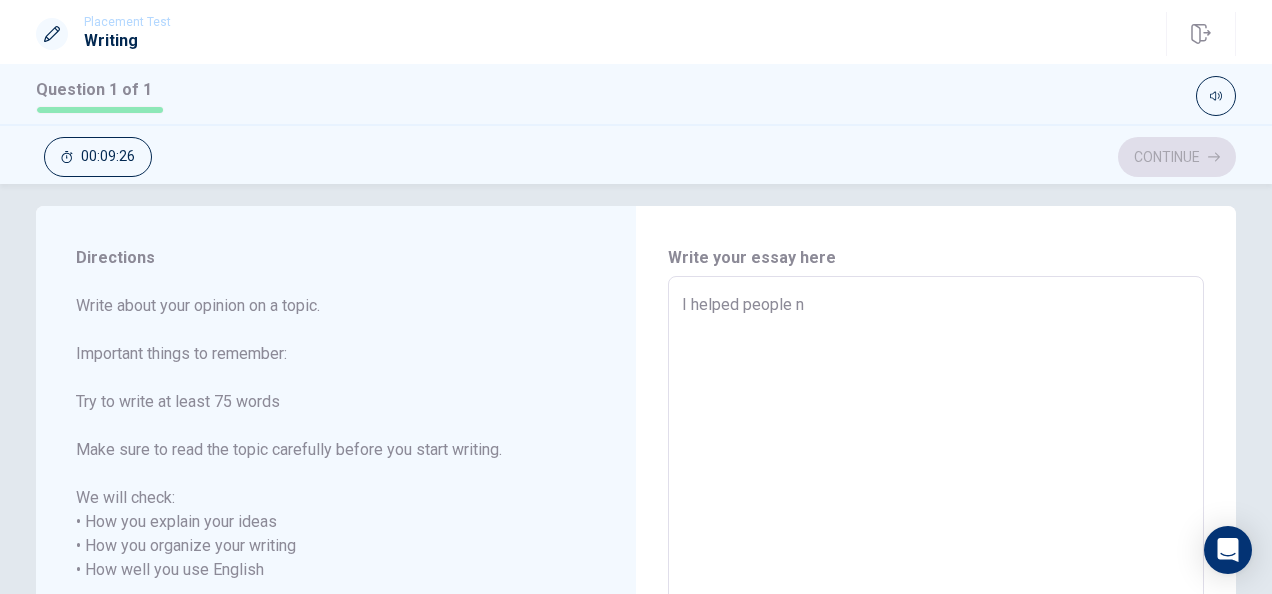 type on "x" 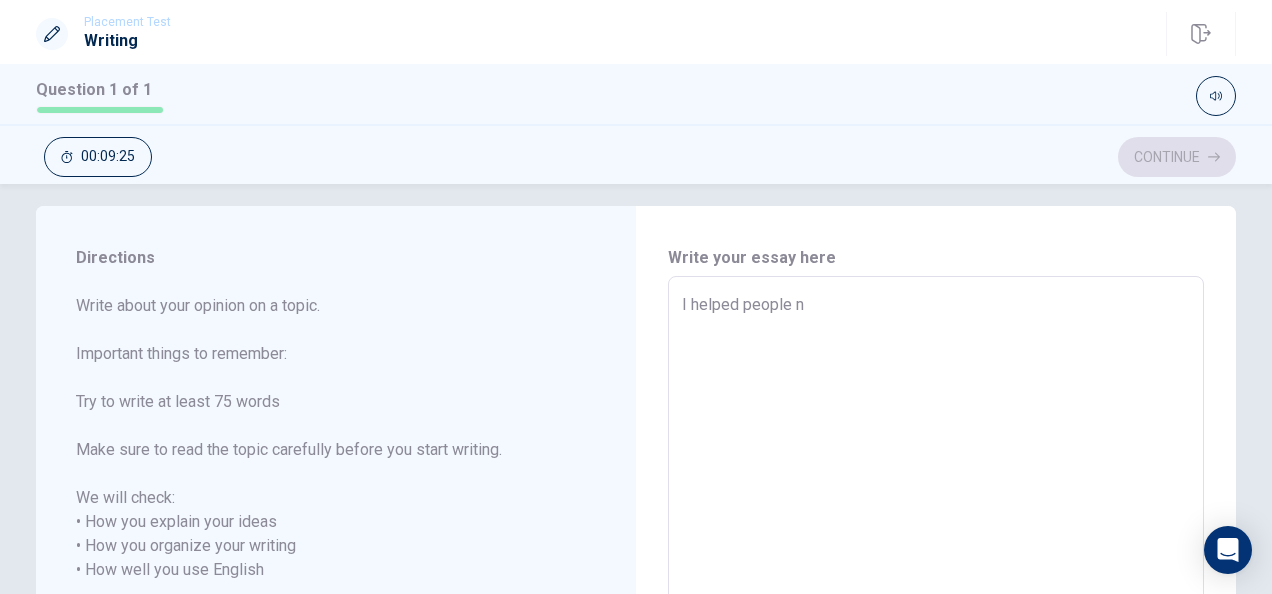 type on "I helped people" 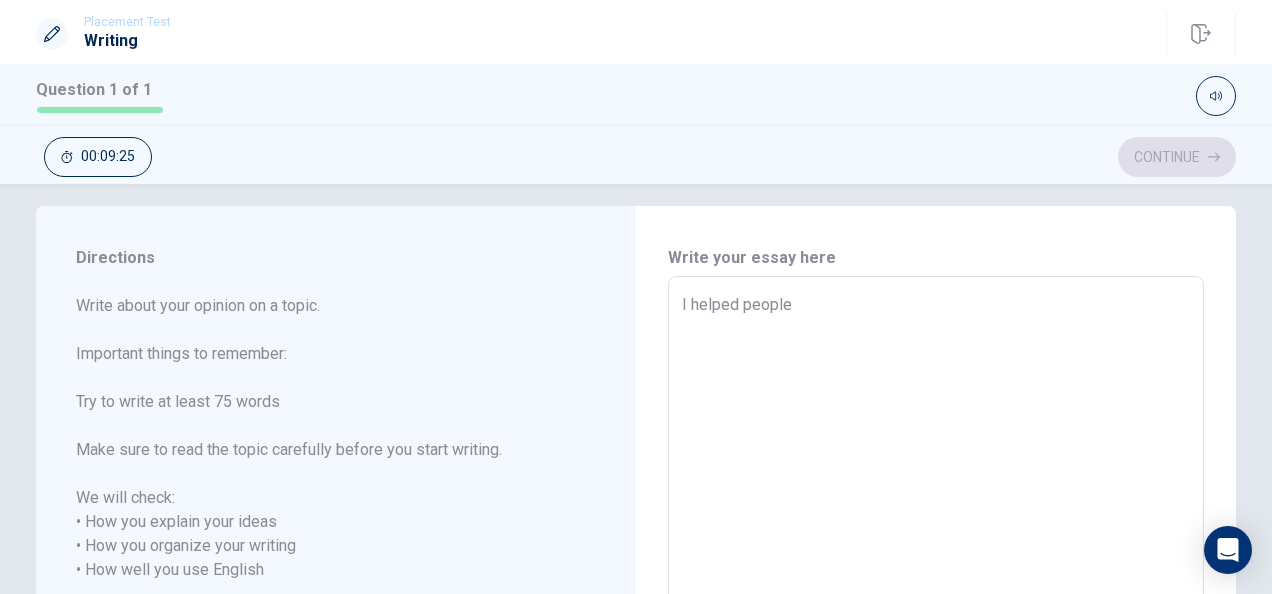 type on "x" 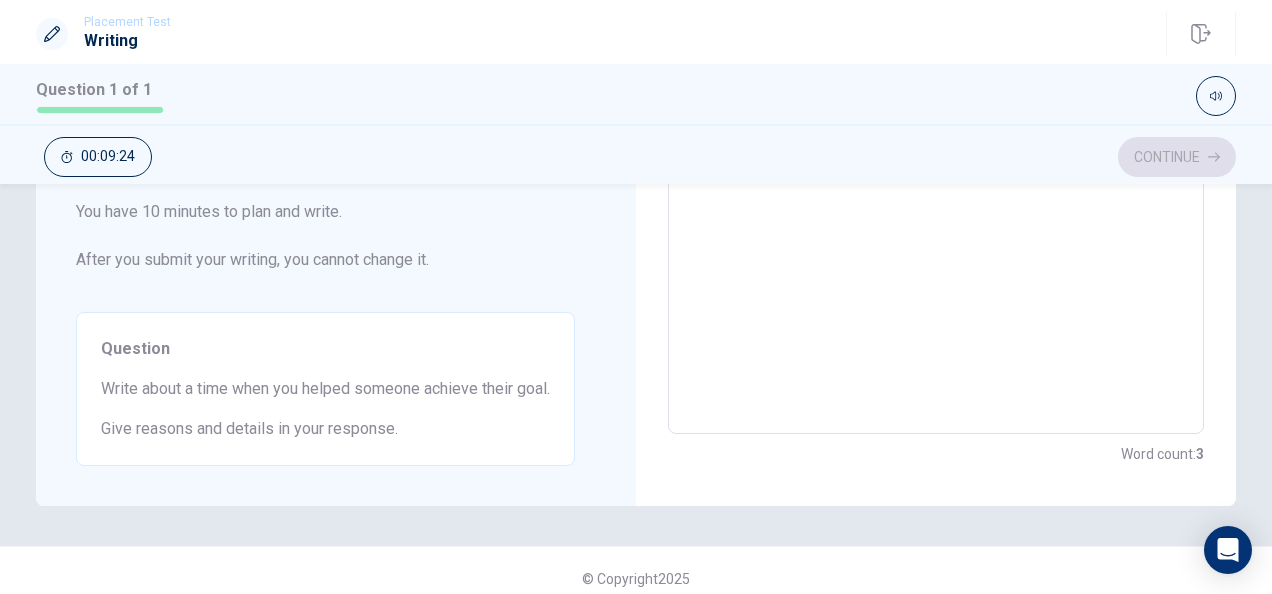 scroll, scrollTop: 439, scrollLeft: 0, axis: vertical 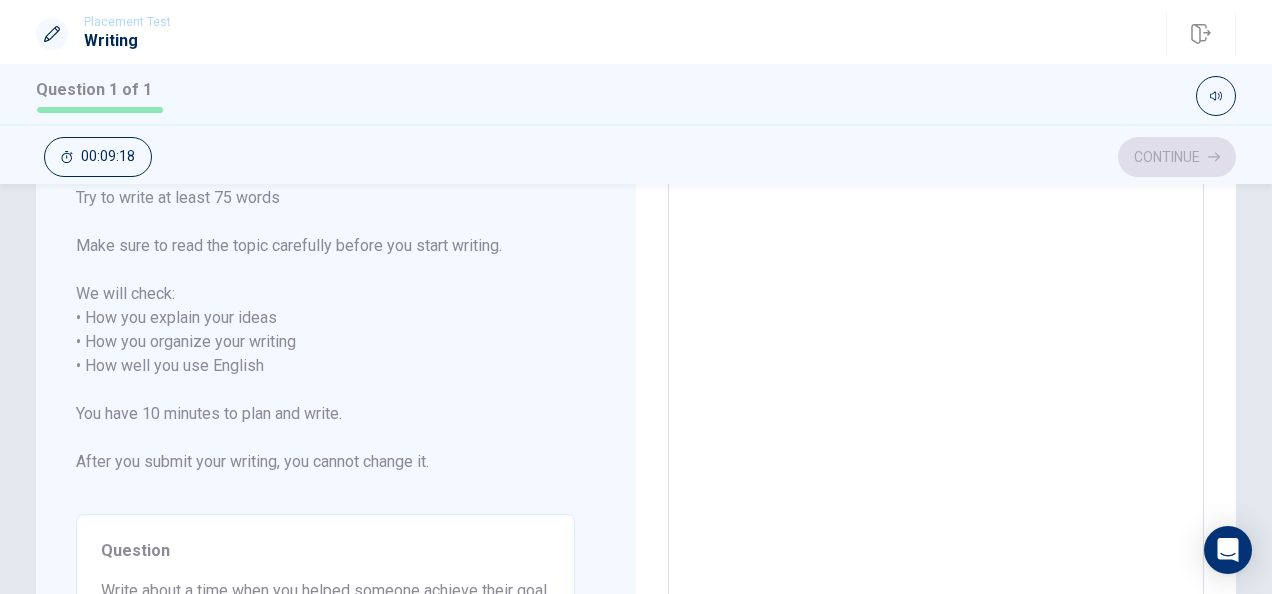 type on "x" 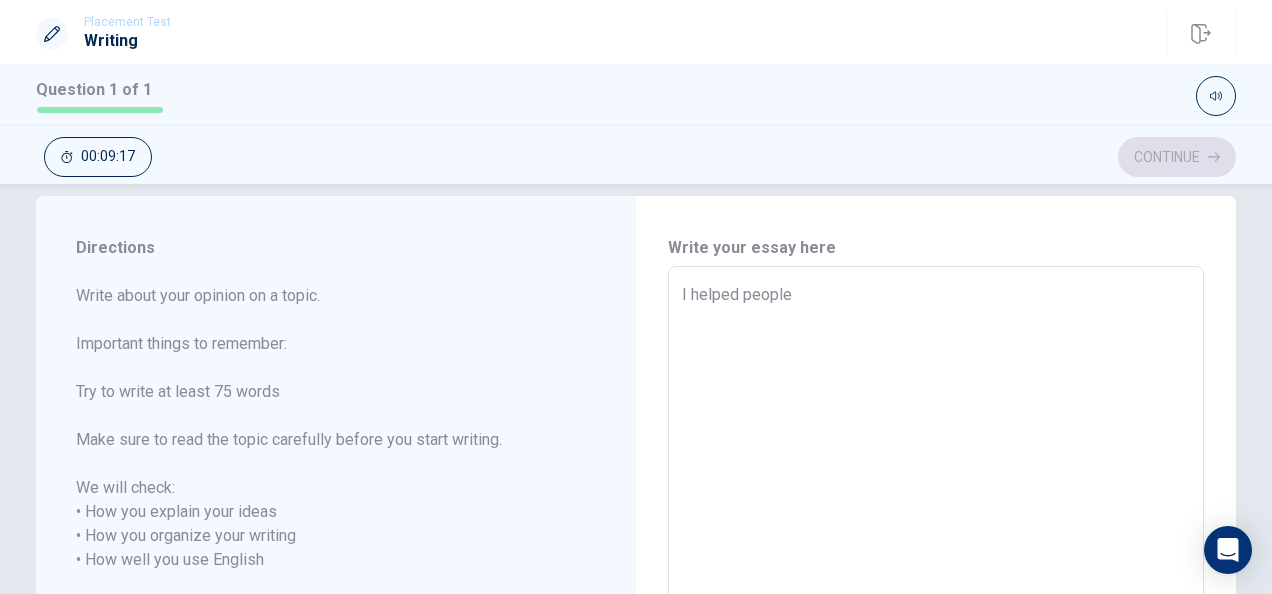 scroll, scrollTop: 19, scrollLeft: 0, axis: vertical 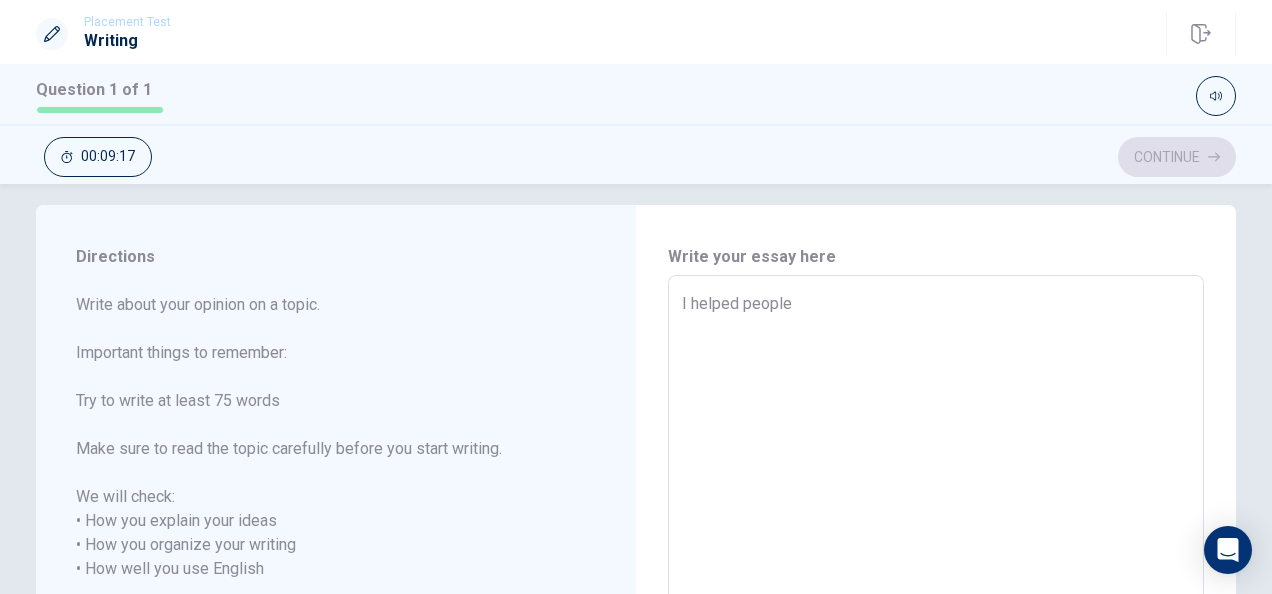 type on "I helped people" 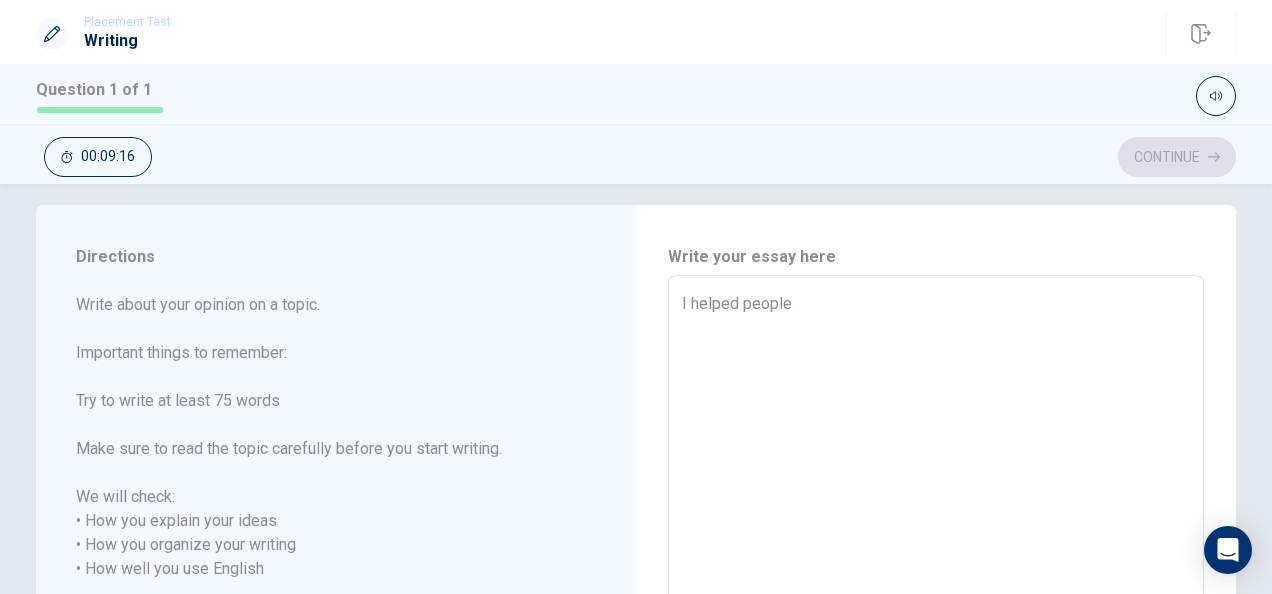 type on "I helped people" 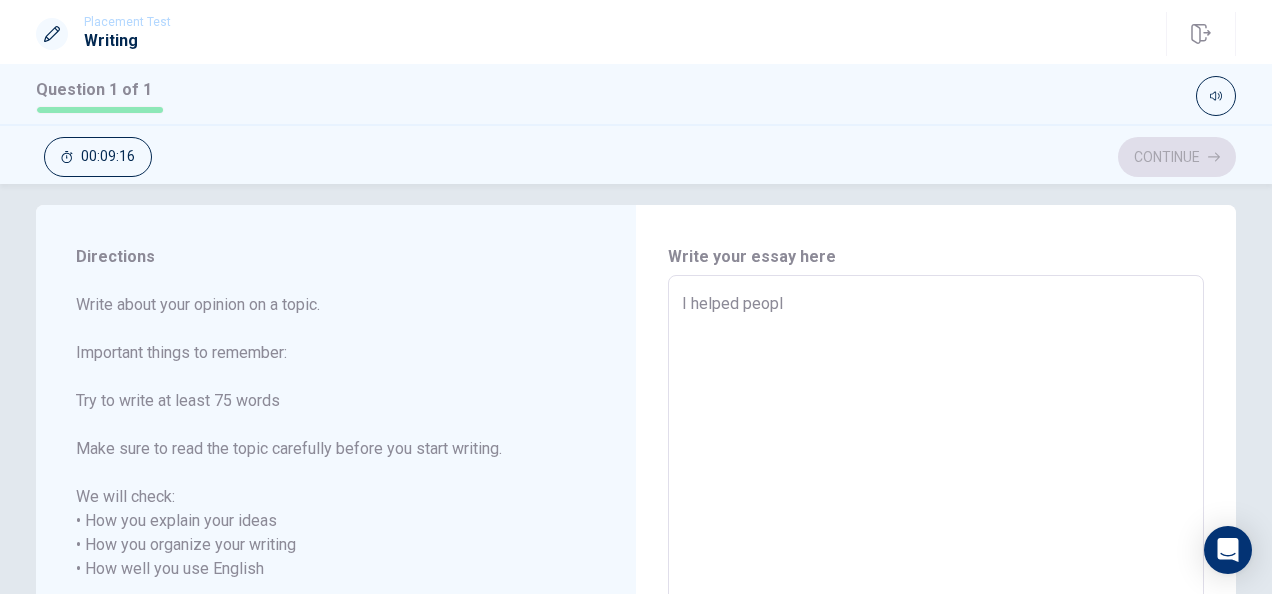 type on "x" 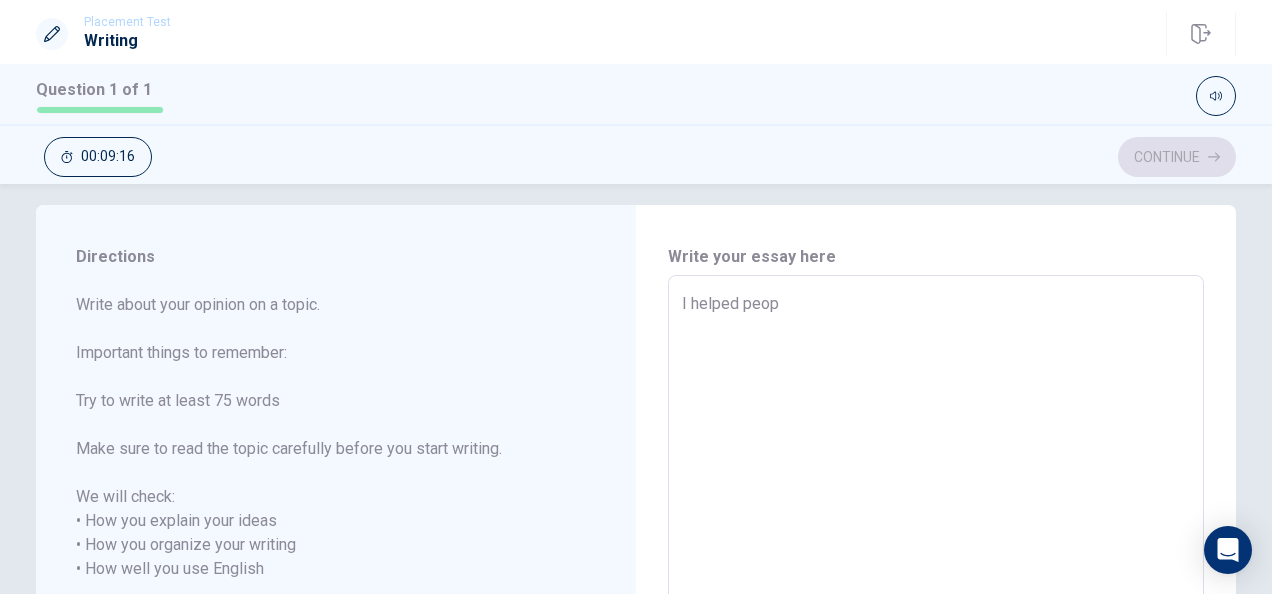 type on "x" 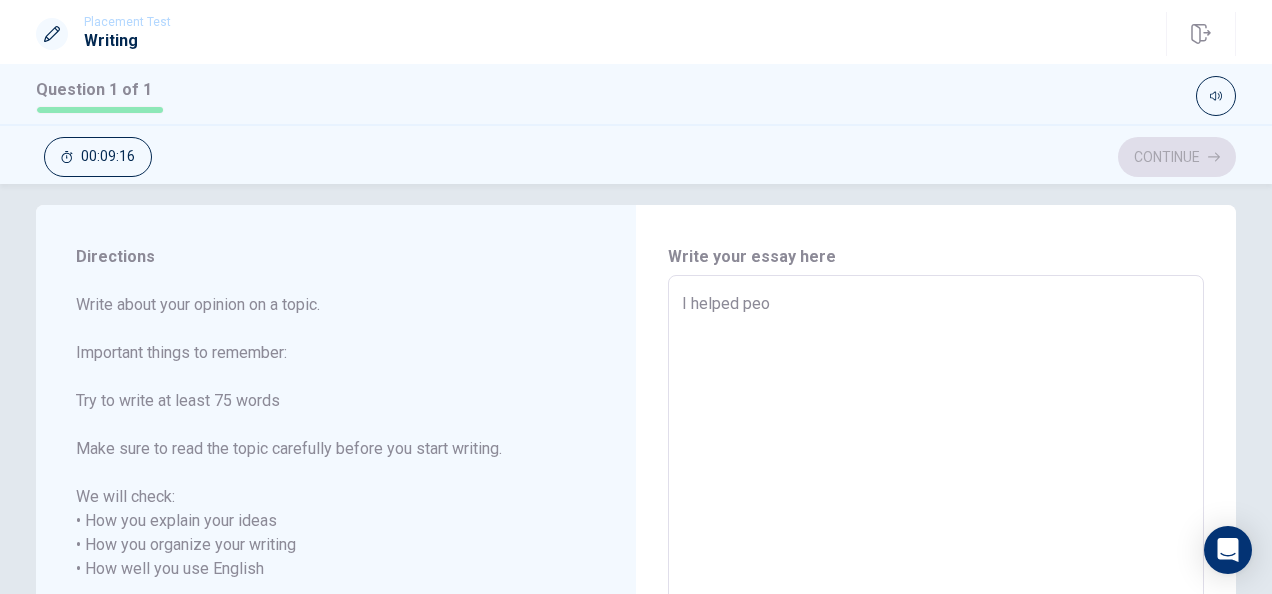 type on "x" 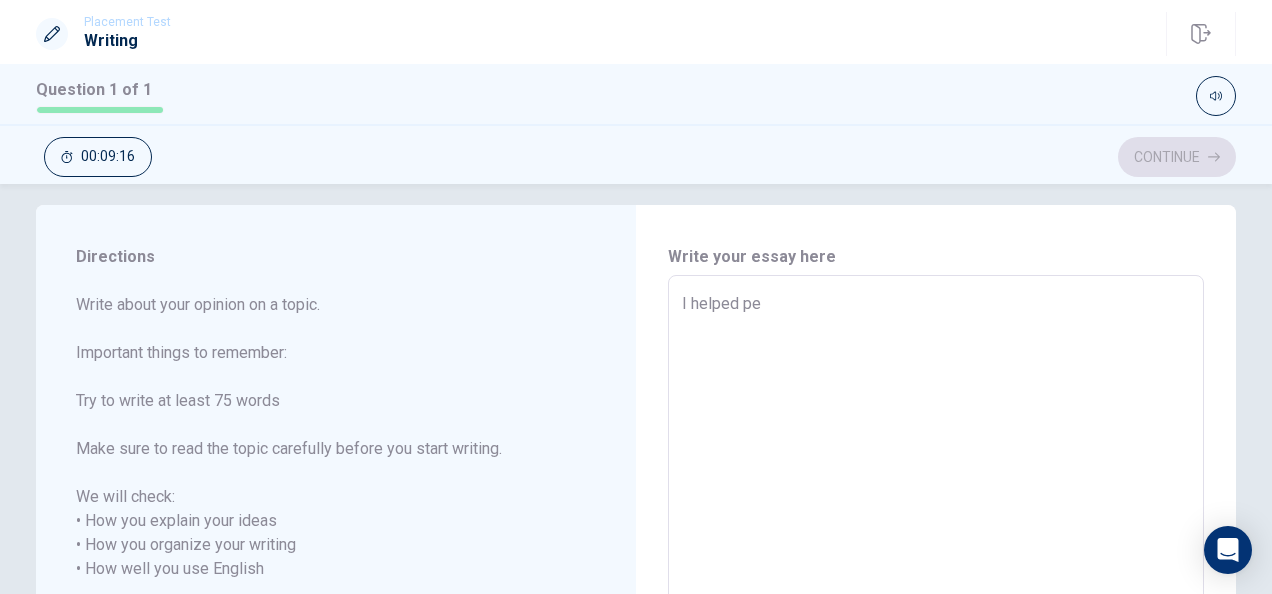type on "x" 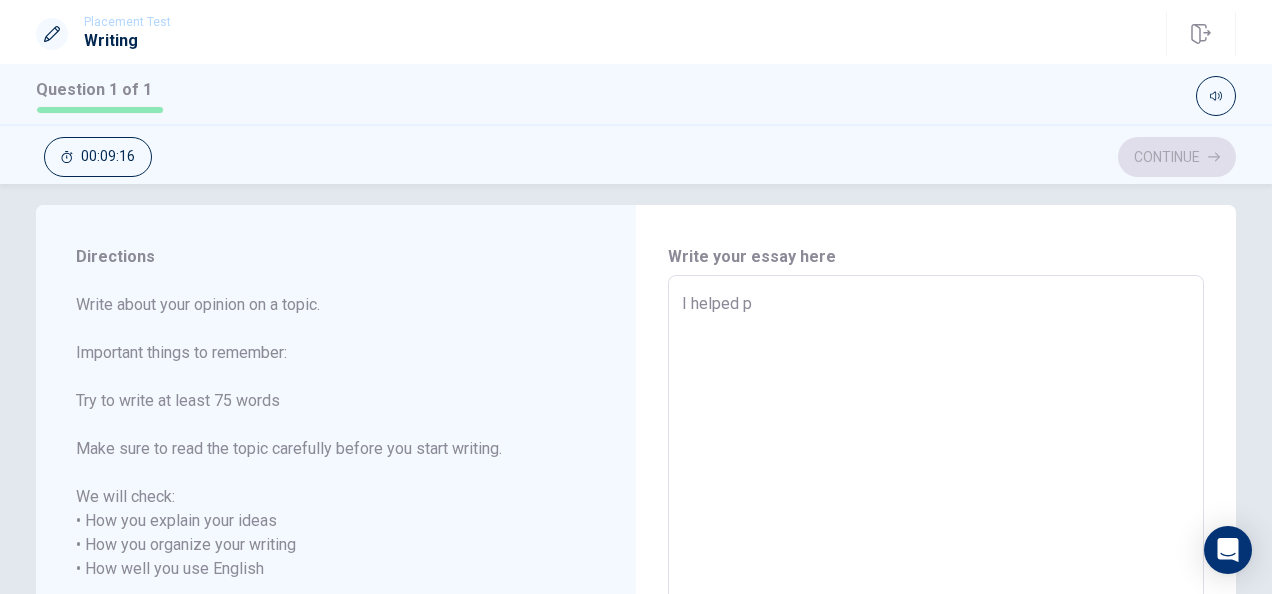 type on "x" 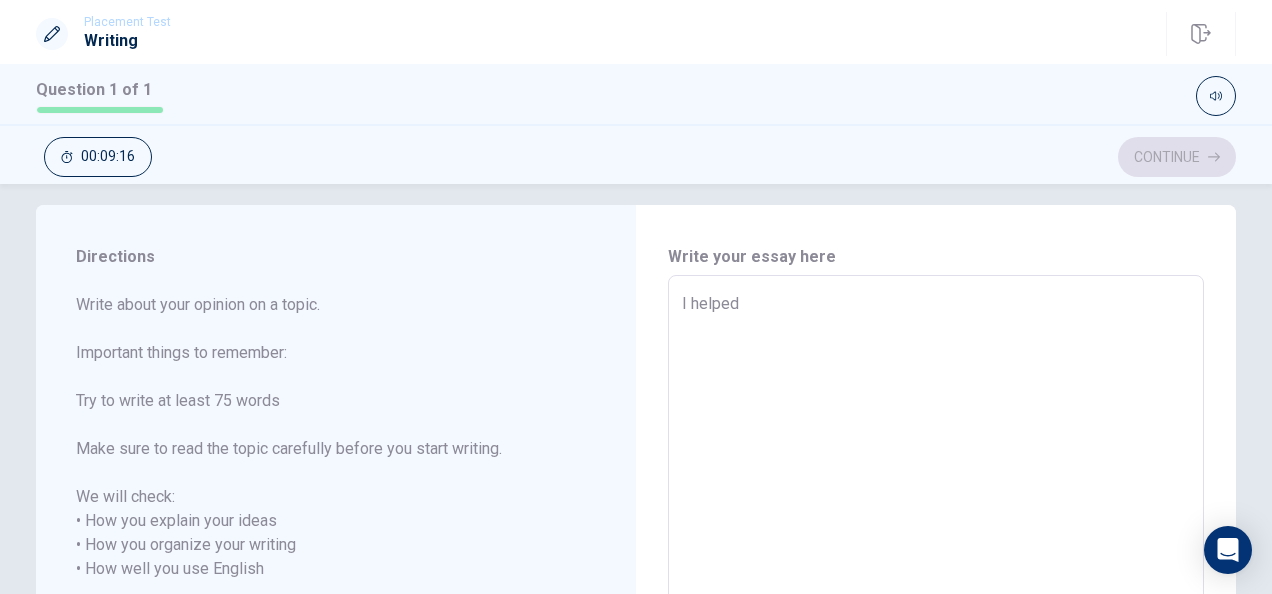 type on "x" 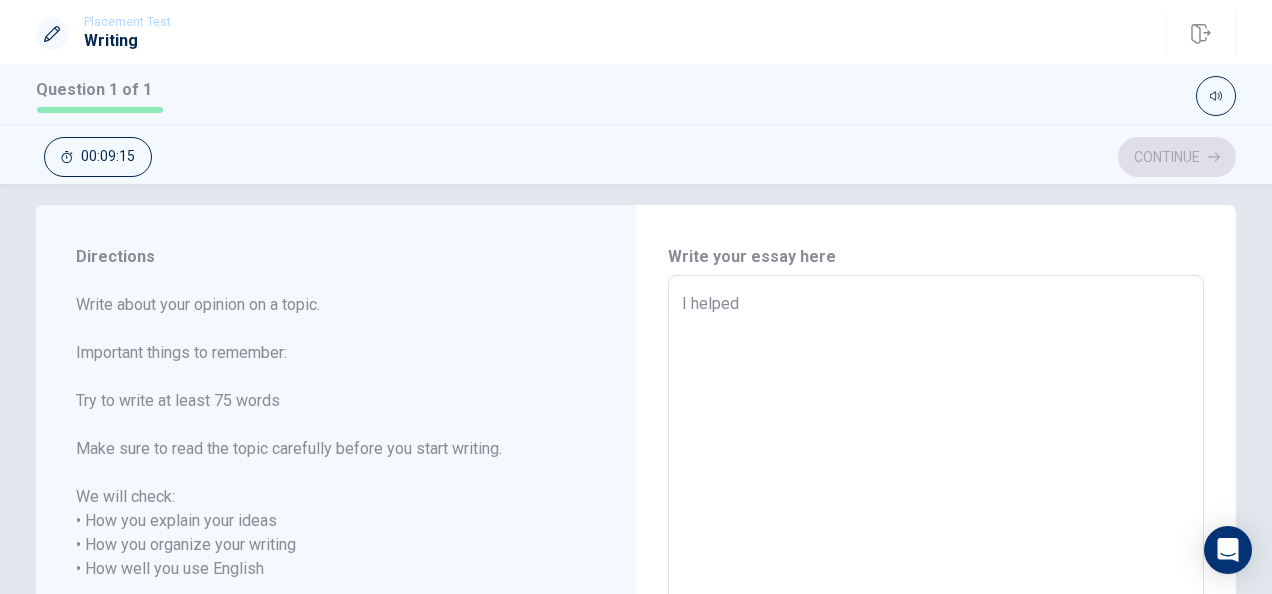 type on "I helped" 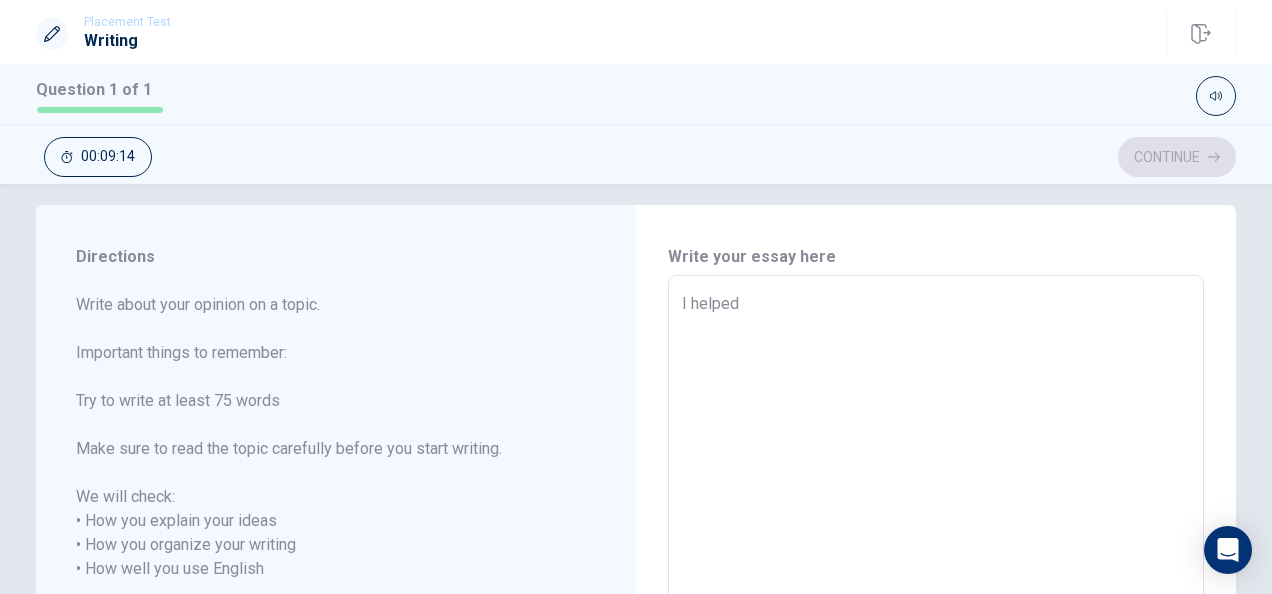 type on "x" 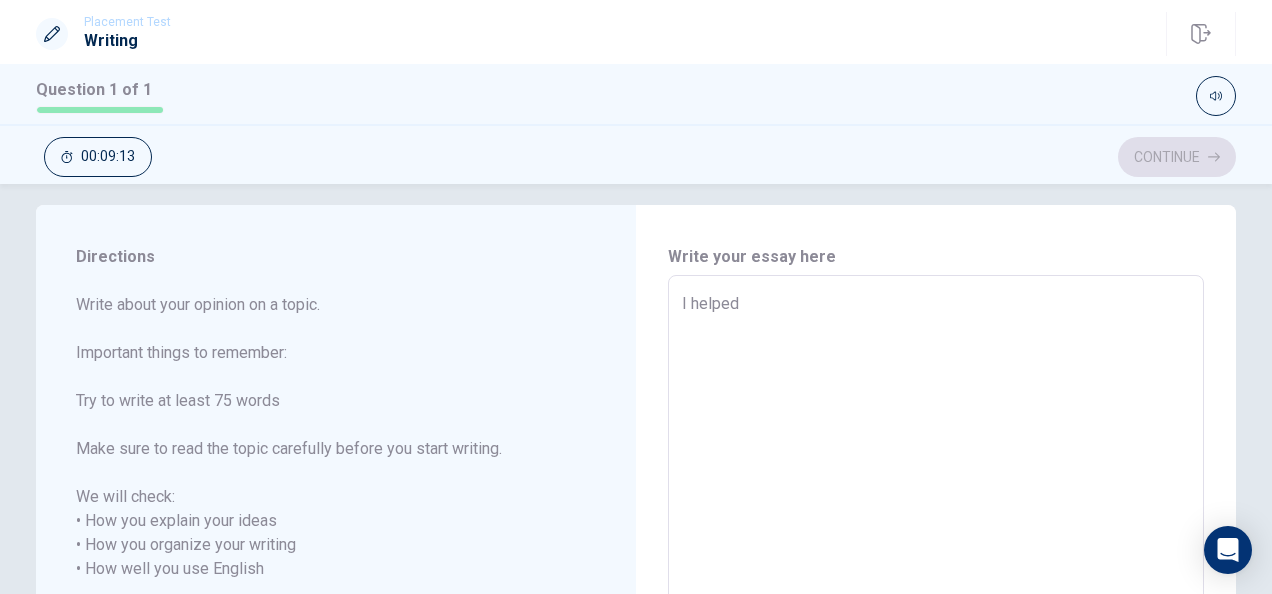 type on "I helped m" 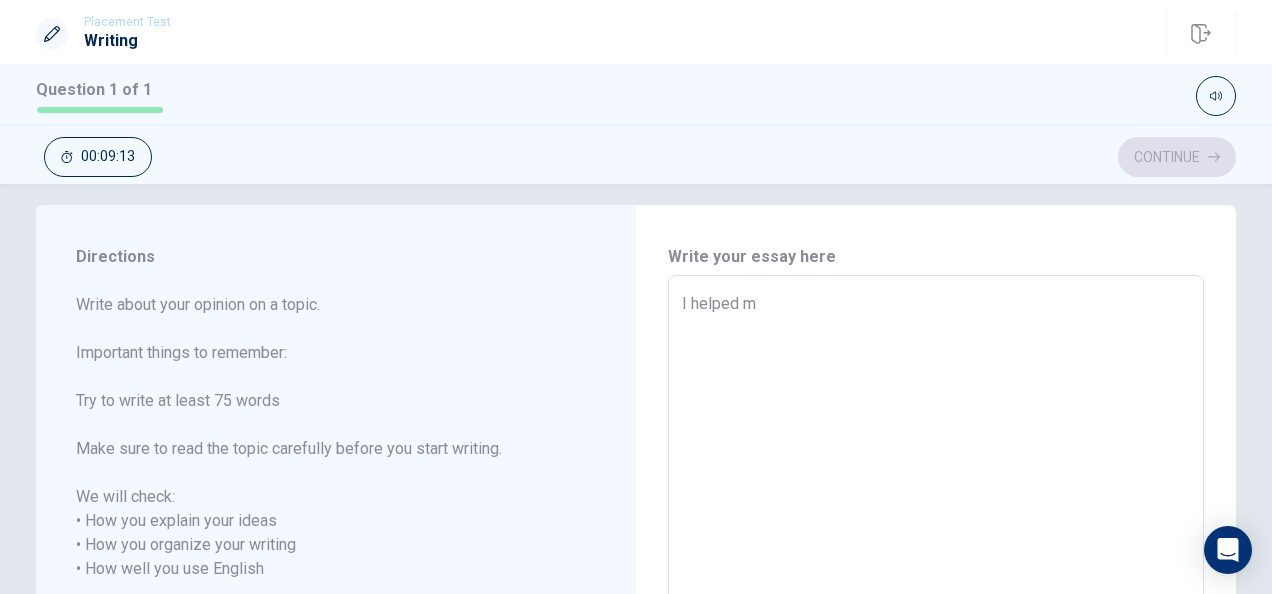 type on "x" 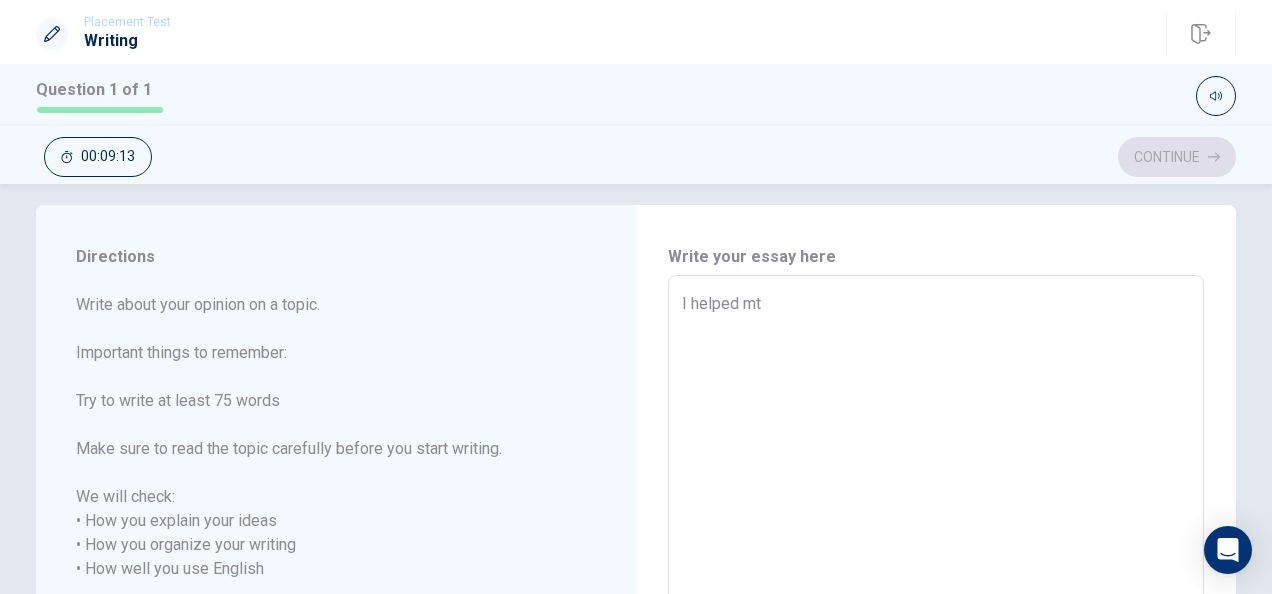 type on "x" 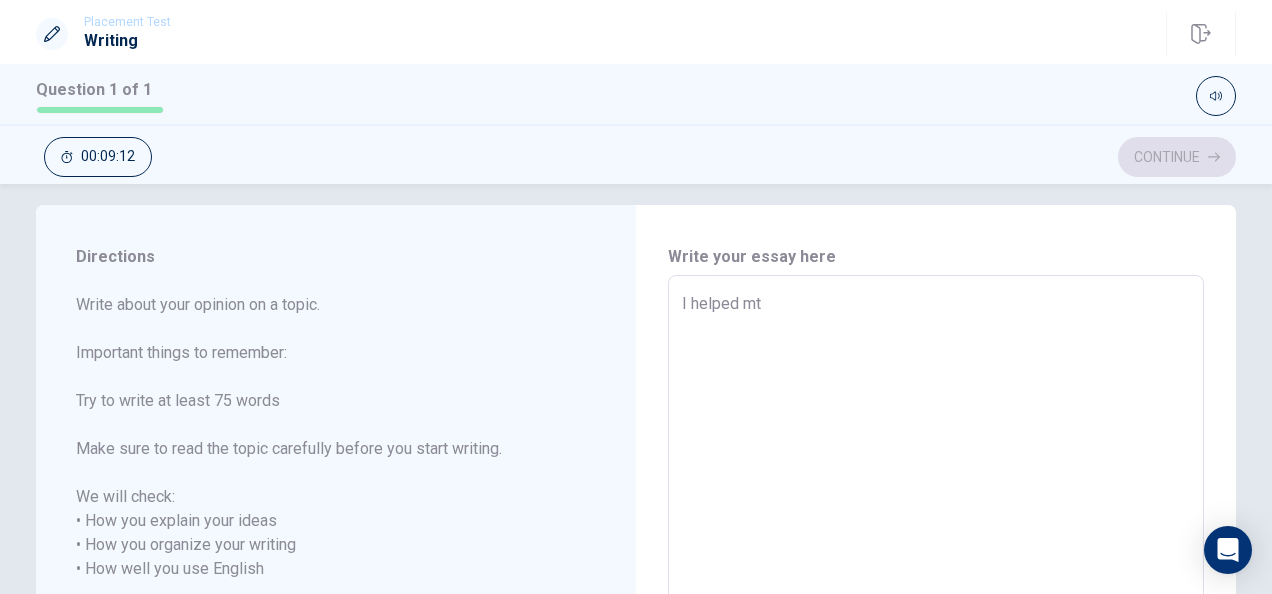 type on "I helped m" 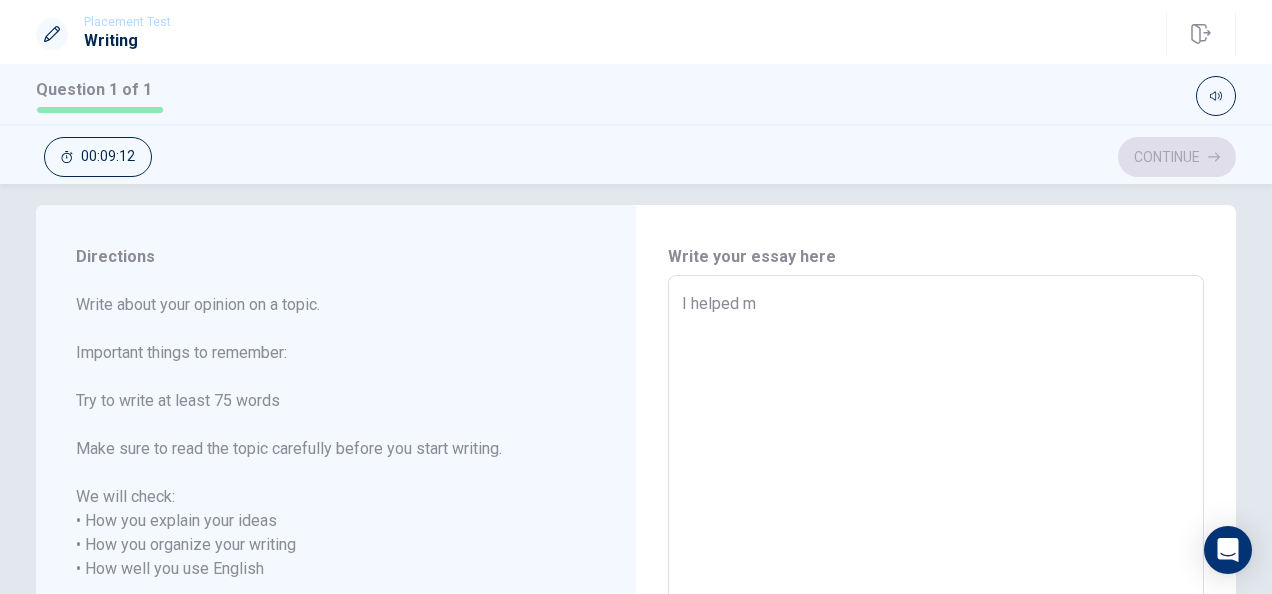 type on "x" 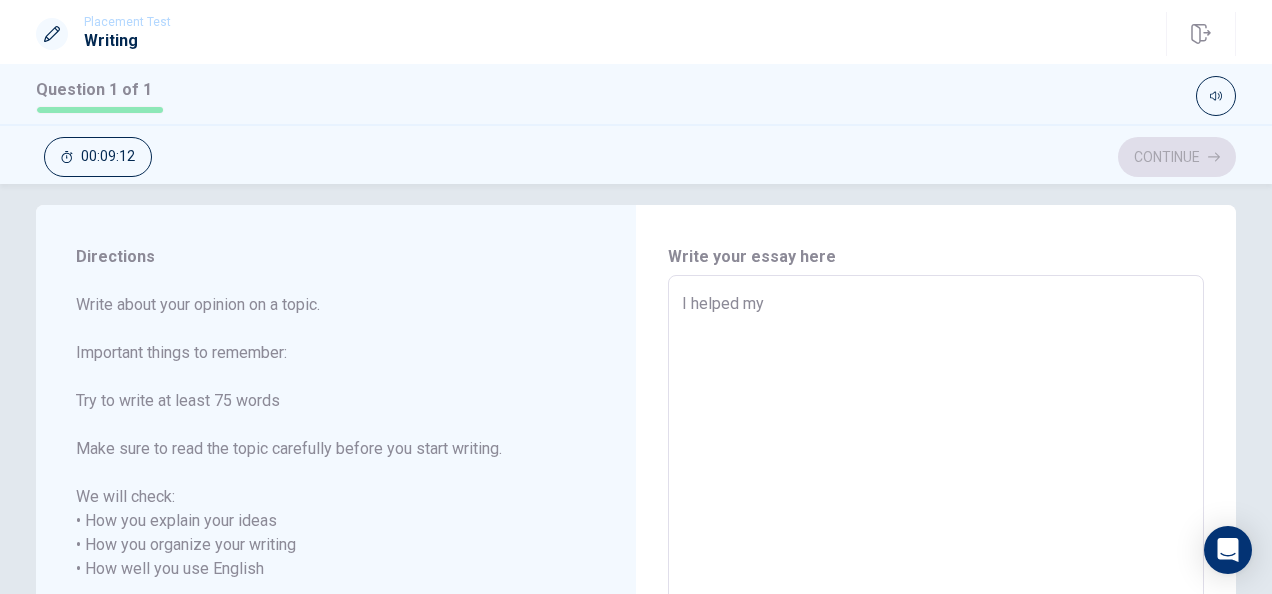 type on "x" 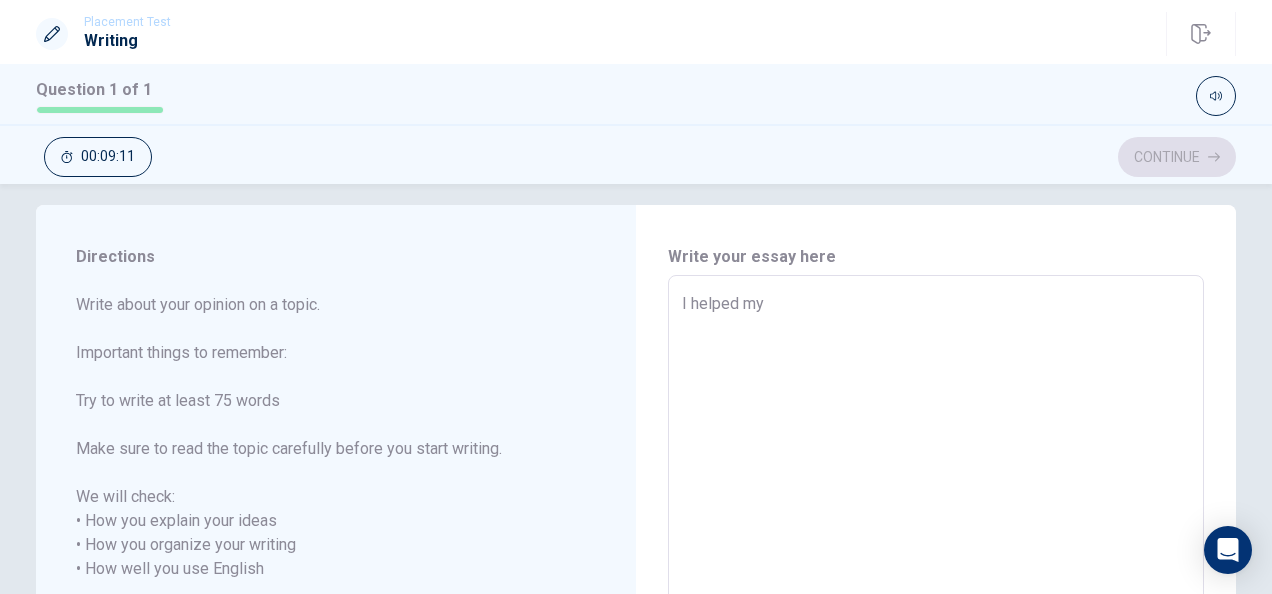 type on "I helped my f" 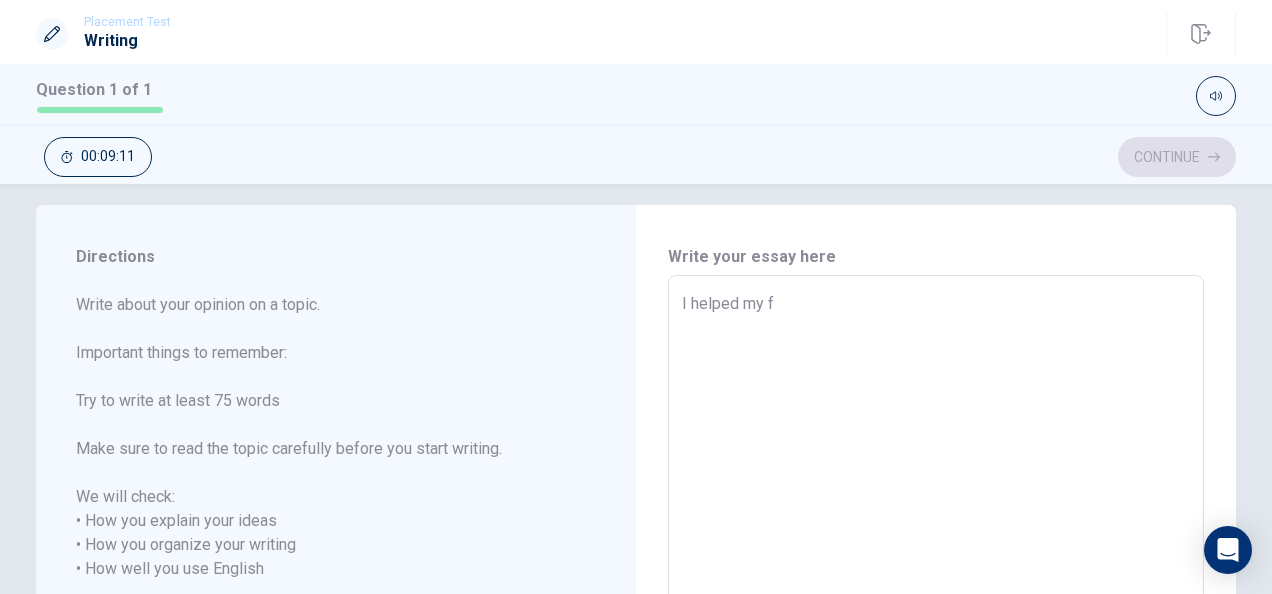 type on "x" 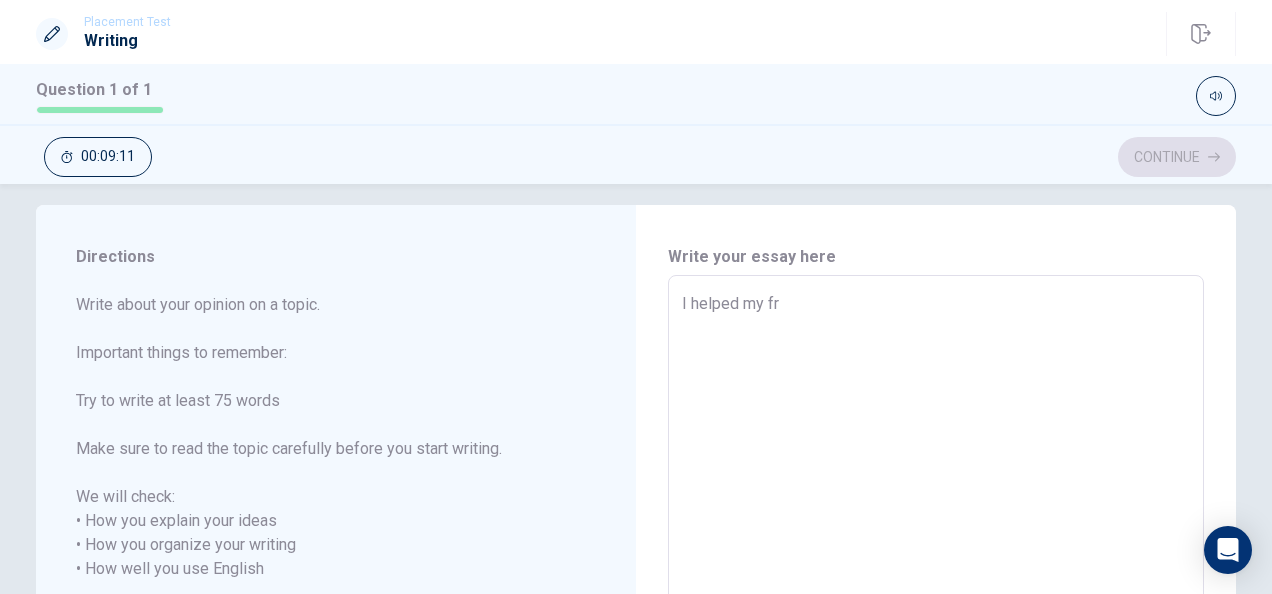 type on "x" 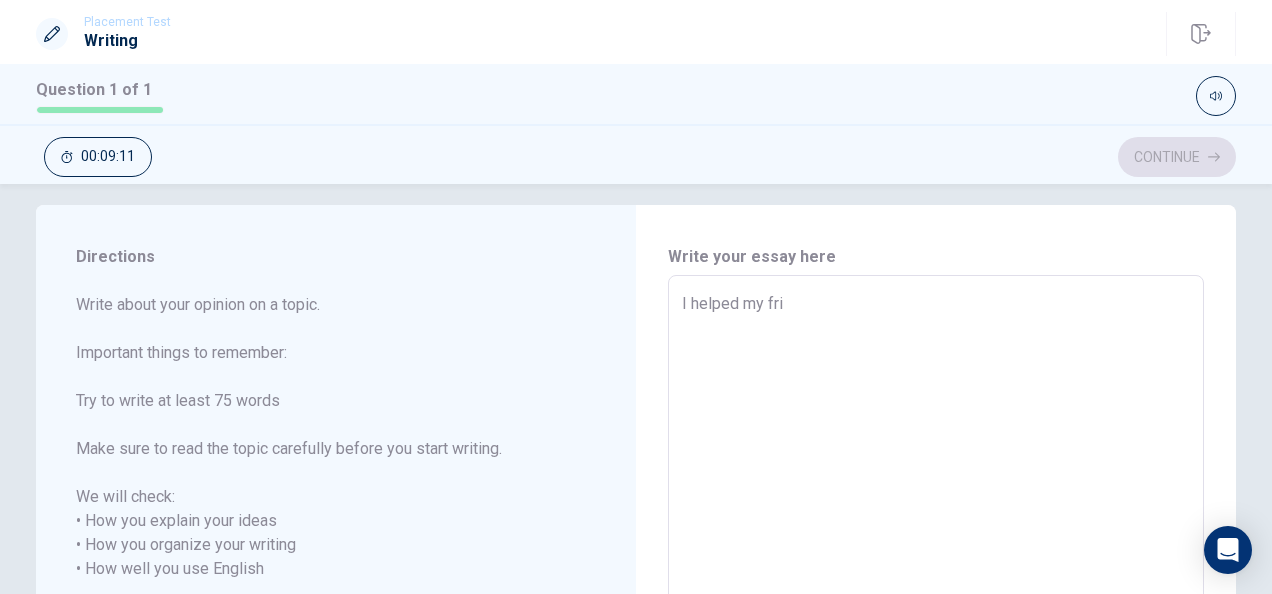 type on "x" 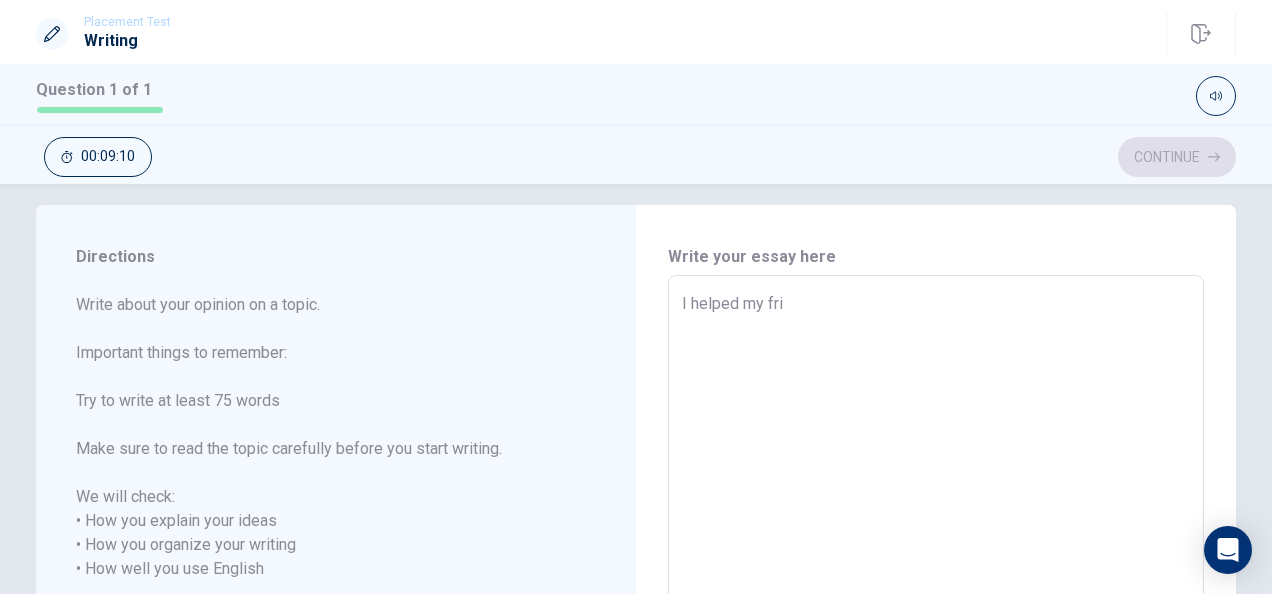 type on "I helped my frie" 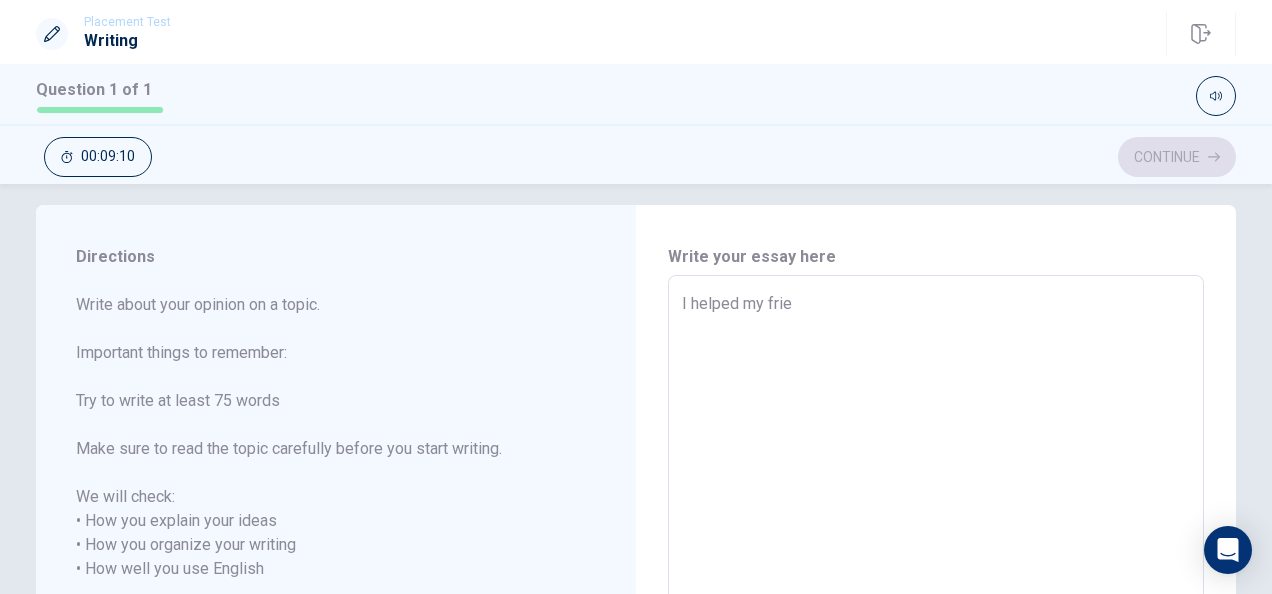 type on "x" 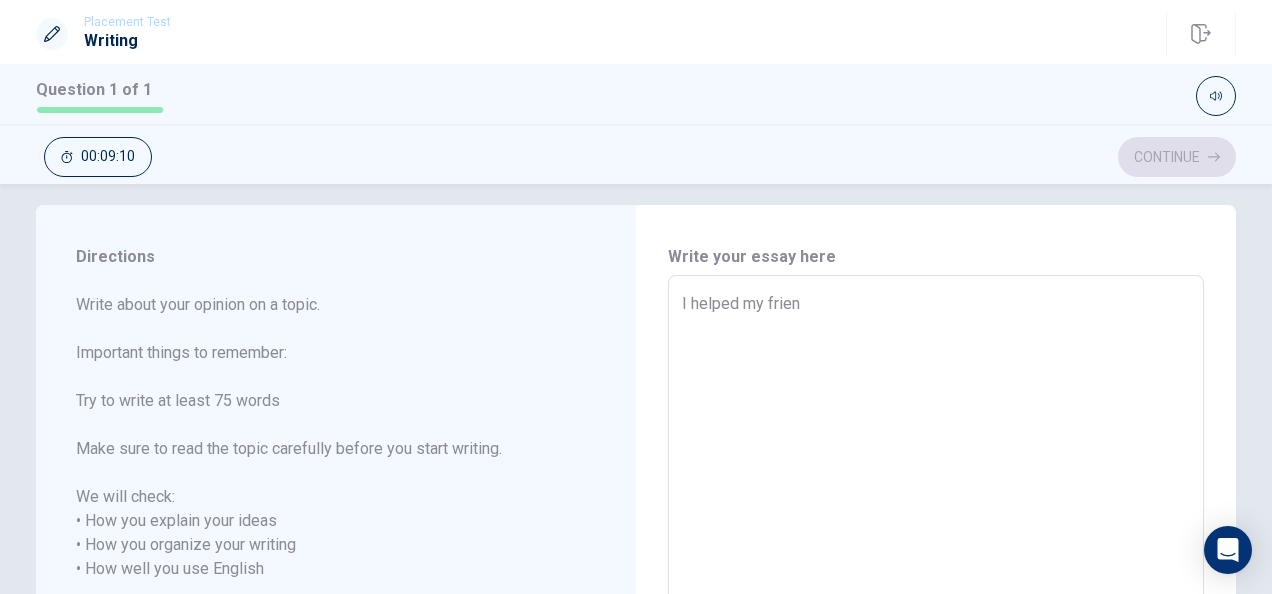 type on "x" 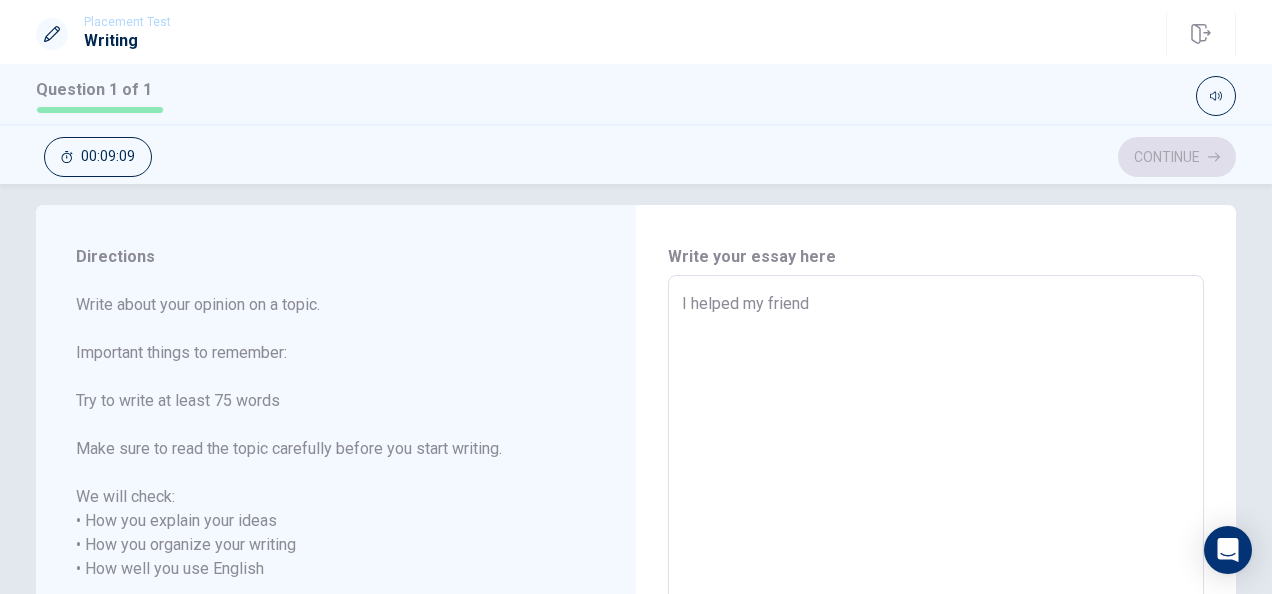 type on "x" 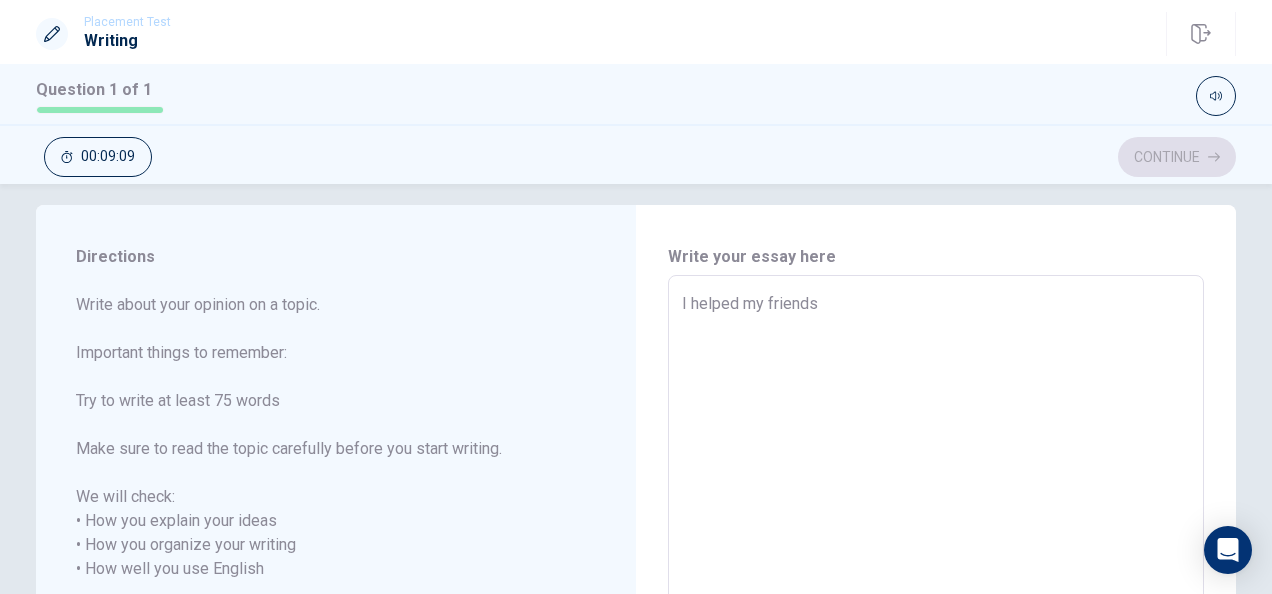 type on "x" 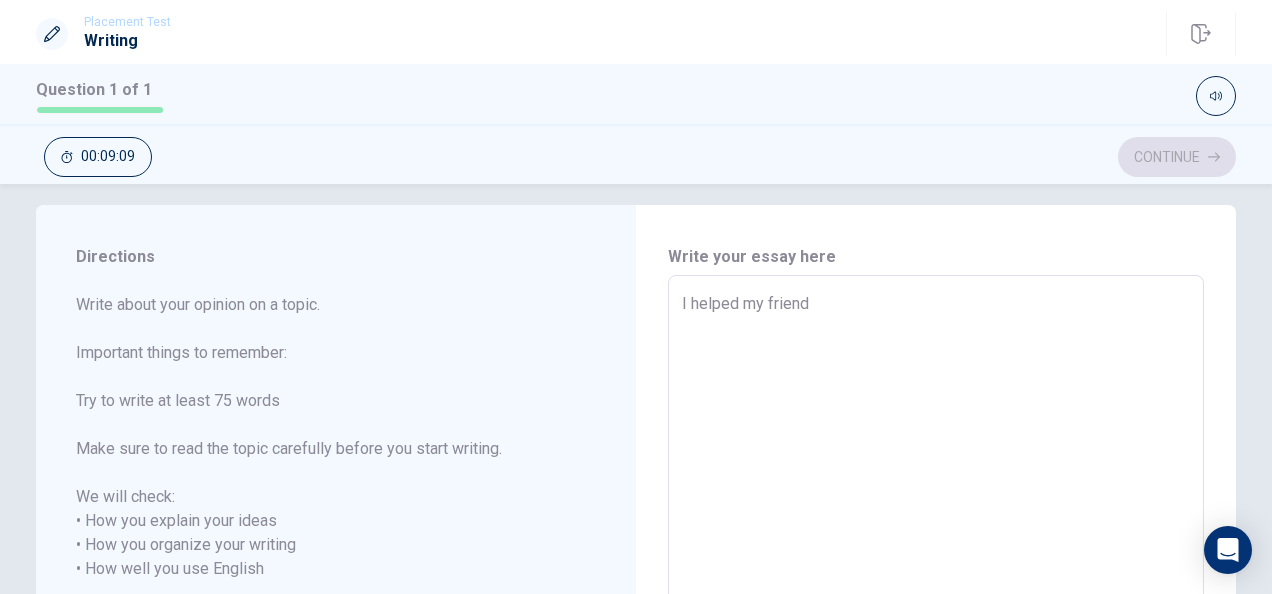 type on "x" 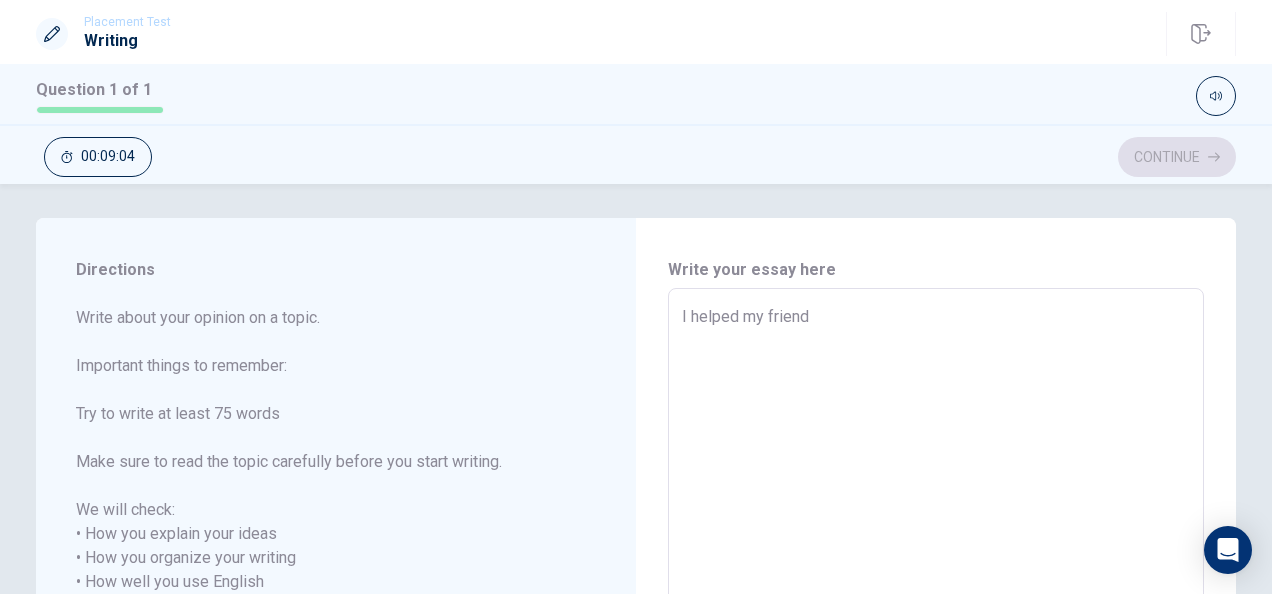 scroll, scrollTop: 5, scrollLeft: 0, axis: vertical 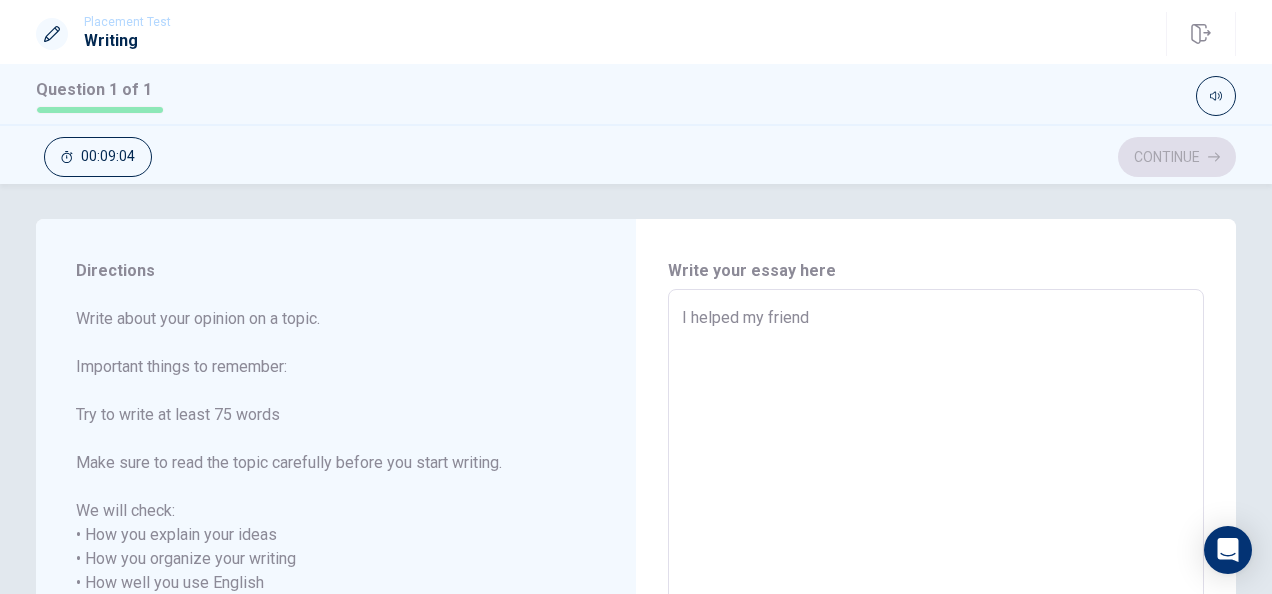 type on "x" 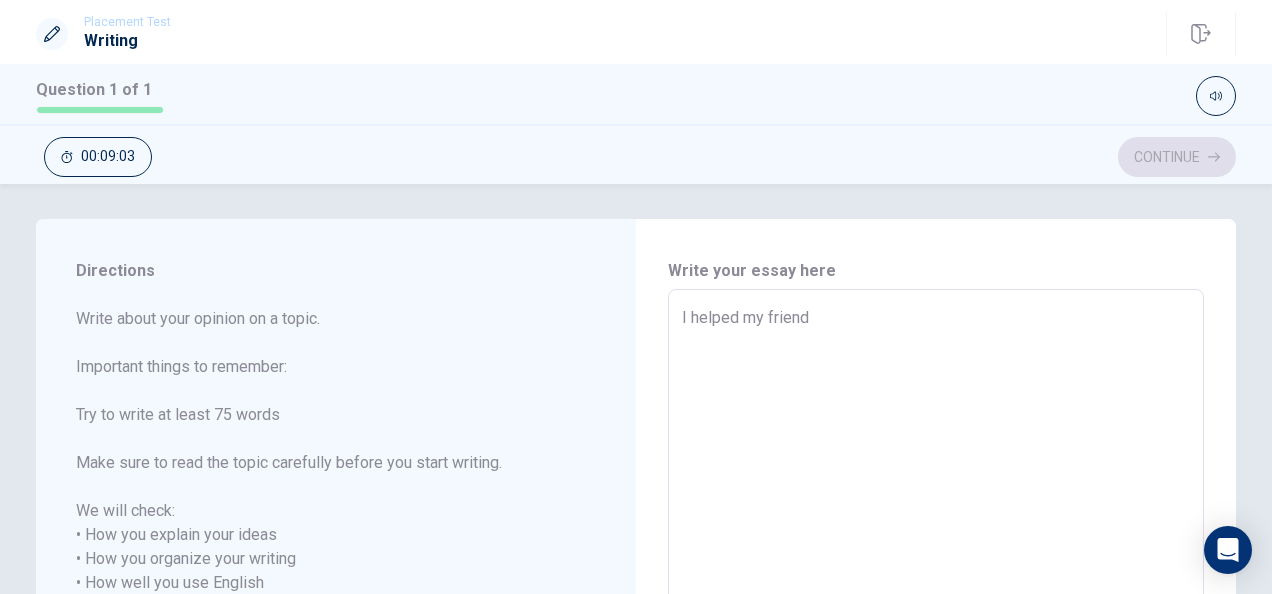 type on "I helped my friend t" 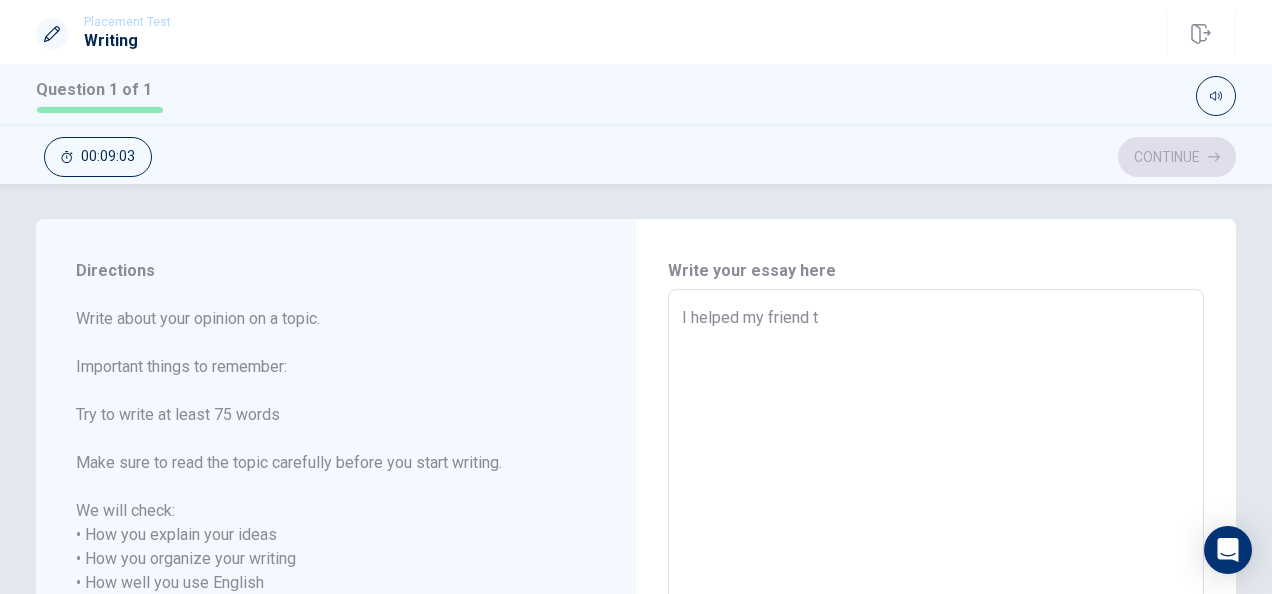 type on "x" 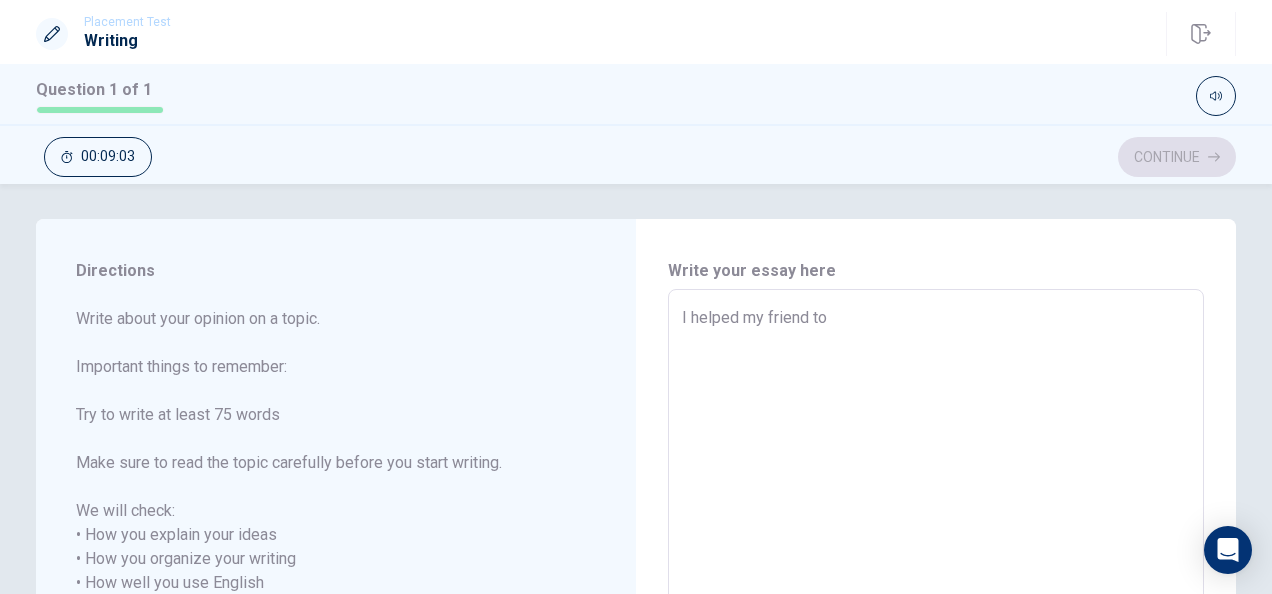 type on "x" 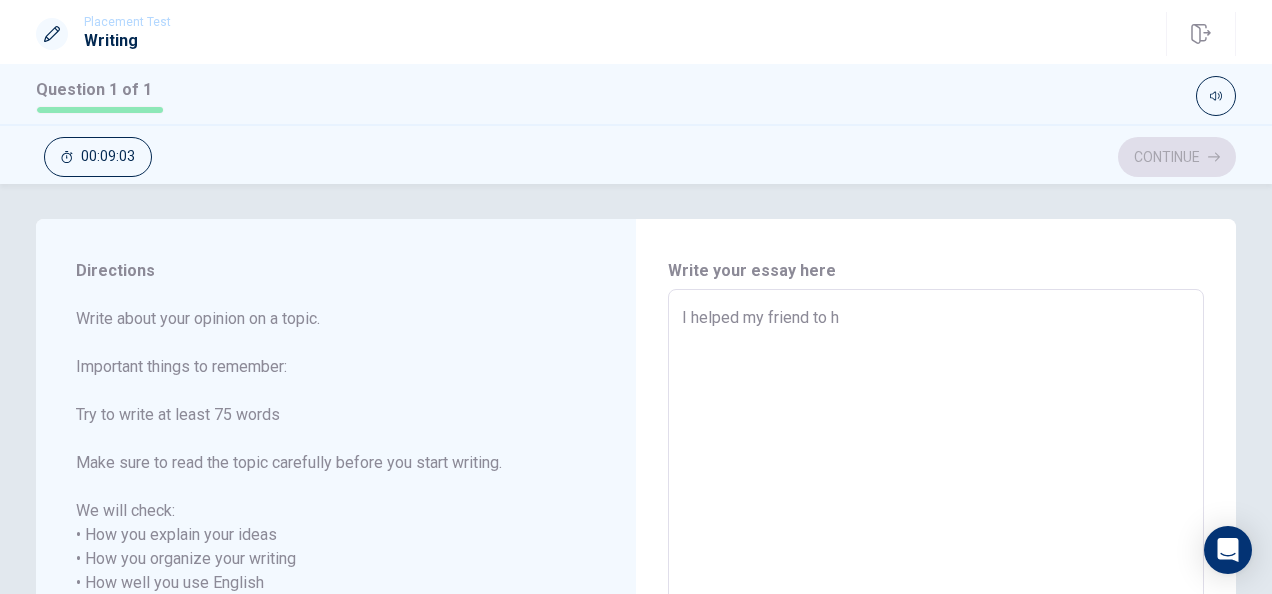 type on "x" 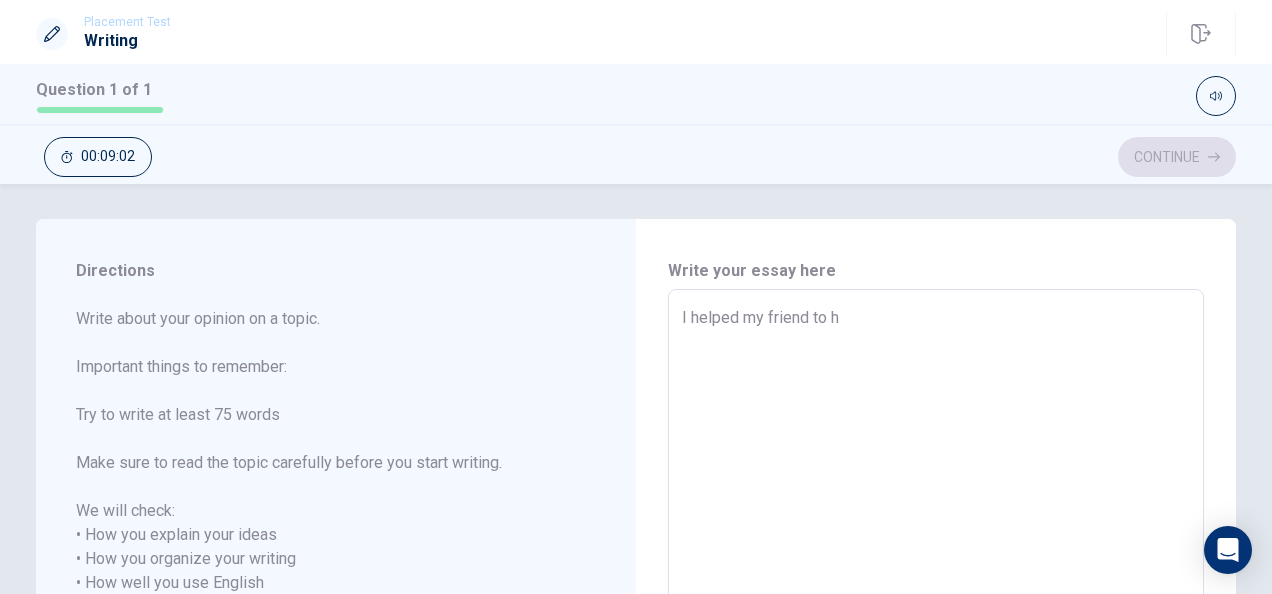 type on "I helped my friend to he" 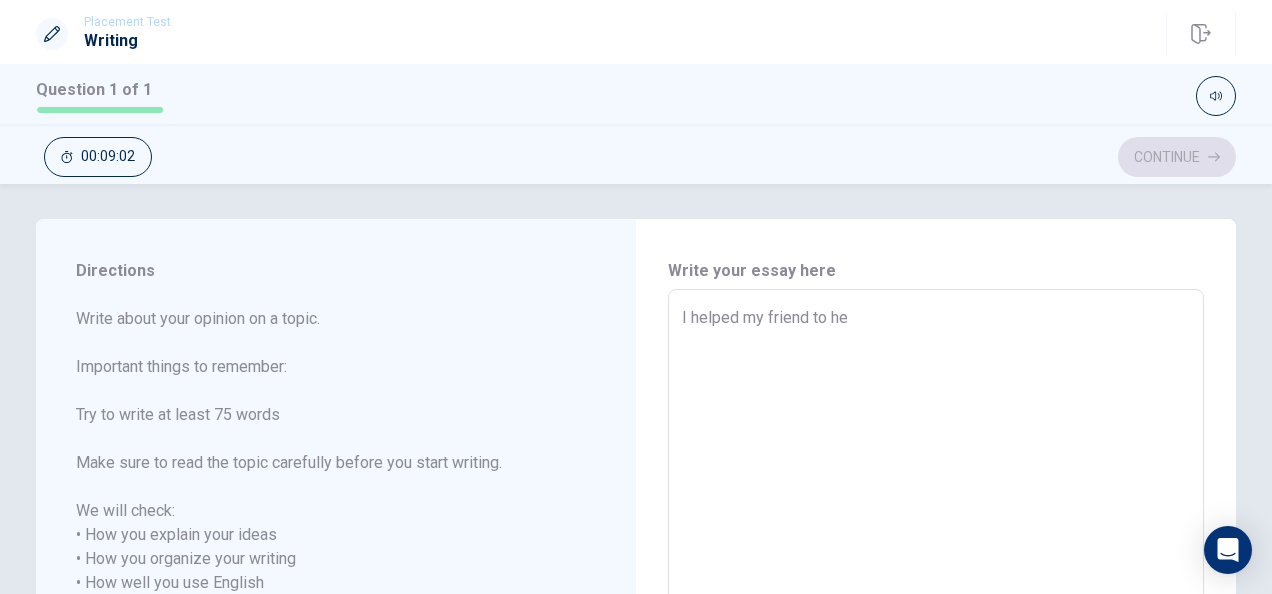 type on "x" 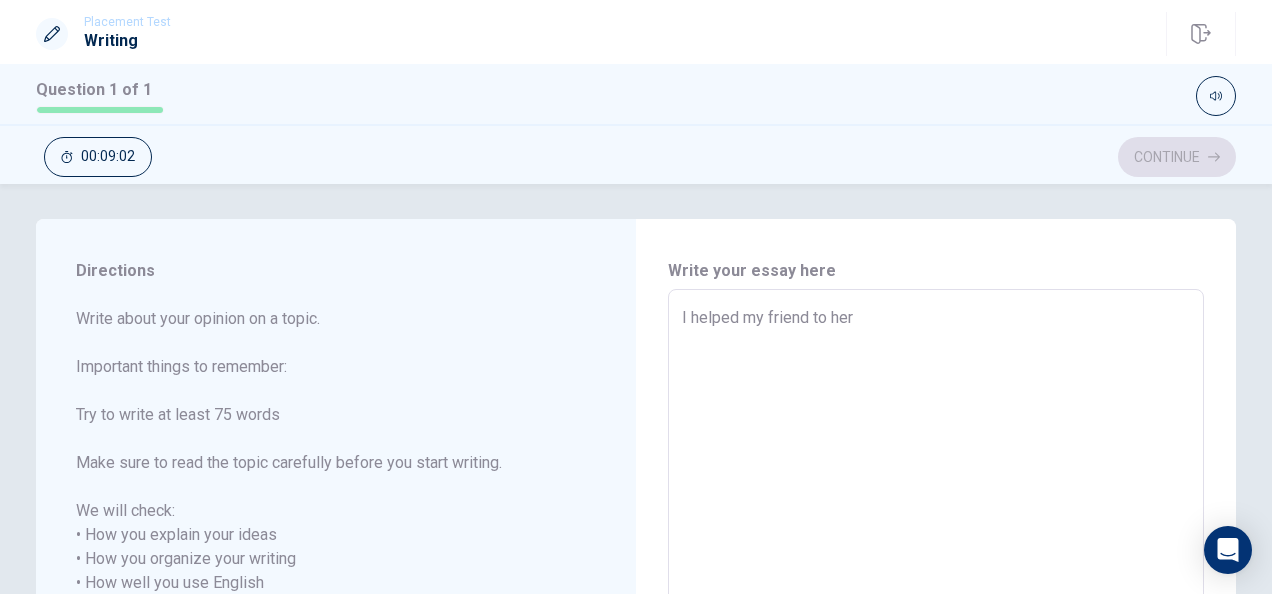 type on "x" 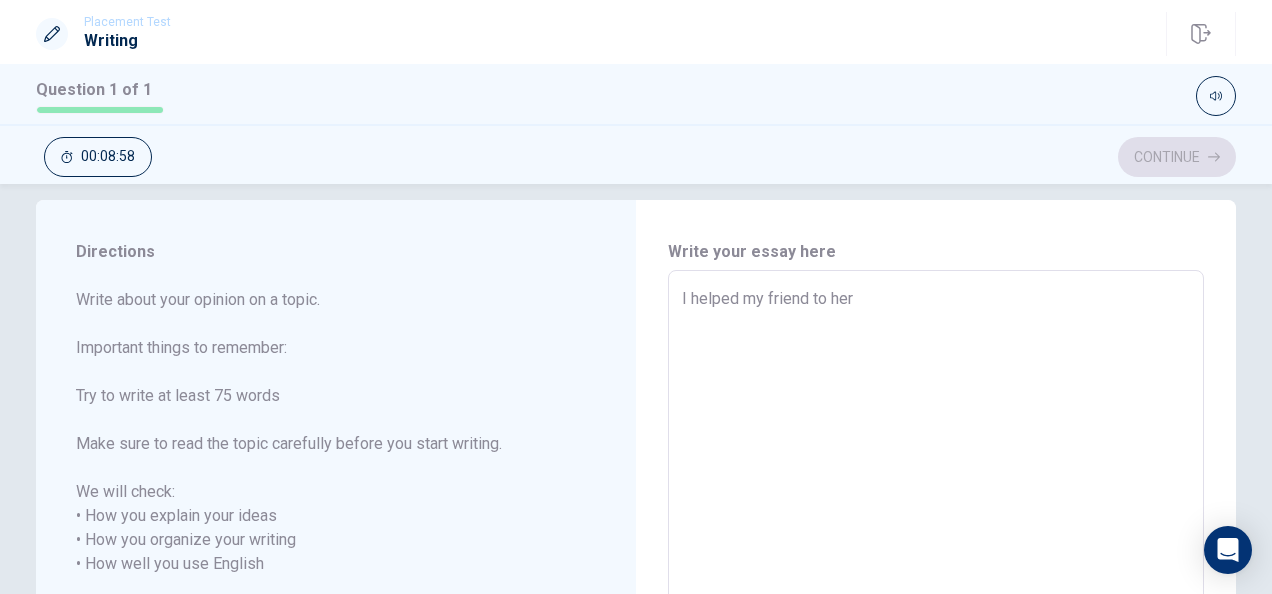 scroll, scrollTop: 16, scrollLeft: 0, axis: vertical 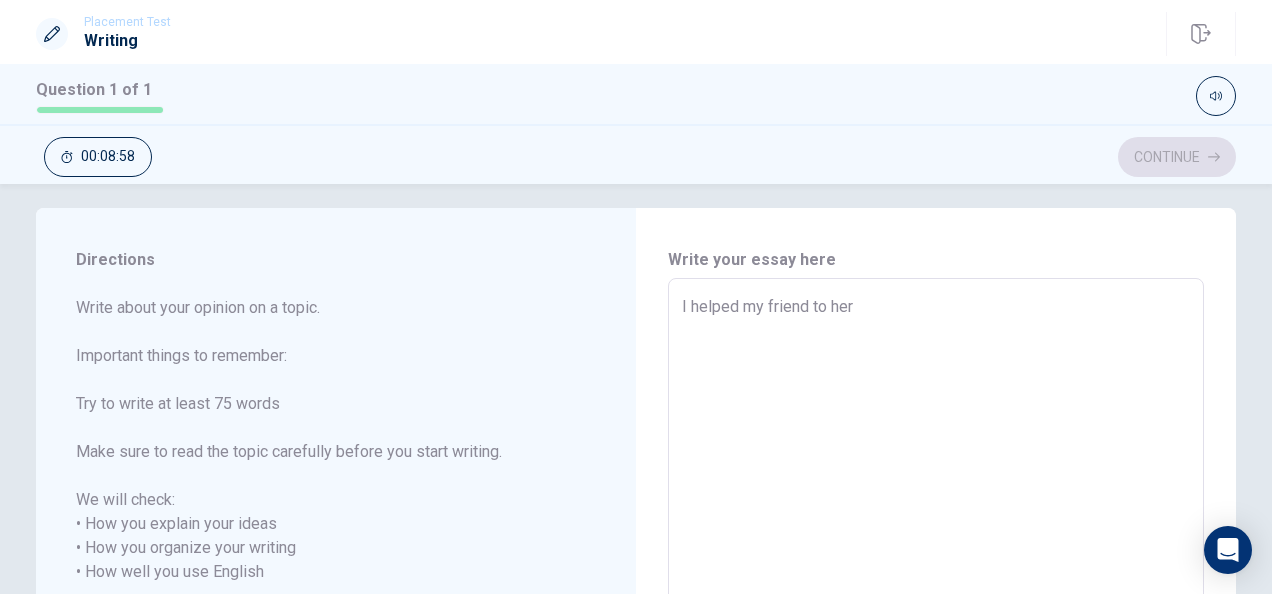 type on "x" 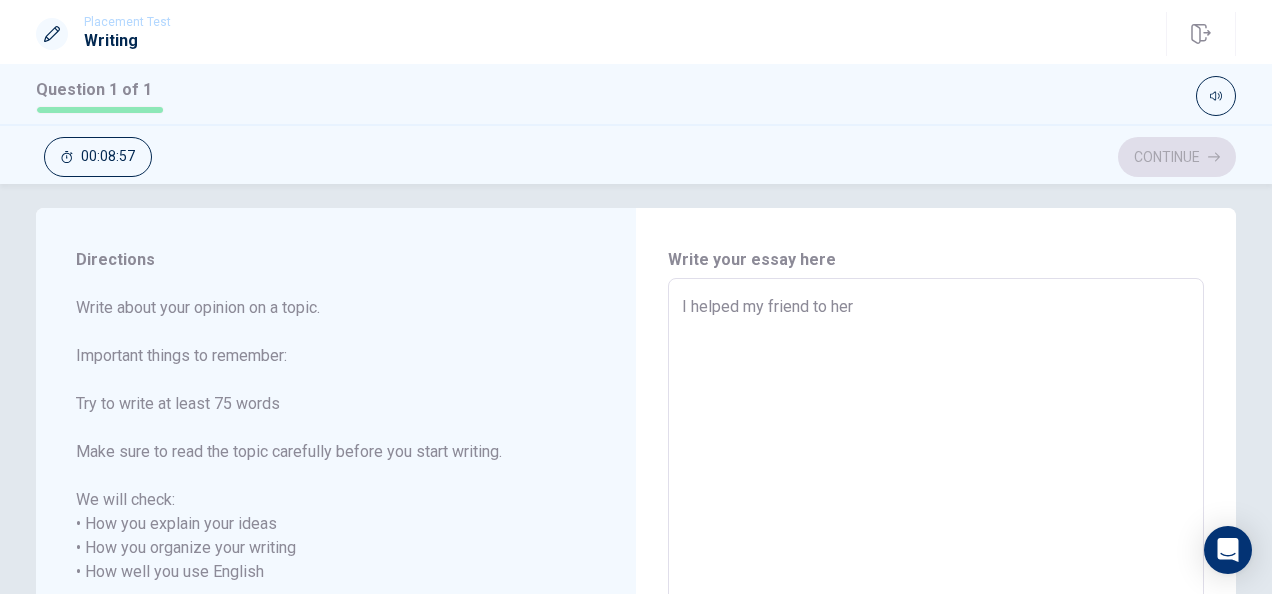 type on "I helped my friend to  her" 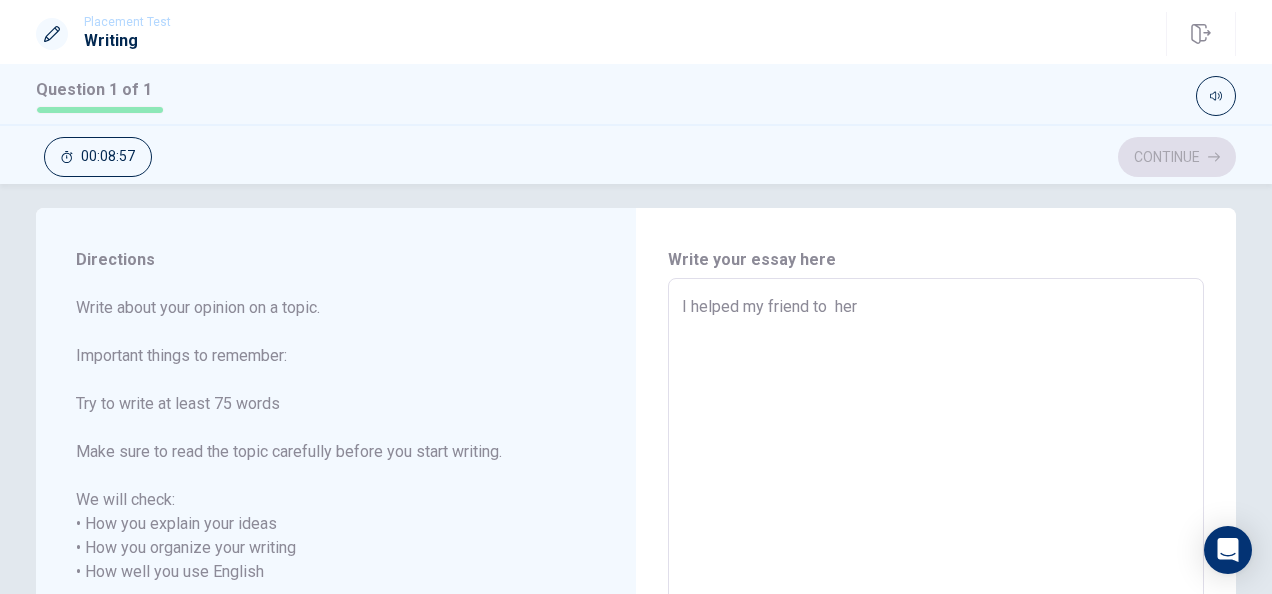 type on "x" 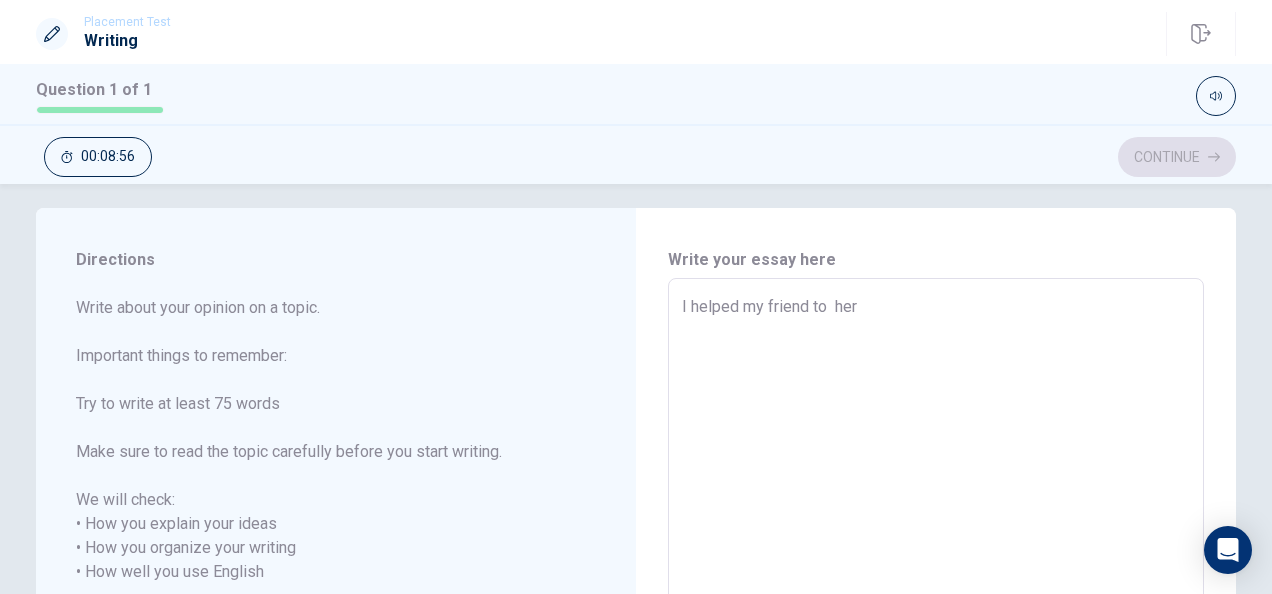 type on "I helped my friend to a her" 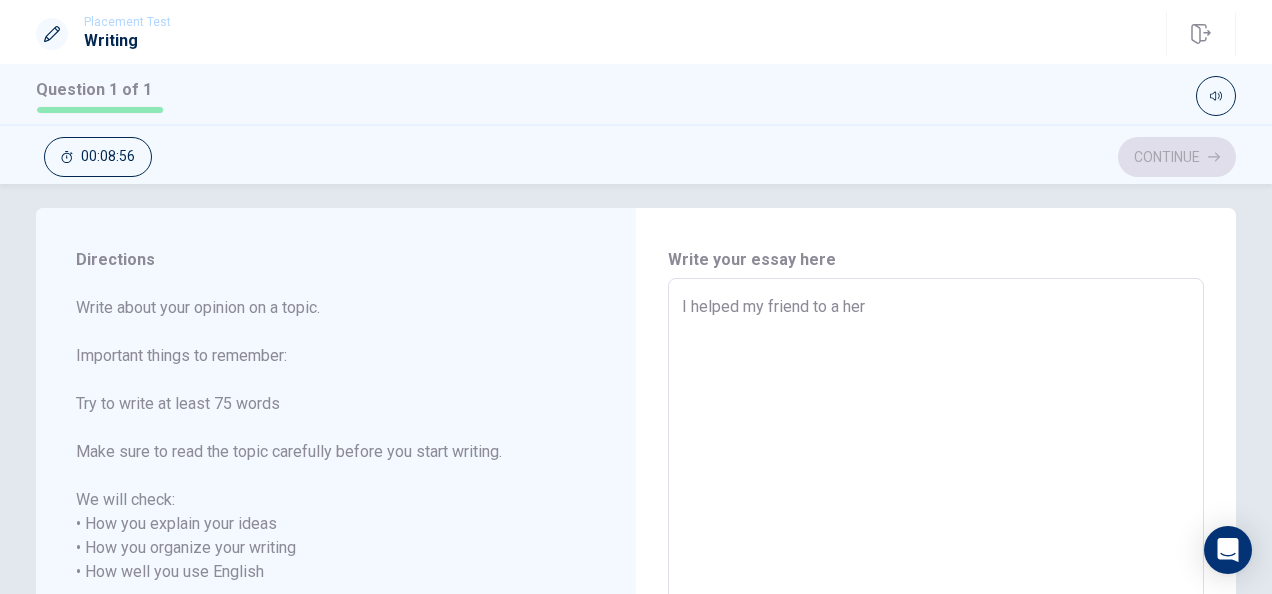 type on "x" 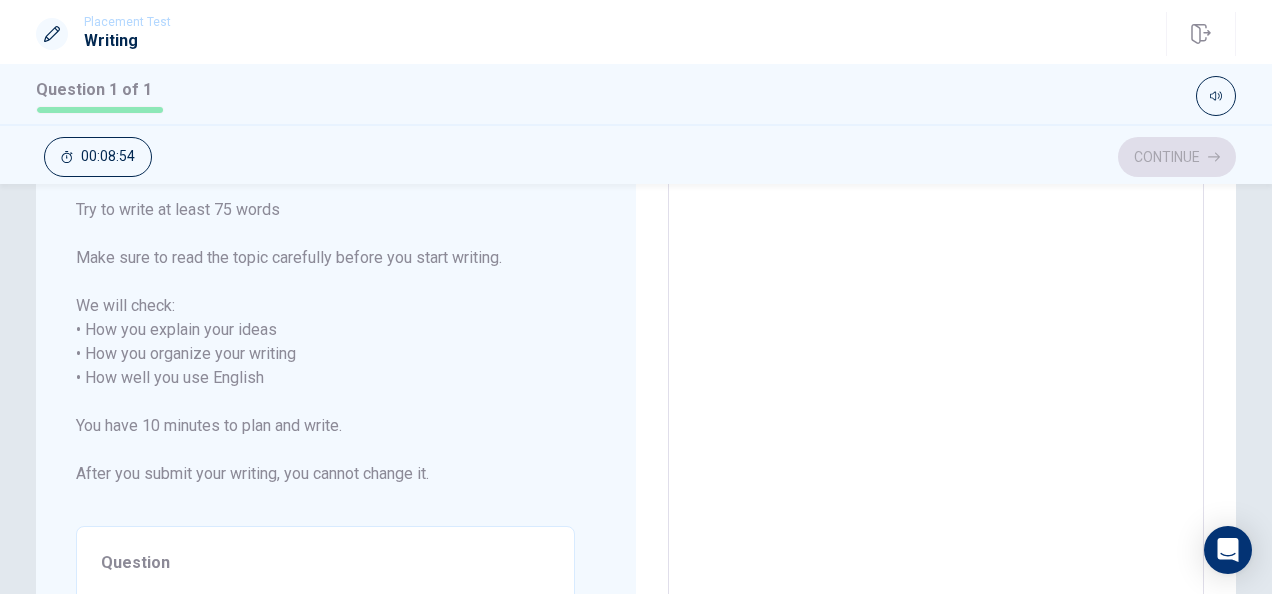 type on "x" 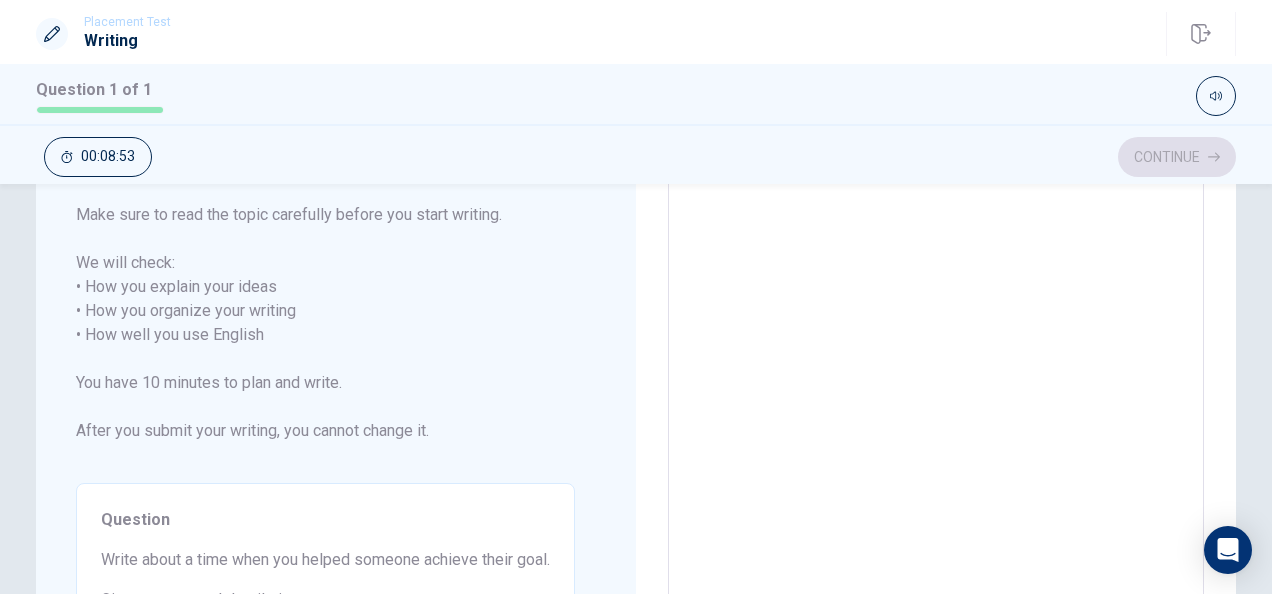 type on "I helped my friend to a her" 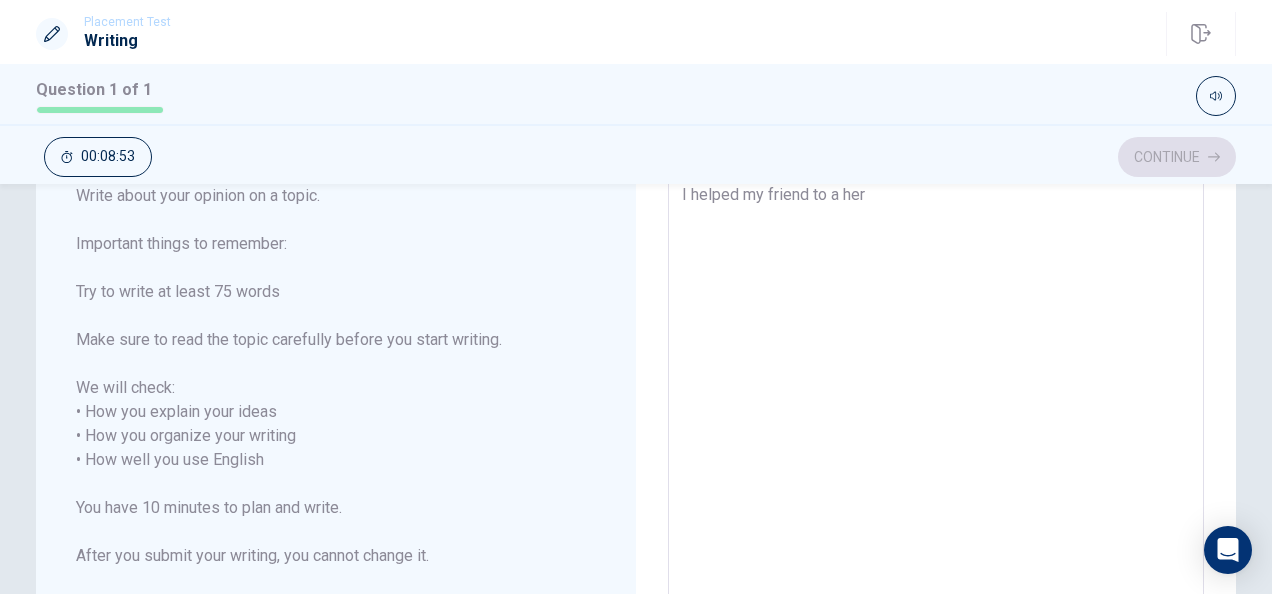 type on "x" 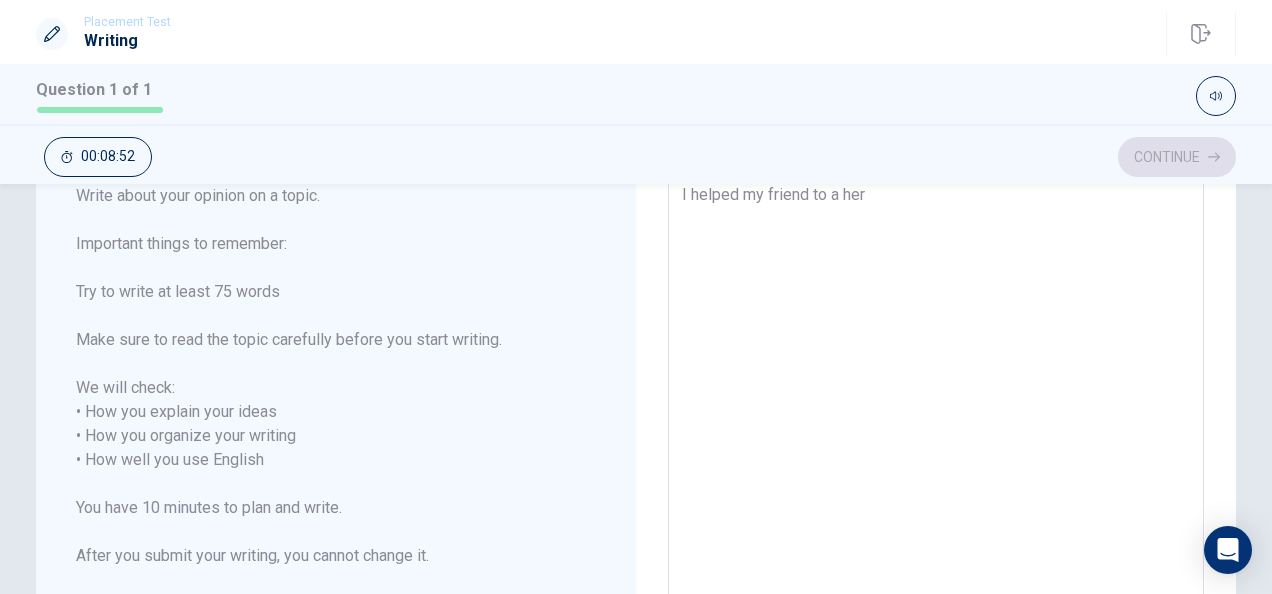 type on "I helped my friend to ac her" 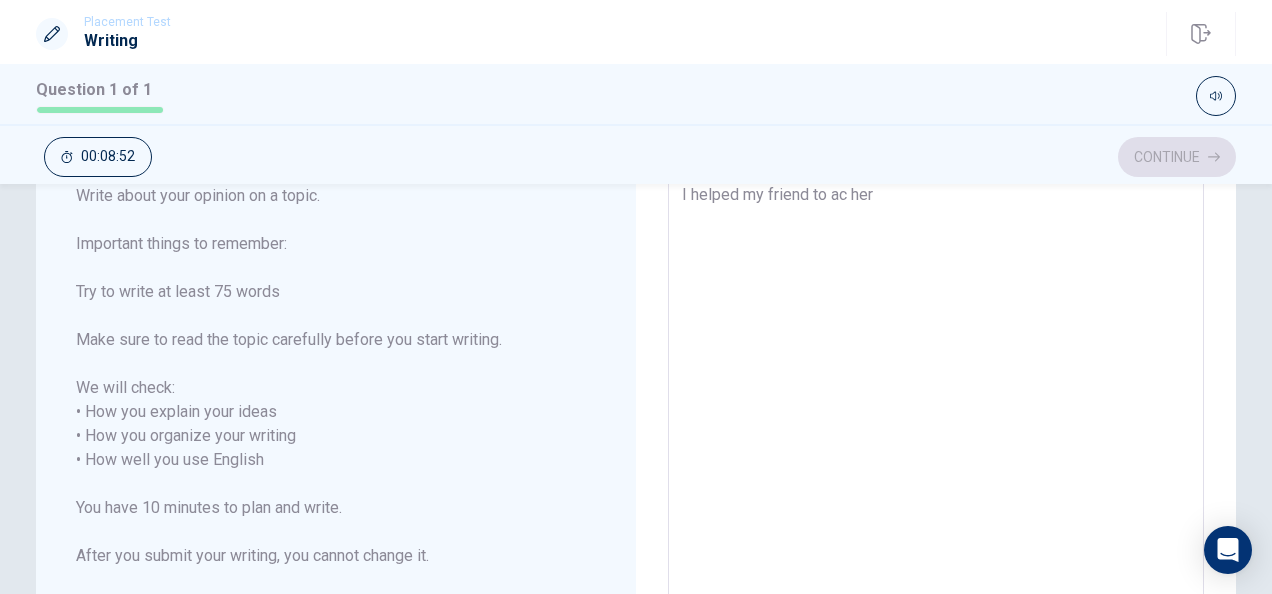 type on "x" 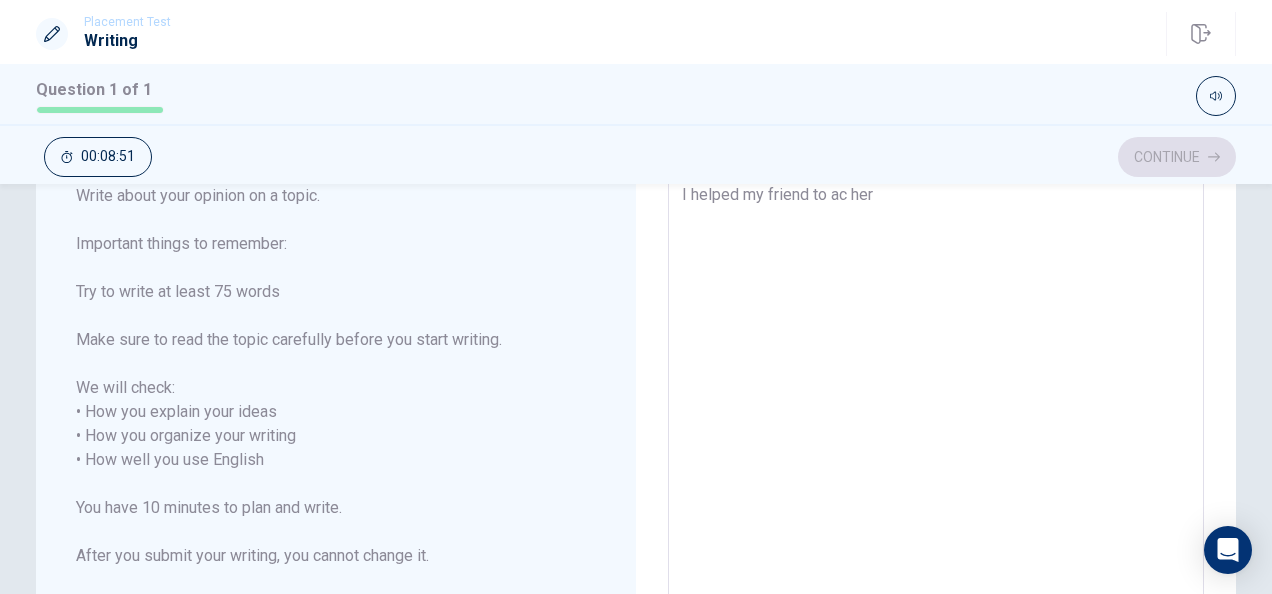 type on "I helped my friend to ach her" 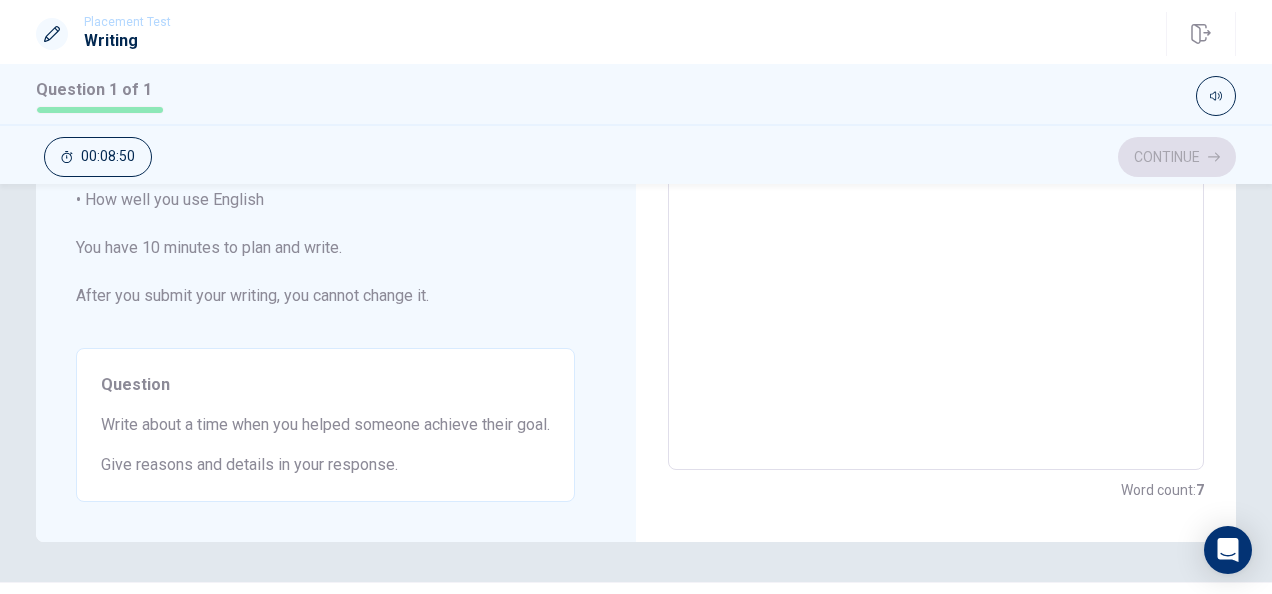 type on "x" 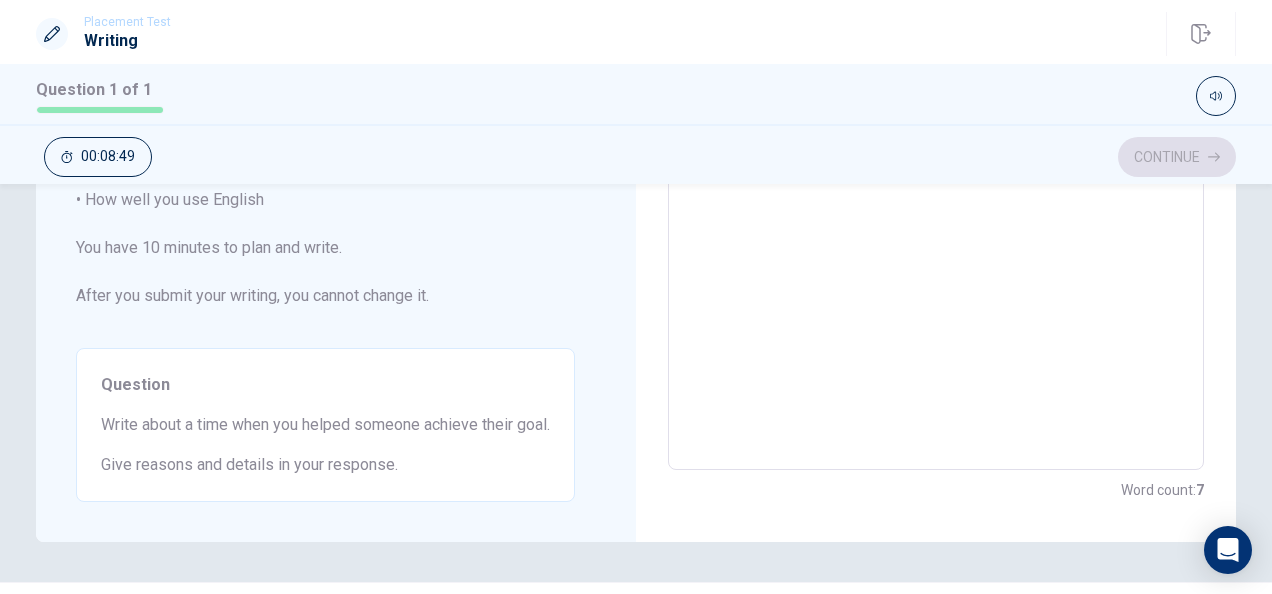 type on "I helped my friend to achi her" 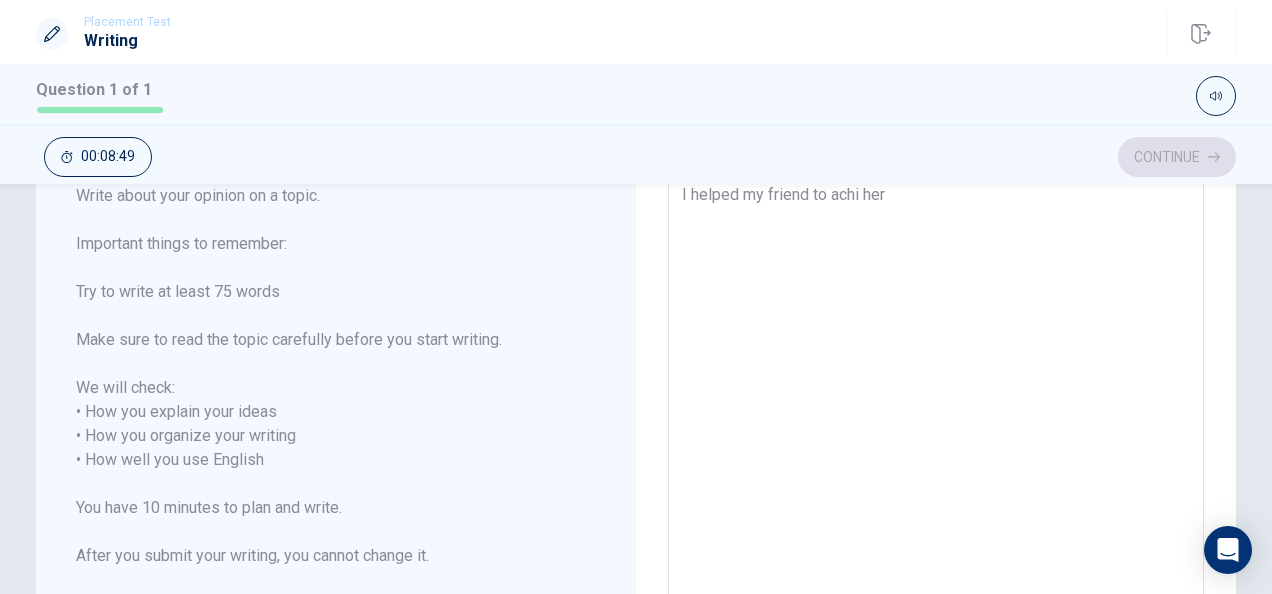 type on "I helped my friend to achie her" 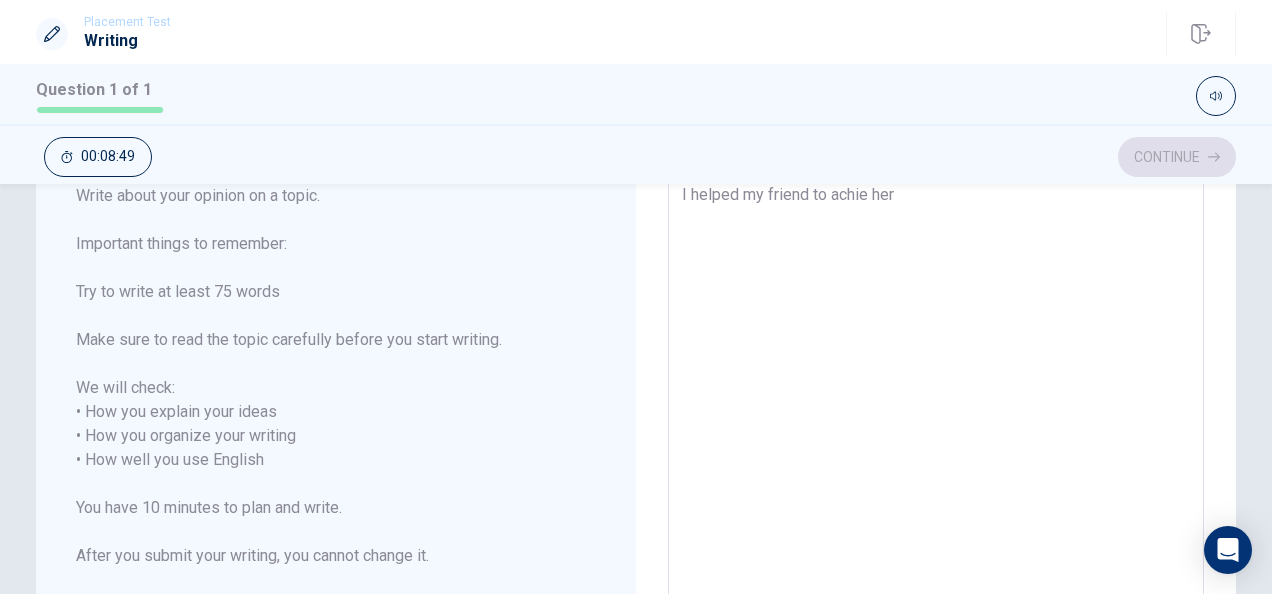 type on "x" 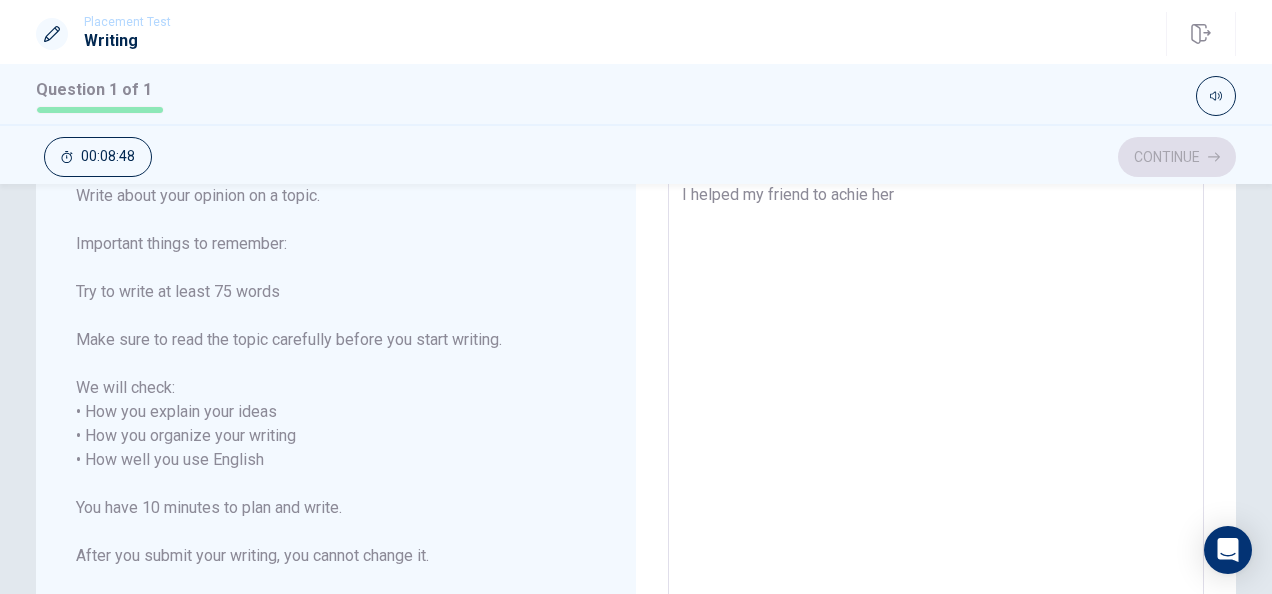 type on "I helped my friend to [PERSON_NAME] her" 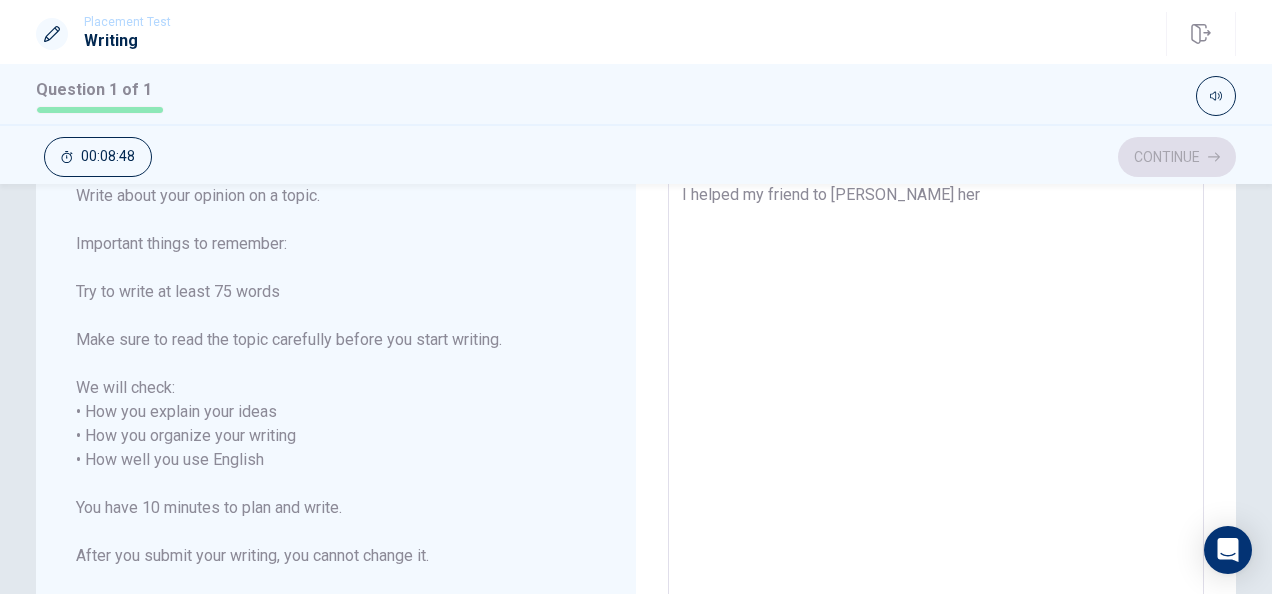 type on "x" 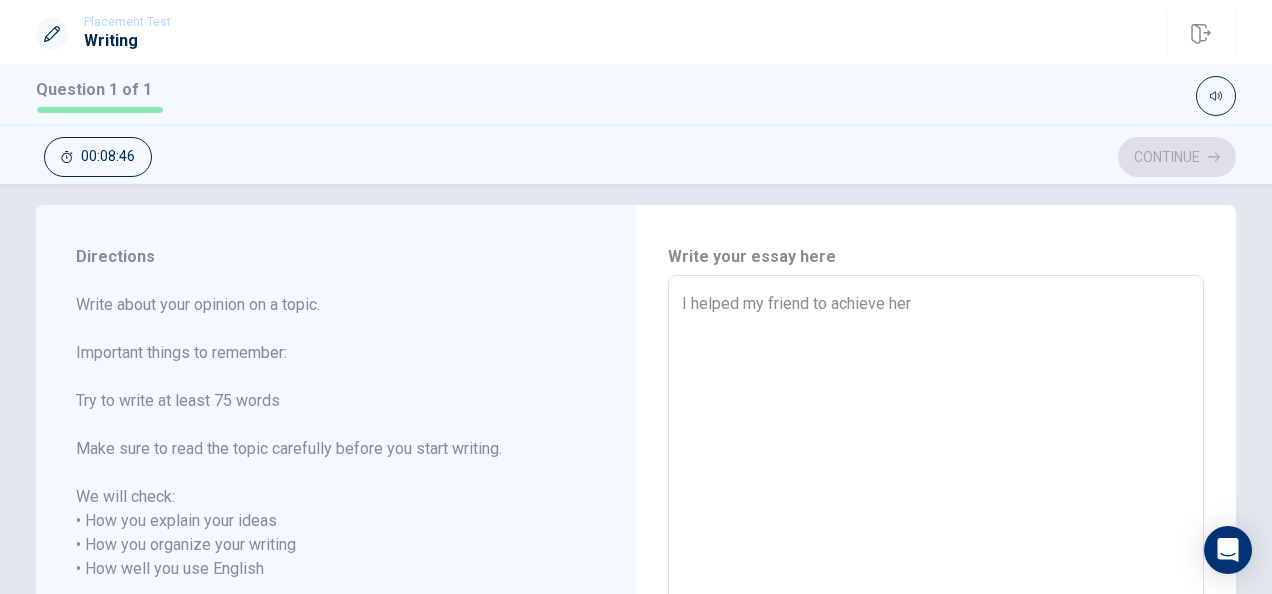 scroll, scrollTop: 0, scrollLeft: 0, axis: both 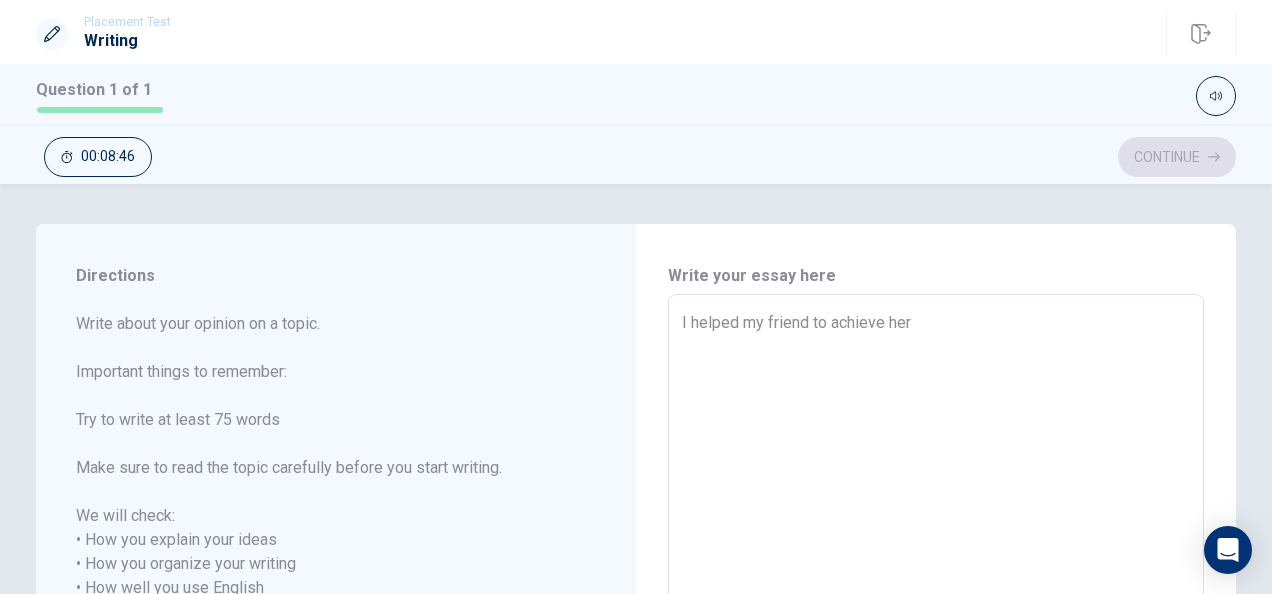 type on "x" 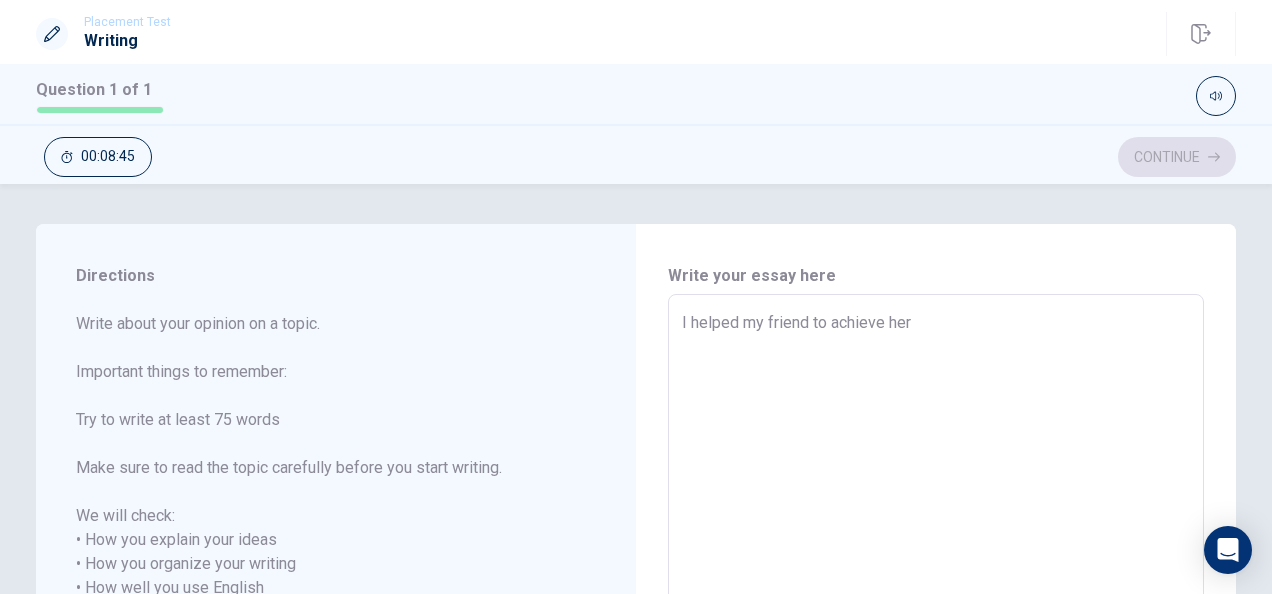 type on "I helped my friend to achieve her" 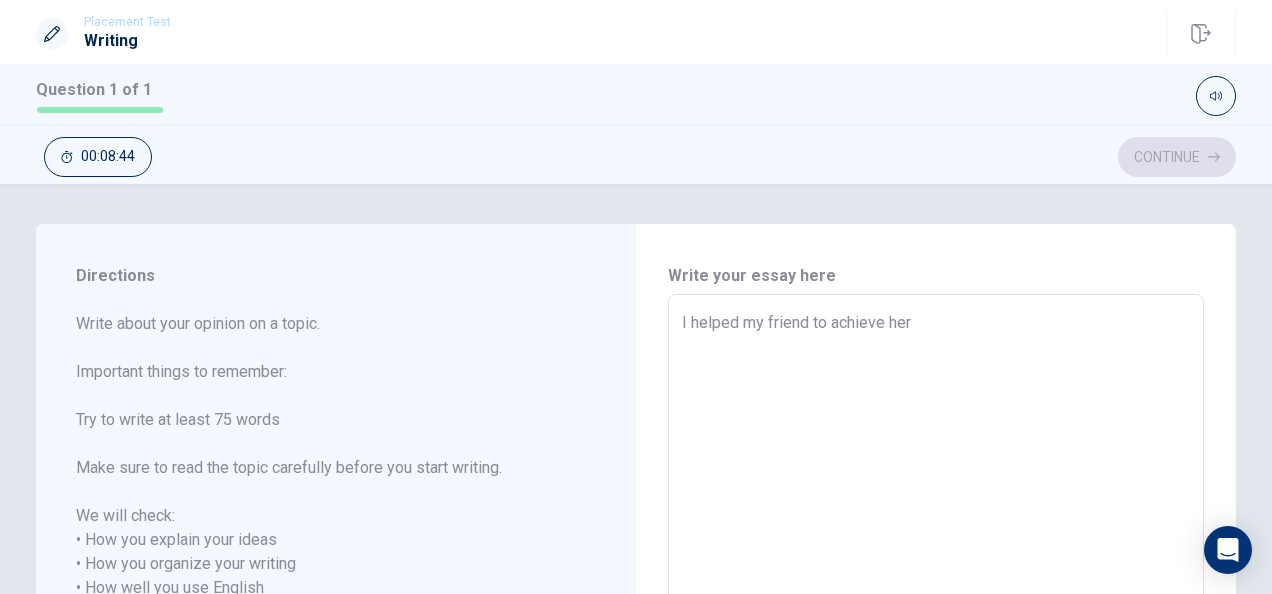 click on "I helped my friend to achieve her" at bounding box center (936, 576) 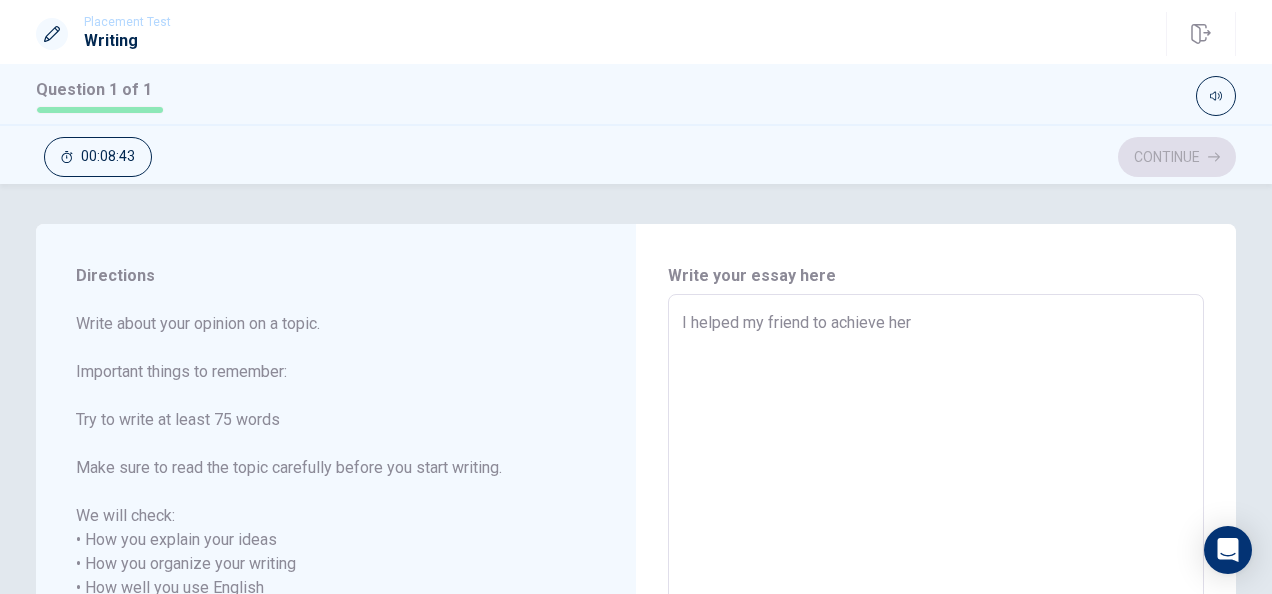 type on "I helped my friend to achieve her g" 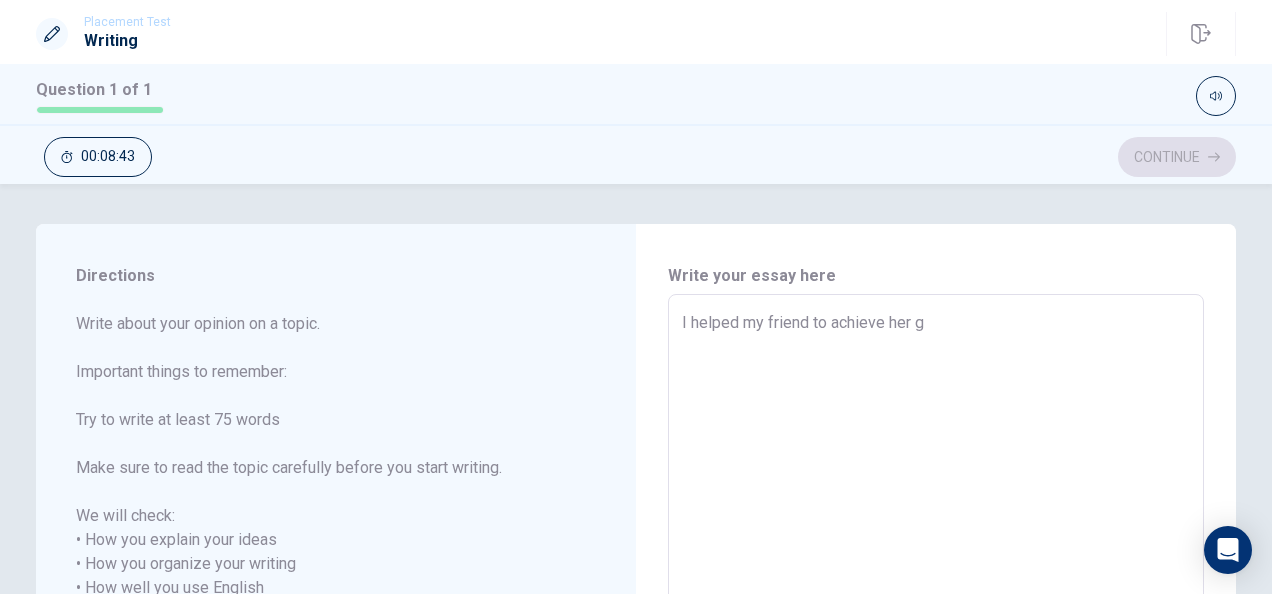 type on "x" 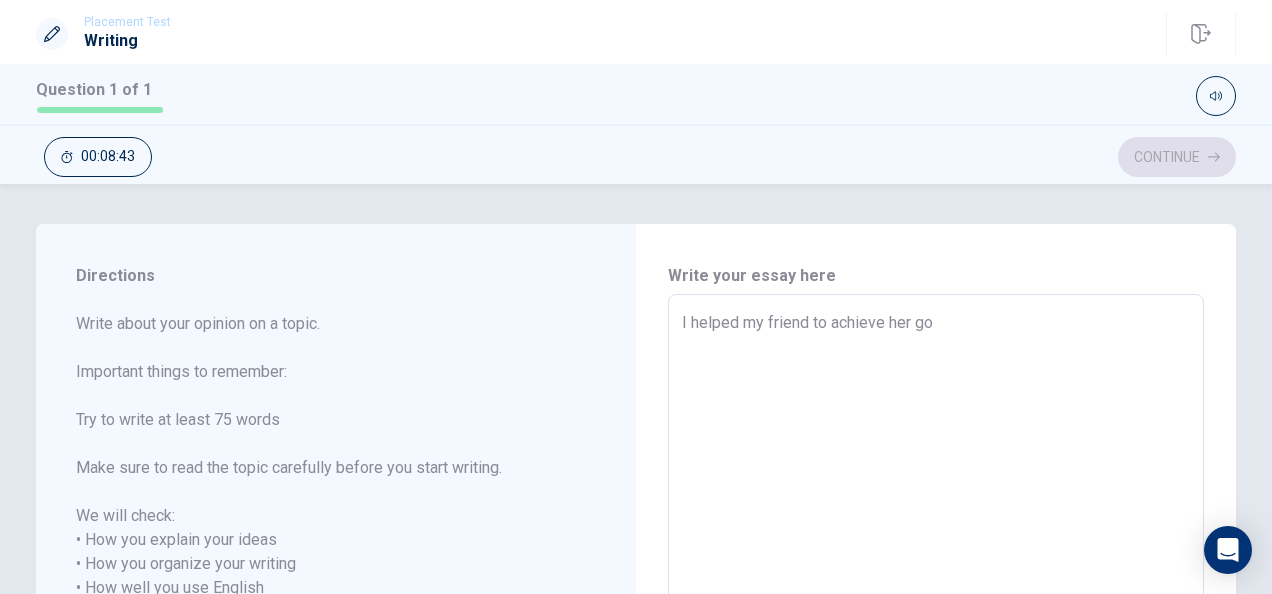 type on "x" 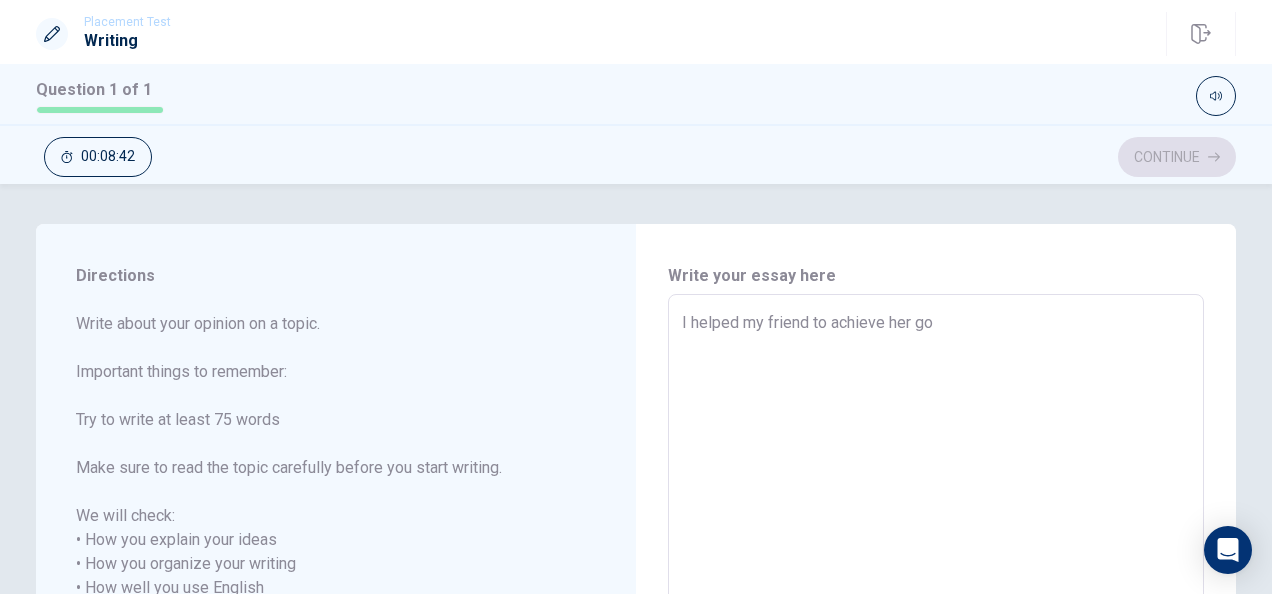 type on "I helped my friend to achieve her goa" 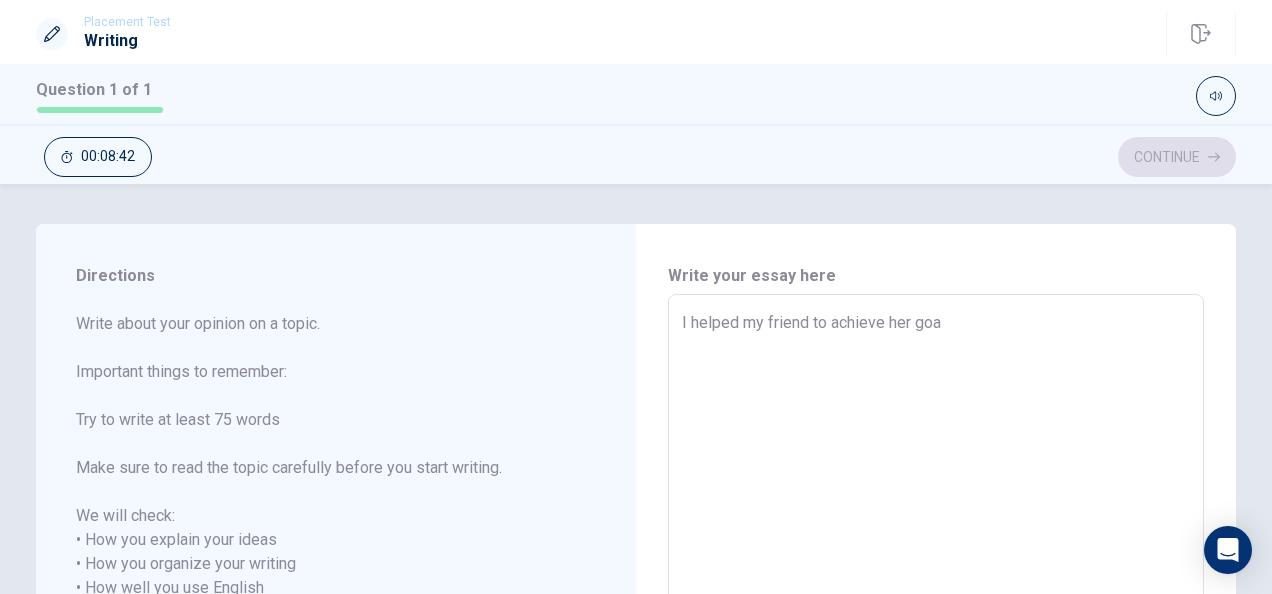 type on "x" 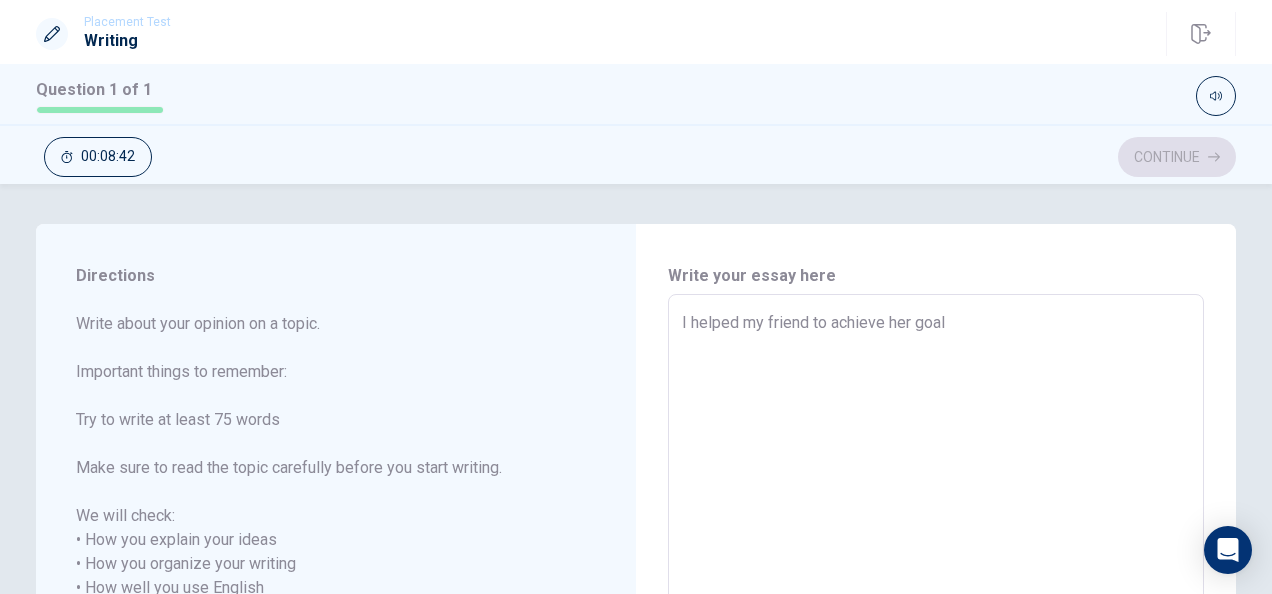 type on "x" 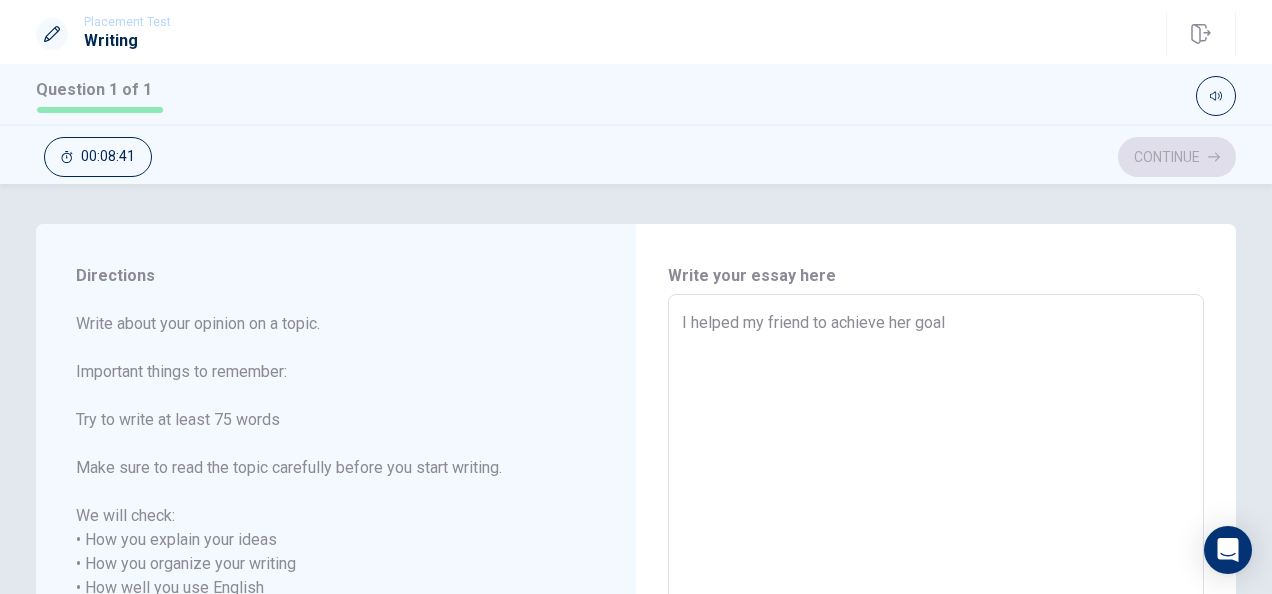 type on "I helped my friend to achieve her goal." 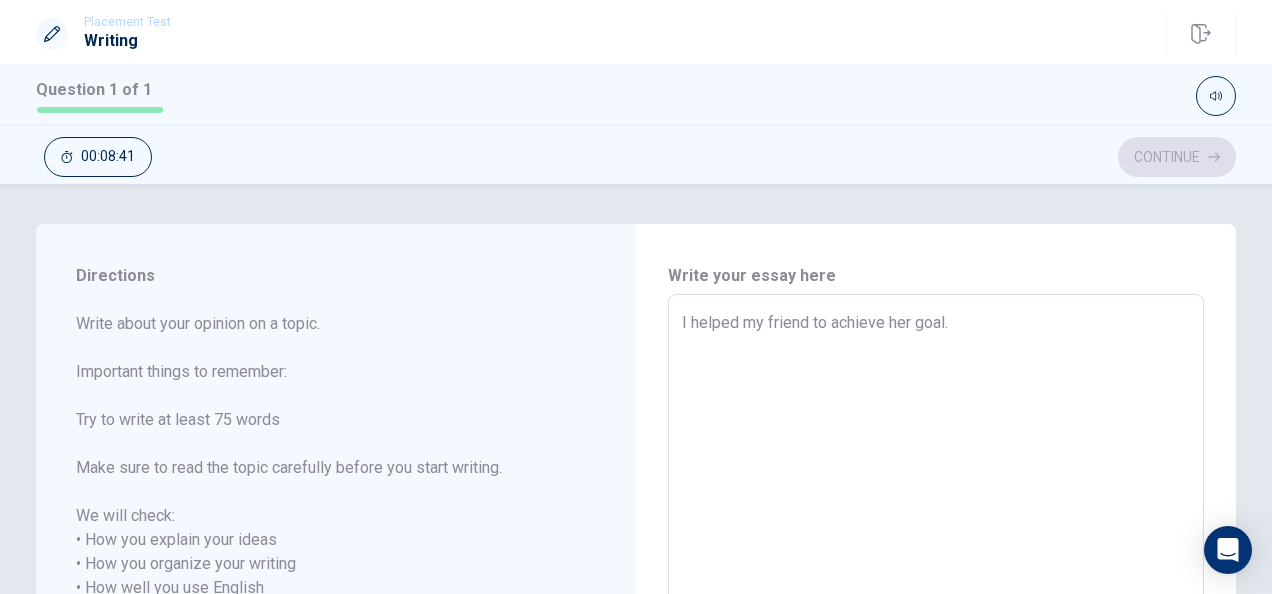 type on "x" 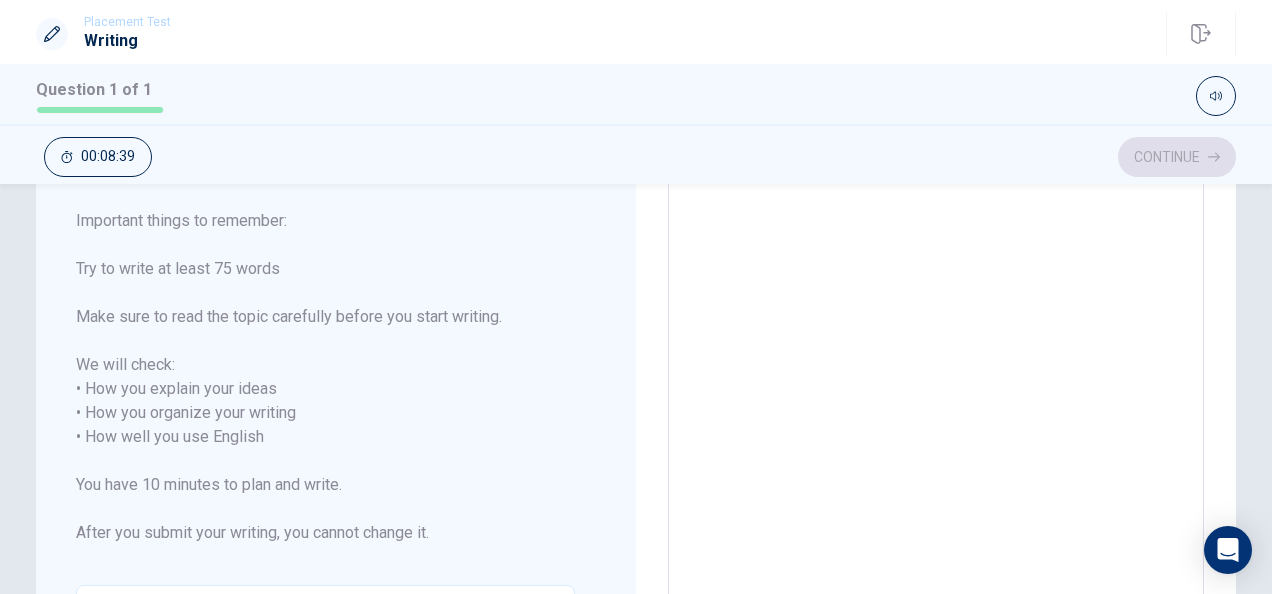 scroll, scrollTop: 140, scrollLeft: 0, axis: vertical 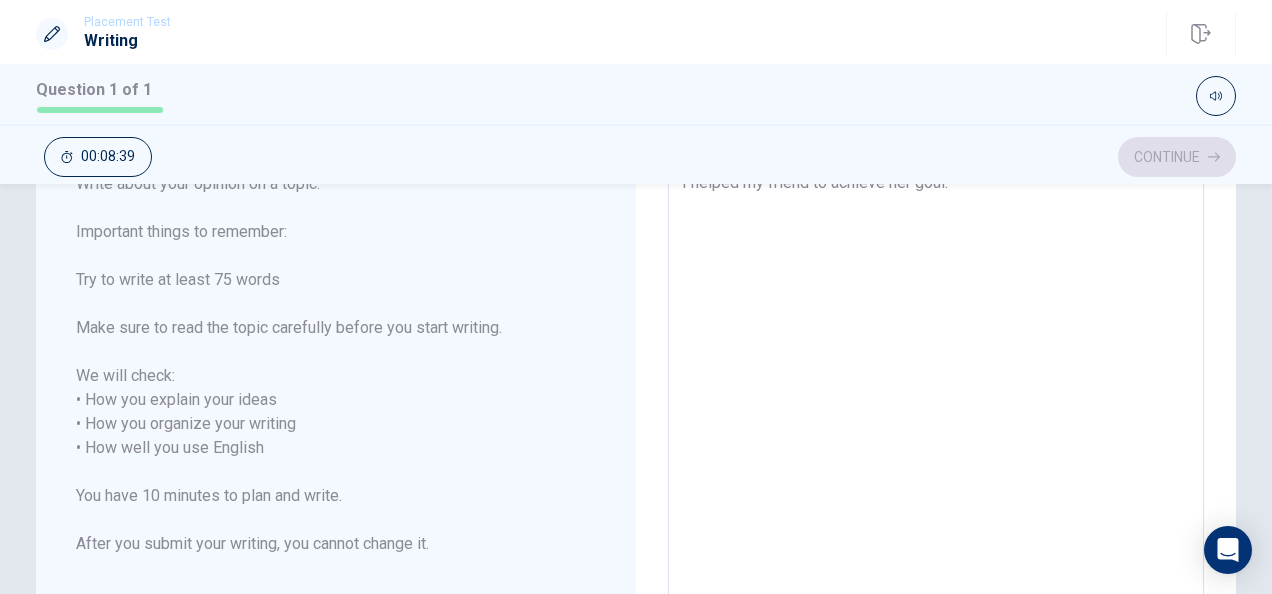 type on "x" 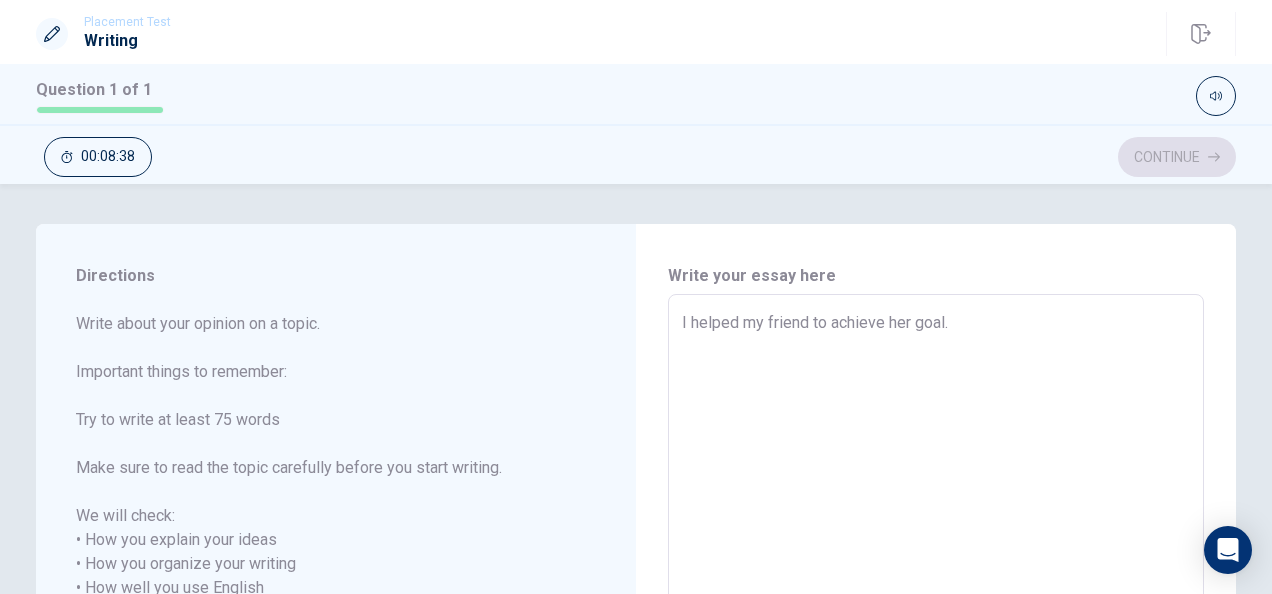 scroll, scrollTop: 2, scrollLeft: 0, axis: vertical 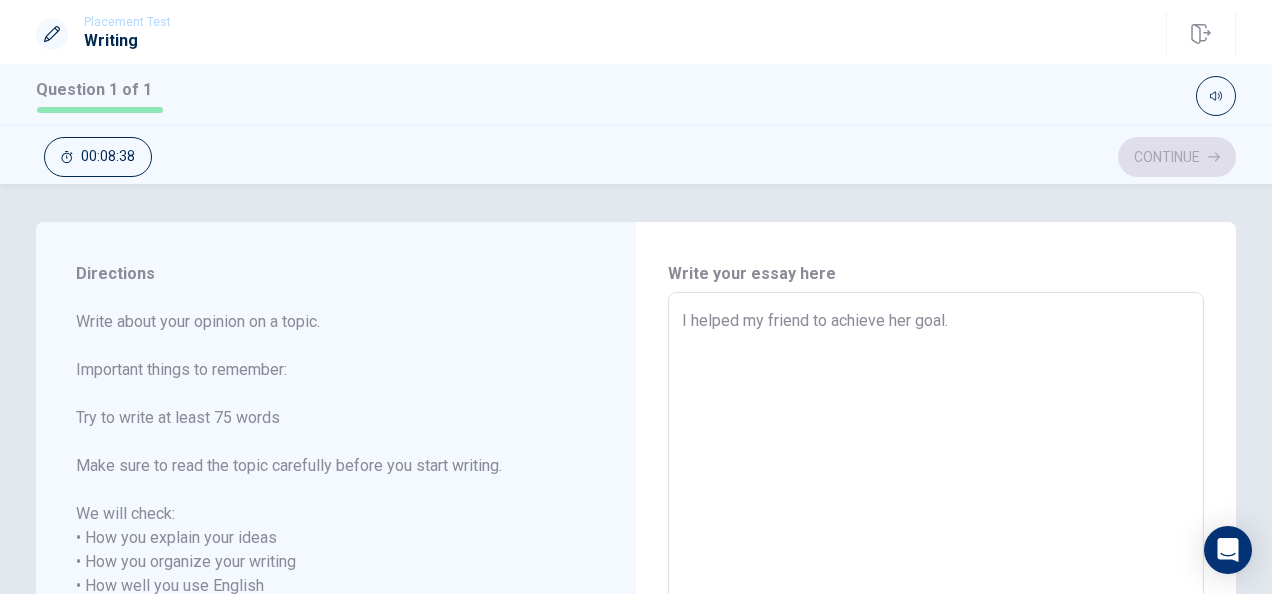 type on "I helped my friend to achieve her goal. S" 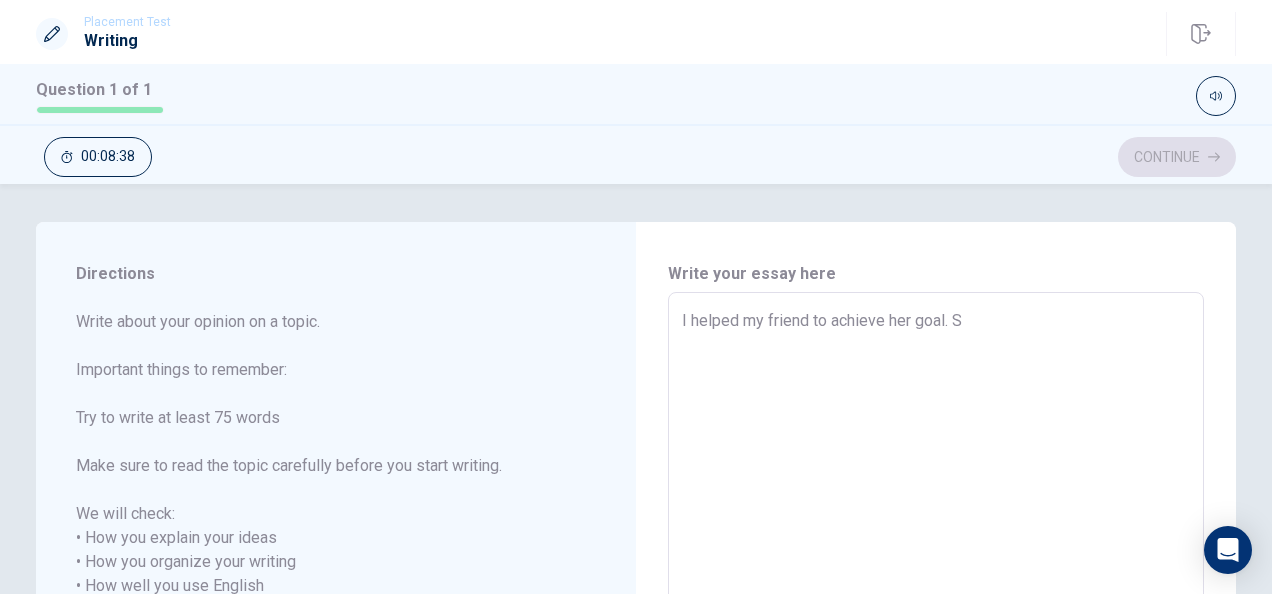 type on "x" 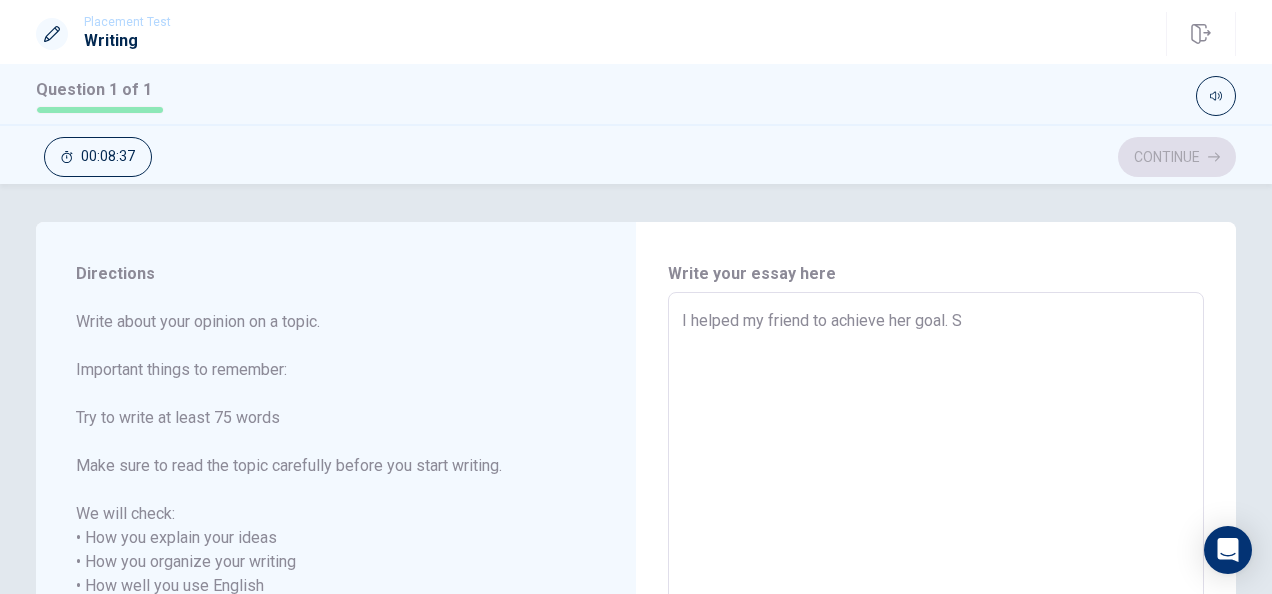 type on "I helped my friend to achieve her goal. Sh" 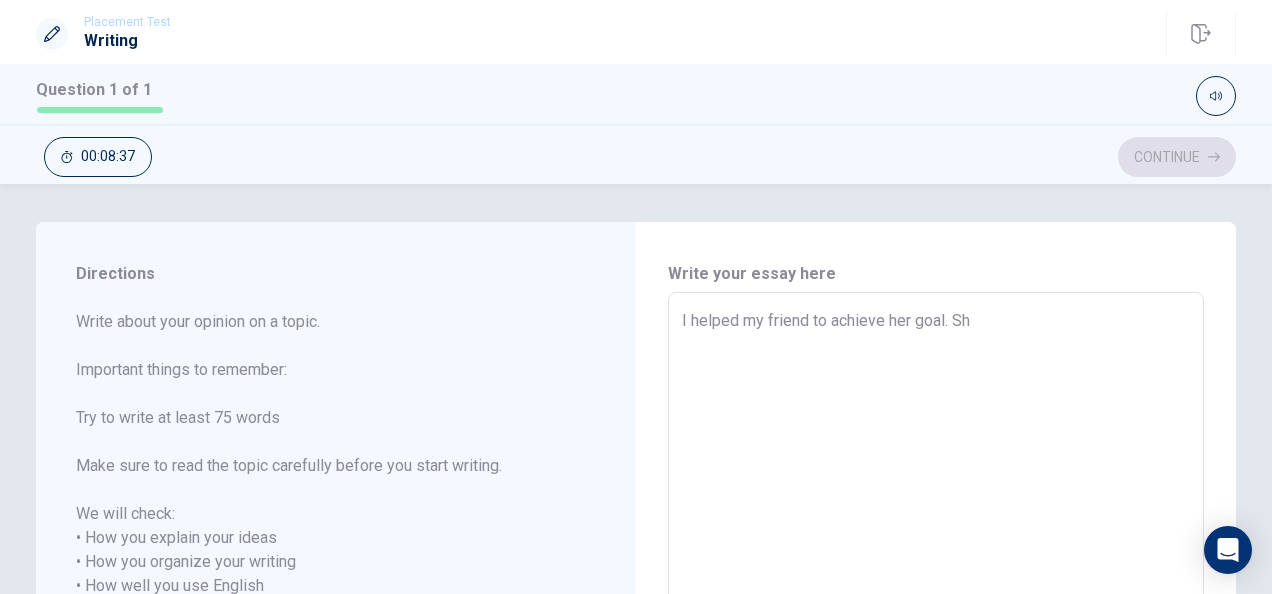 type on "x" 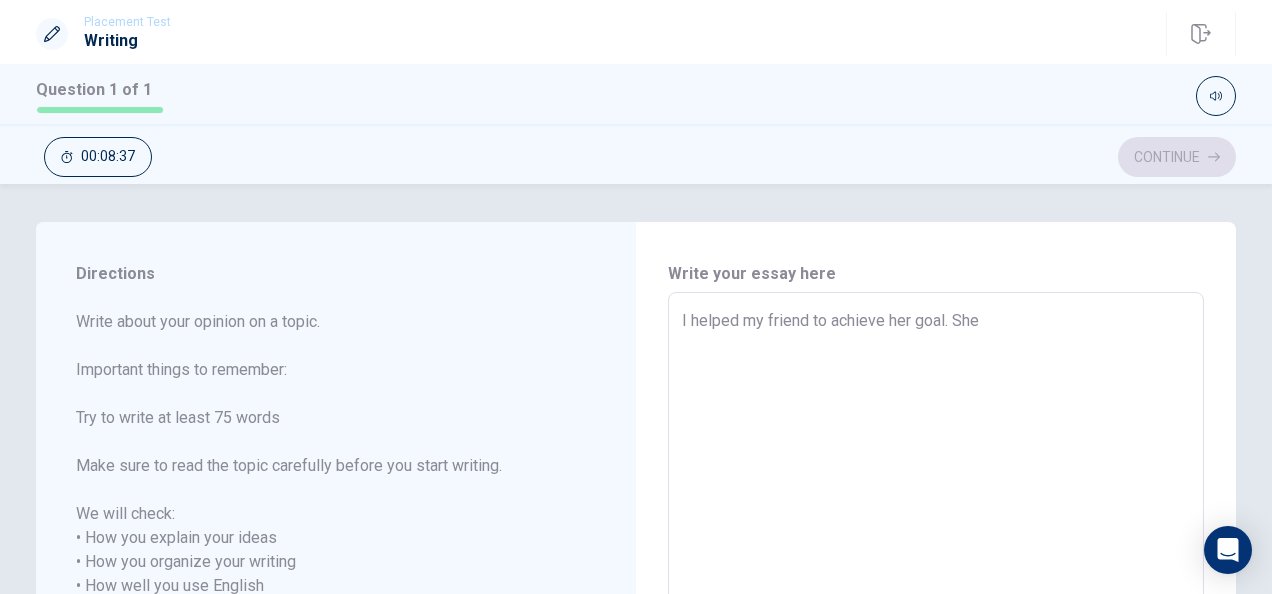 type on "x" 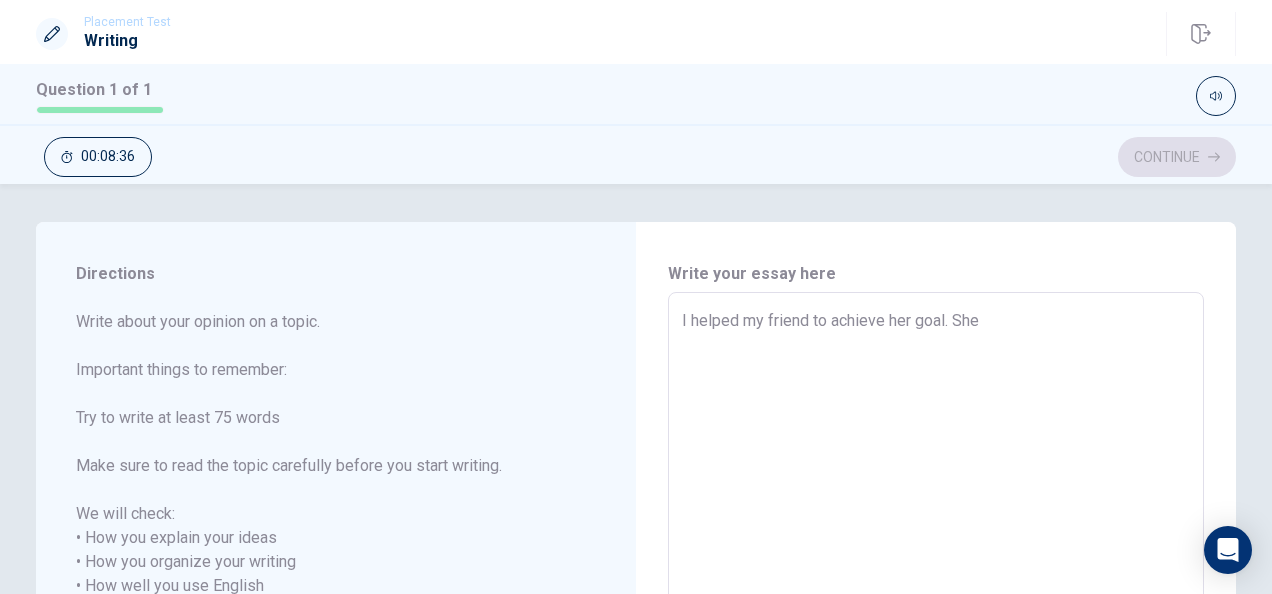 type on "I helped my friend to achieve her goal. She w" 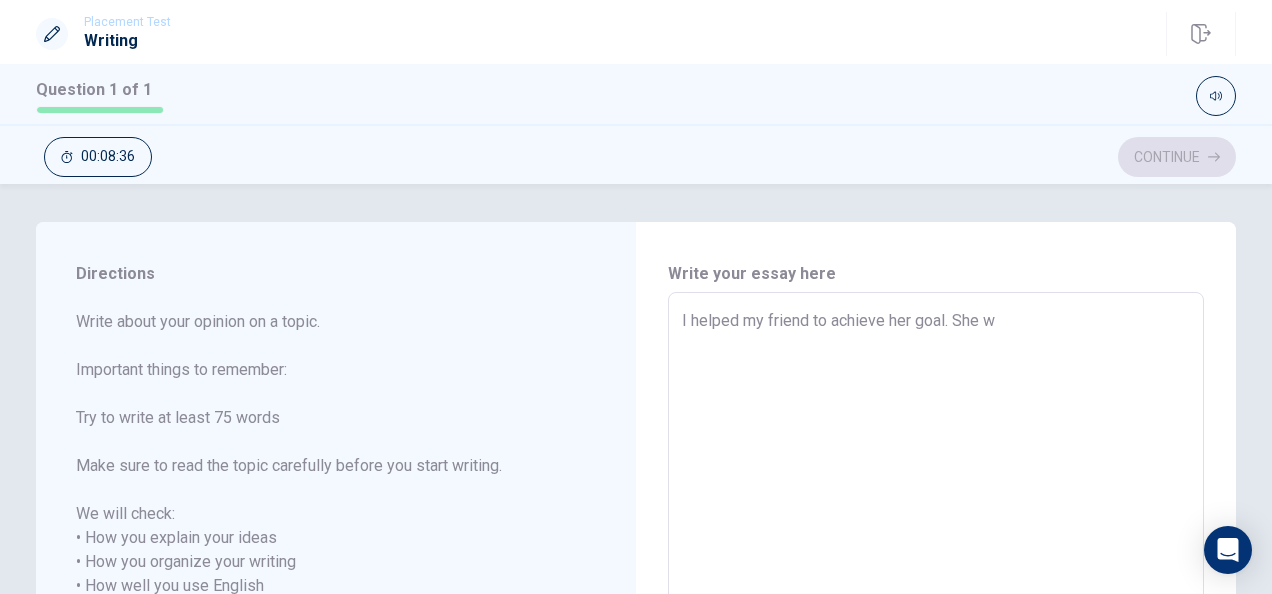 type on "x" 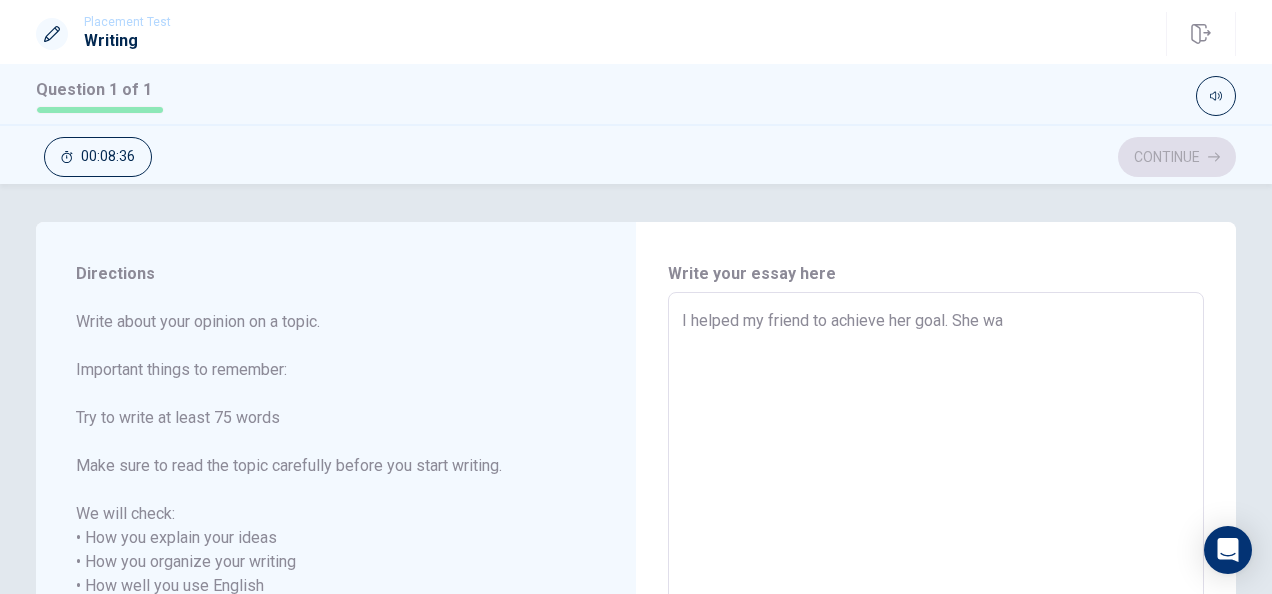 type on "x" 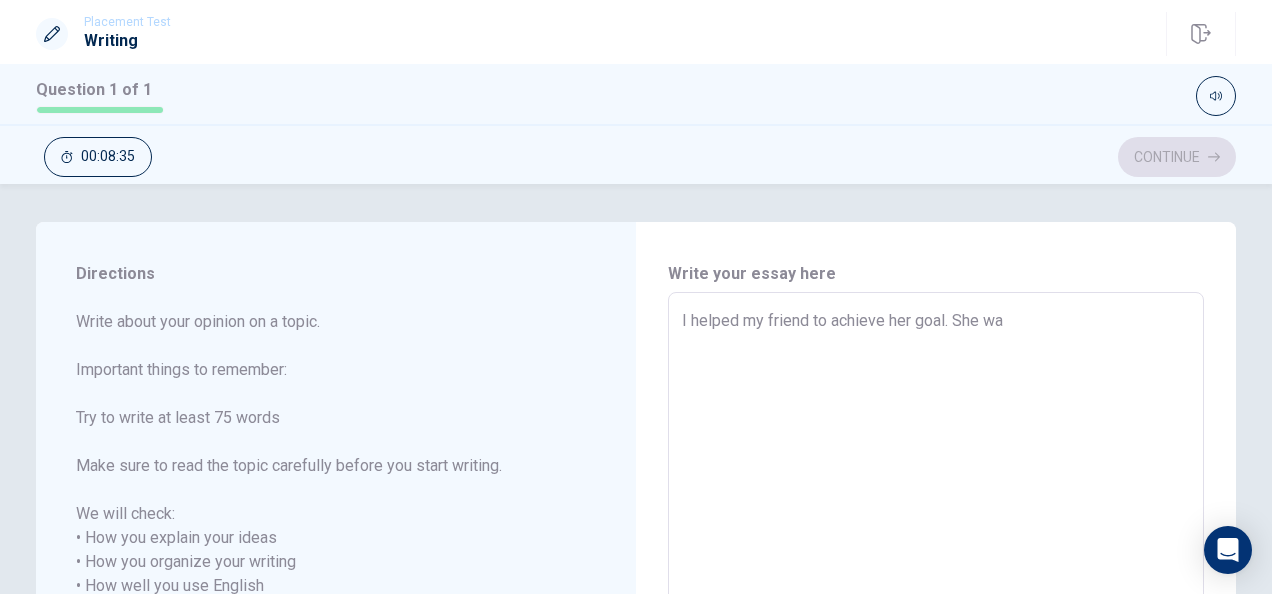 type on "I helped my friend to achieve her goal. She wan" 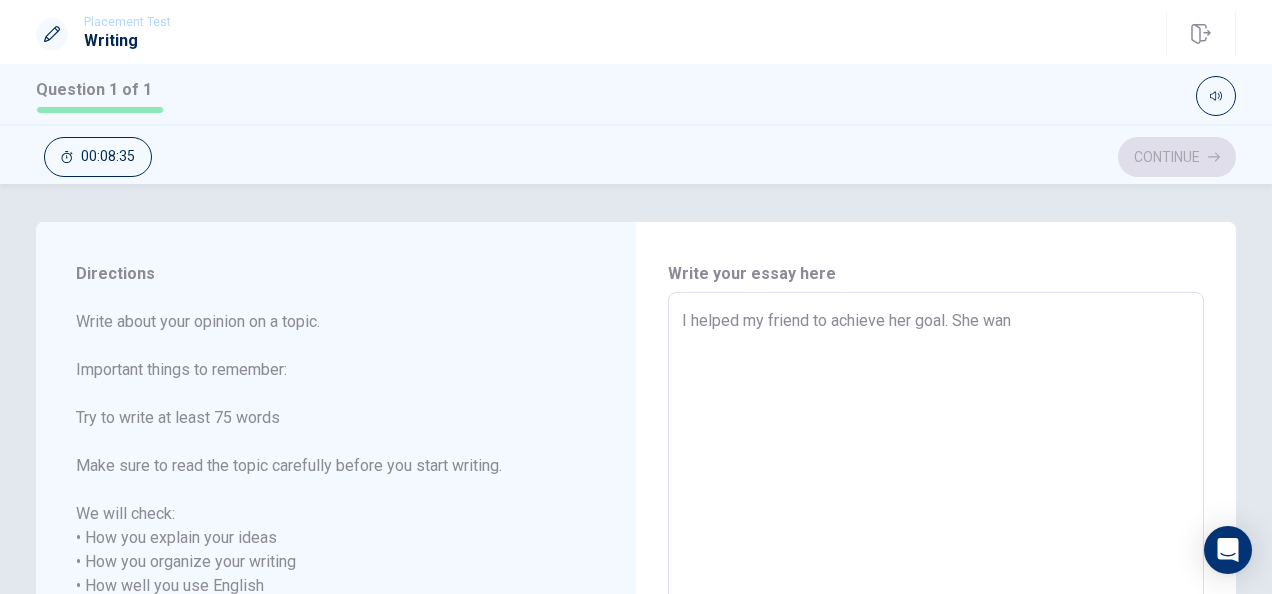type on "x" 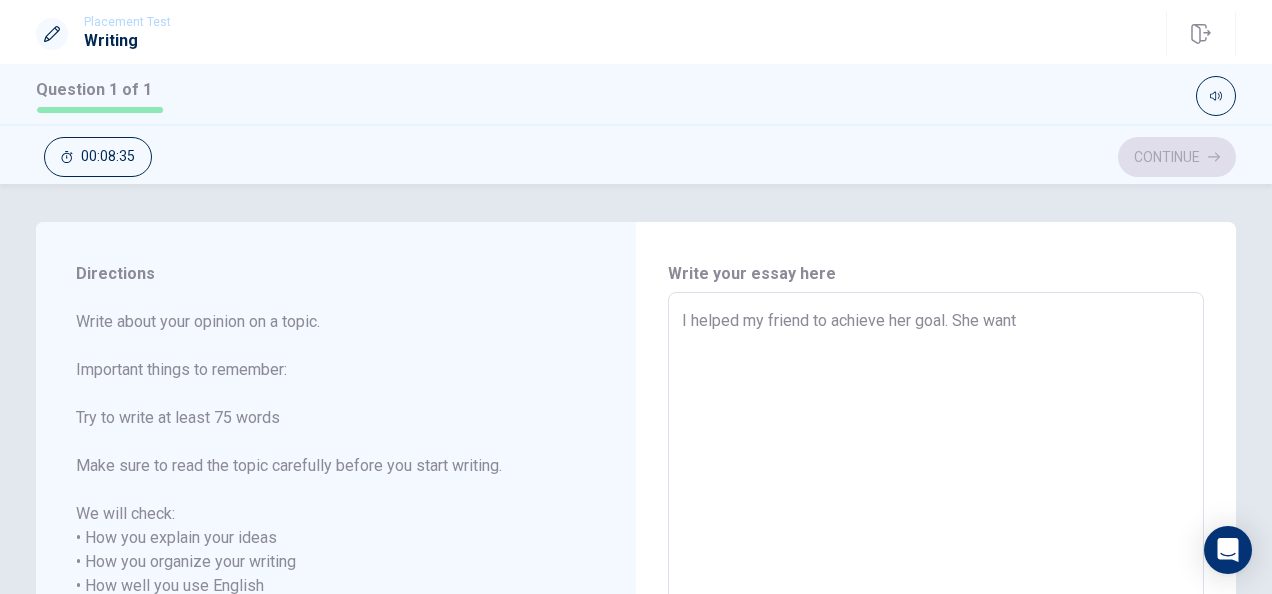 type on "x" 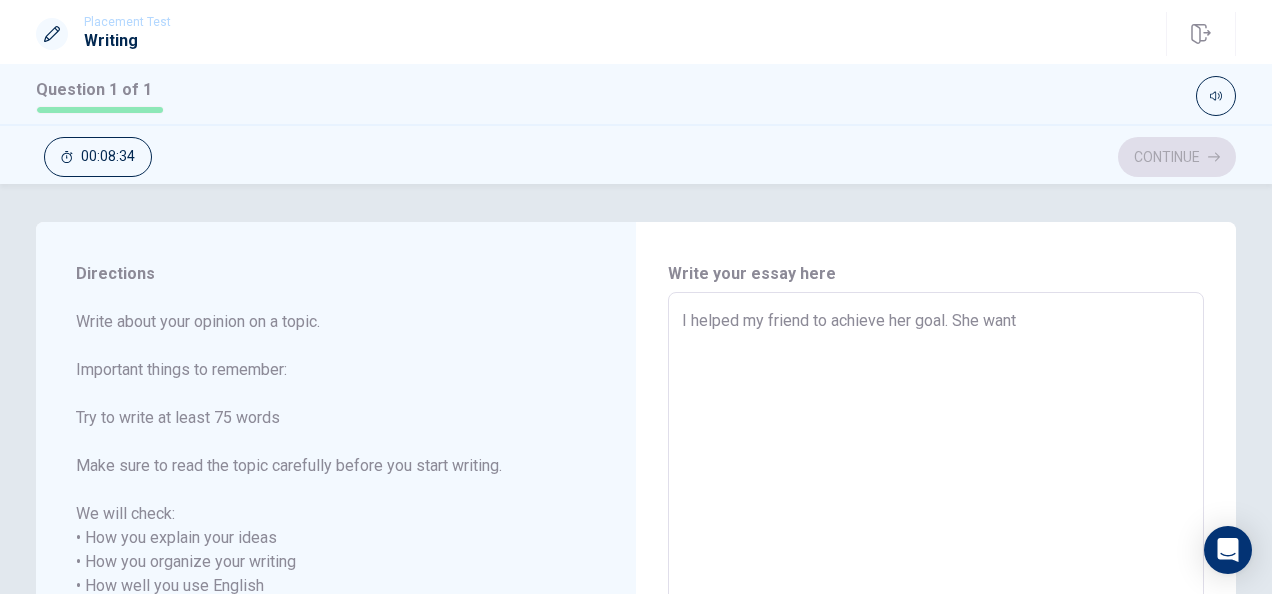 type on "I helped my friend to achieve her goal. She wante" 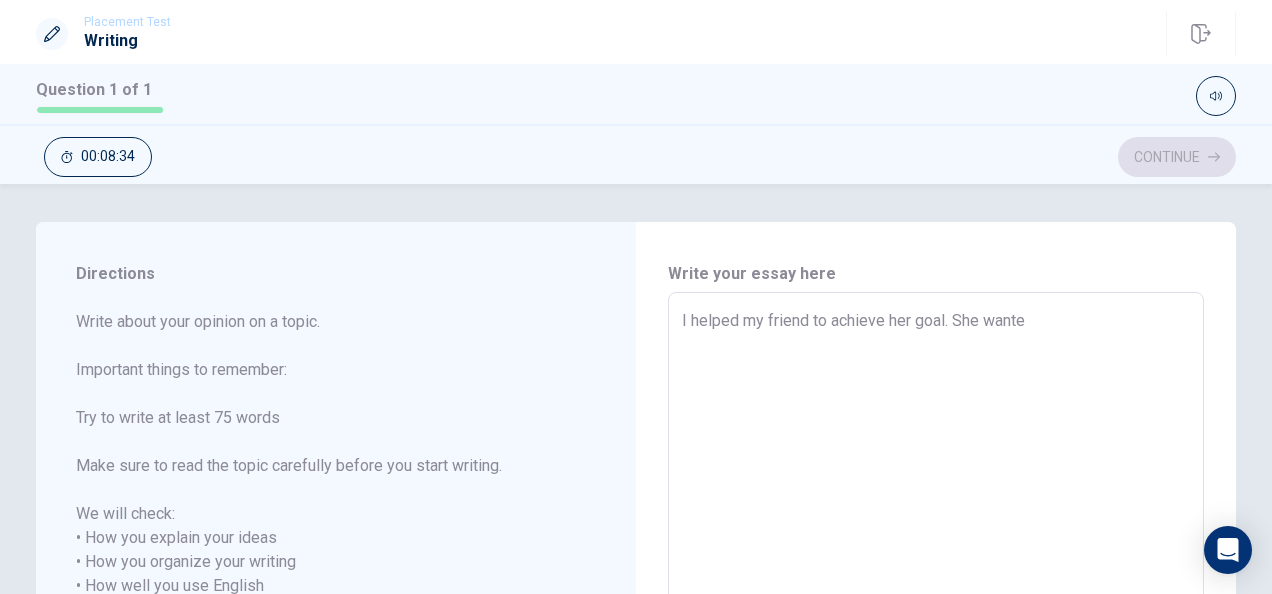 type on "x" 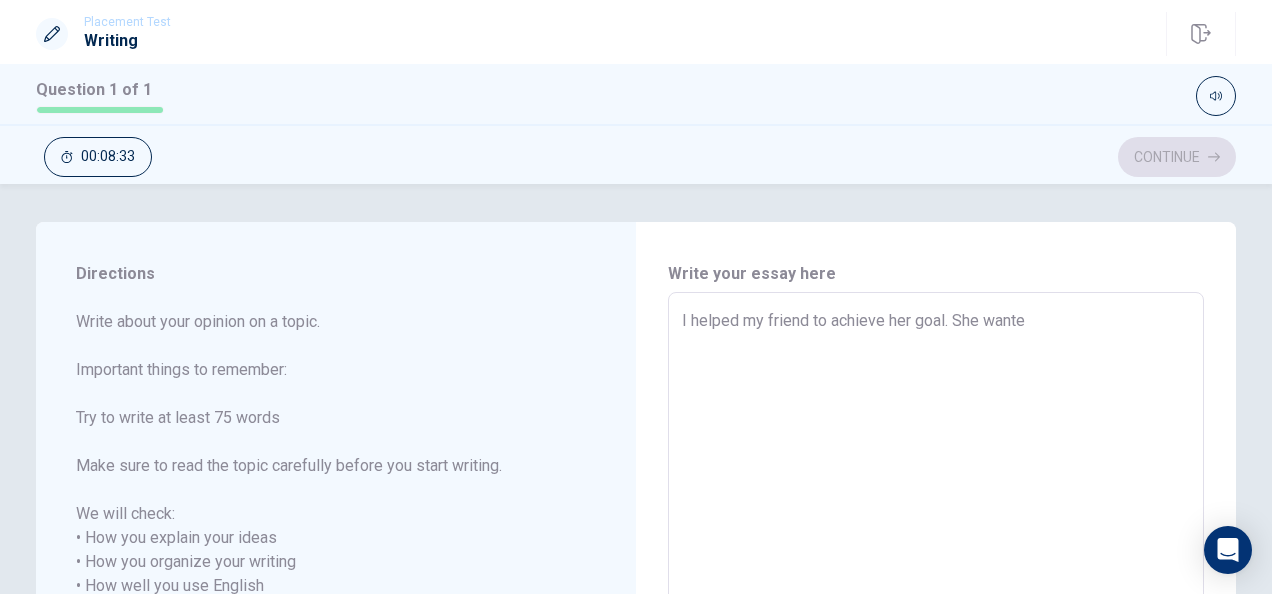 type on "I helped my friend to achieve her goal. She wante" 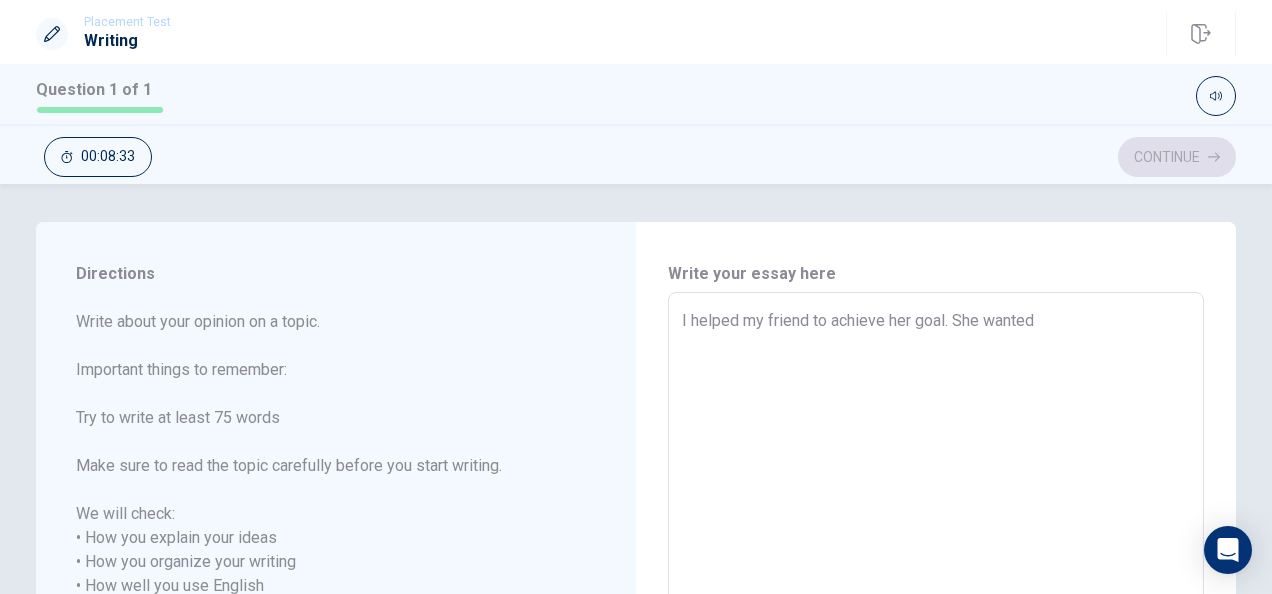 type on "x" 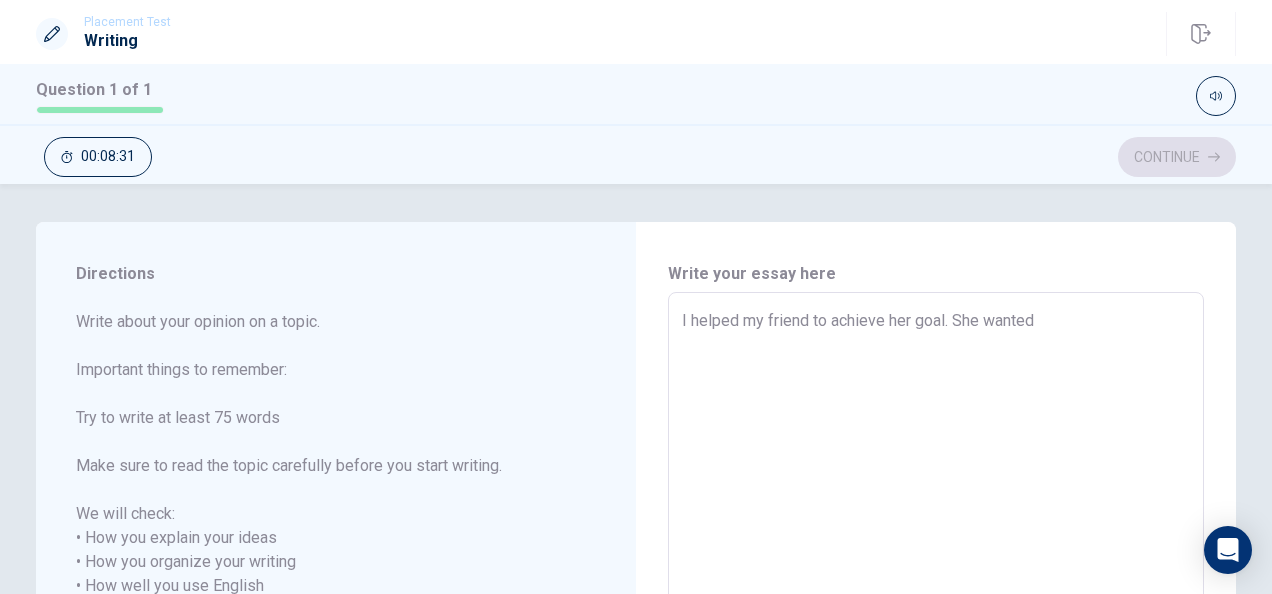type on "x" 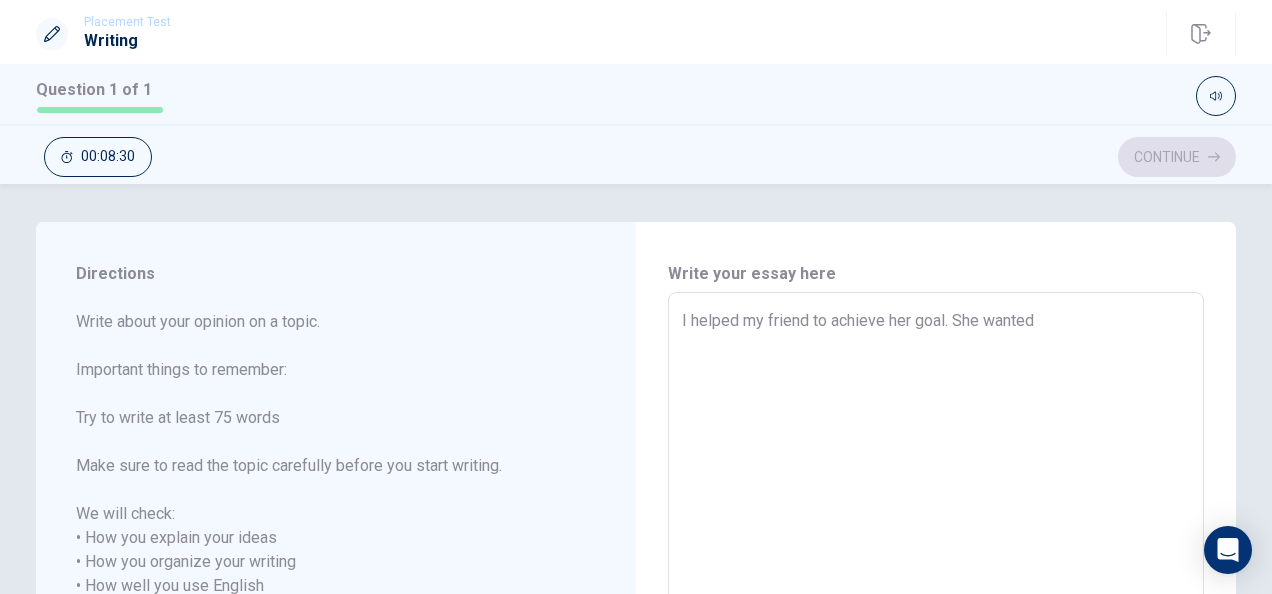 type on "I helped my friend to achieve her goal.  She wanted" 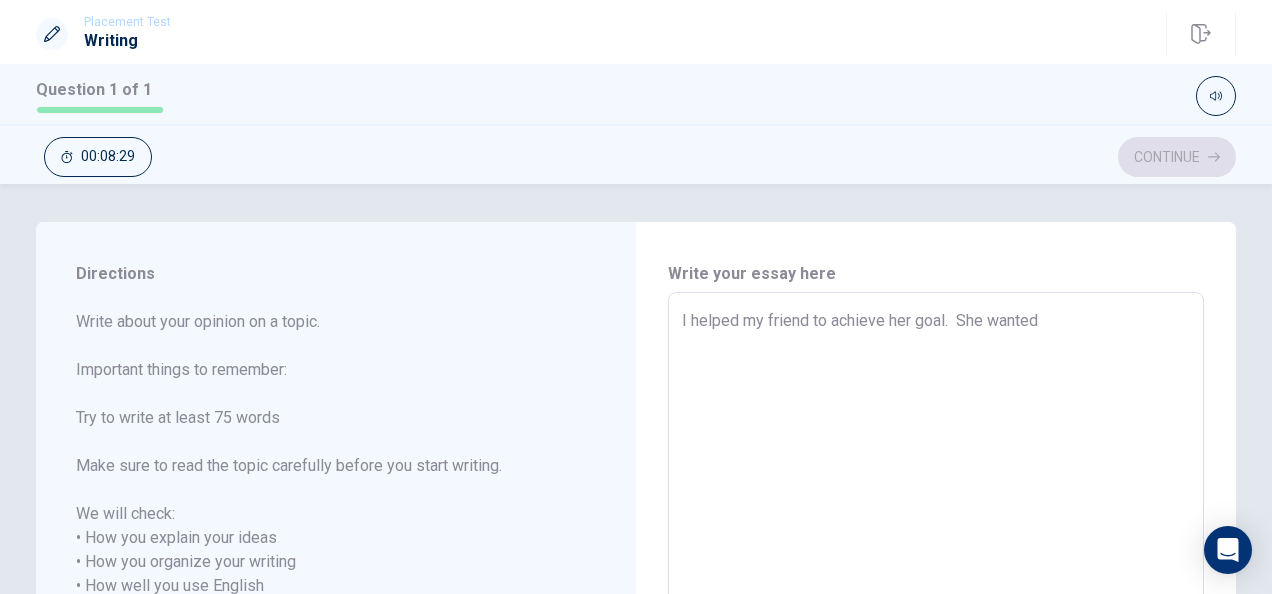 type on "x" 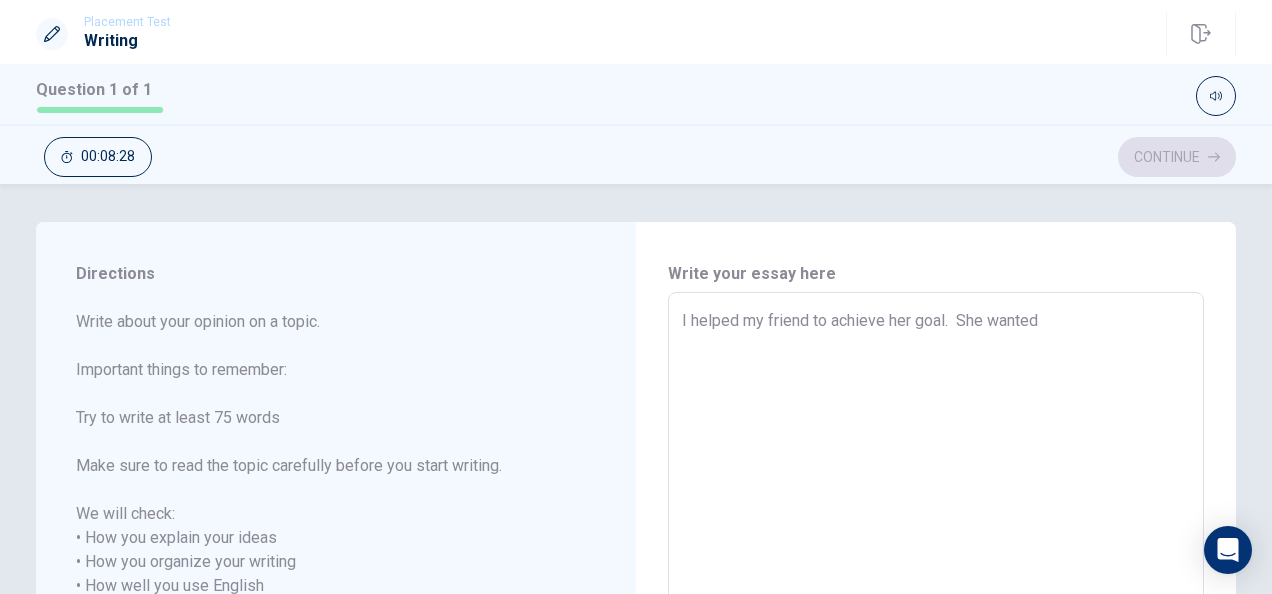 type on "I helped my friend to achieve her goal. W She wanted" 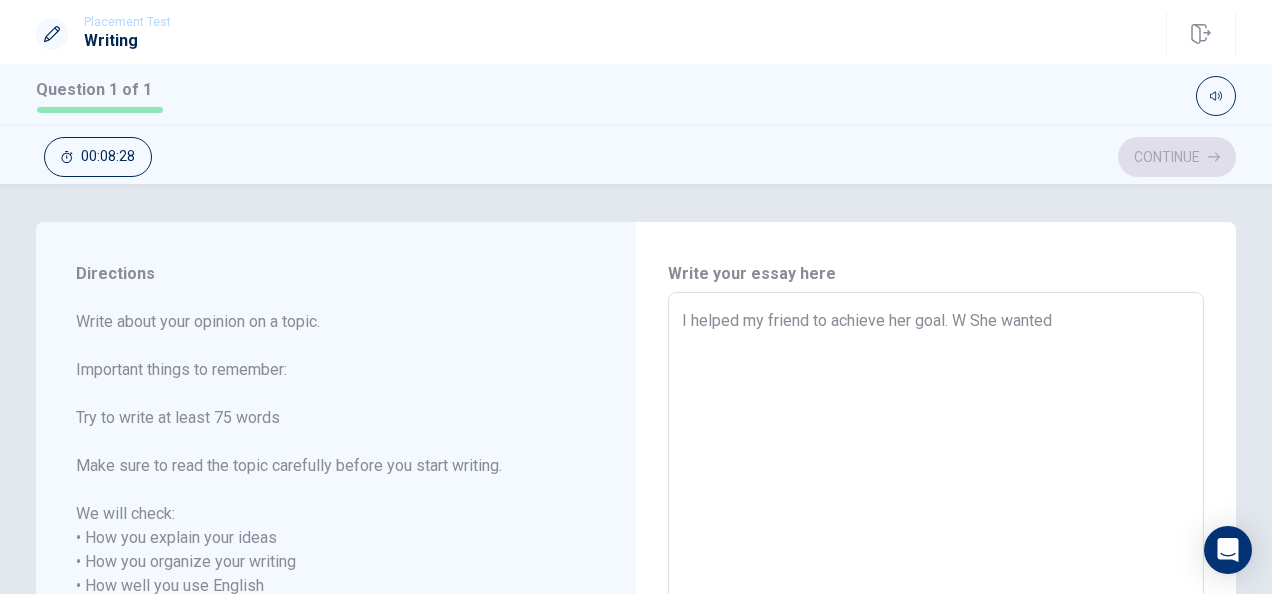 type on "x" 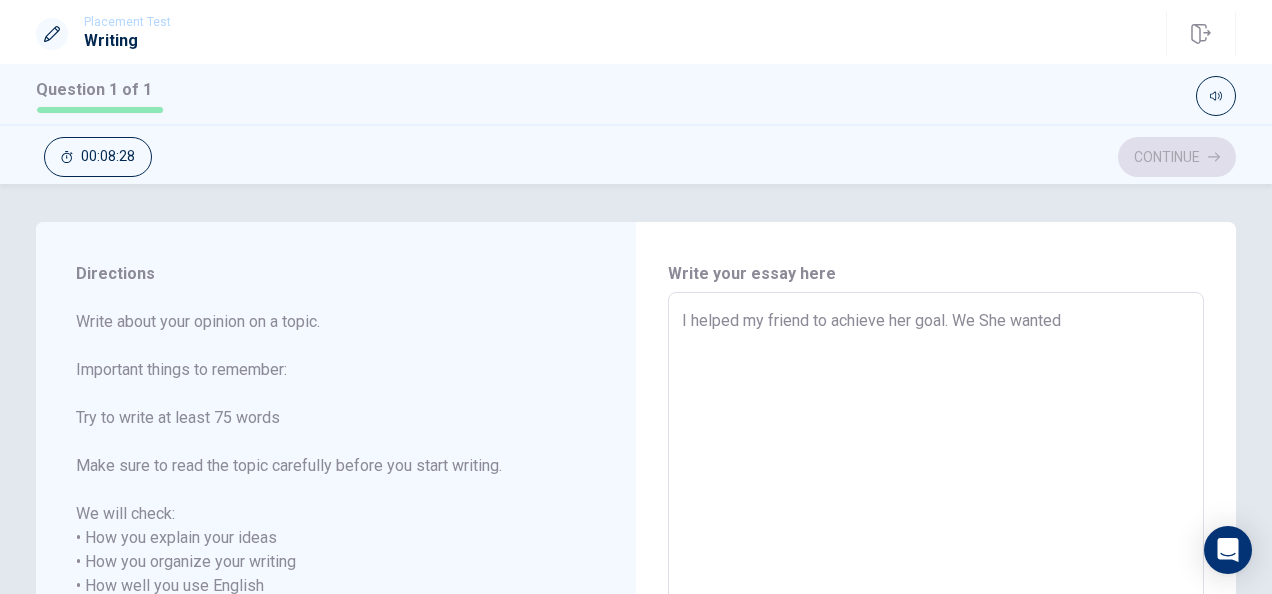 type on "x" 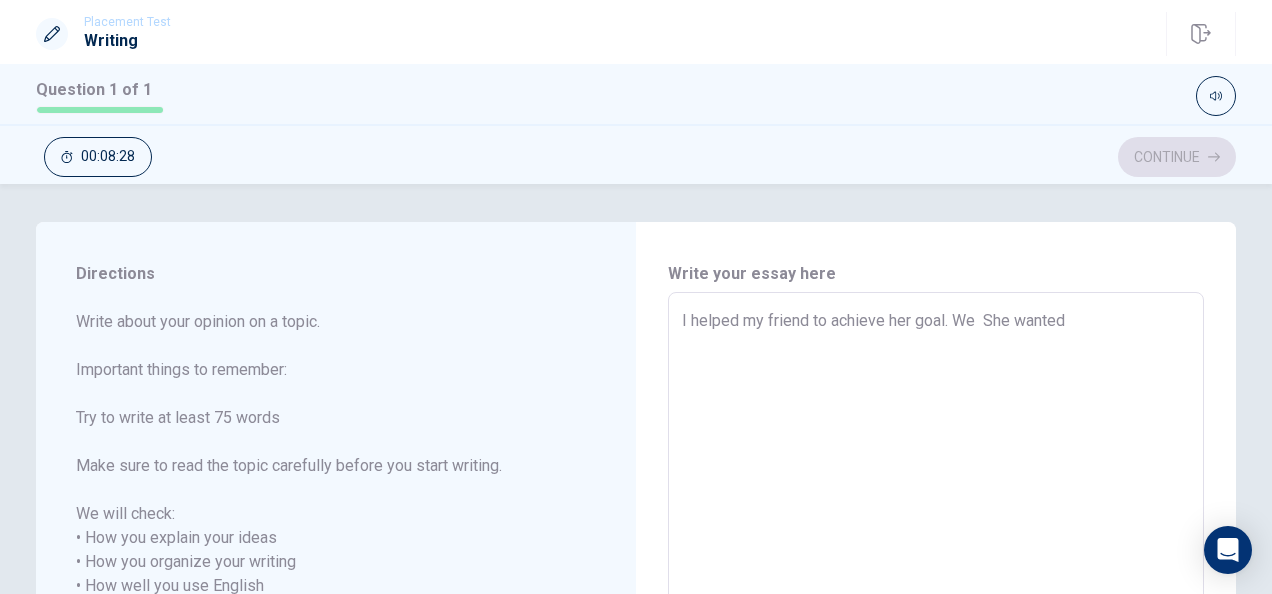 type on "x" 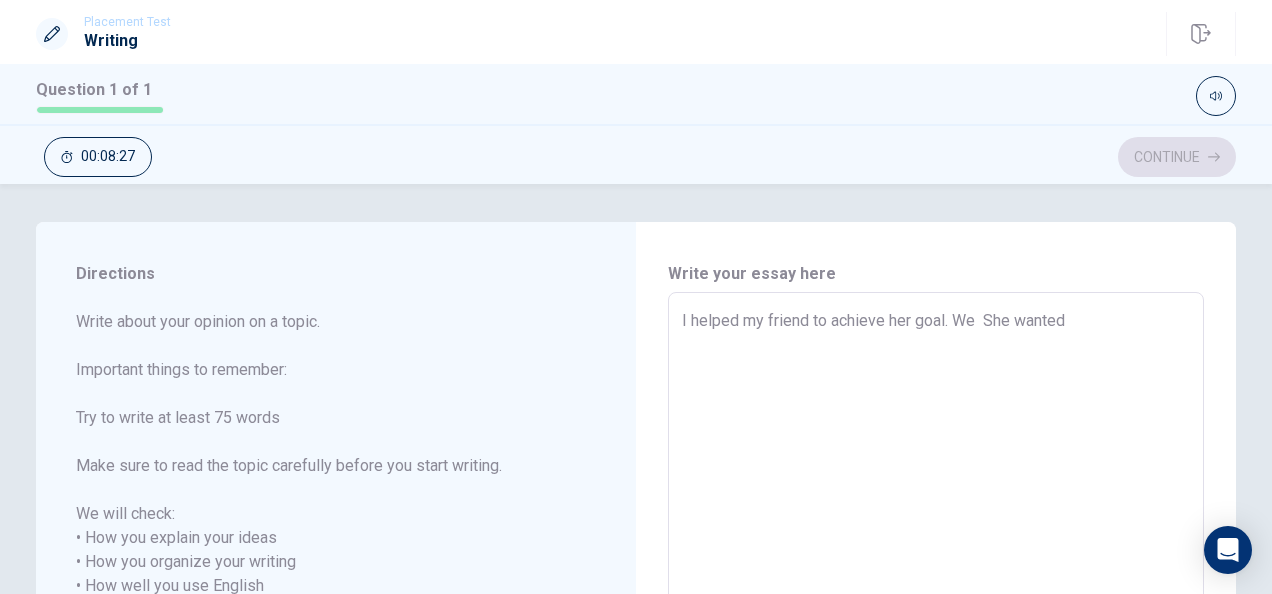 type on "I helped my friend to achieve her goal. We w She wanted" 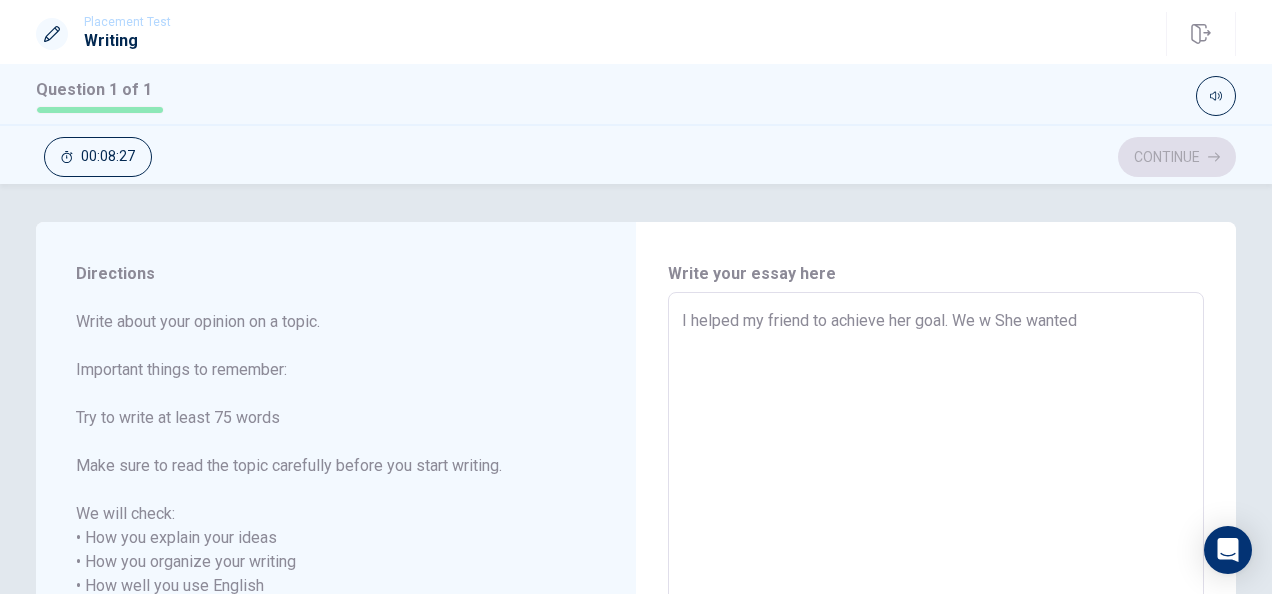 type on "x" 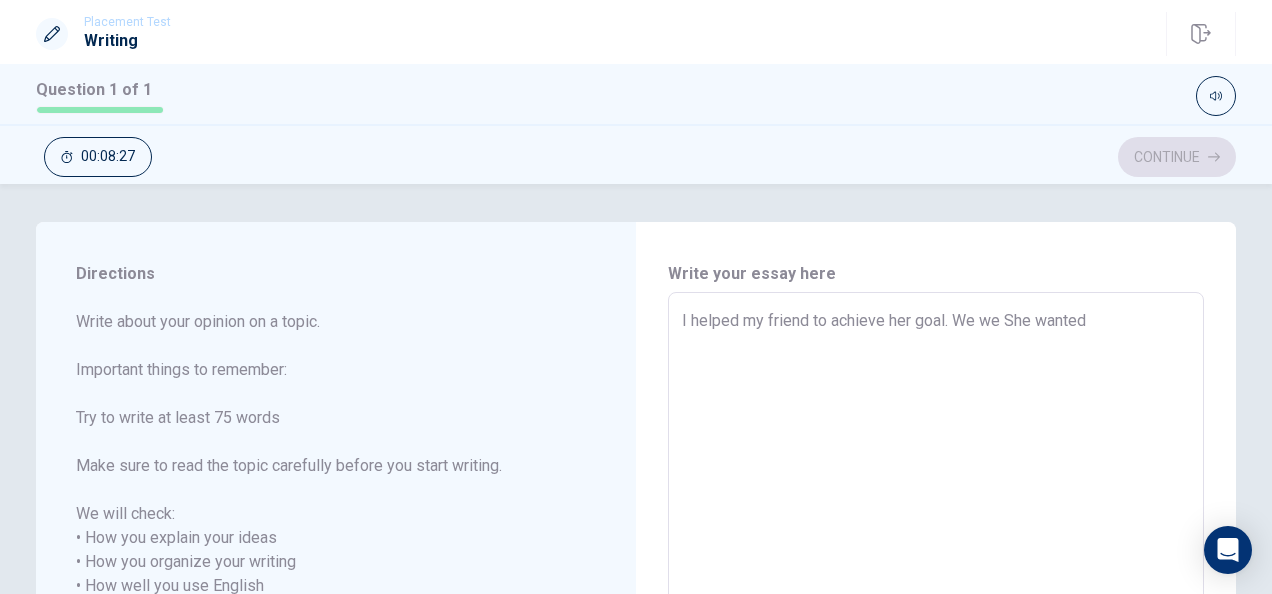 type on "x" 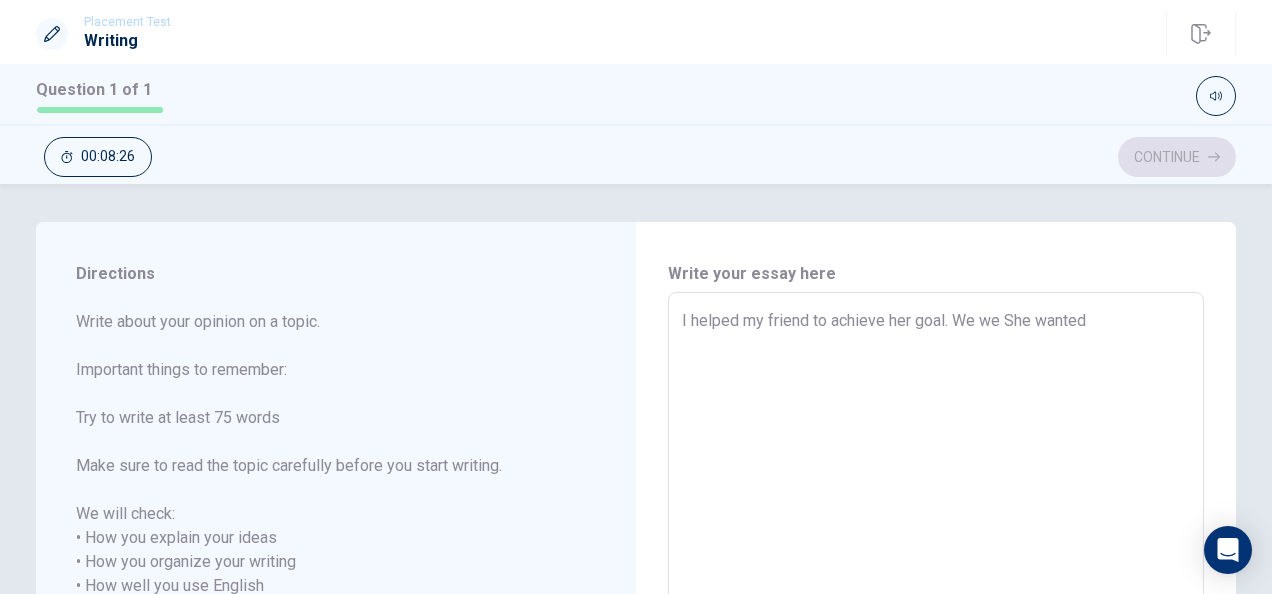 type on "I helped my friend to achieve her goal. We wer She wanted" 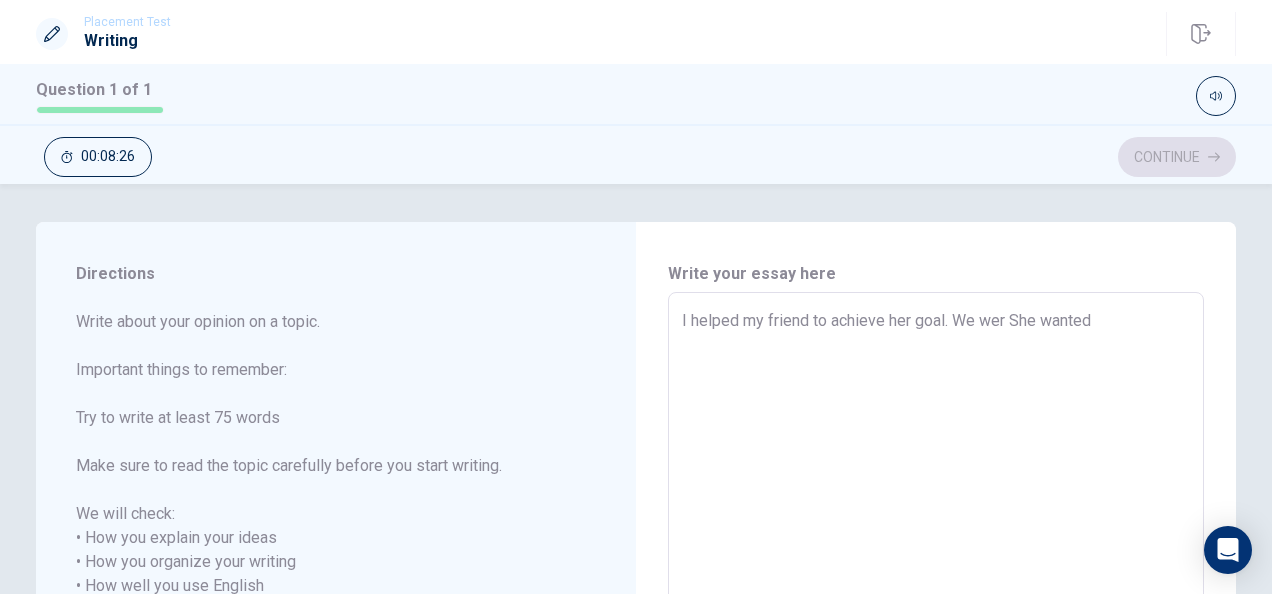 type on "x" 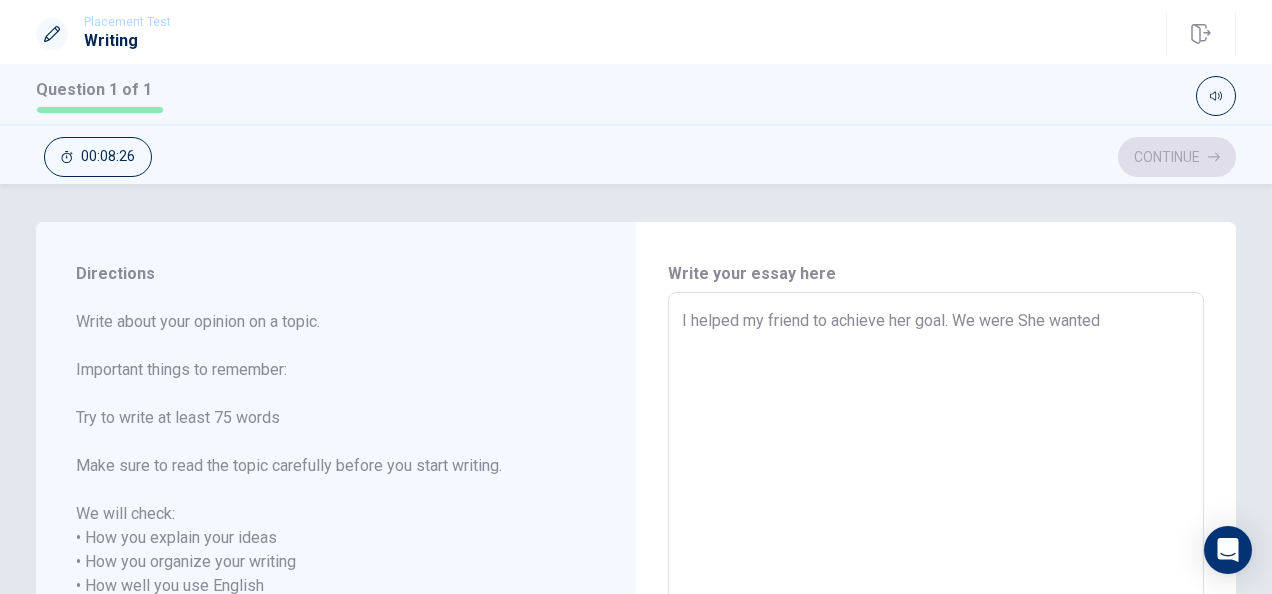 type on "I helped my friend to achieve her goal. We were  She wanted" 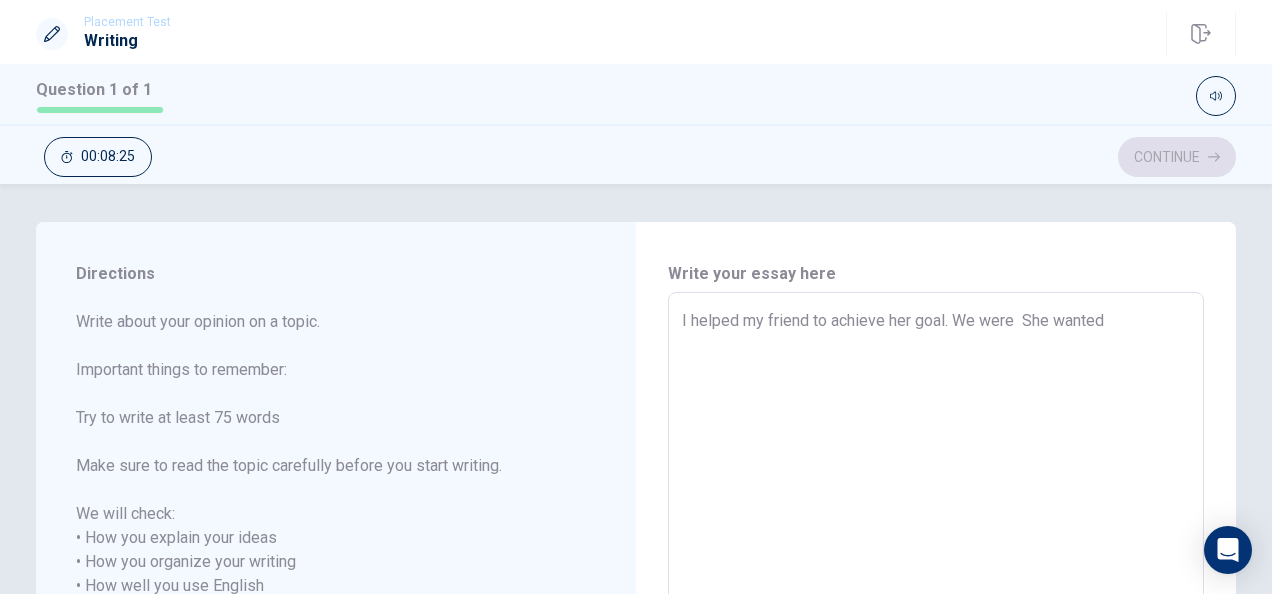 type on "x" 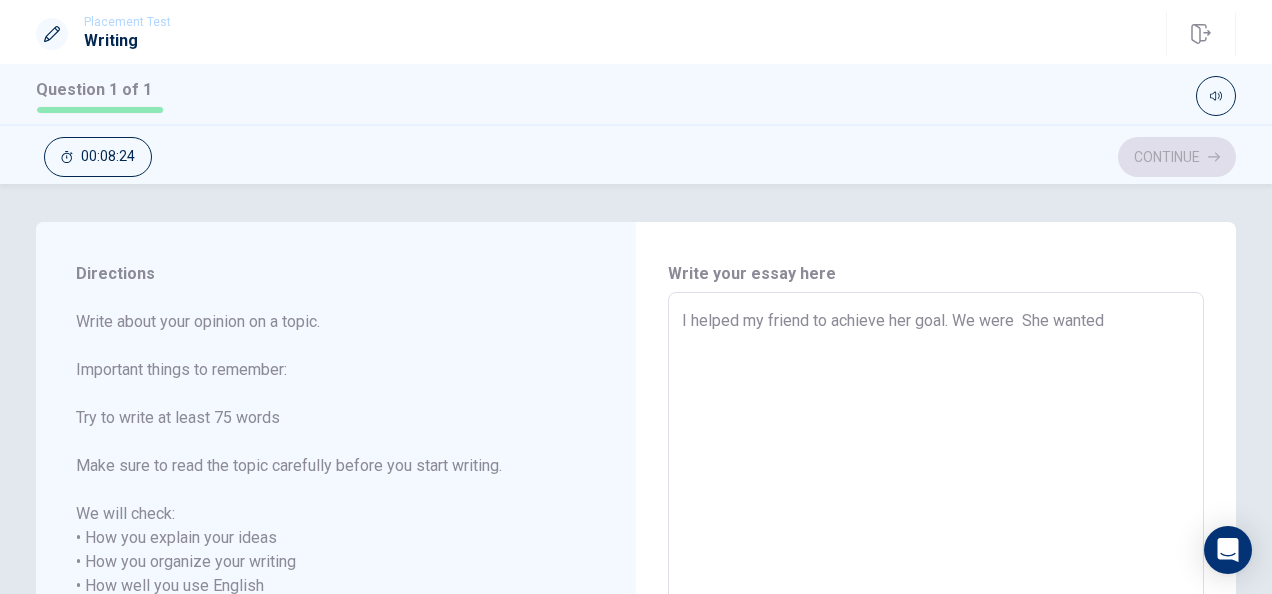 type on "I helped my friend to achieve her goal. We were o She wanted" 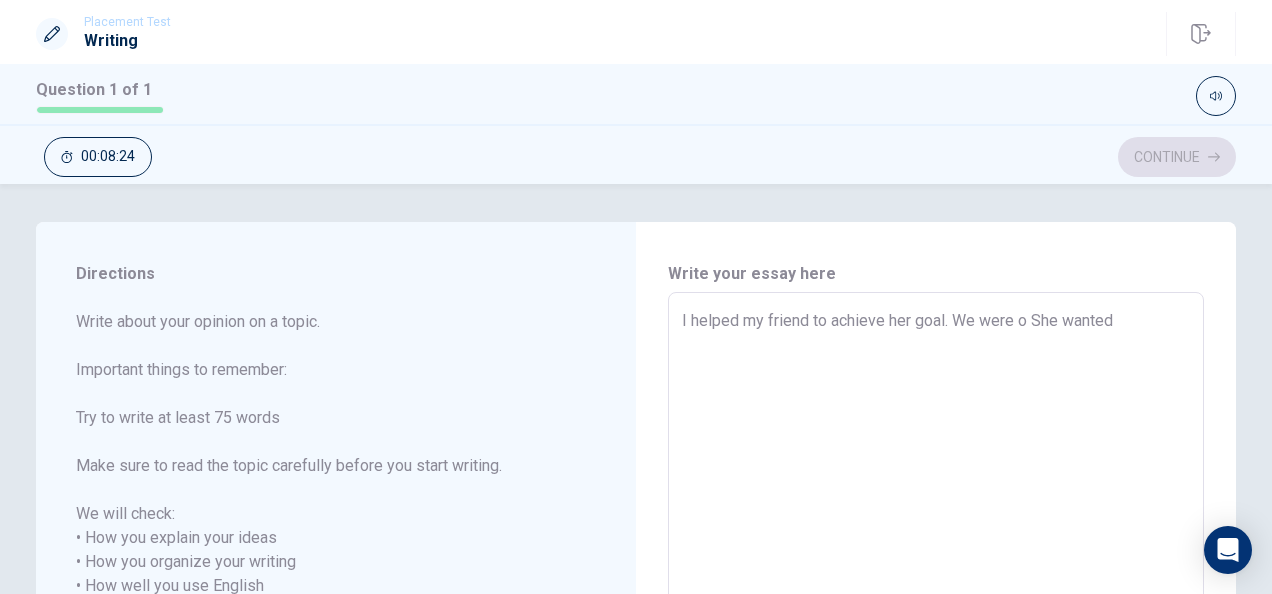 type on "x" 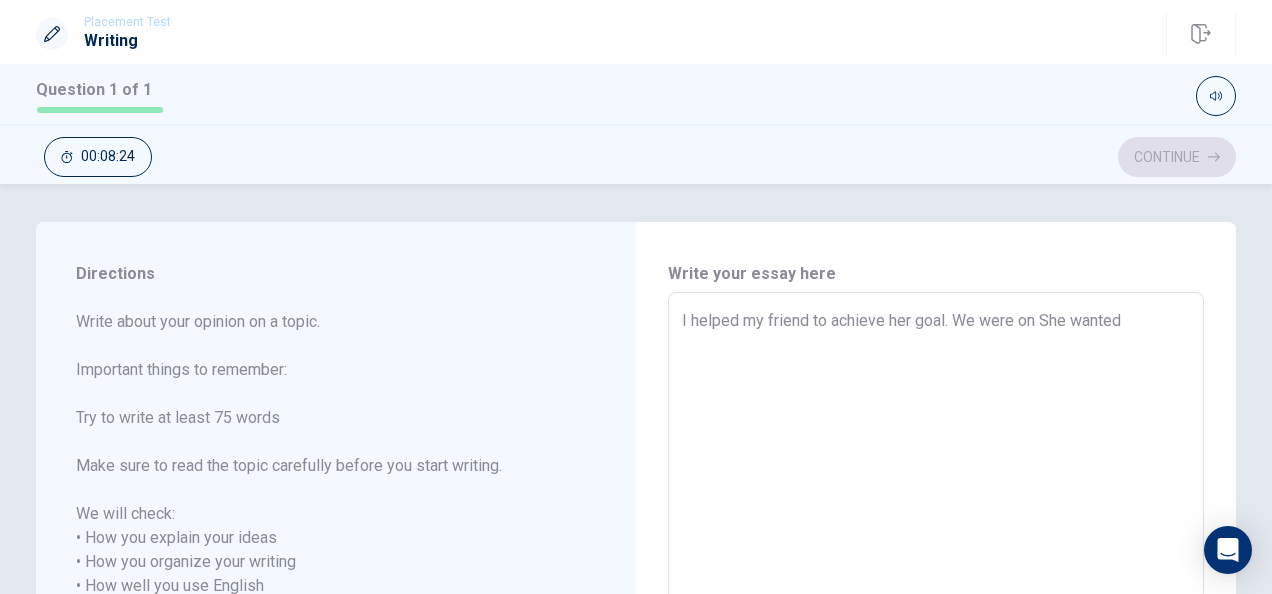 type on "x" 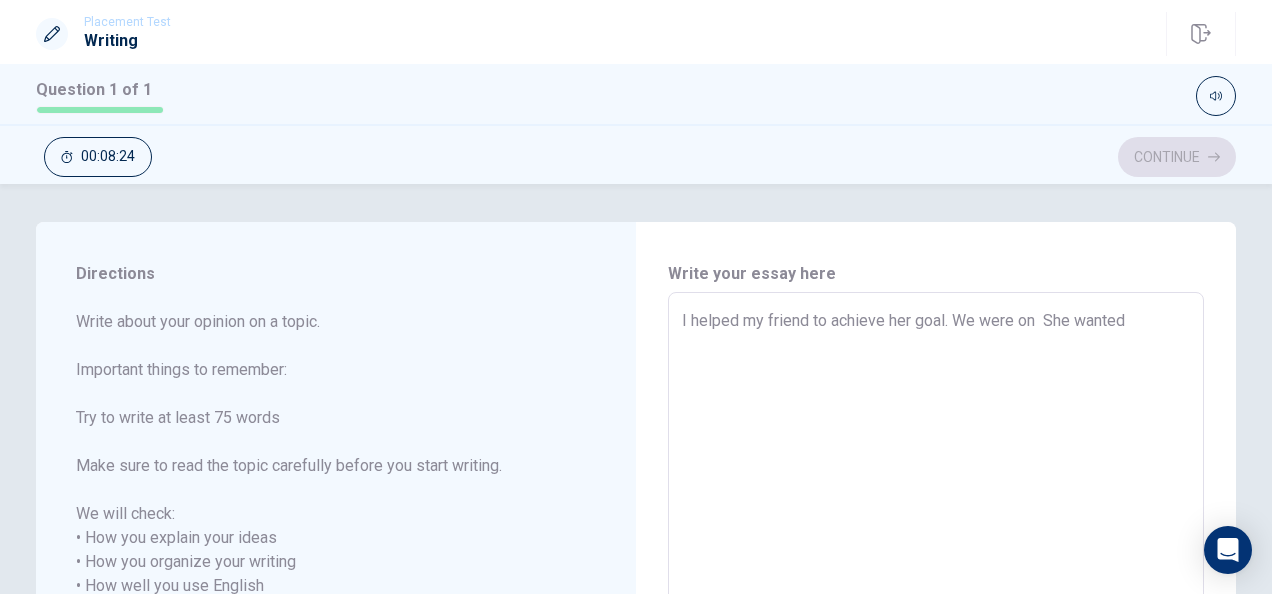 type on "x" 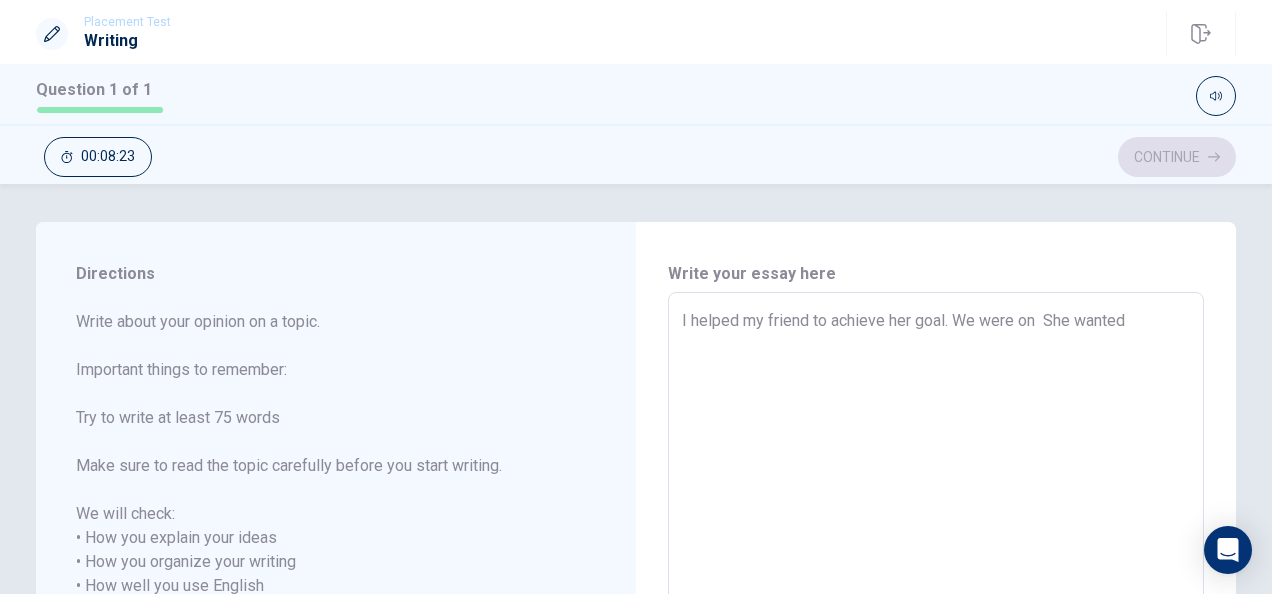 type on "I helped my friend to achieve her goal. We were on She wanted" 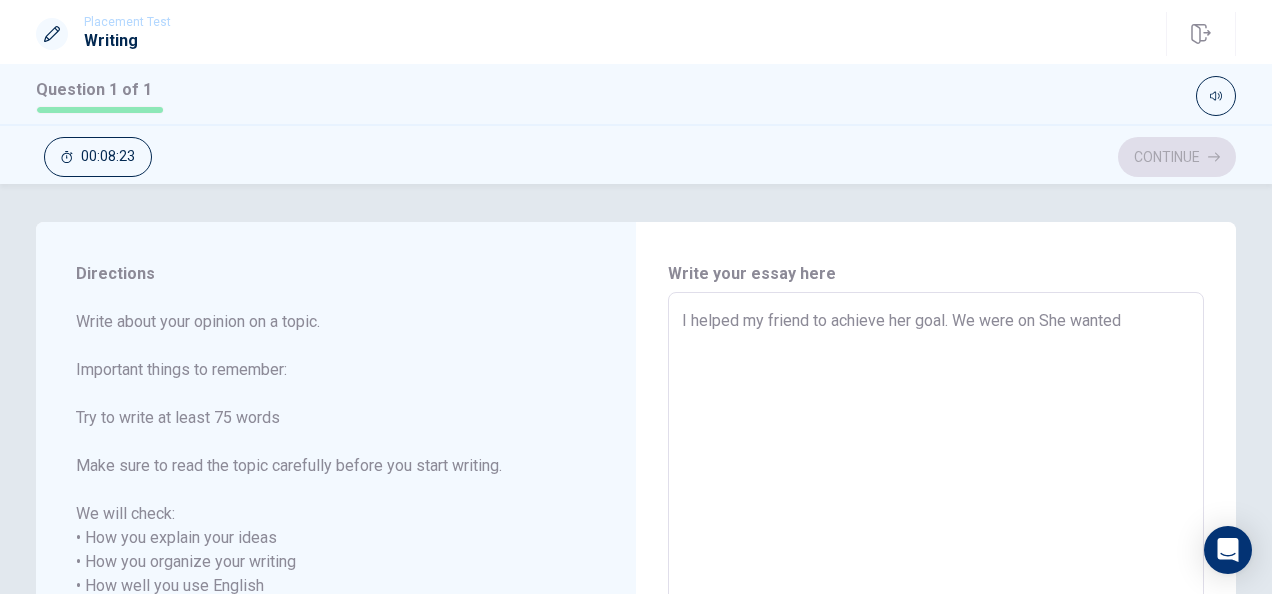 type on "x" 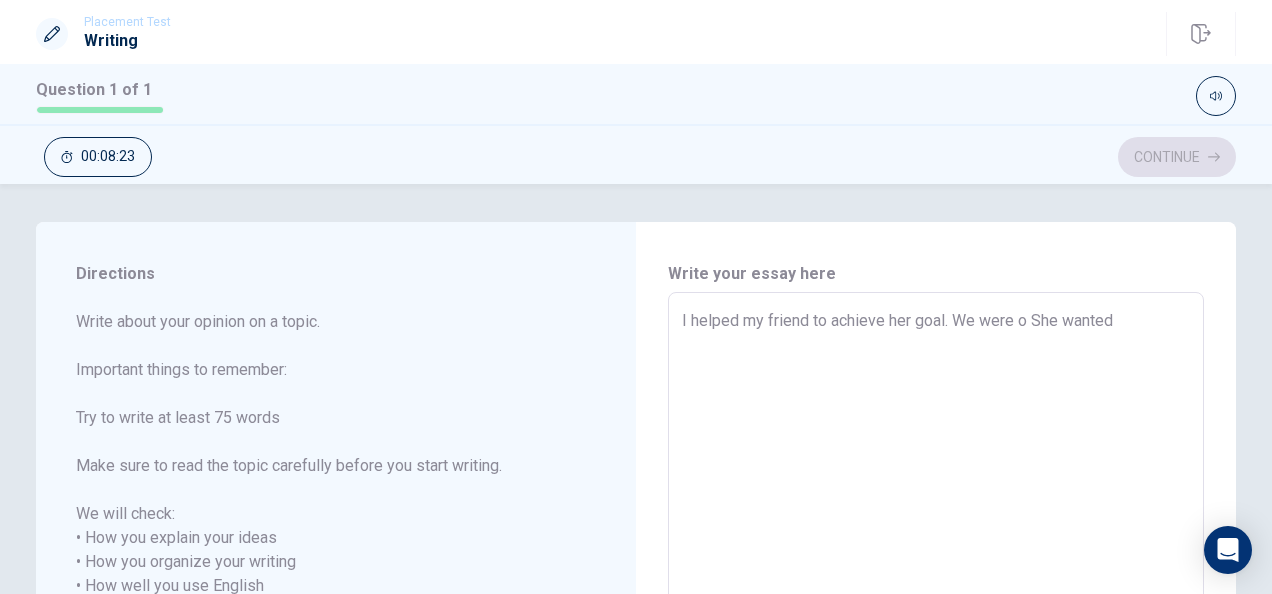 type on "x" 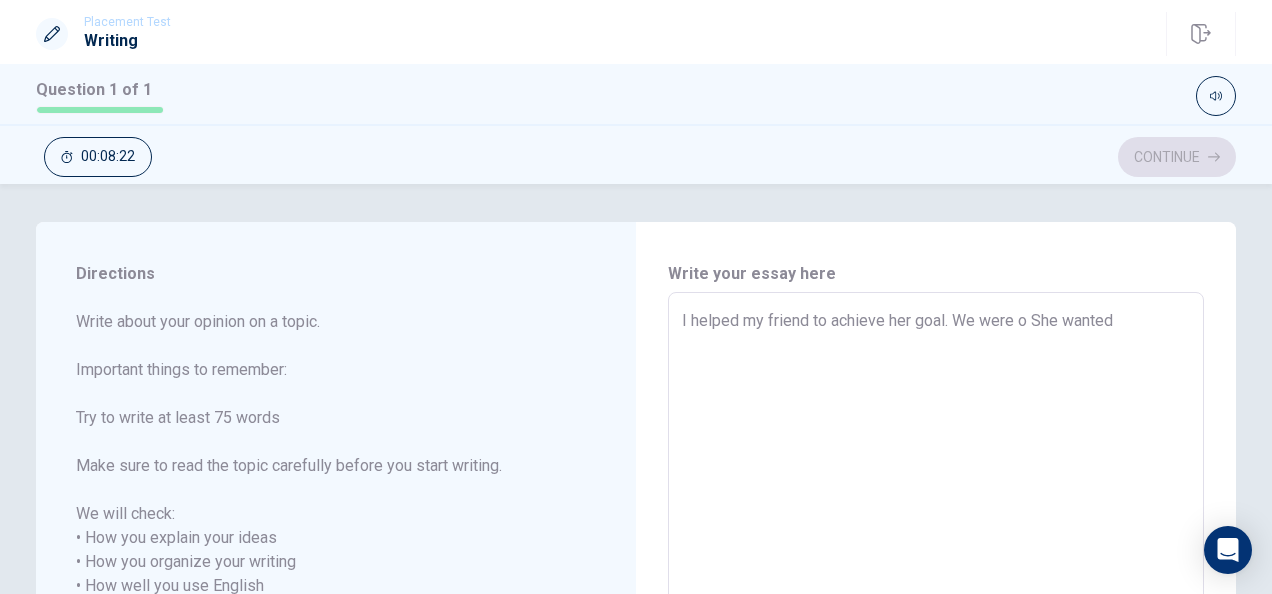 type on "I helped my friend to achieve her goal. We were  She wanted" 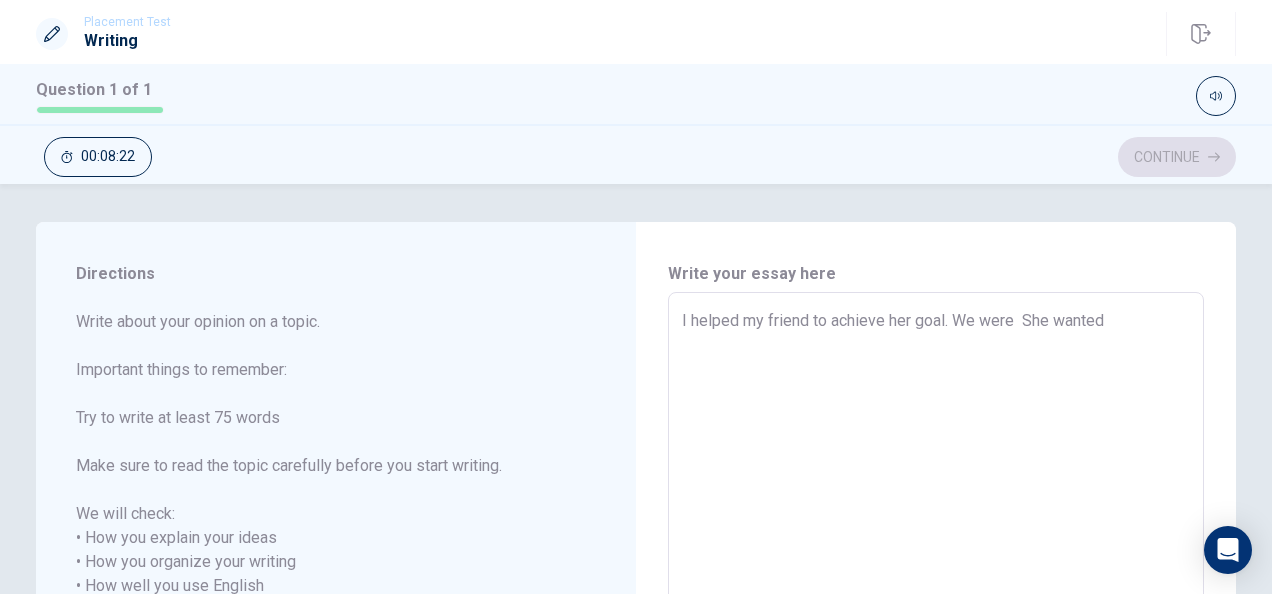 type on "x" 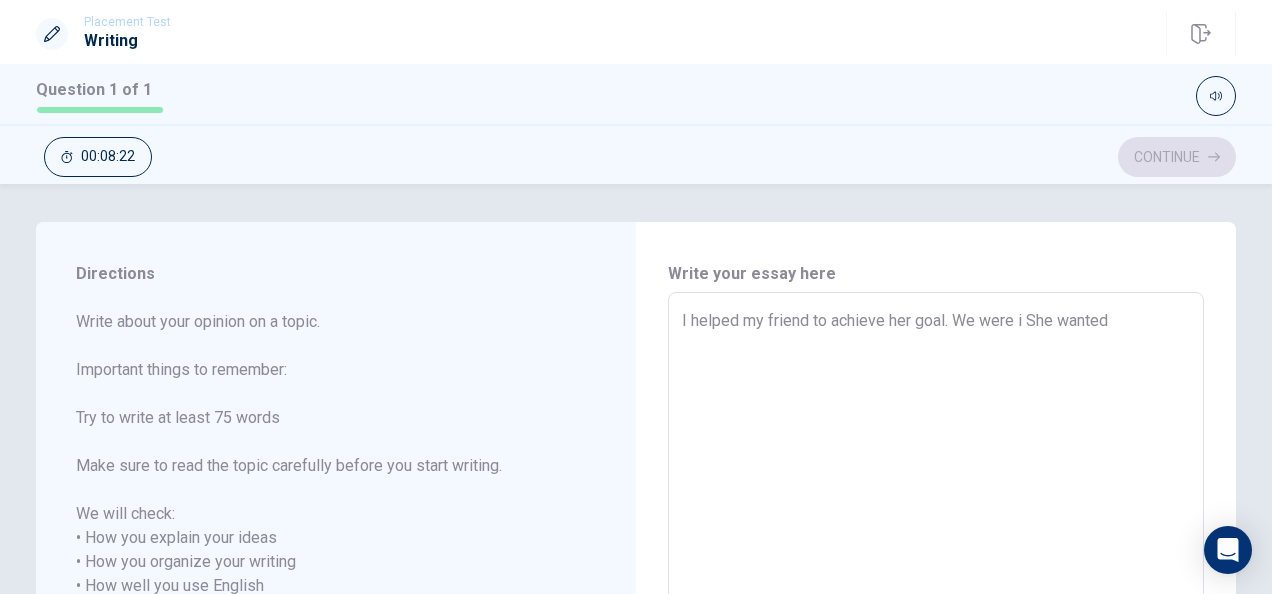 type on "x" 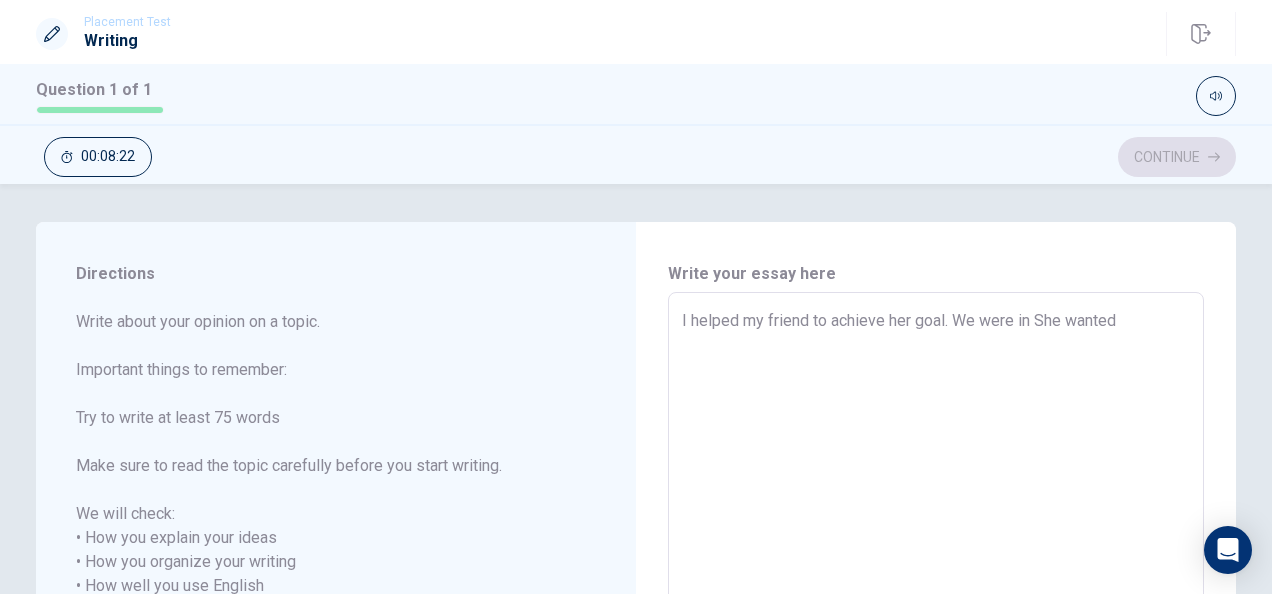 type on "x" 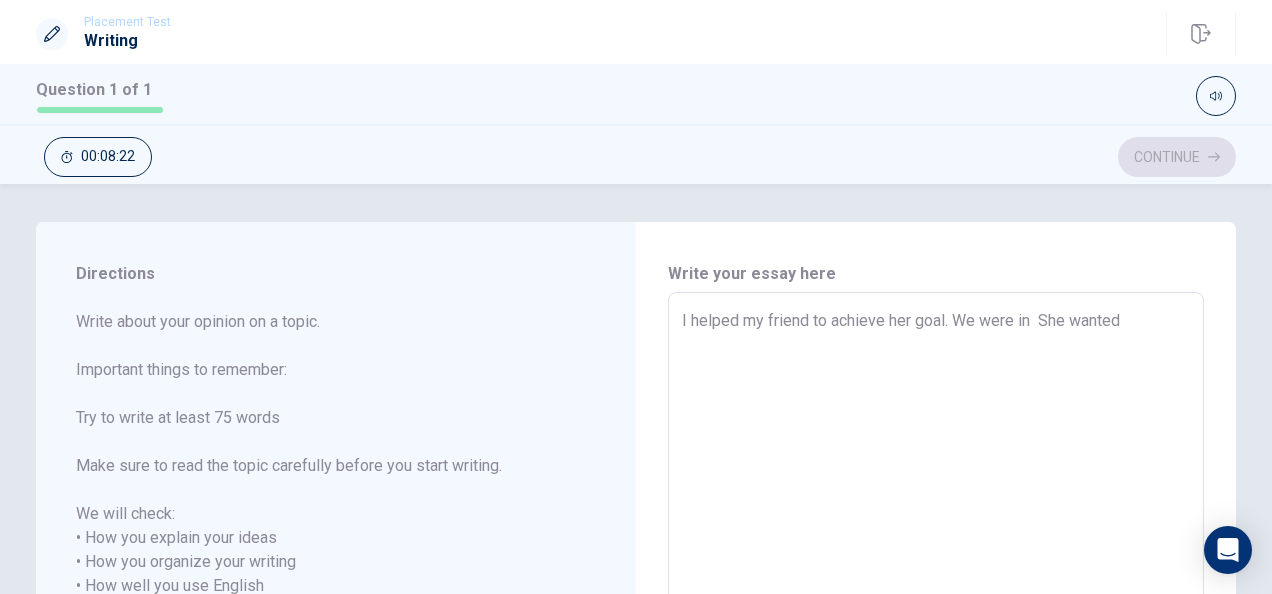 type on "x" 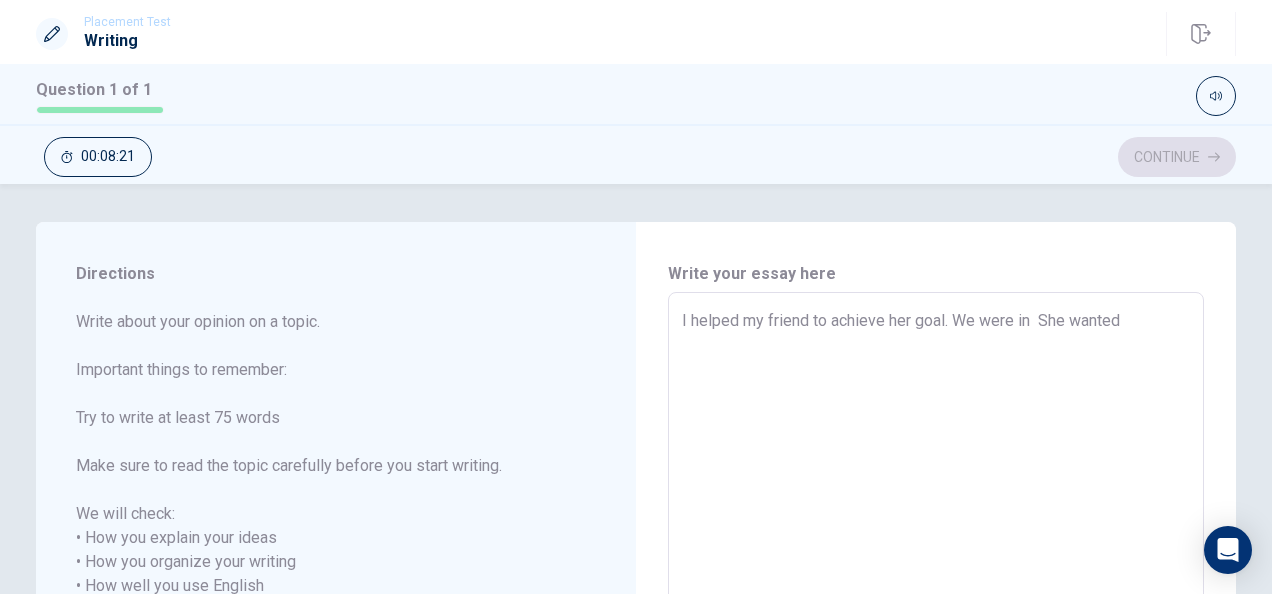 type 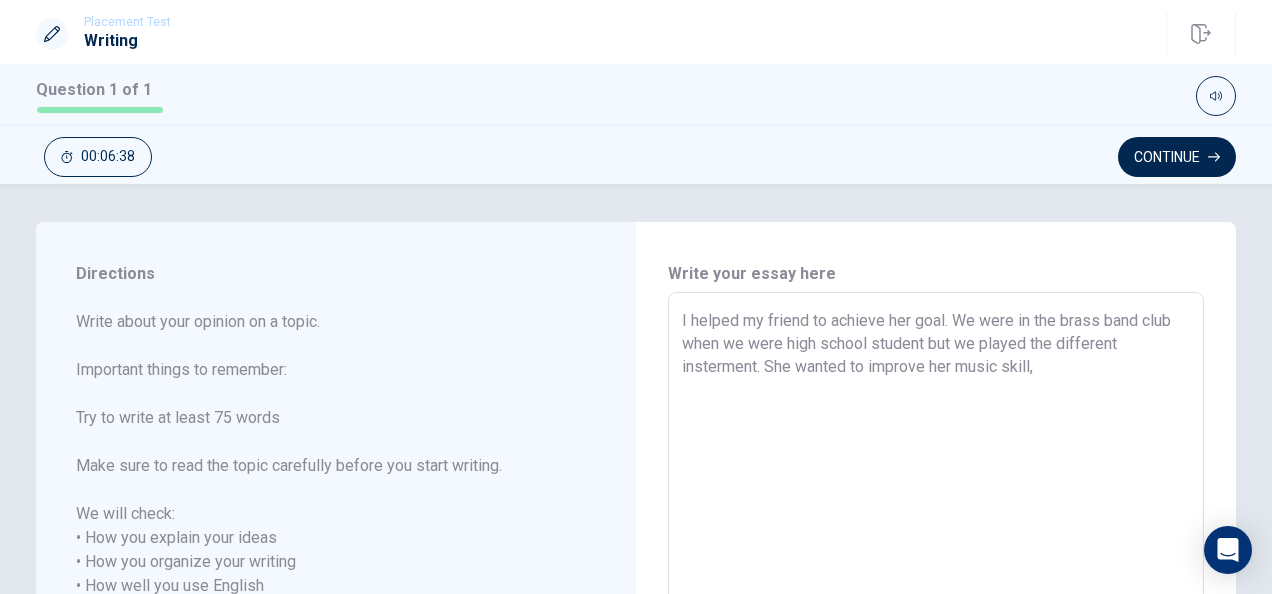 click on "I helped my friend to achieve her goal. We were in the brass band club when we were high school student but we played the different insterment. She wanted to improve her music skill," at bounding box center (936, 574) 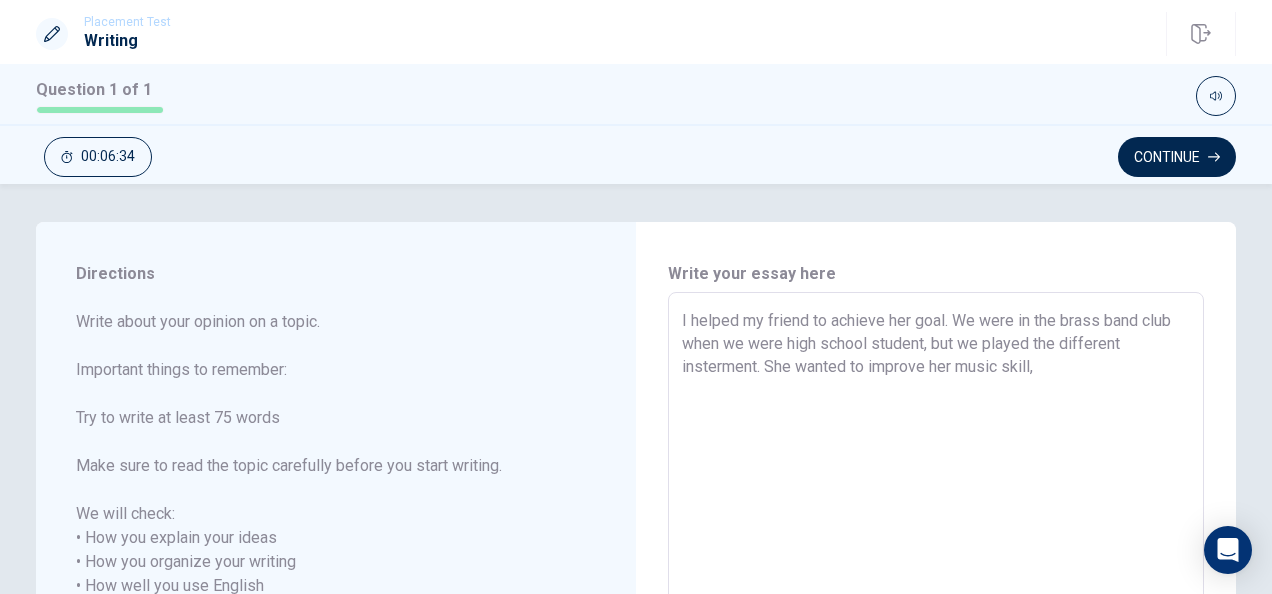 click on "I helped my friend to achieve her goal. We were in the brass band club when we were high school student, but we played the different insterment. She wanted to improve her music skill," at bounding box center [936, 574] 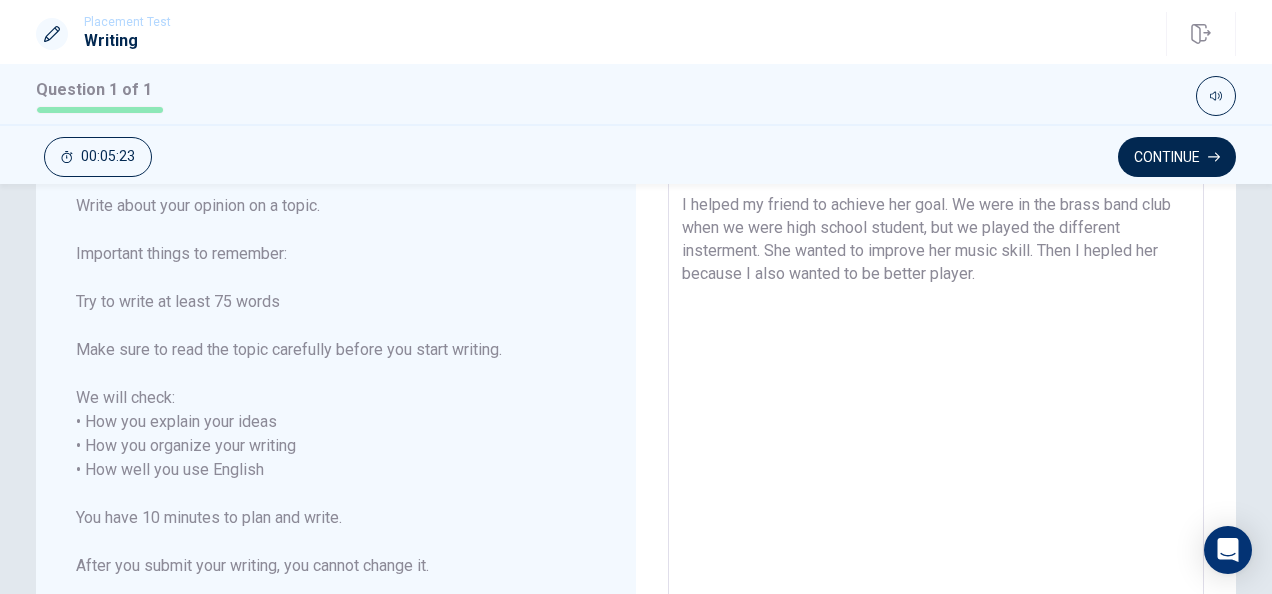 scroll, scrollTop: 120, scrollLeft: 0, axis: vertical 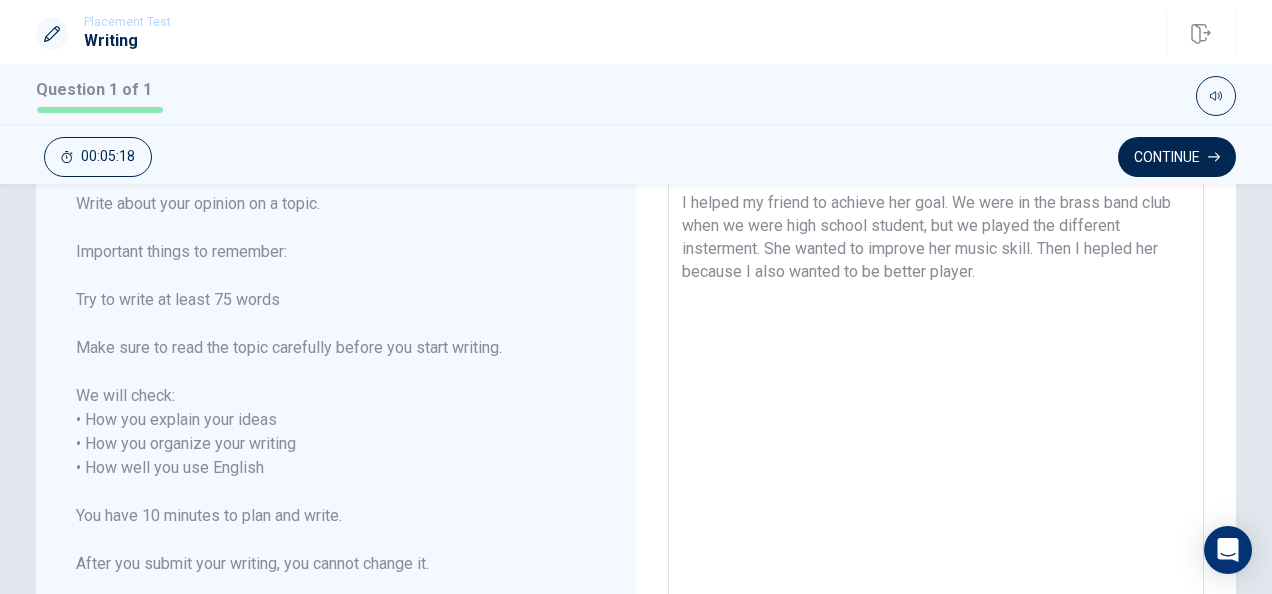 click on "I helped my friend to achieve her goal. We were in the brass band club when we were high school student, but we played the different insterment. She wanted to improve her music skill. Then I hepled her because I also wanted to be better player." at bounding box center [936, 456] 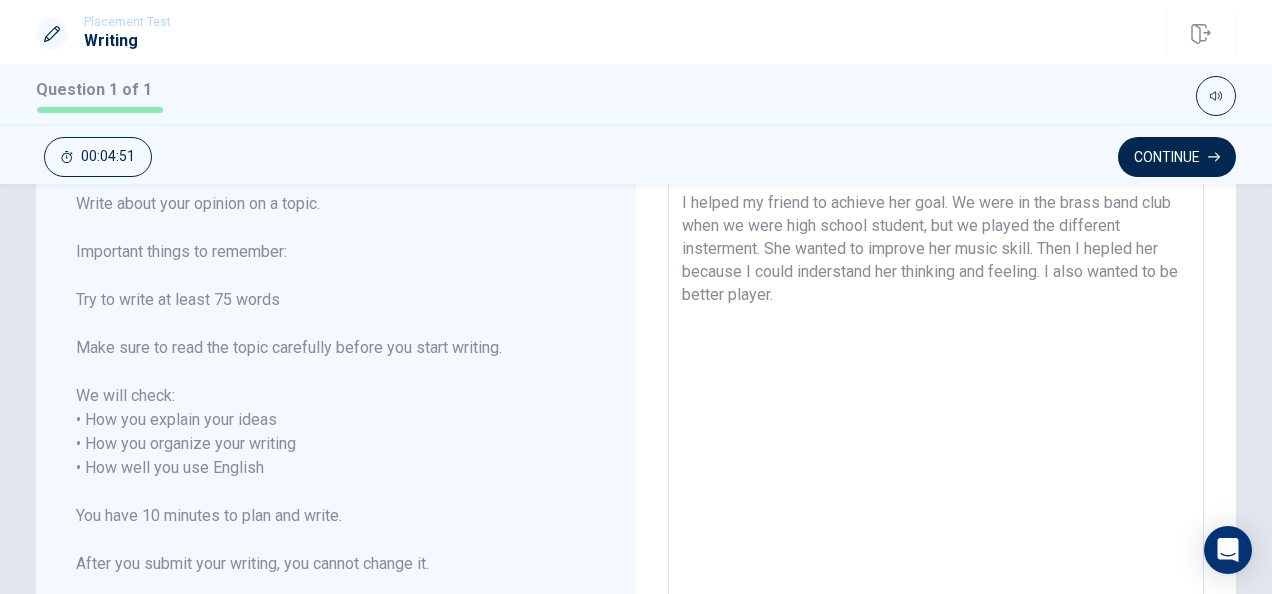 click on "I helped my friend to achieve her goal. We were in the brass band club when we were high school student, but we played the different insterment. She wanted to improve her music skill. Then I hepled her because I could inderstand her thinking and feeling. I also wanted to be better player." at bounding box center [936, 456] 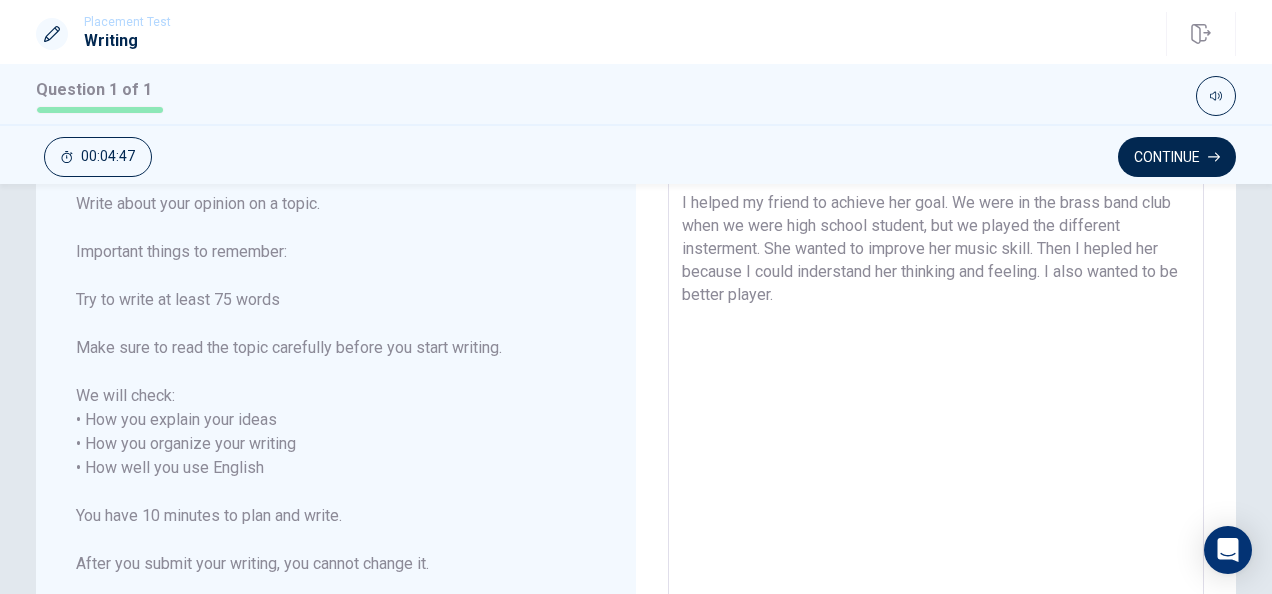 click on "I helped my friend to achieve her goal. We were in the brass band club when we were high school student, but we played the different insterment. She wanted to improve her music skill. Then I hepled her because I could inderstand her thinking and feeling. I also wanted to be better player." at bounding box center (936, 456) 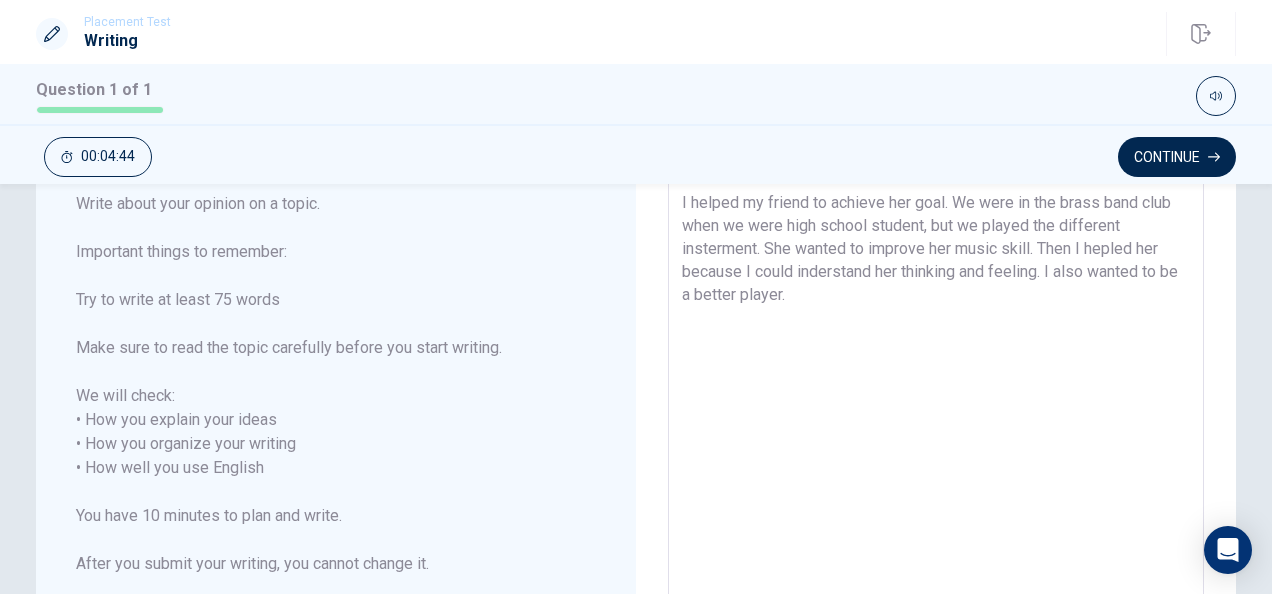 click on "I helped my friend to achieve her goal. We were in the brass band club when we were high school student, but we played the different insterment. She wanted to improve her music skill. Then I hepled her because I could inderstand her thinking and feeling. I also wanted to be a better player." at bounding box center (936, 456) 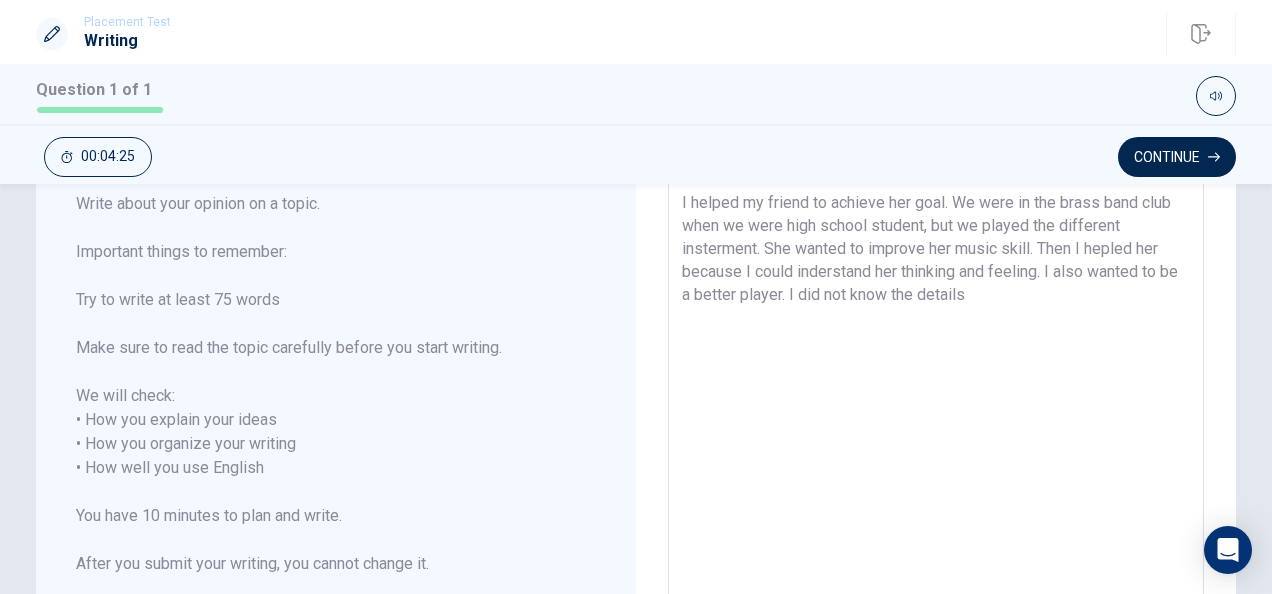 click on "I helped my friend to achieve her goal. We were in the brass band club when we were high school student, but we played the different insterment. She wanted to improve her music skill. Then I hepled her because I could inderstand her thinking and feeling. I also wanted to be a better player. I did not know the details" at bounding box center [936, 456] 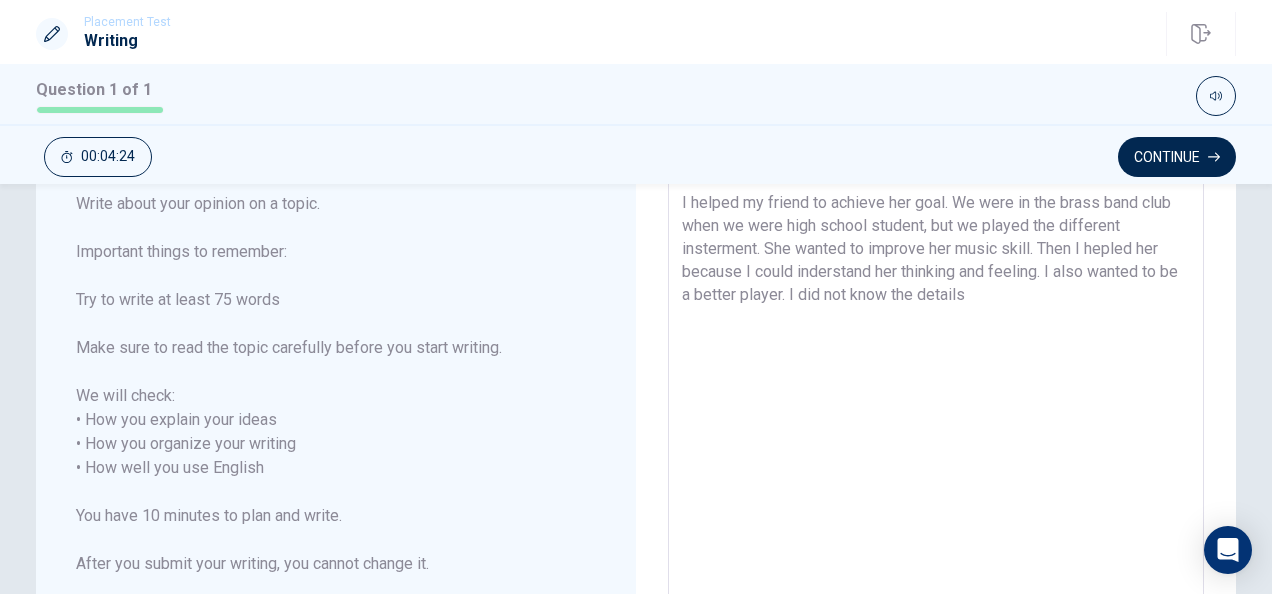 click on "I helped my friend to achieve her goal. We were in the brass band club when we were high school student, but we played the different insterment. She wanted to improve her music skill. Then I hepled her because I could inderstand her thinking and feeling. I also wanted to be a better player. I did not know the details" at bounding box center (936, 456) 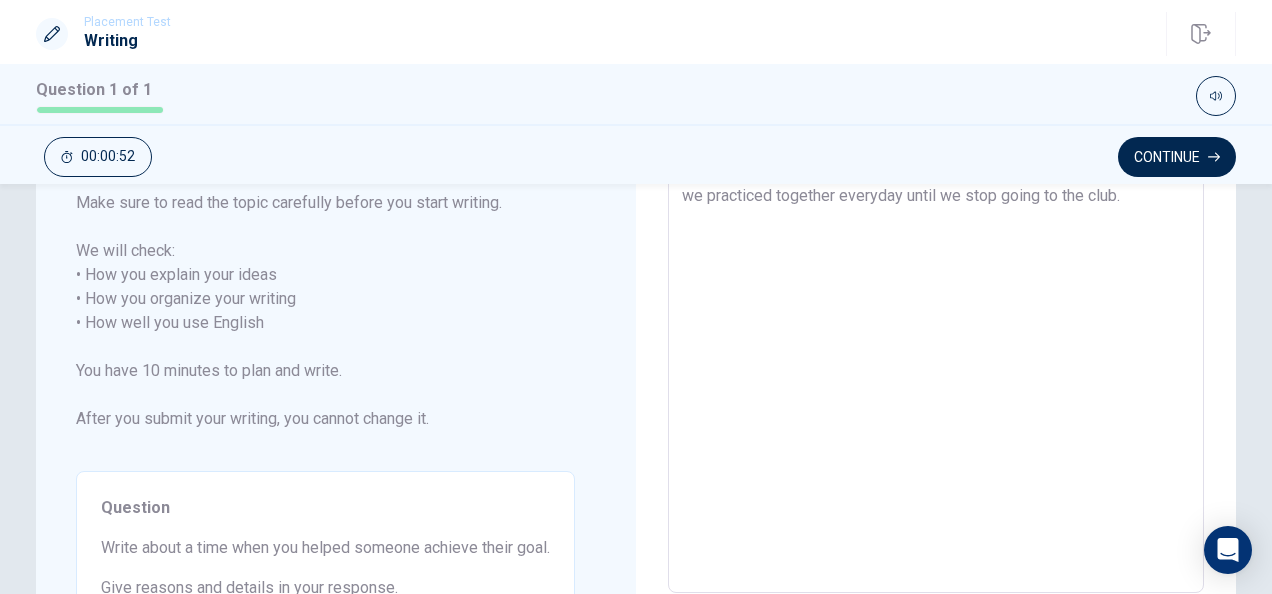 scroll, scrollTop: 266, scrollLeft: 0, axis: vertical 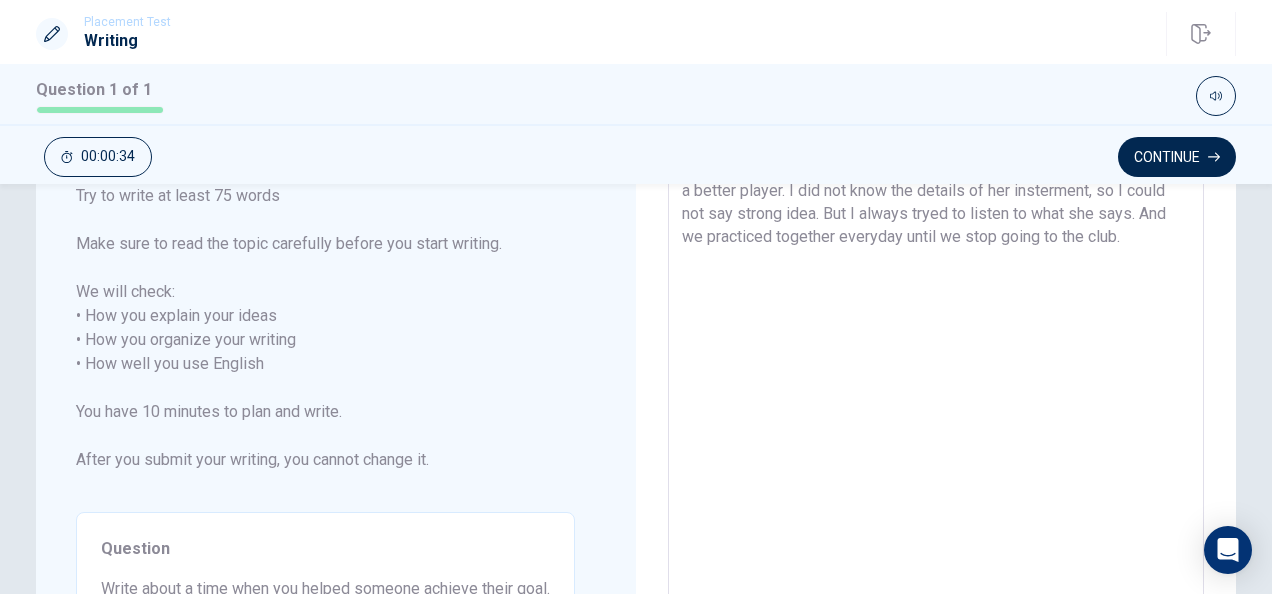 drag, startPoint x: 714, startPoint y: 214, endPoint x: 1014, endPoint y: 236, distance: 300.80557 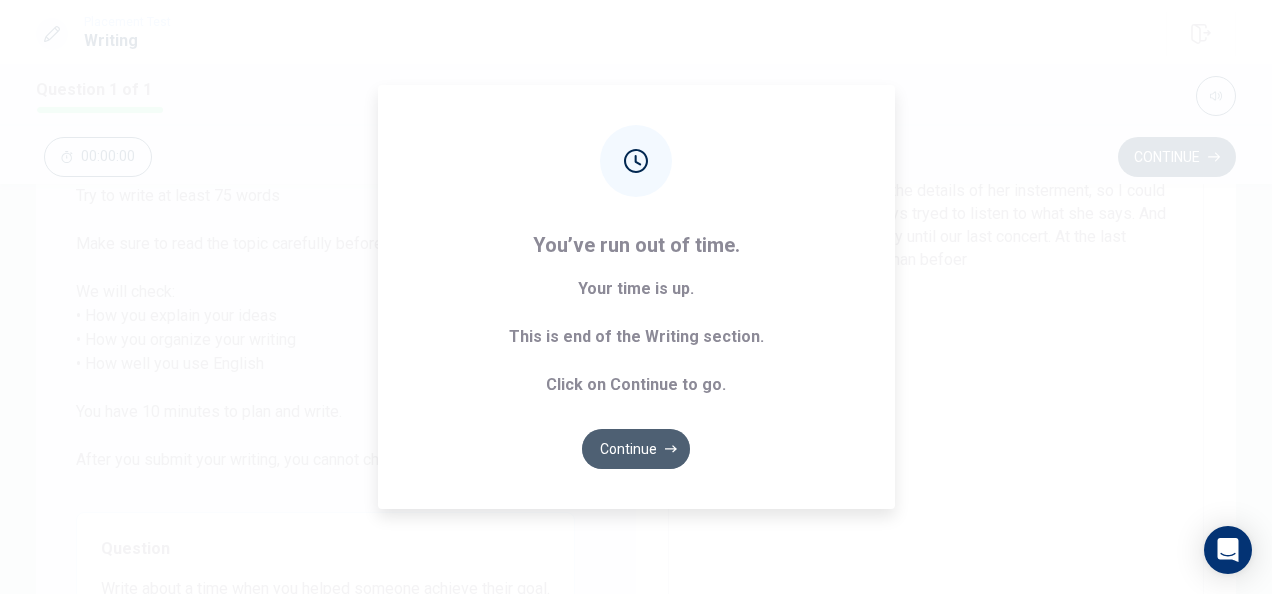 click on "Continue" at bounding box center (636, 449) 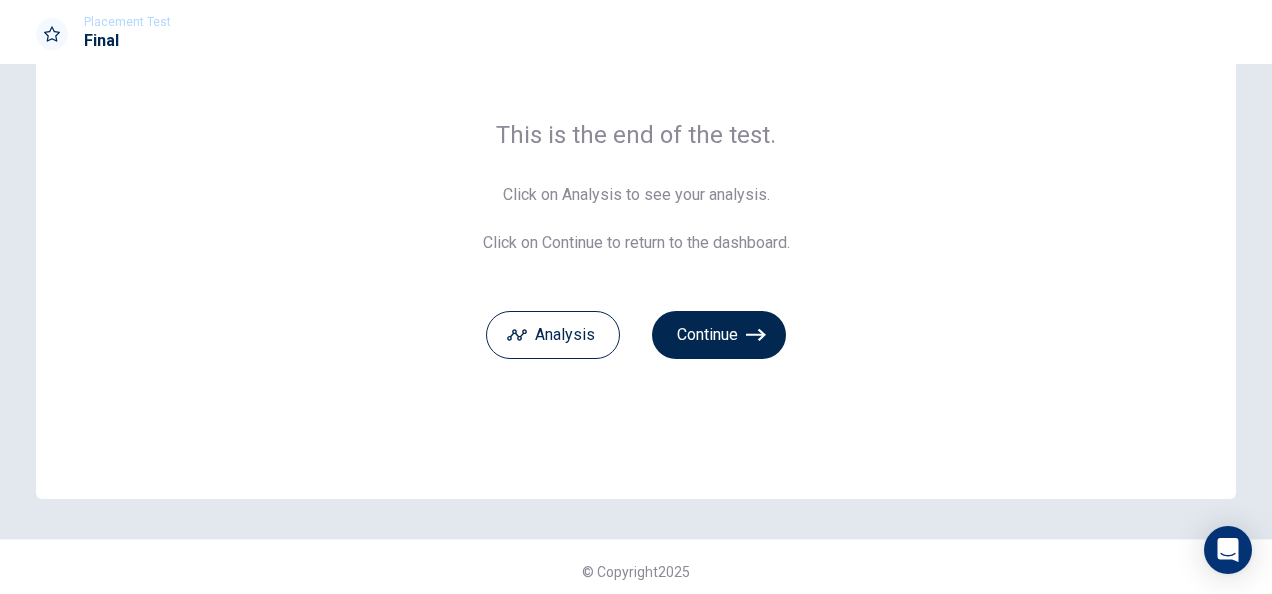 scroll, scrollTop: 134, scrollLeft: 0, axis: vertical 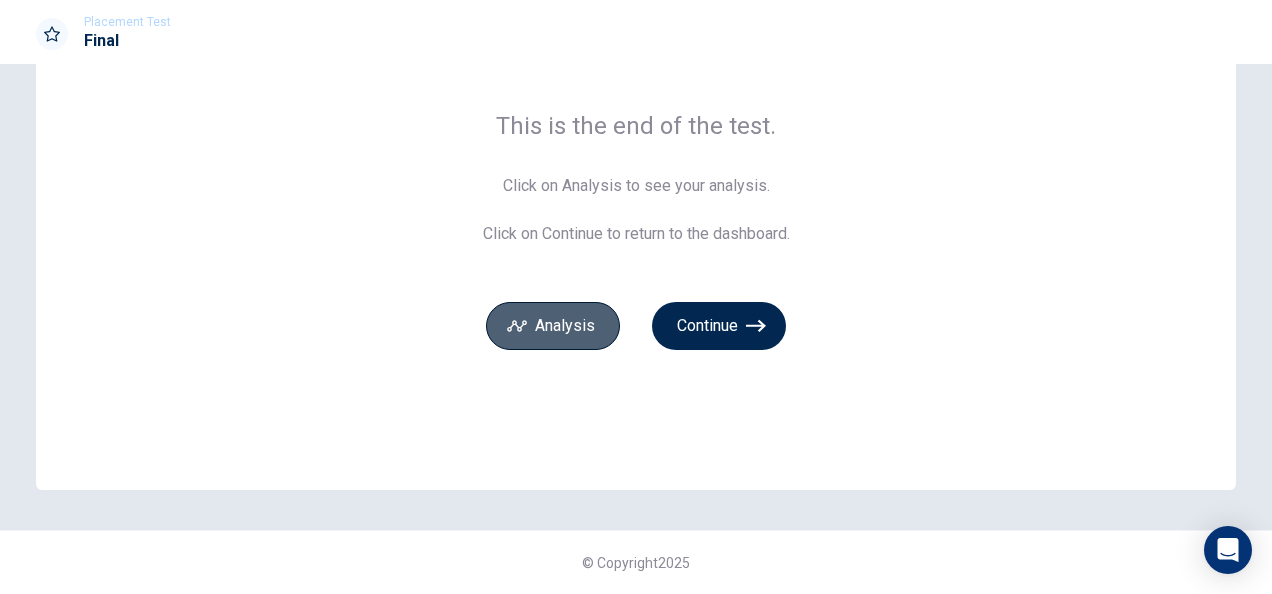 click on "Analysis" at bounding box center (553, 326) 